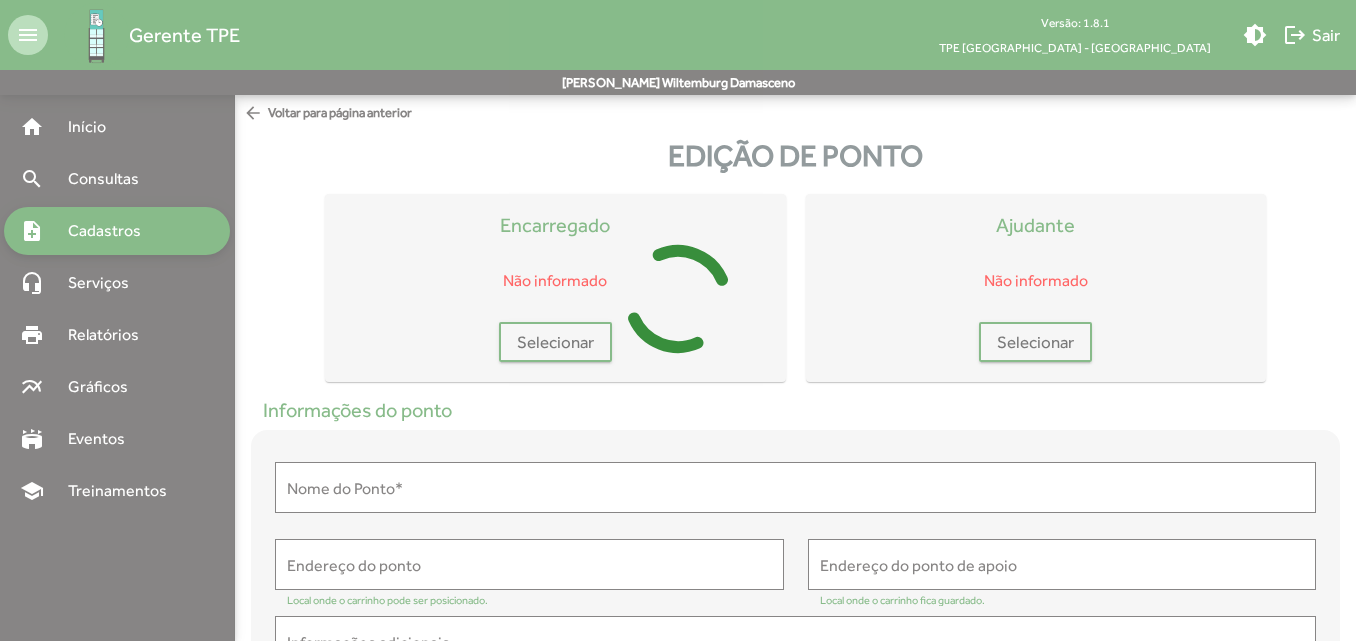 scroll, scrollTop: 0, scrollLeft: 0, axis: both 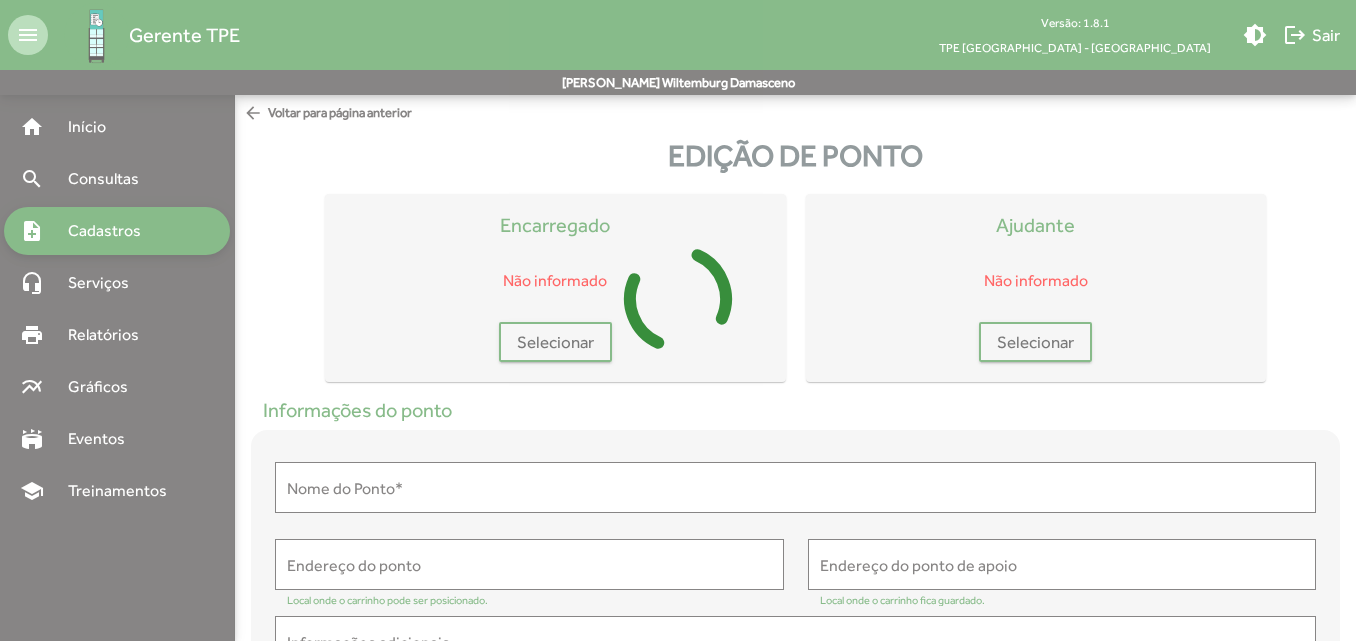 type on "**********" 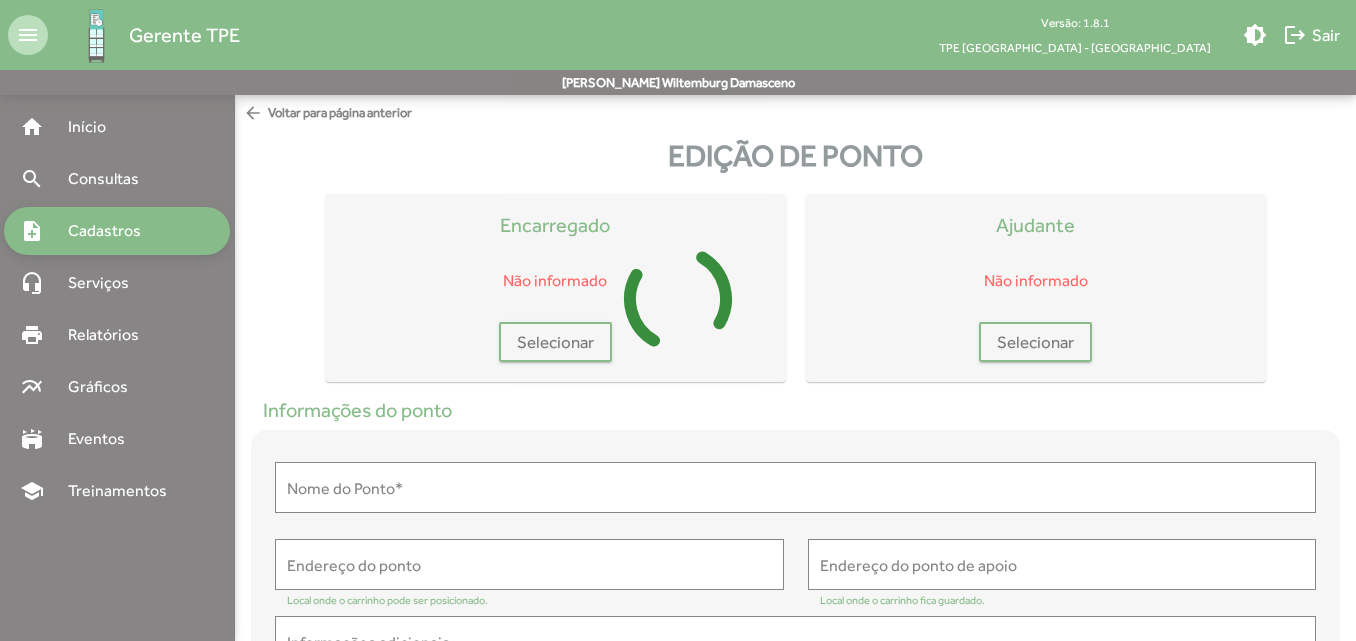 type on "**********" 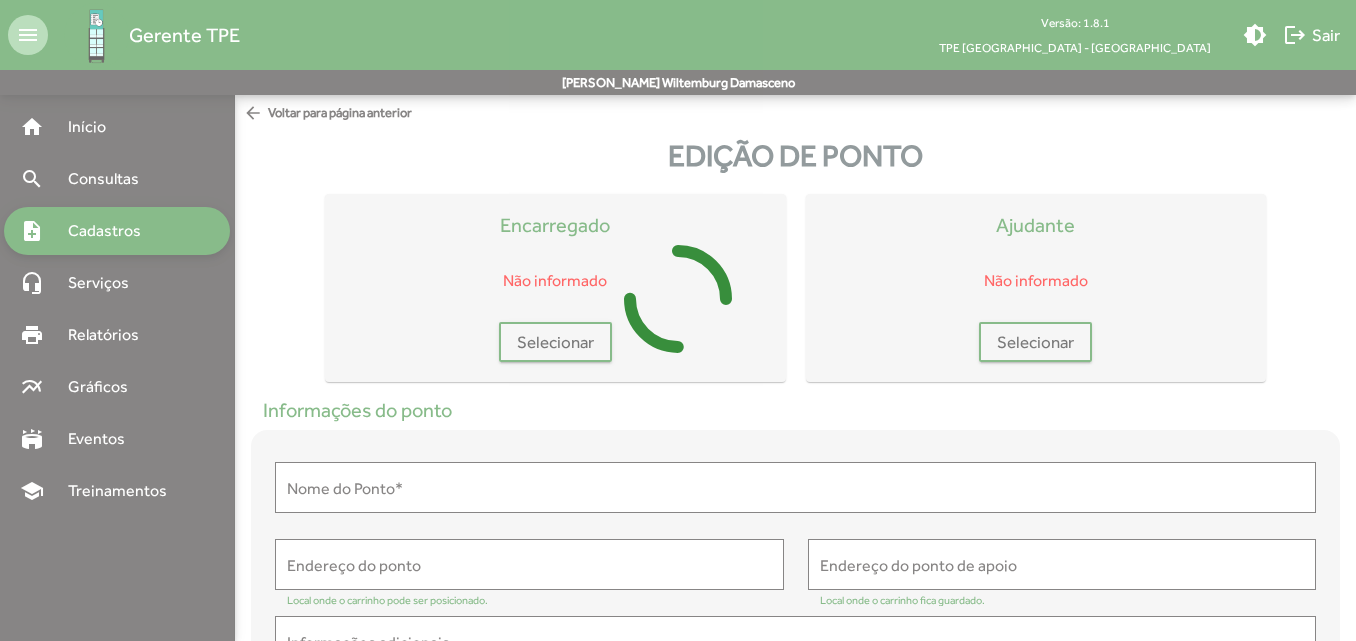type on "**********" 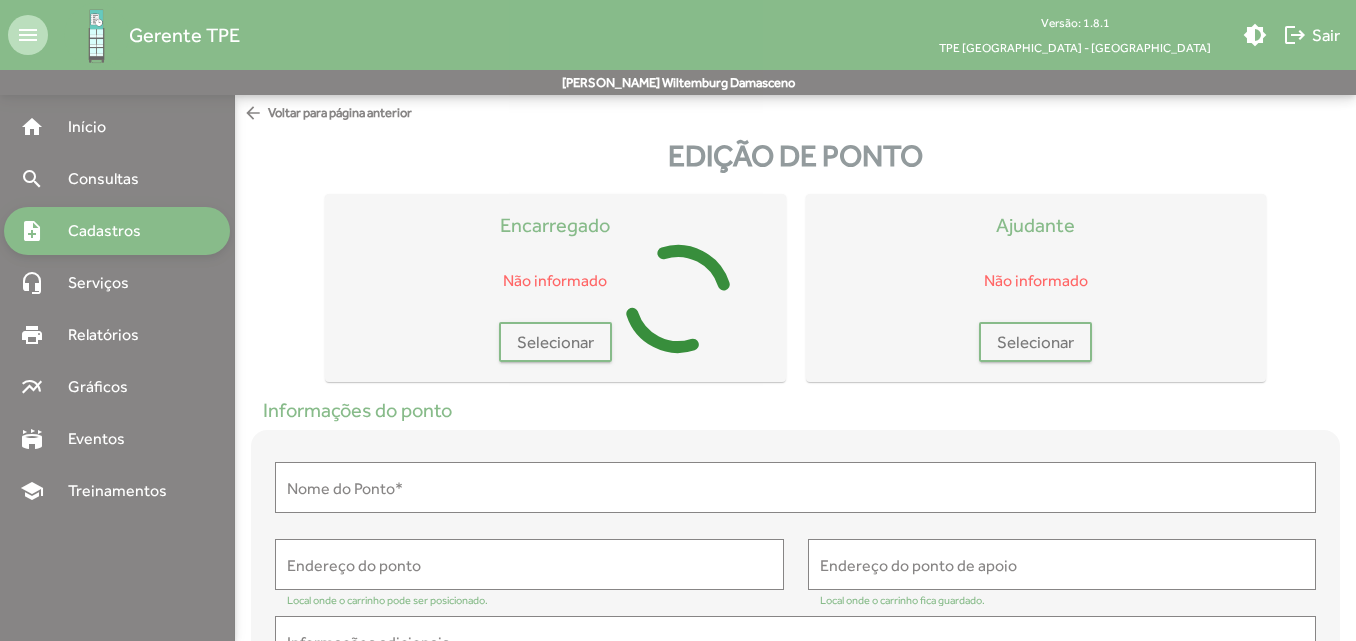 type on "**********" 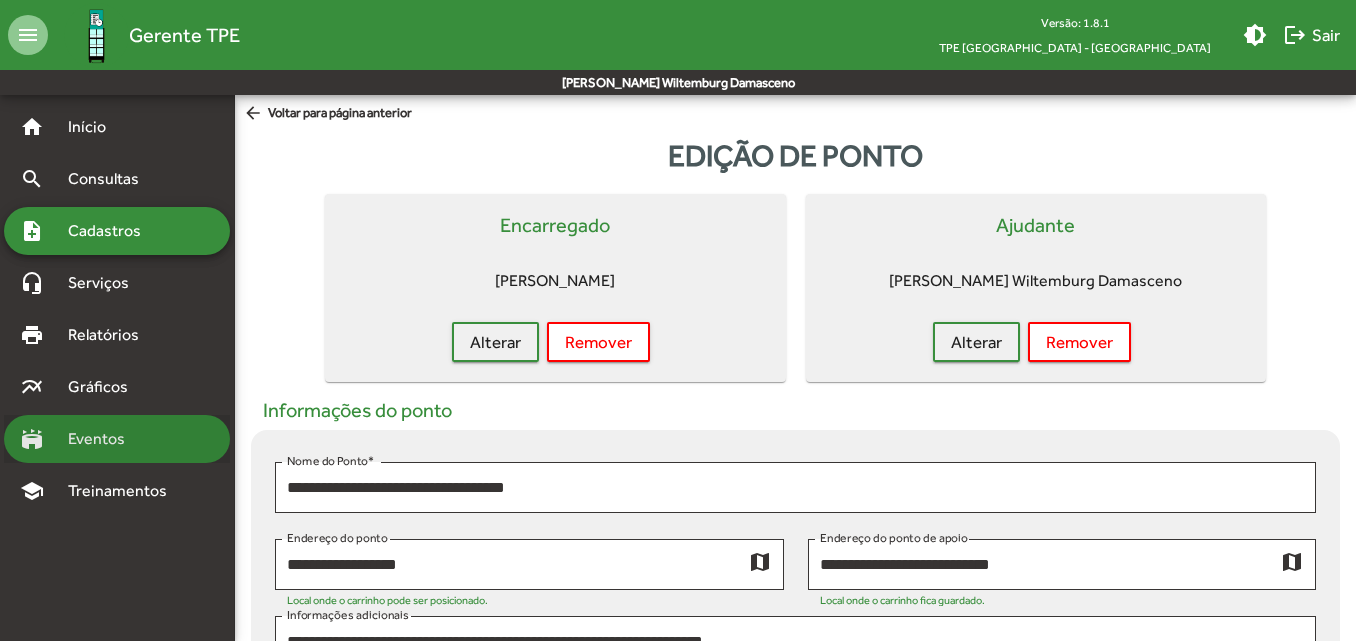 click on "stadium Eventos" at bounding box center (117, 439) 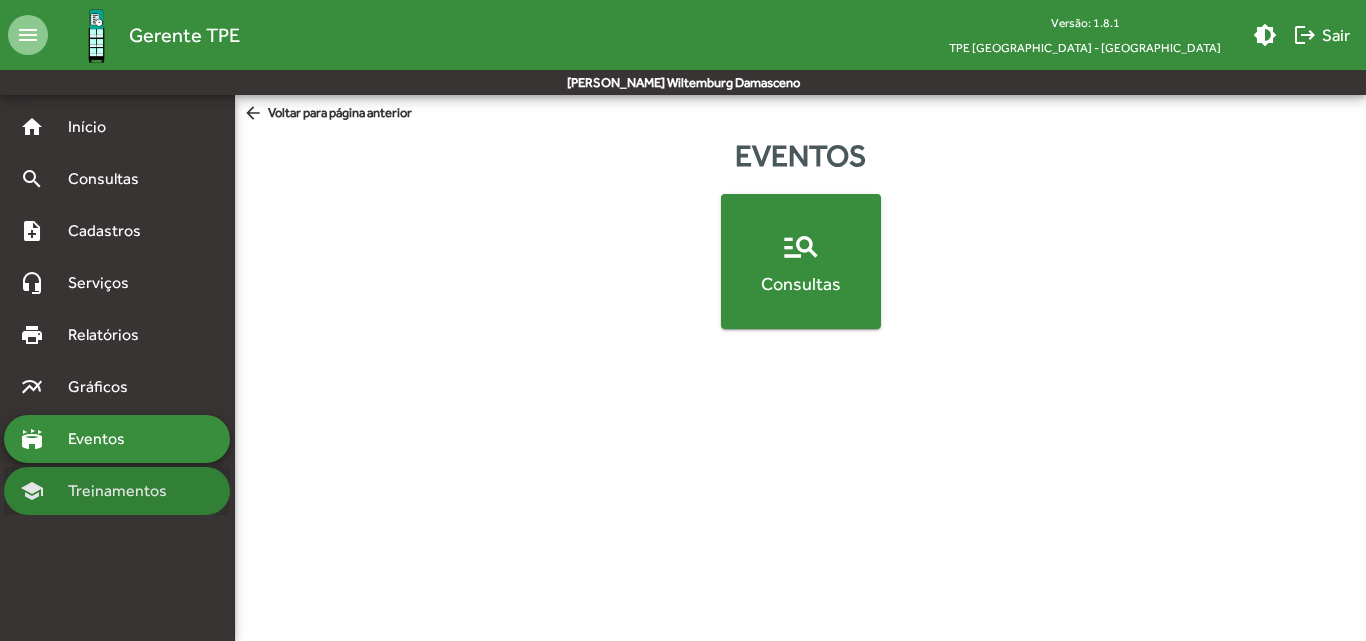 click on "Treinamentos" at bounding box center [123, 491] 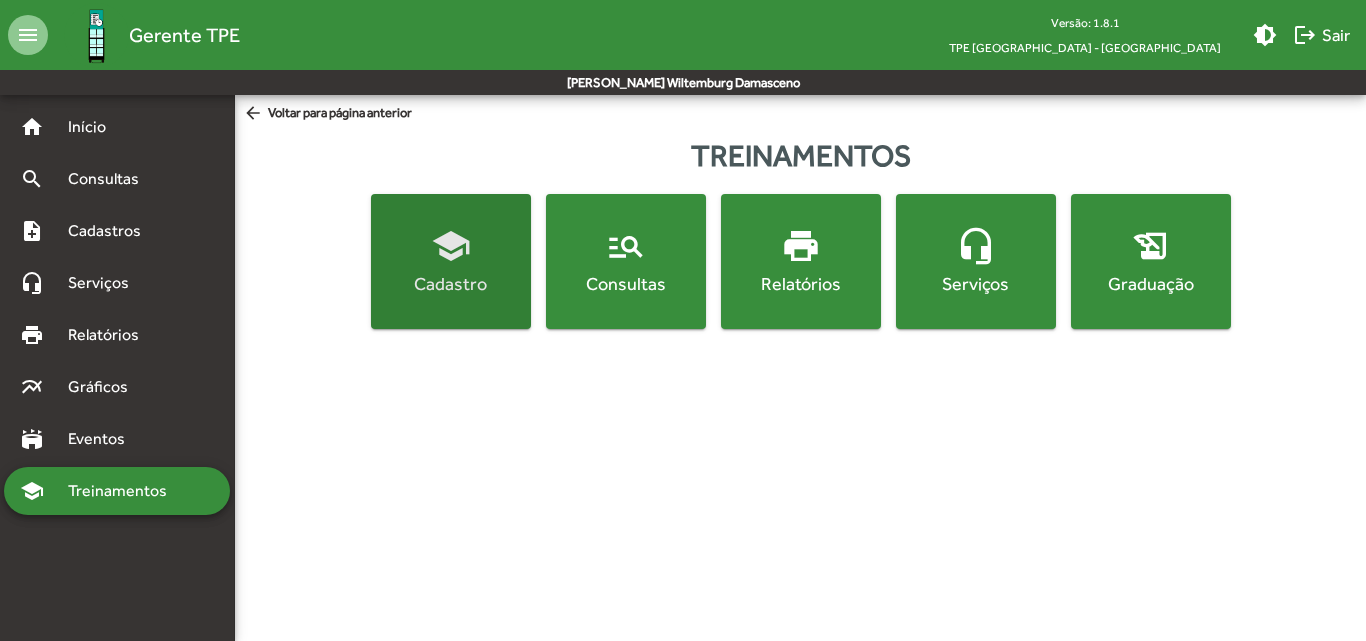 click on "school  Cadastro" 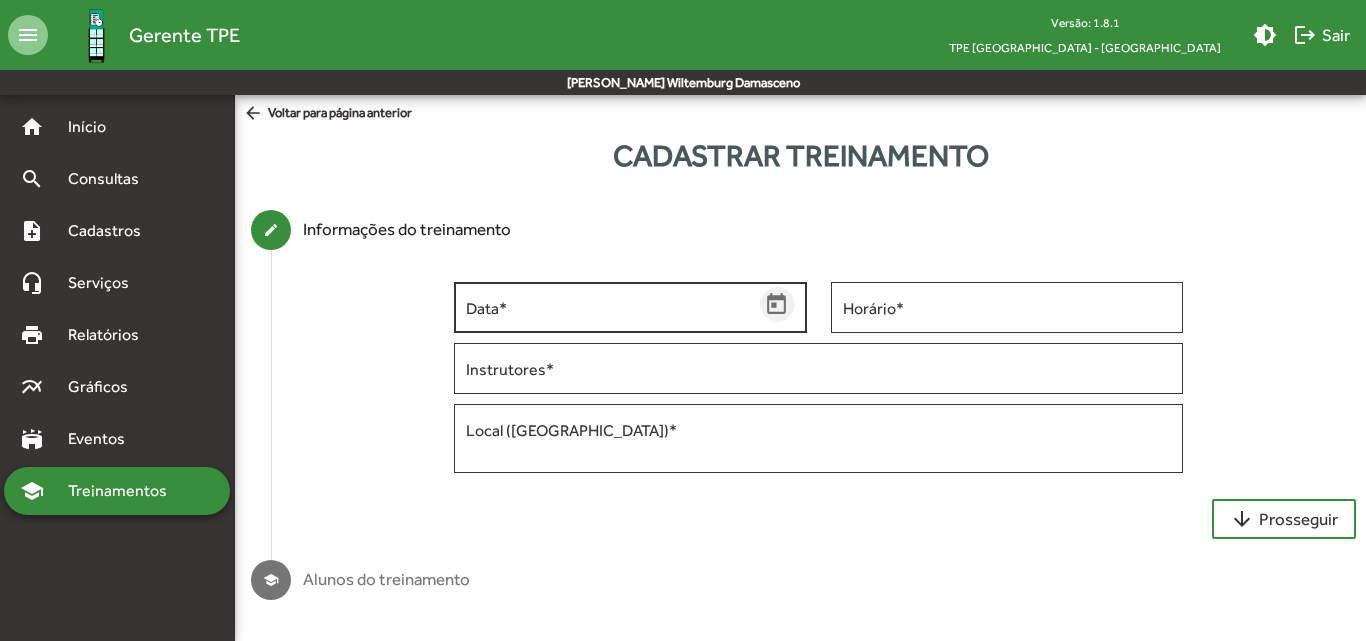 click 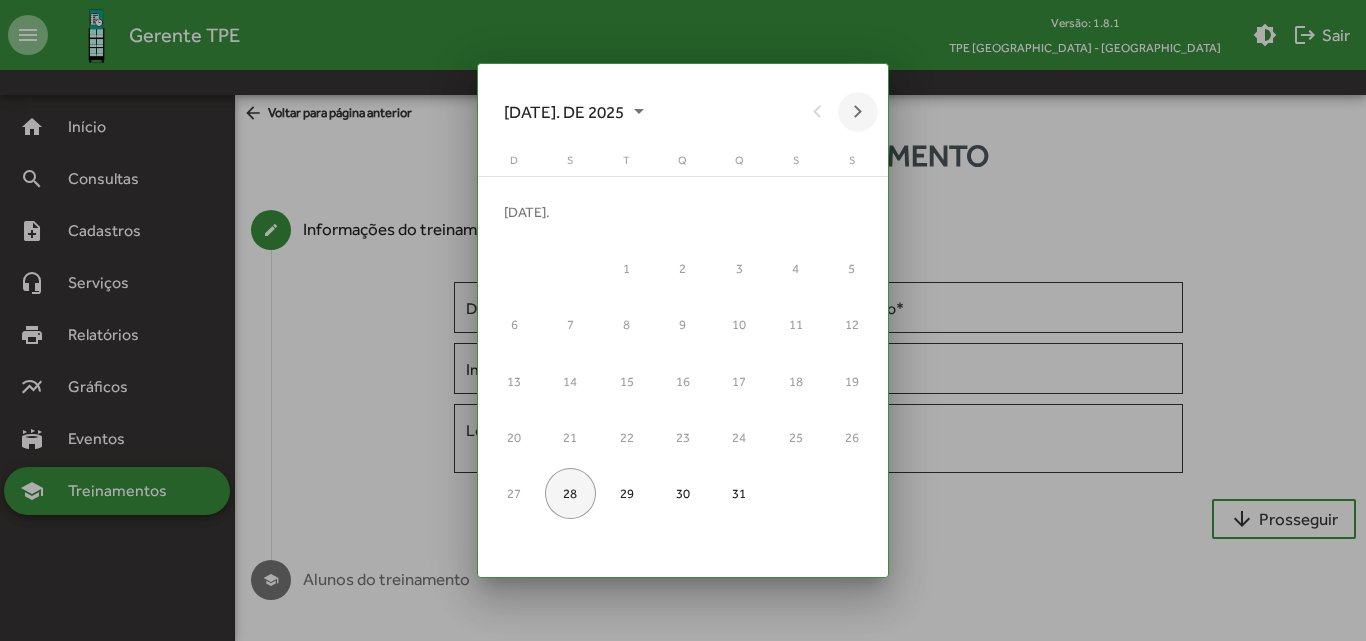 click at bounding box center [858, 112] 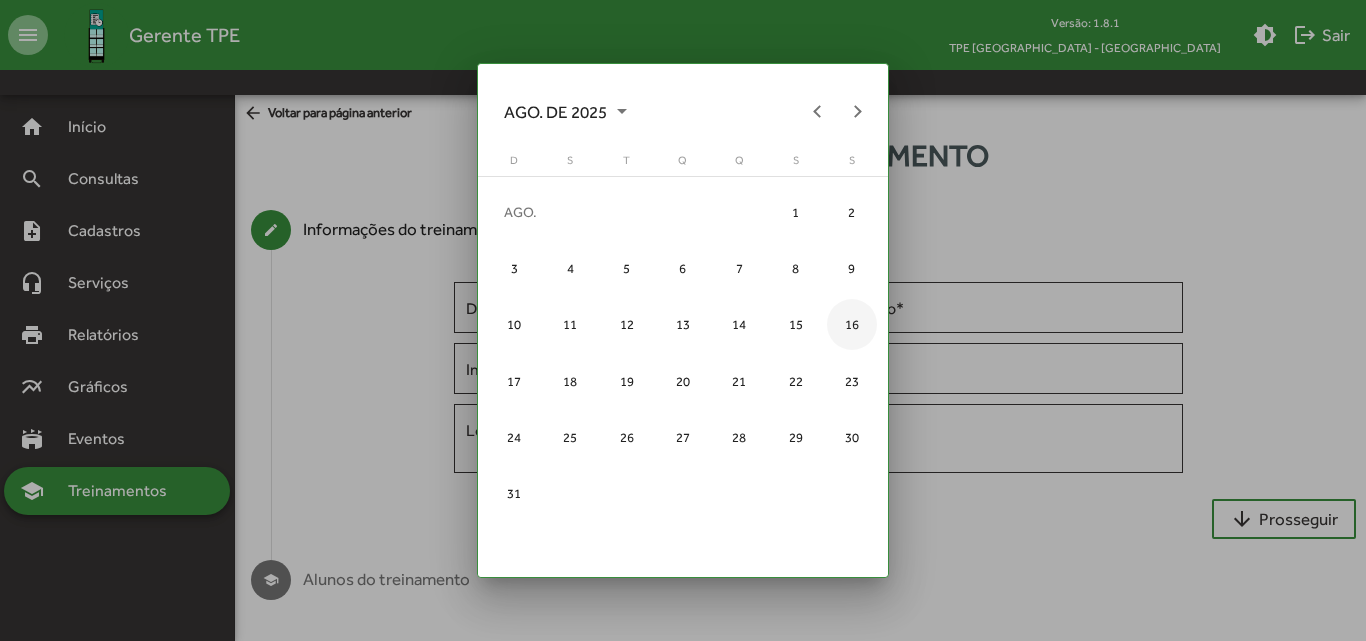 click on "16" at bounding box center [852, 324] 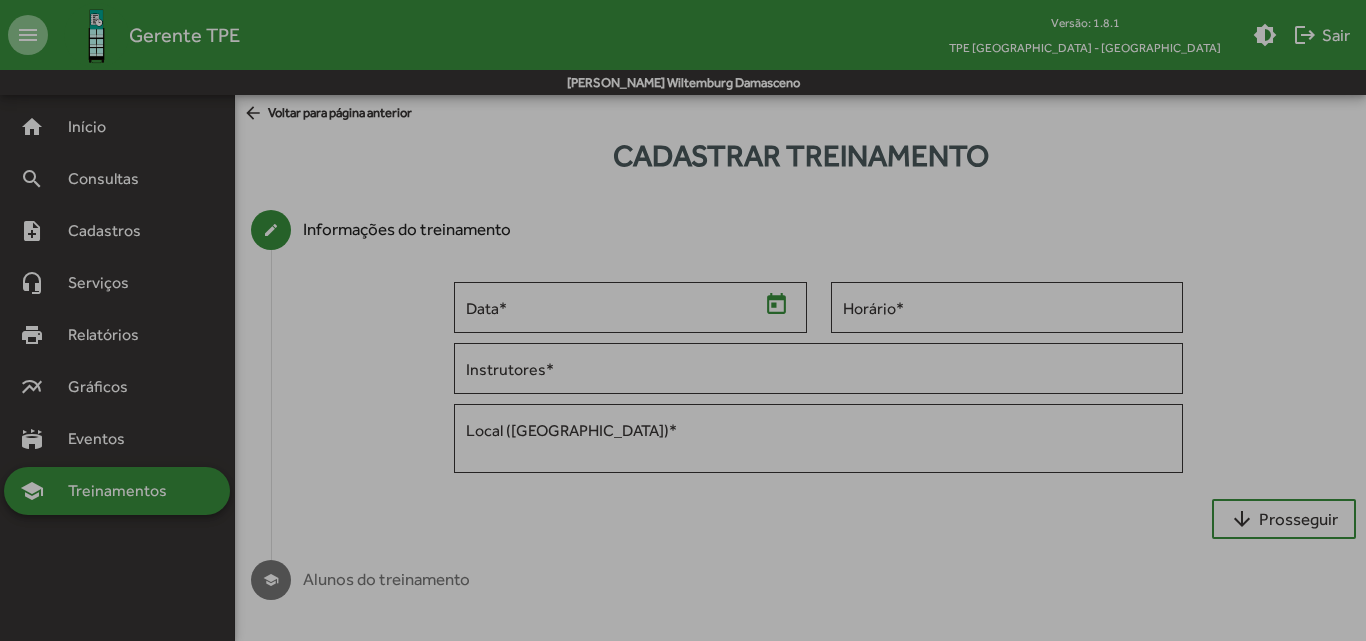 type on "**********" 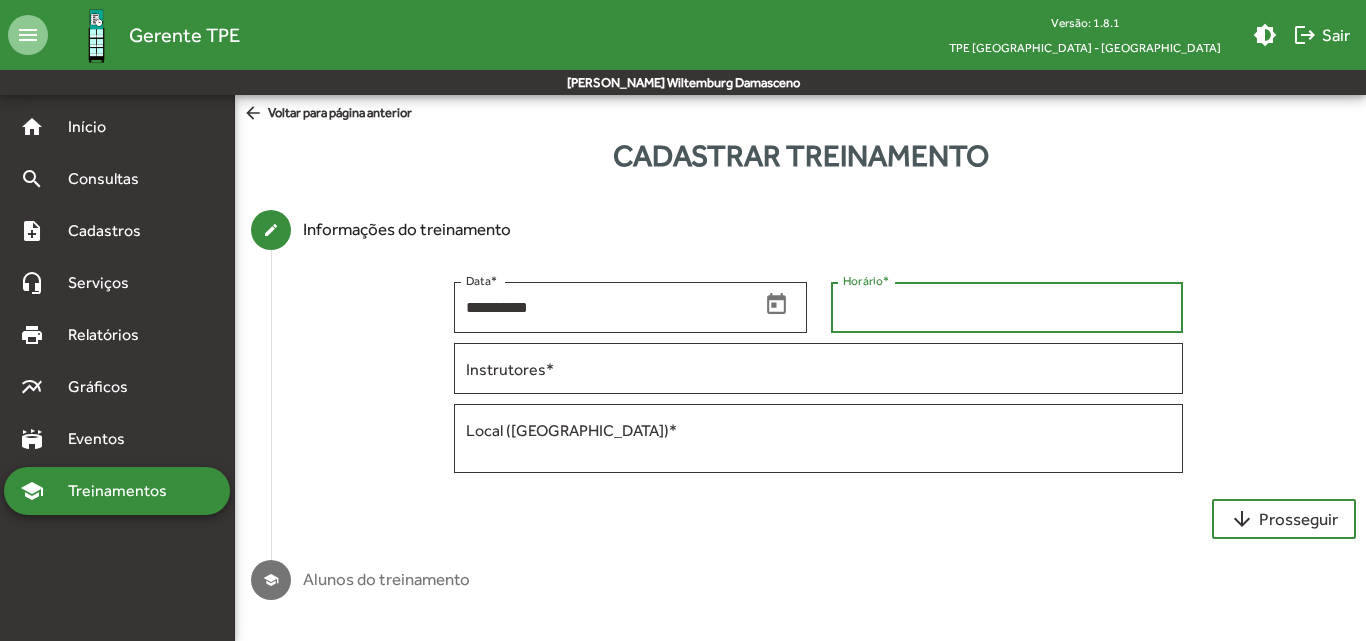 click on "Horário  *" at bounding box center (1007, 308) 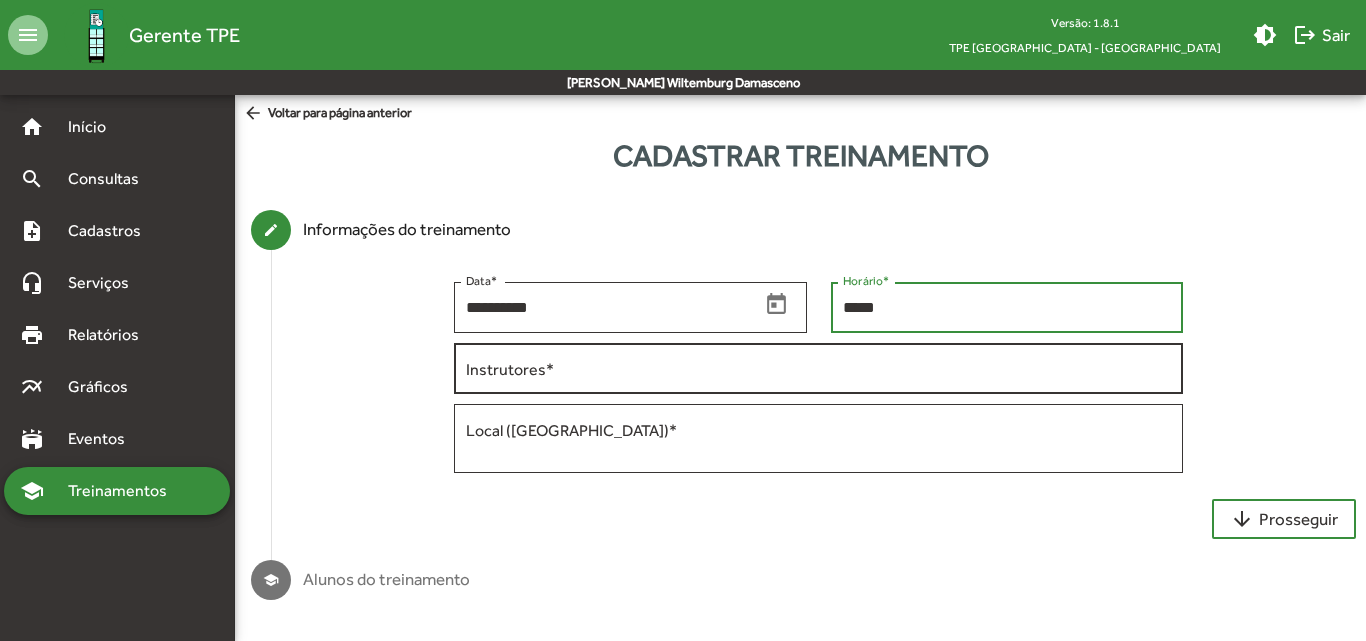 type on "*****" 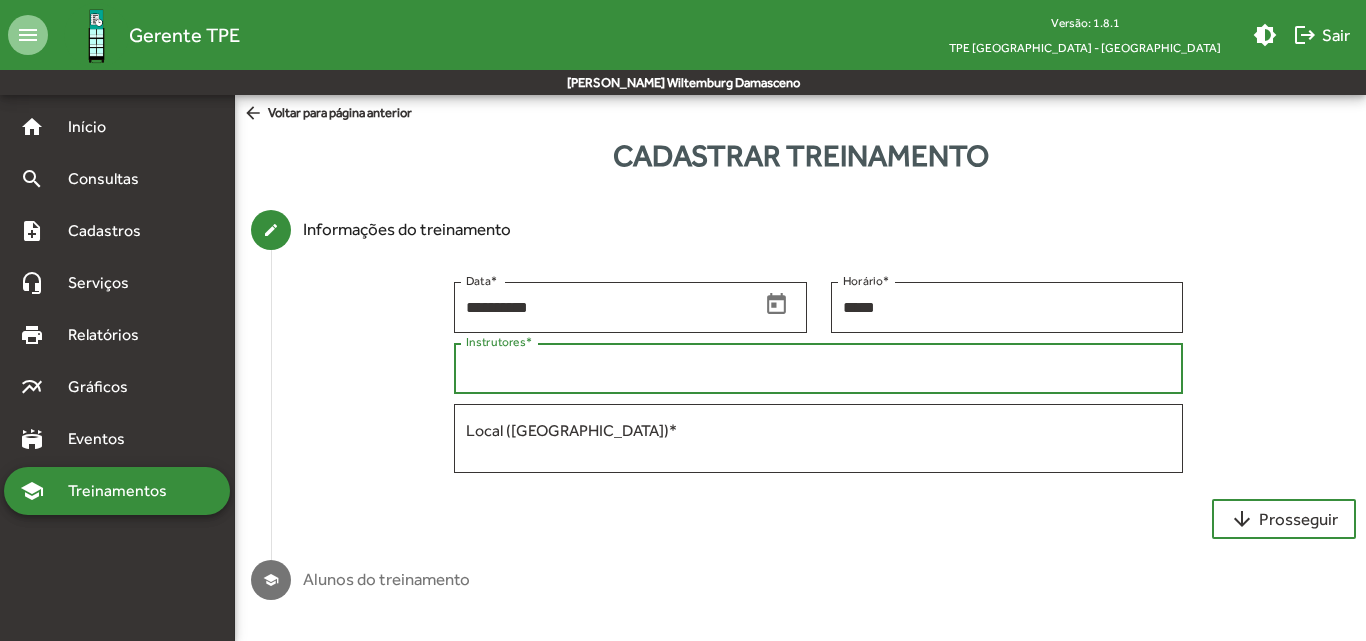 click on "Instrutores  *" at bounding box center (818, 369) 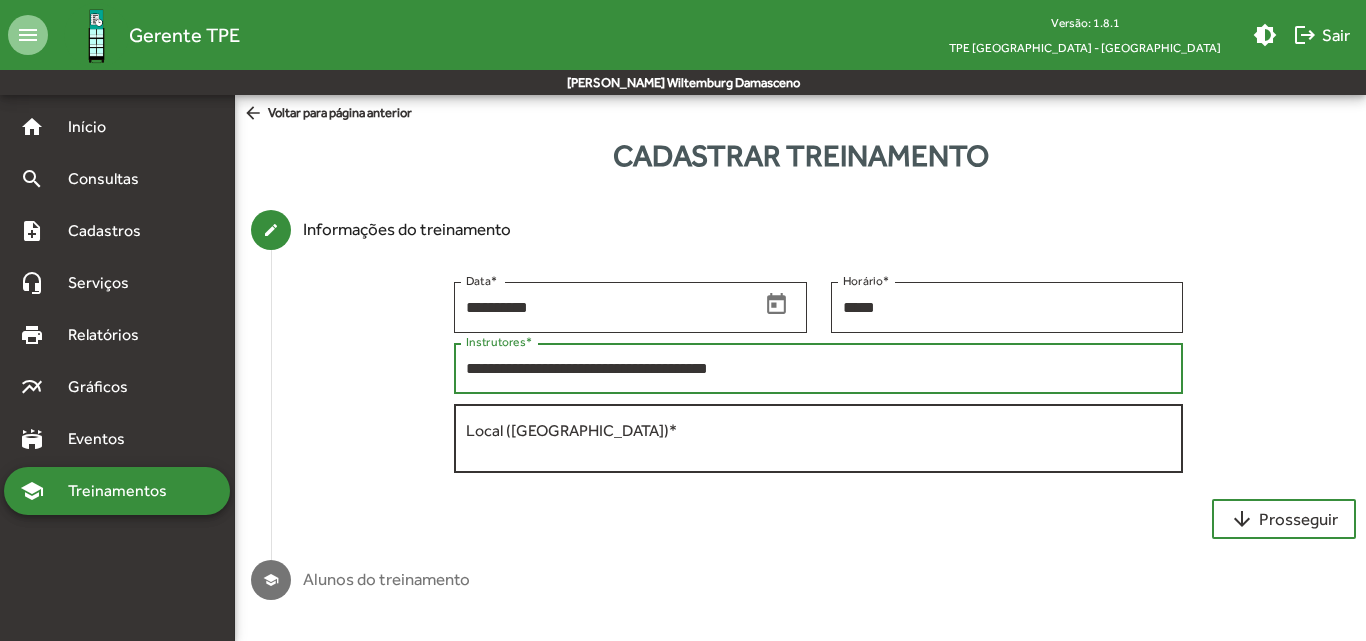 type on "**********" 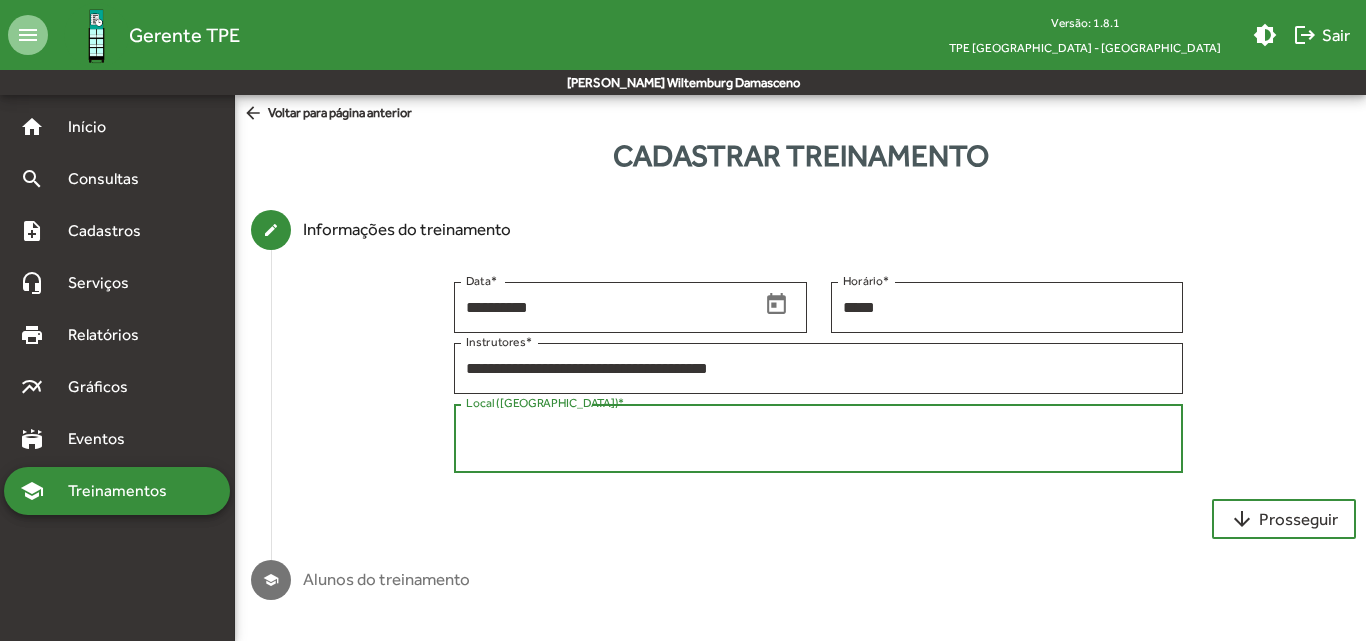 click on "Local ([GEOGRAPHIC_DATA])  *" at bounding box center [818, 439] 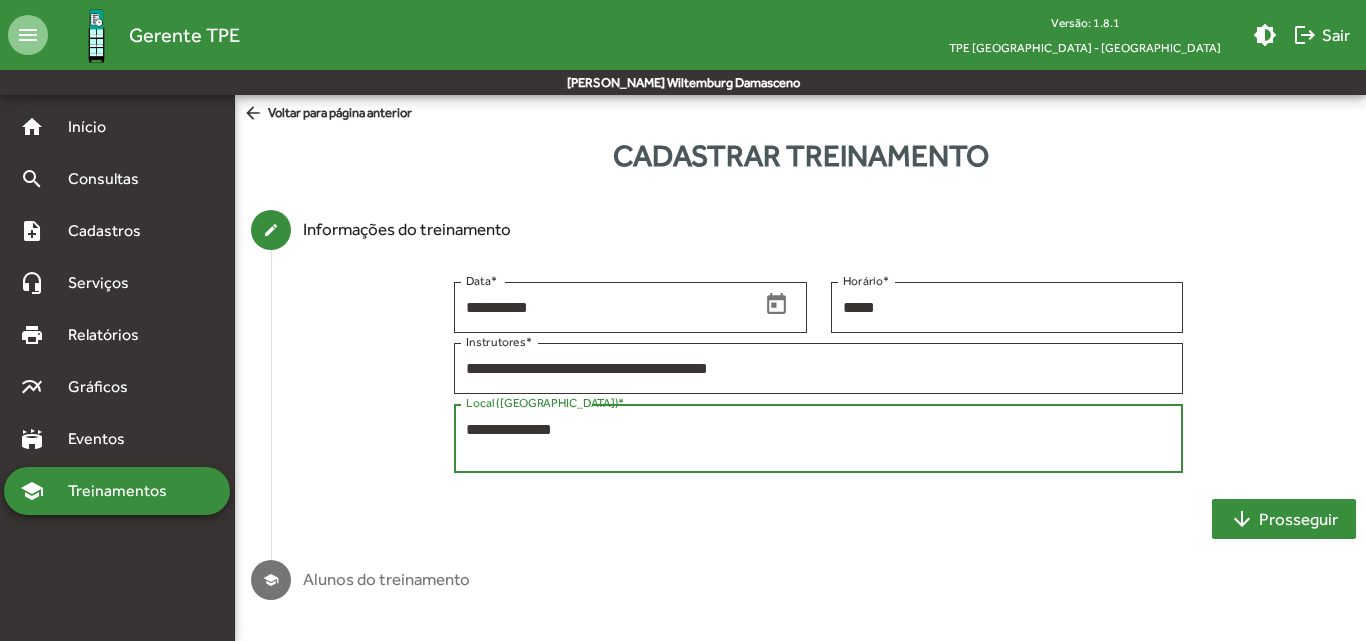 type on "**********" 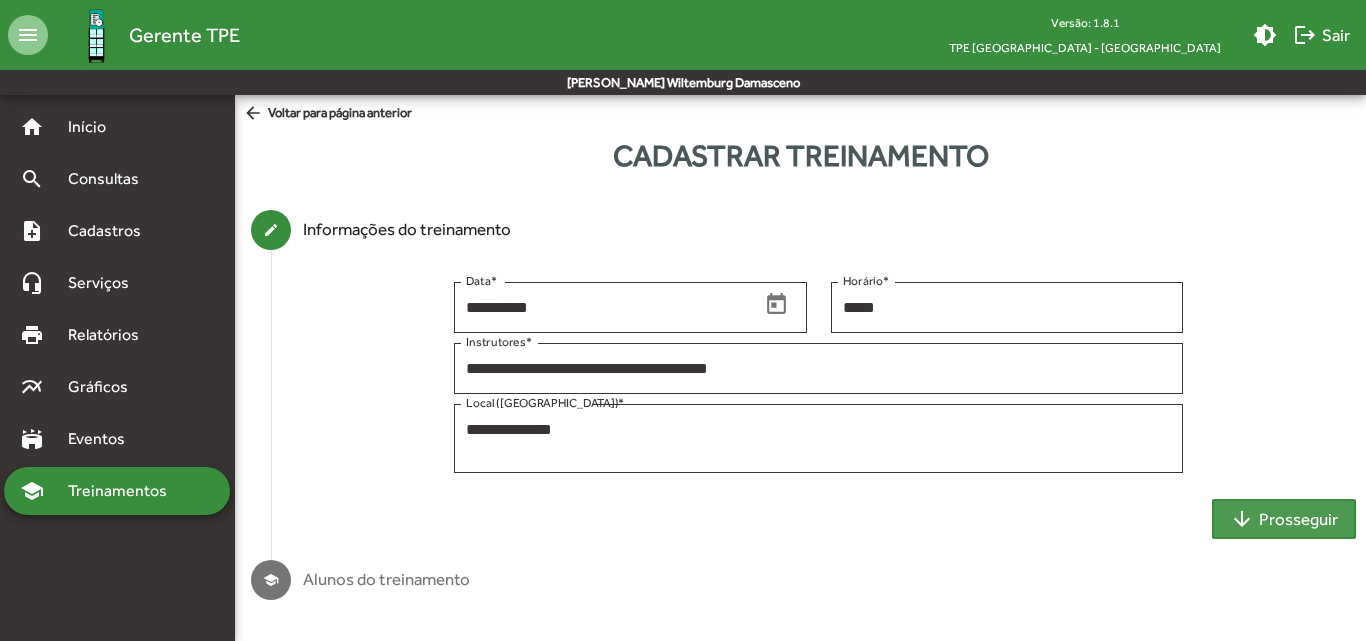 click on "arrow_downward  Prosseguir" at bounding box center [1284, 519] 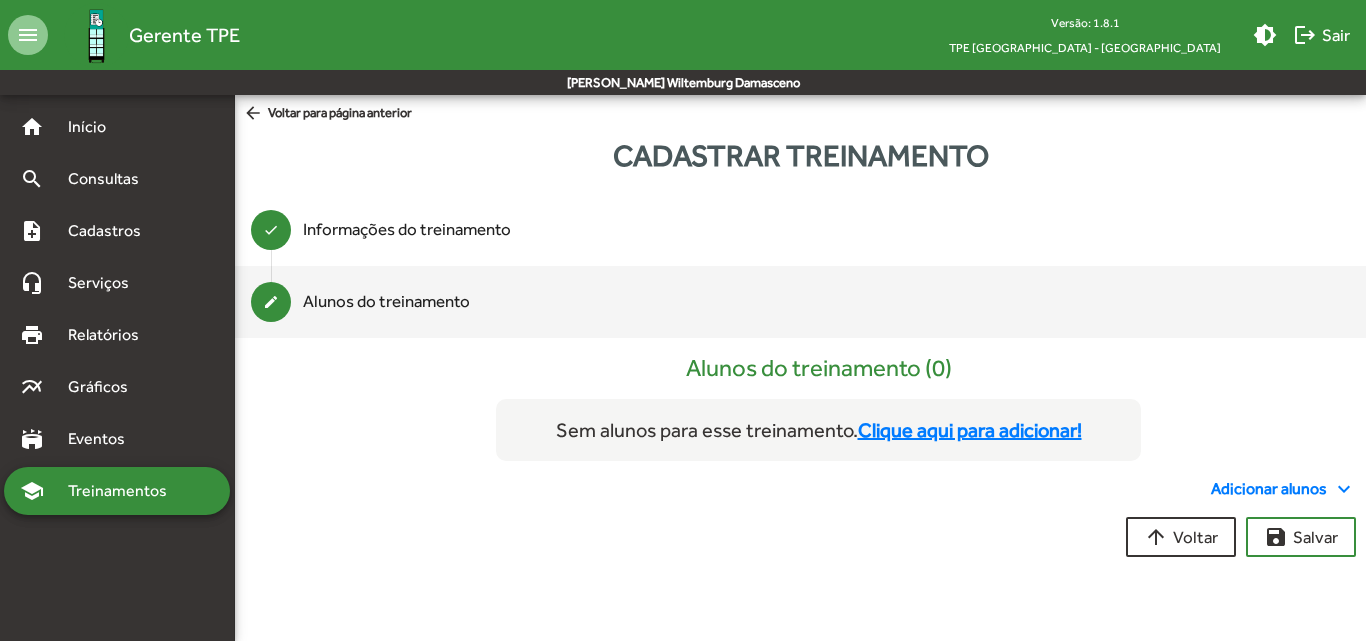 click on "Clique aqui para adicionar!" at bounding box center (970, 430) 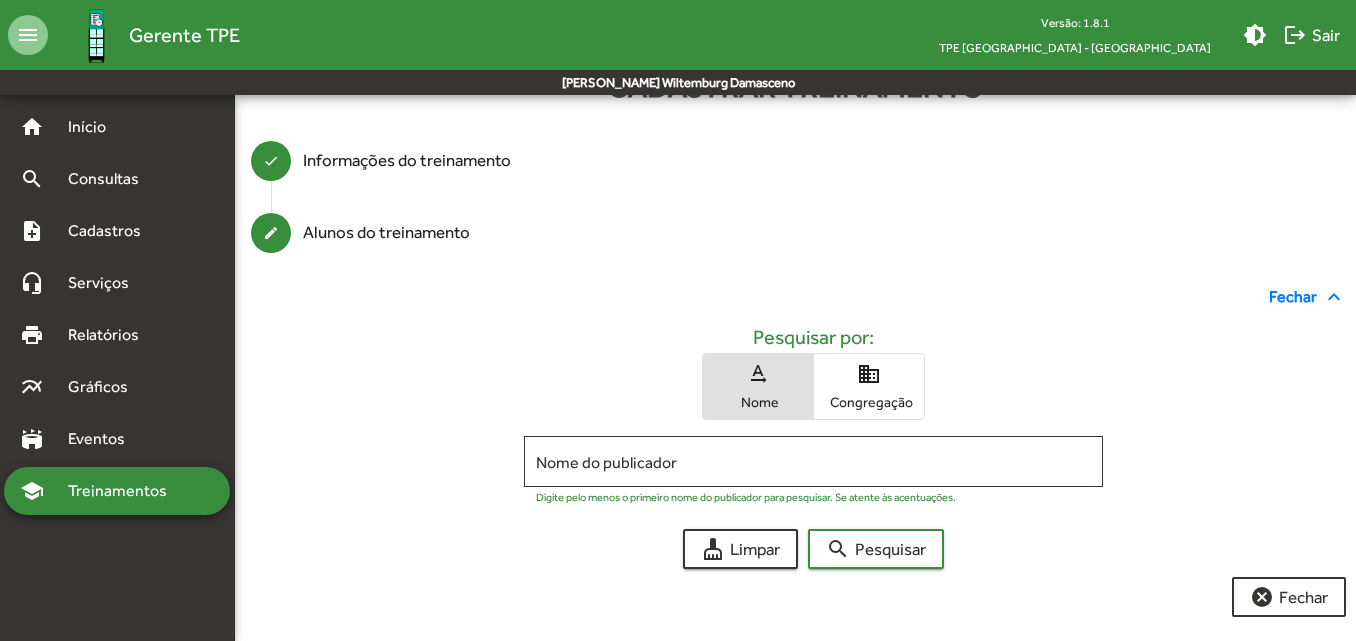 scroll, scrollTop: 74, scrollLeft: 0, axis: vertical 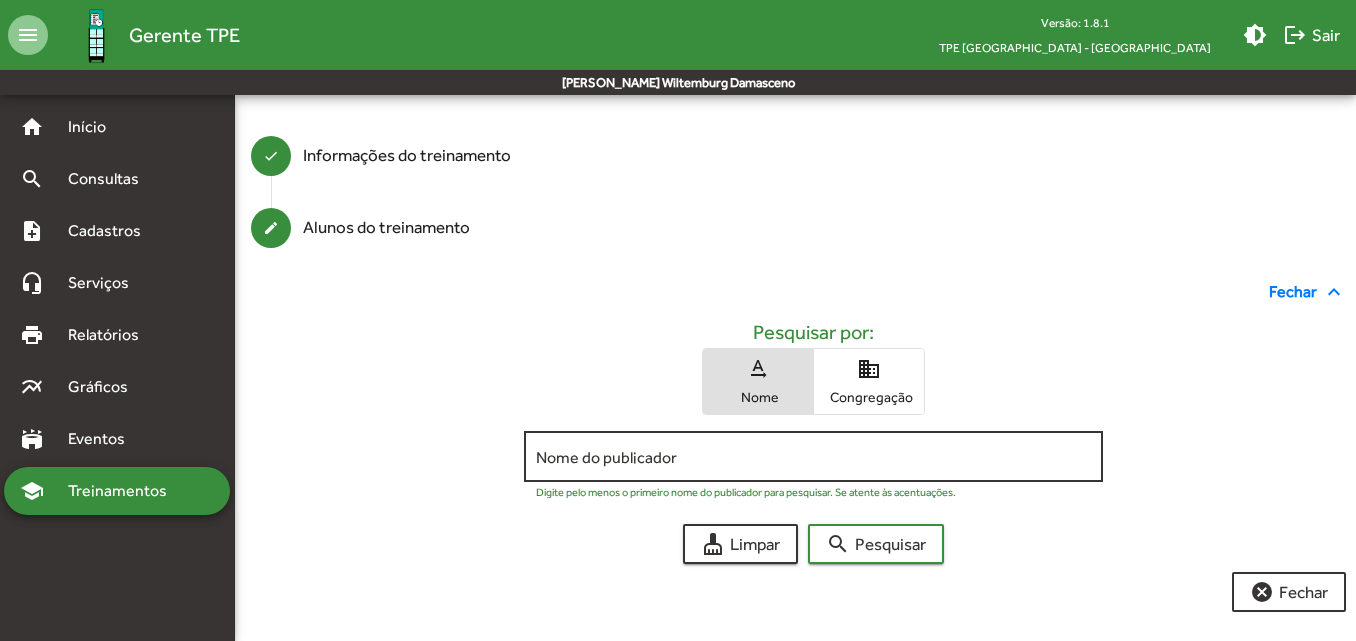 click on "Nome do publicador" at bounding box center [813, 454] 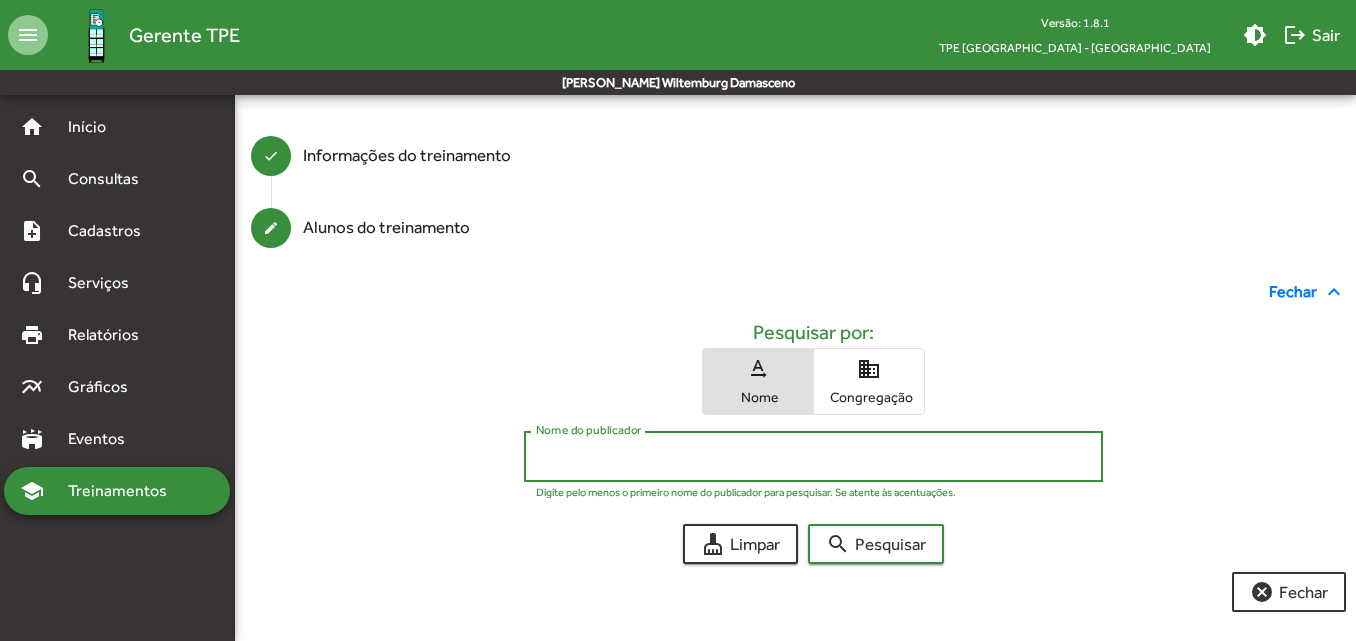 paste on "**********" 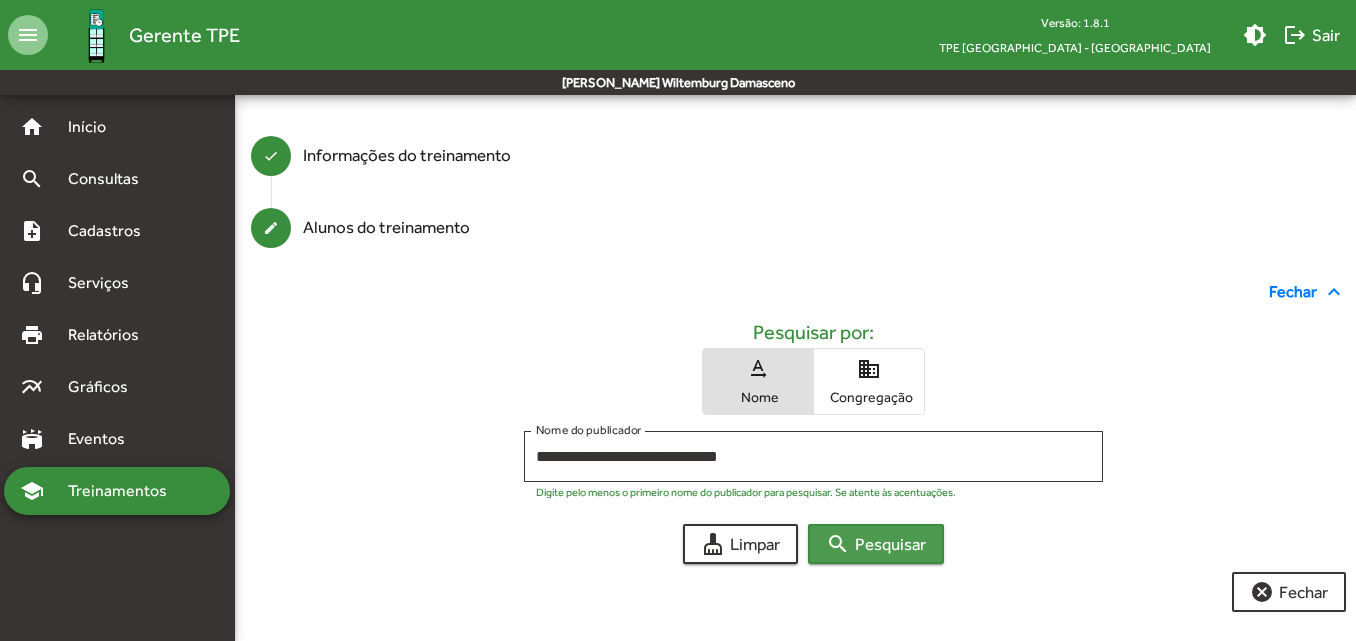 click on "search  Pesquisar" at bounding box center [876, 544] 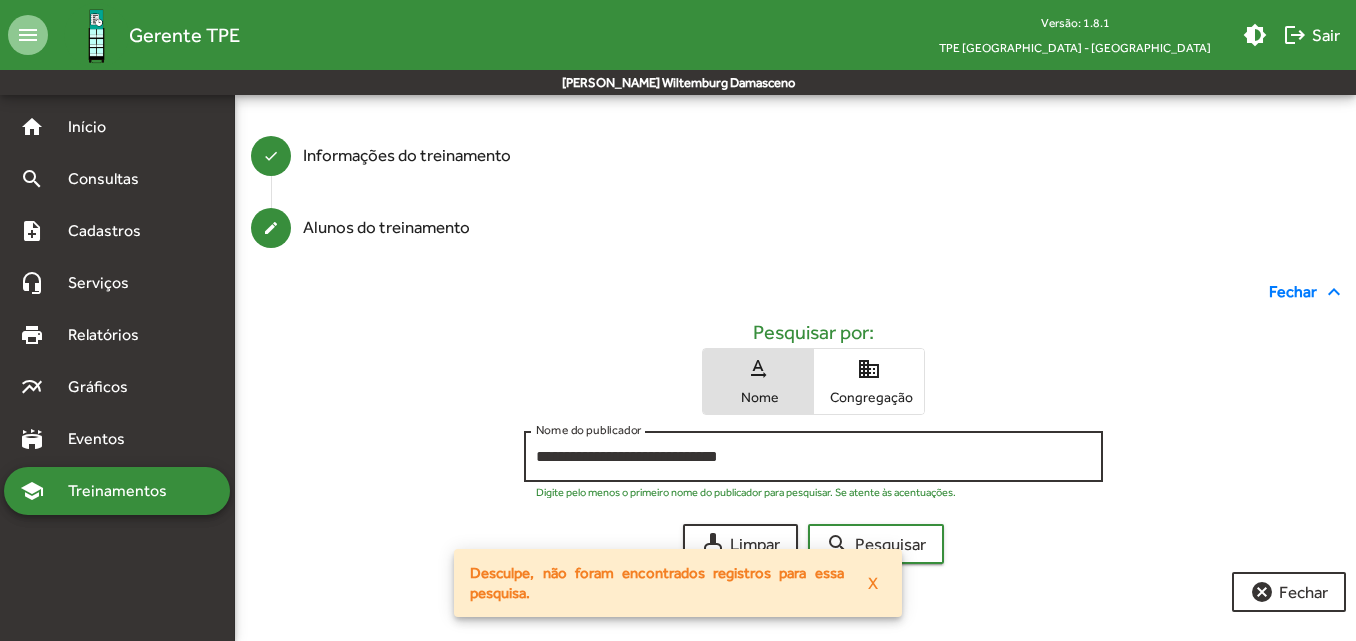 click on "**********" at bounding box center [813, 457] 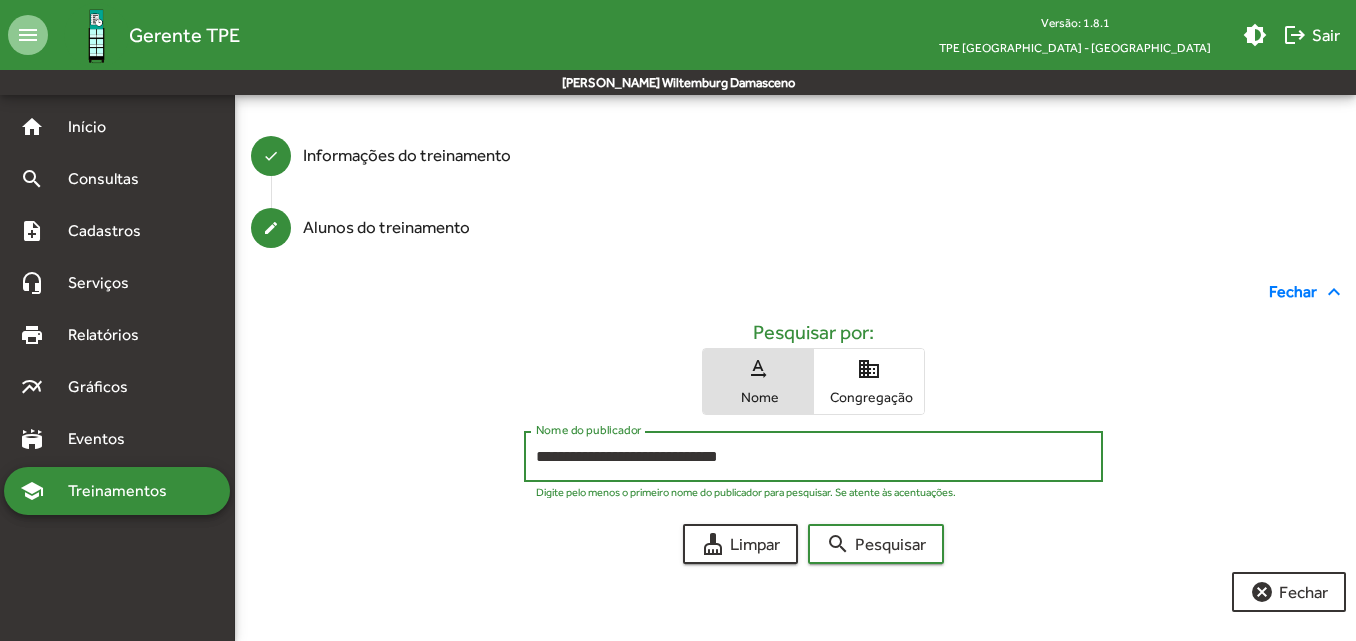 click on "**********" at bounding box center [813, 457] 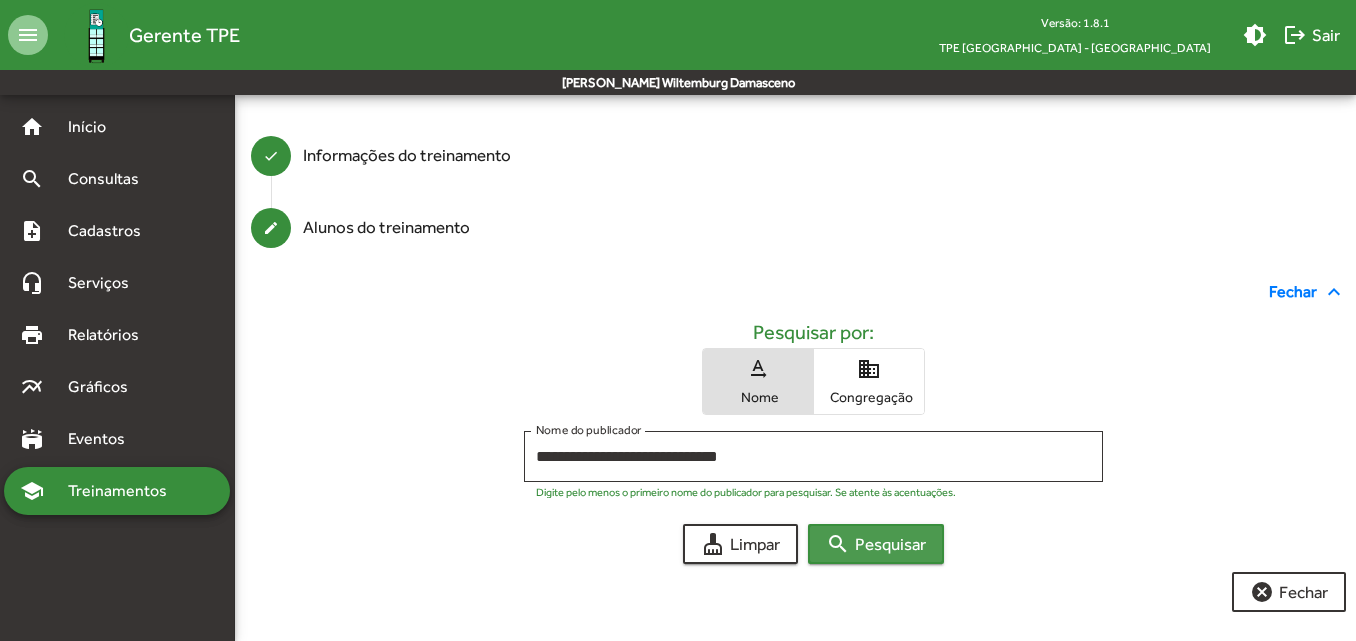 click on "search  Pesquisar" at bounding box center [876, 544] 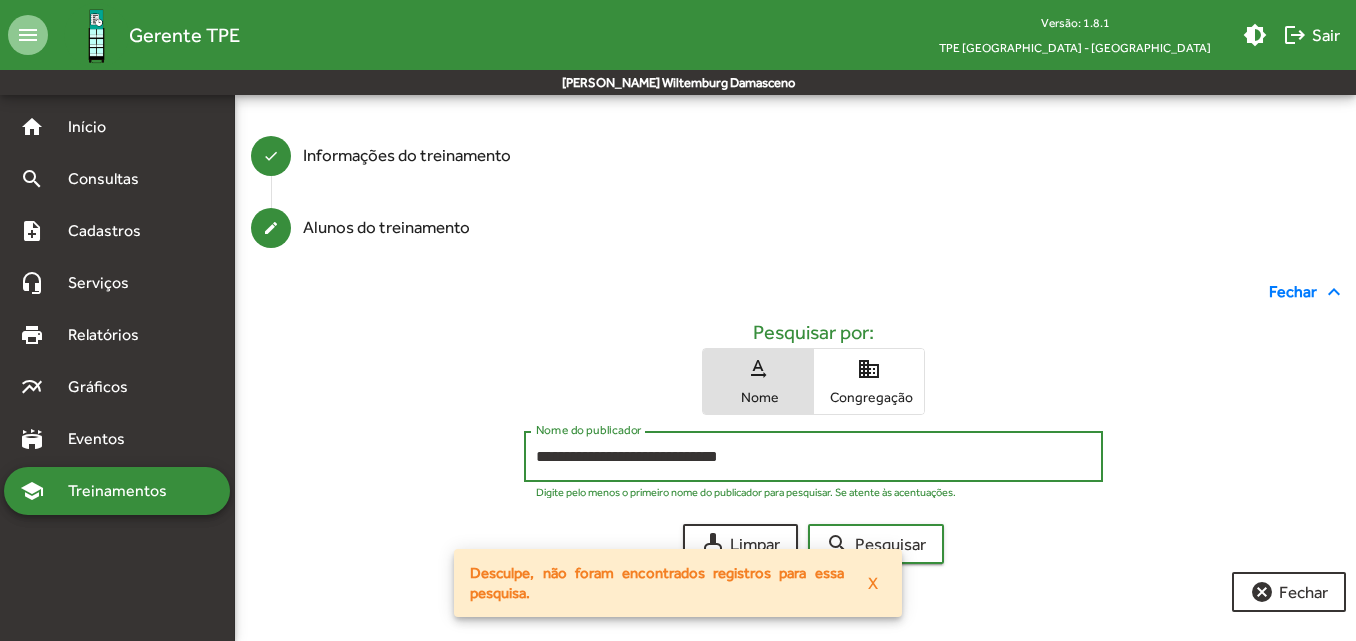 click on "**********" at bounding box center (813, 457) 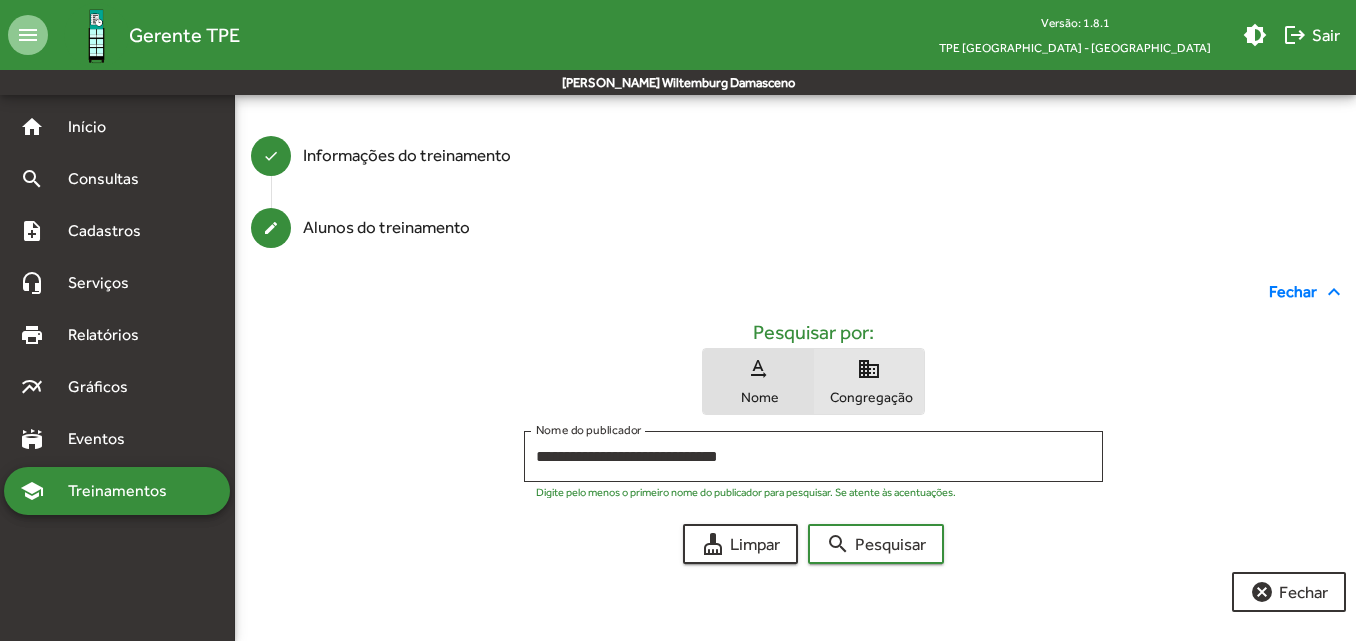 click on "Congregação" at bounding box center (869, 397) 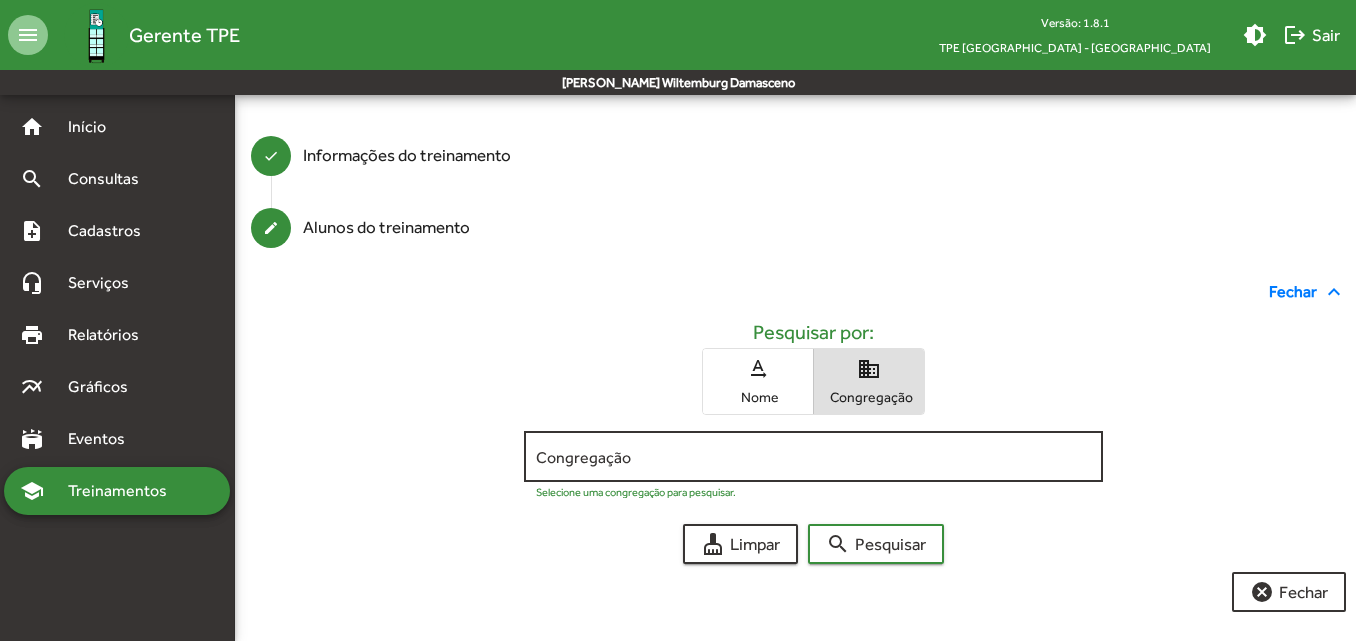 click on "Congregação" at bounding box center (813, 454) 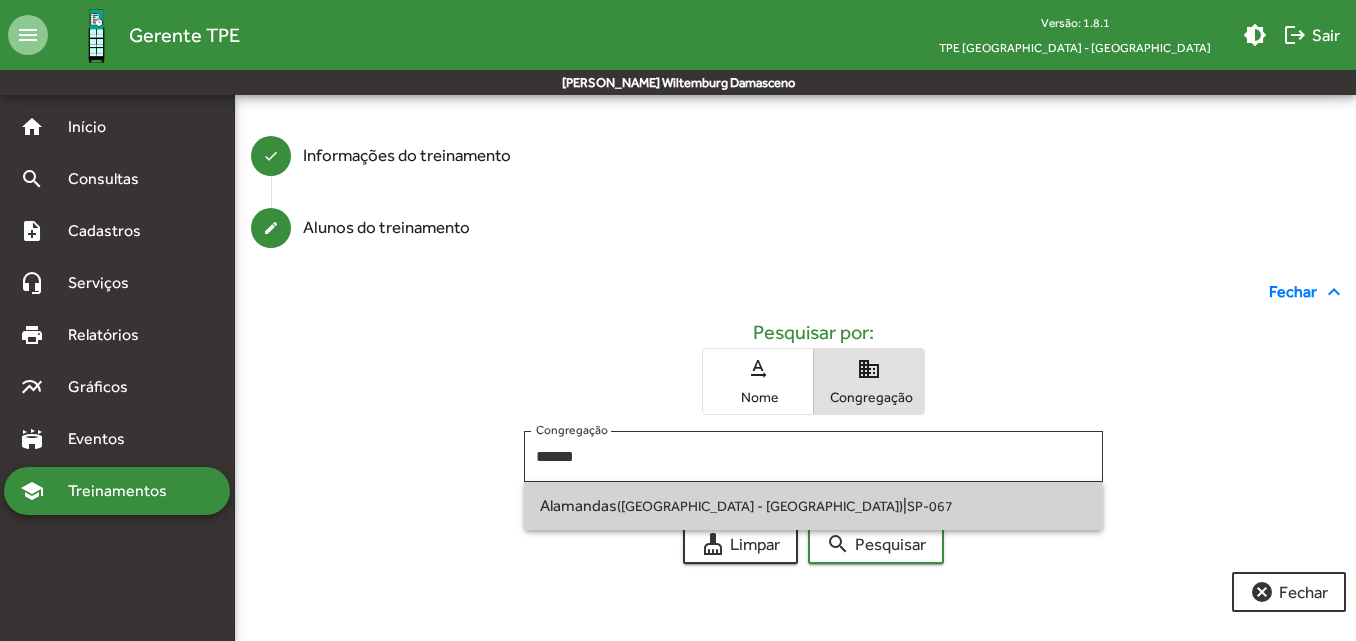 click on "Alamandas  ([GEOGRAPHIC_DATA] - [GEOGRAPHIC_DATA])  |  SP-067" at bounding box center [813, 506] 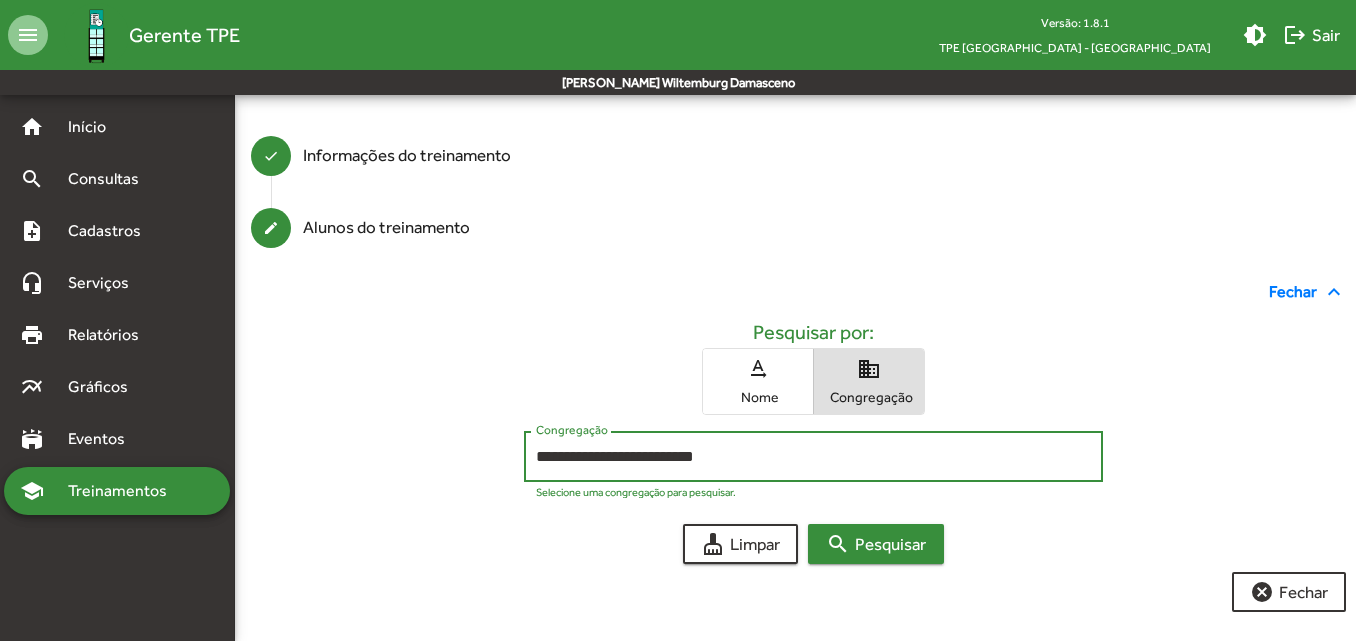 click on "search  Pesquisar" at bounding box center [876, 544] 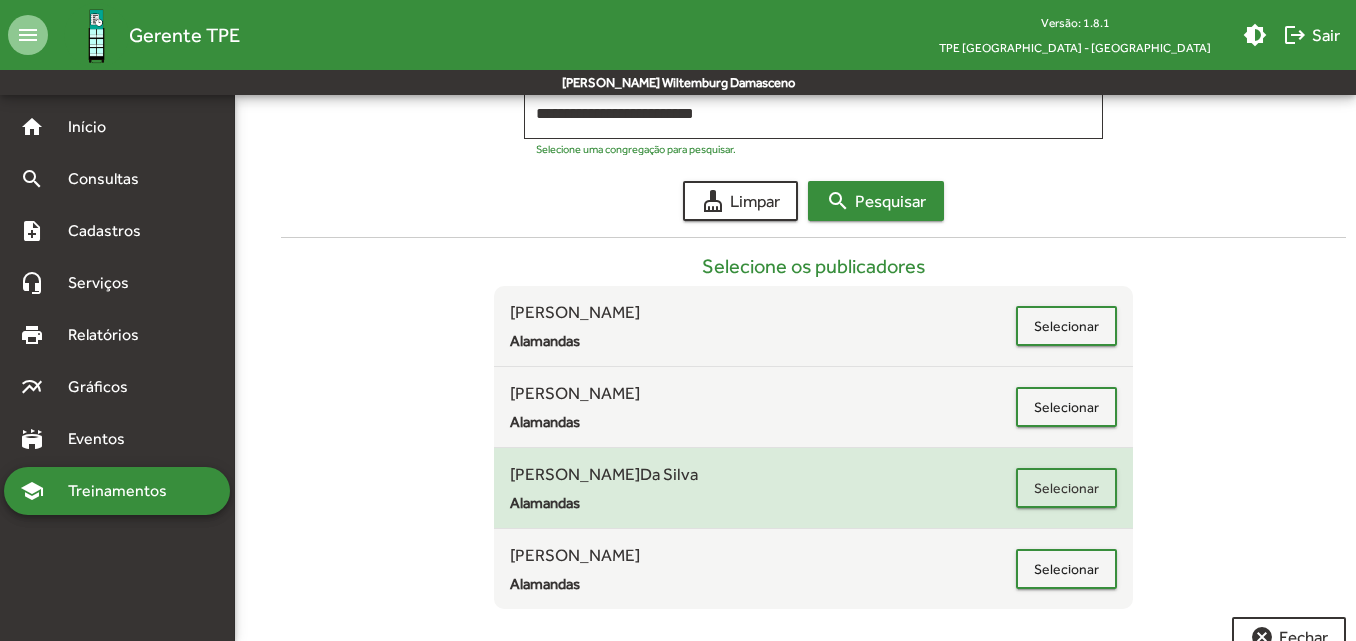 scroll, scrollTop: 462, scrollLeft: 0, axis: vertical 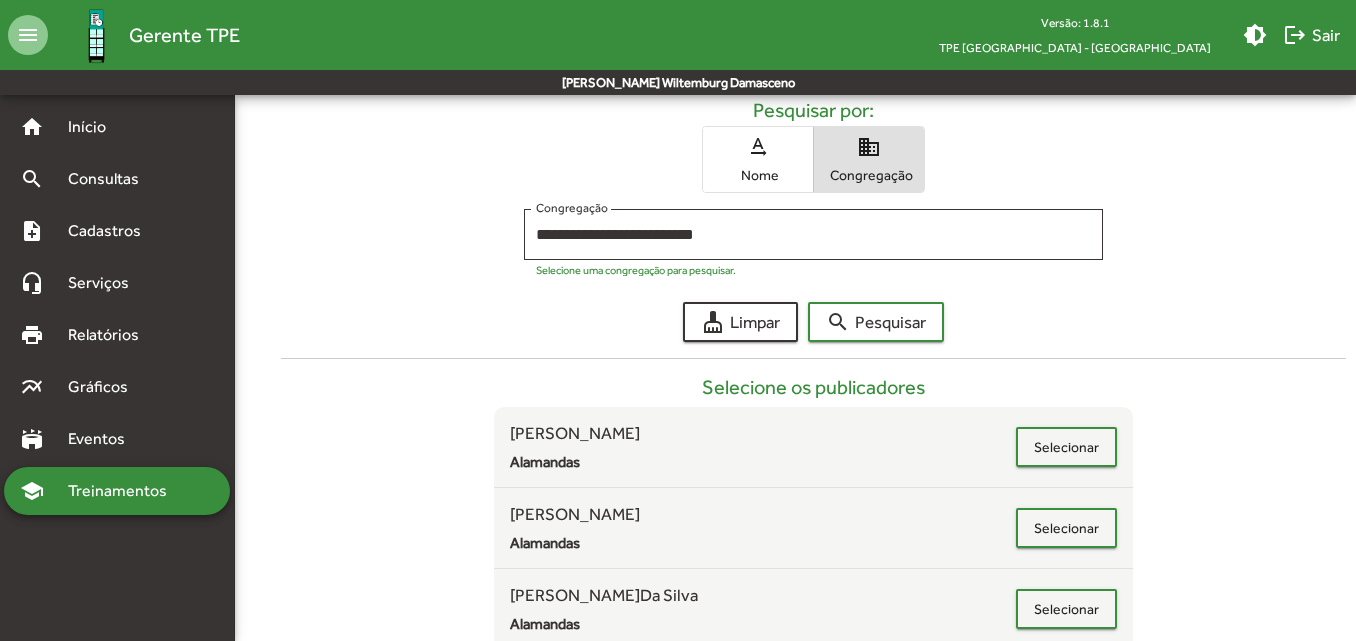 click on "text_rotation_none Nome" at bounding box center (758, 159) 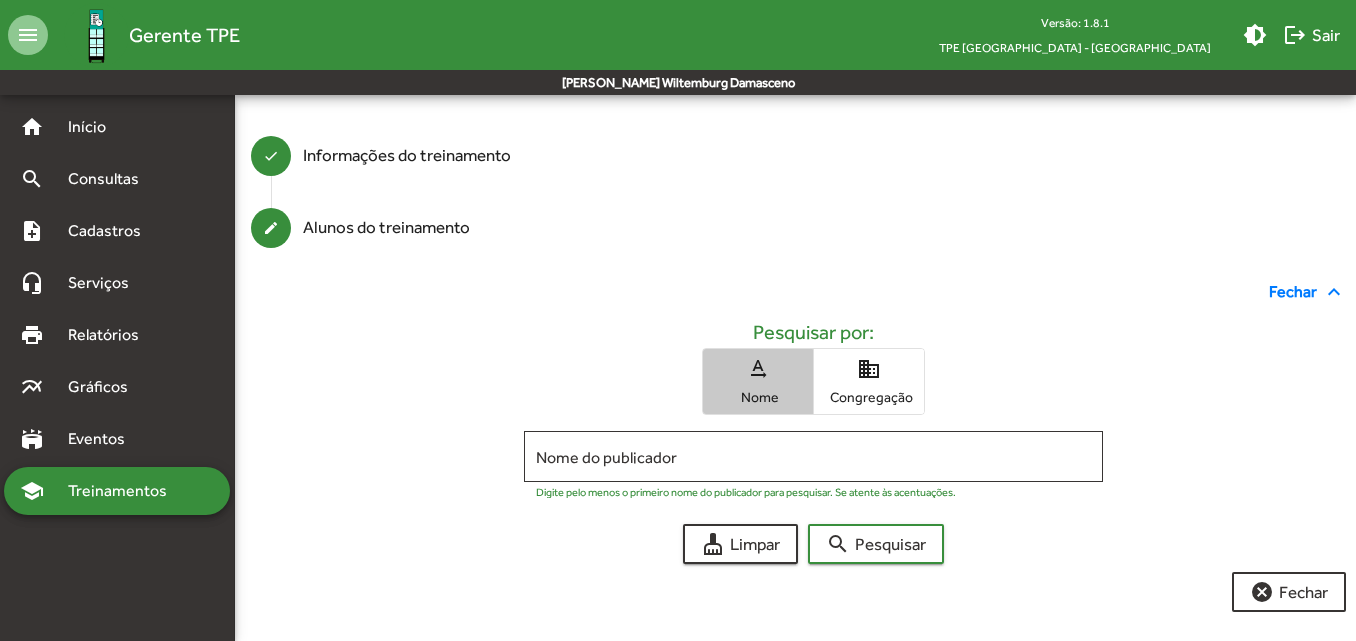 scroll, scrollTop: 74, scrollLeft: 0, axis: vertical 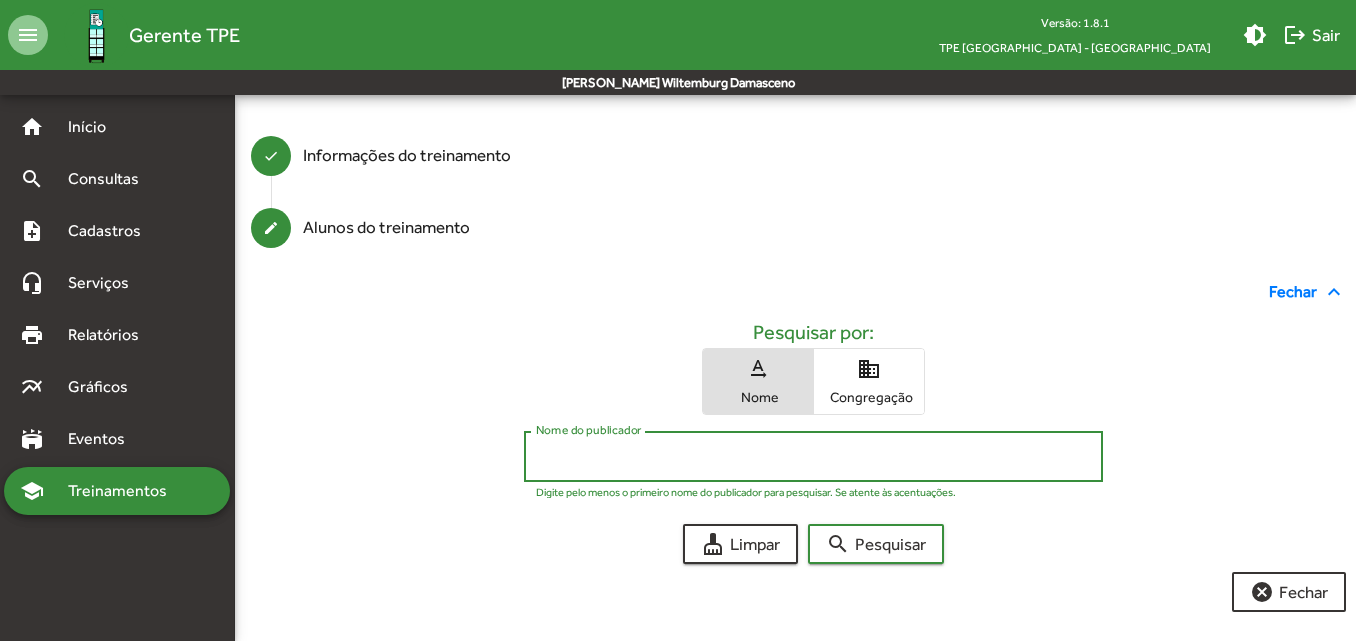 click on "Nome do publicador" at bounding box center (813, 457) 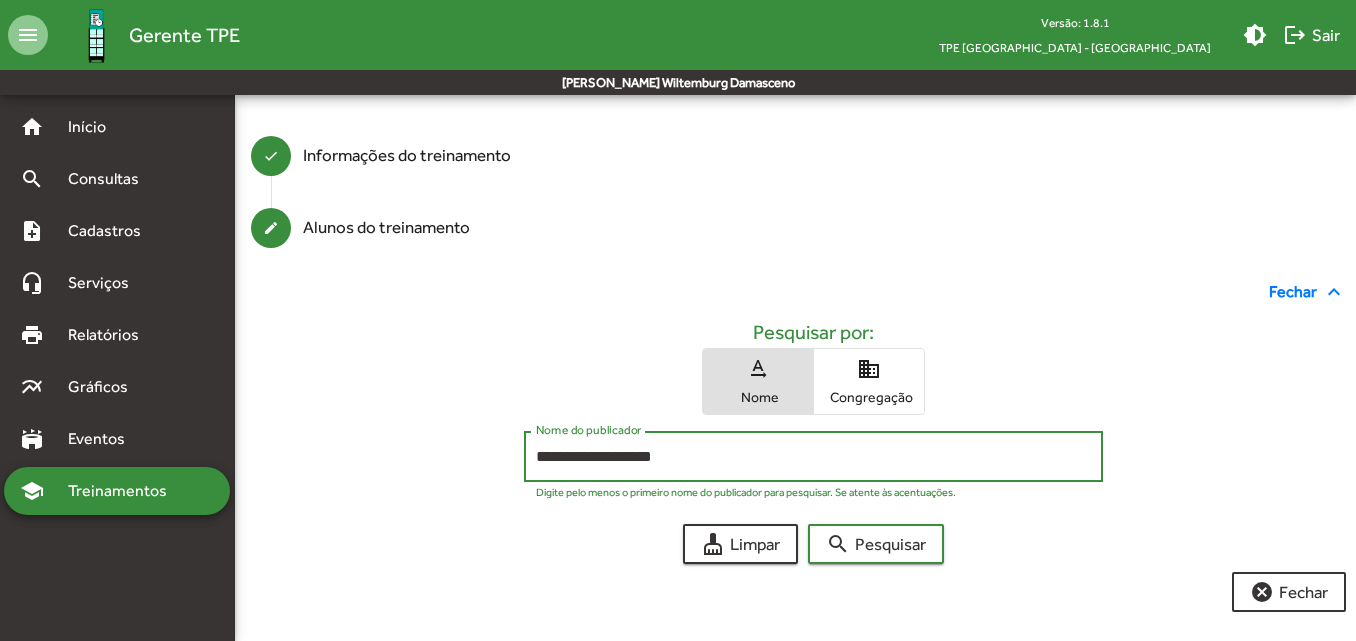 click on "search  Pesquisar" at bounding box center (876, 544) 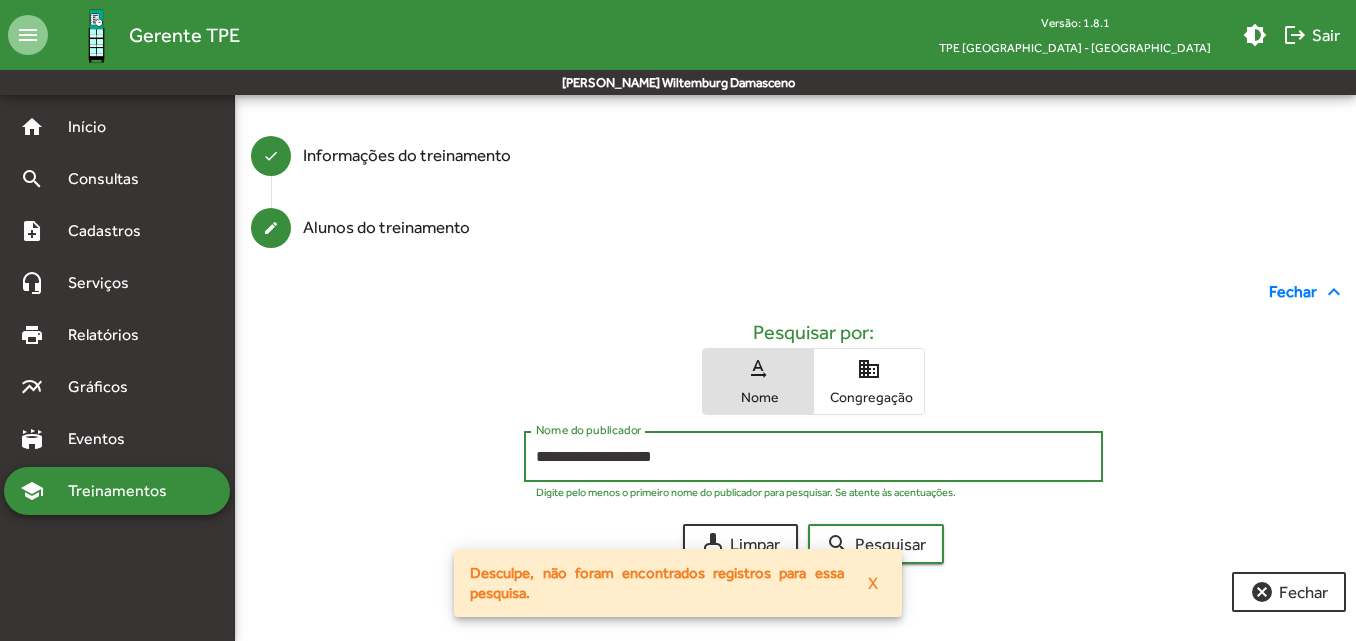 click on "**********" at bounding box center [813, 457] 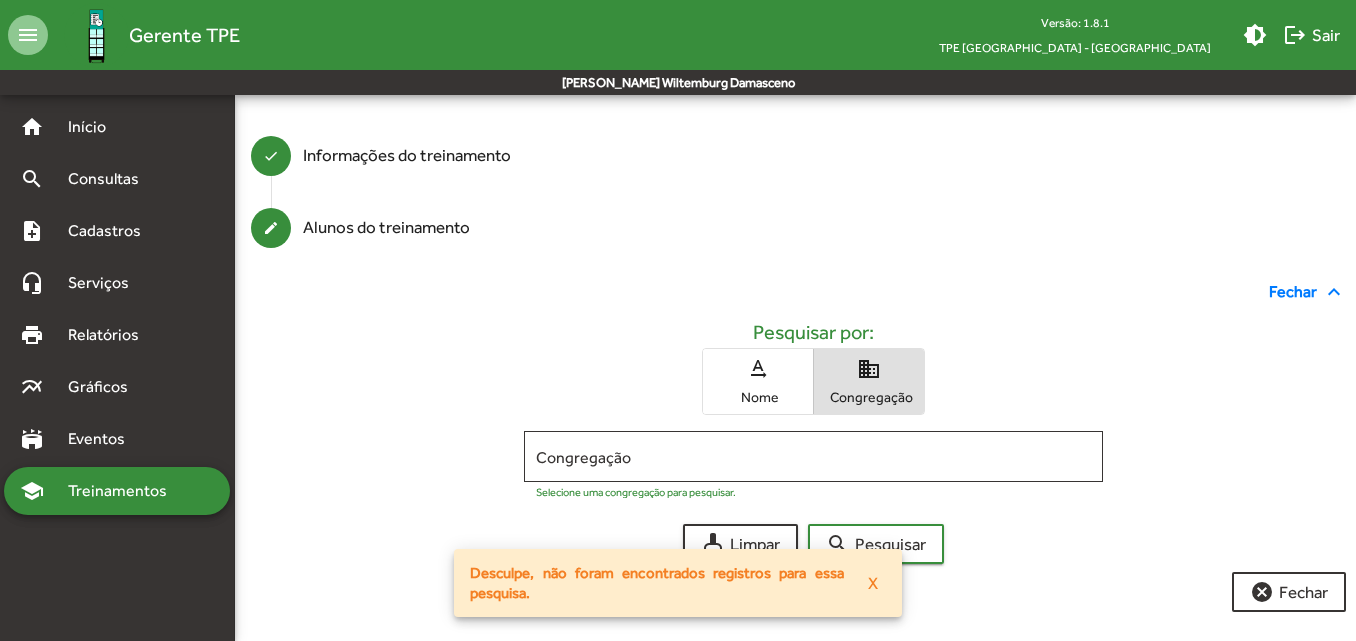 type 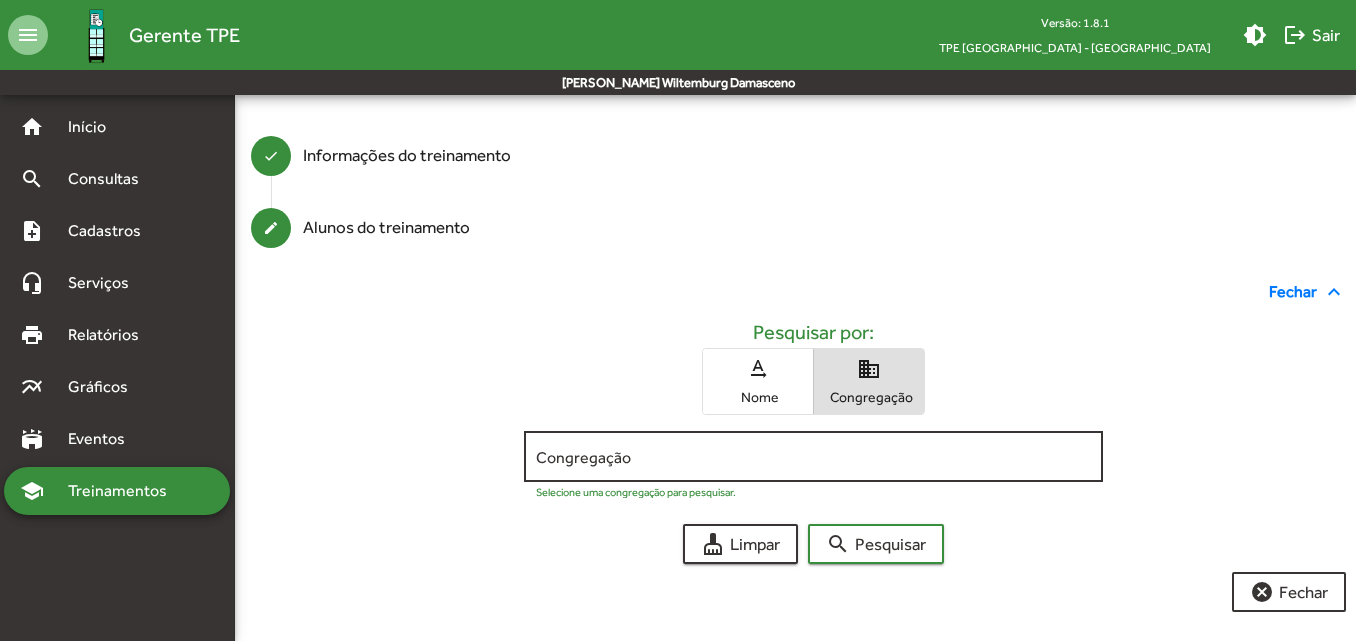 click on "Congregação" at bounding box center (813, 454) 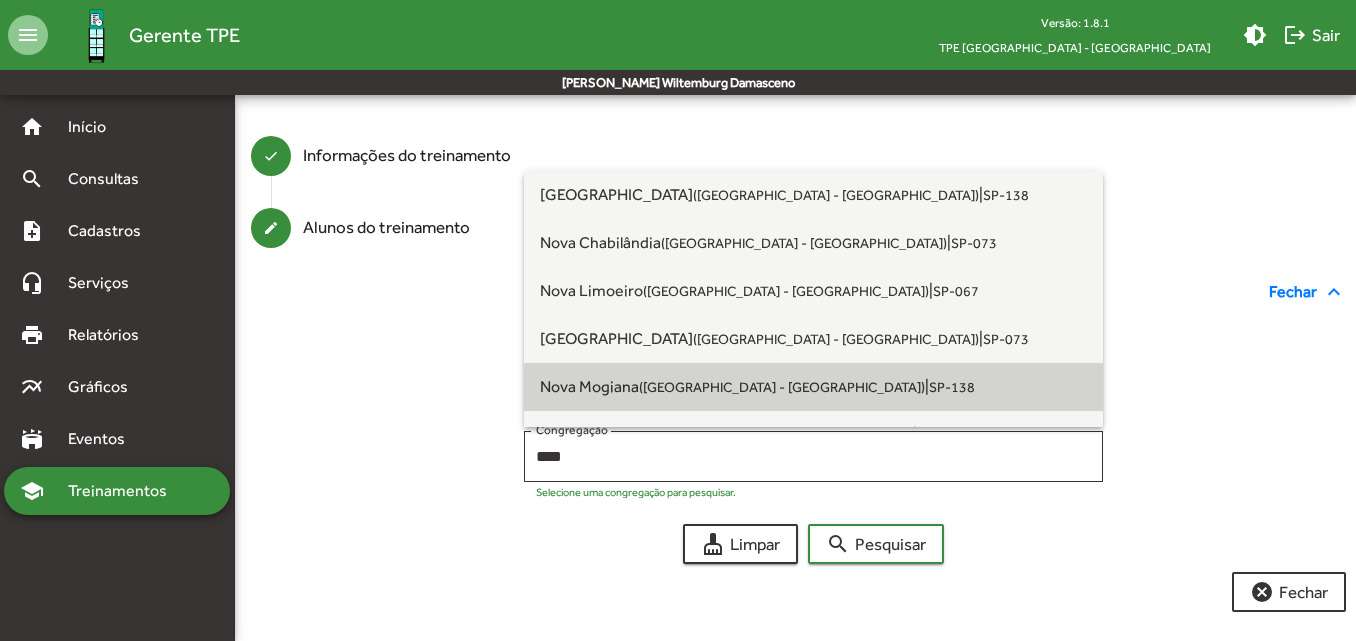 click on "Nova Mogiana  ([GEOGRAPHIC_DATA] - [GEOGRAPHIC_DATA])  |  SP-138" at bounding box center (813, 387) 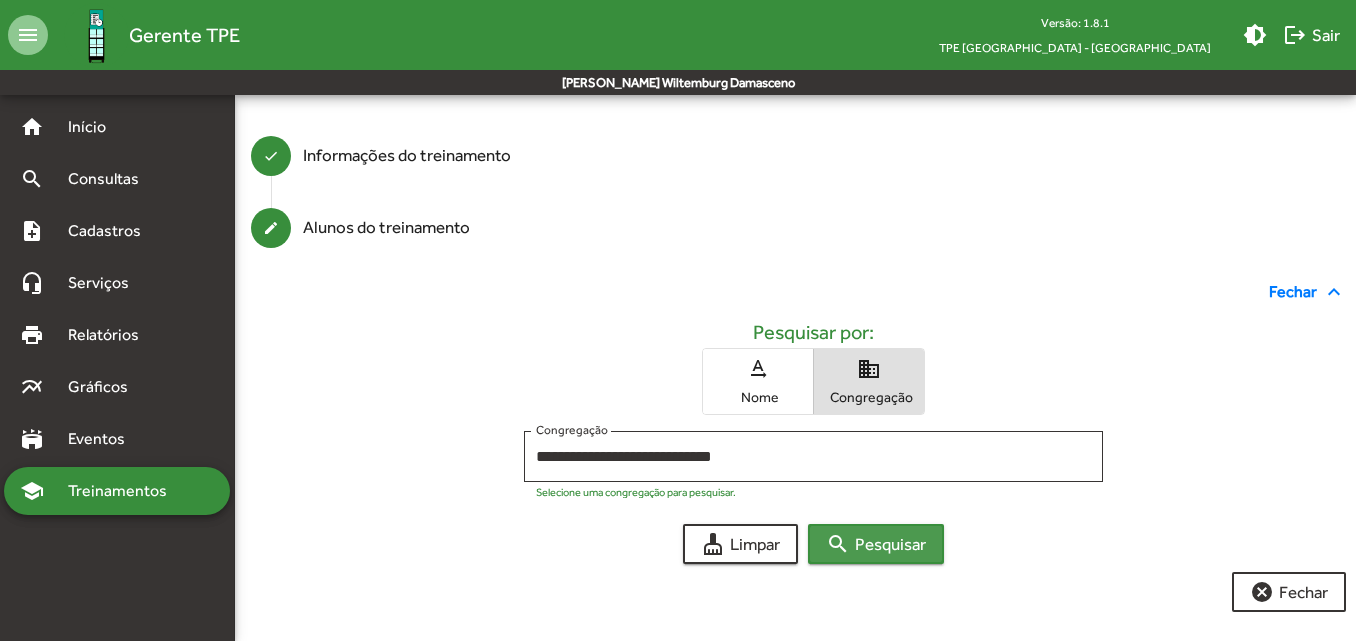 click on "search  Pesquisar" at bounding box center (876, 544) 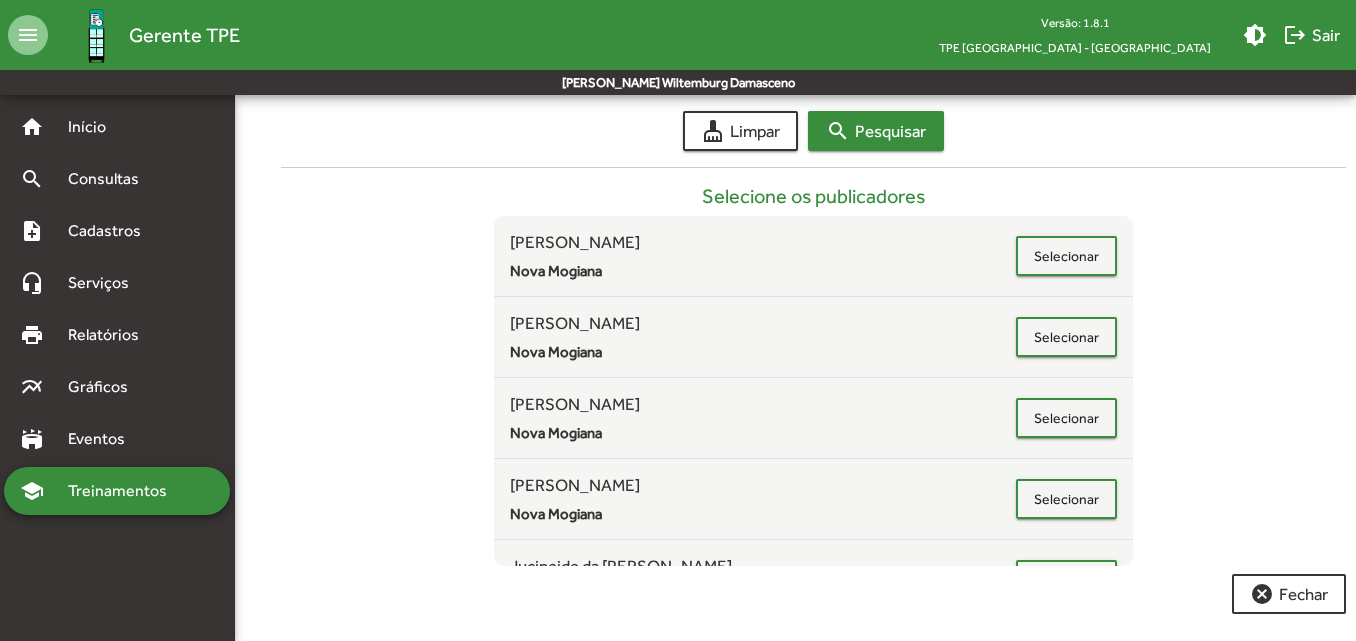scroll, scrollTop: 489, scrollLeft: 0, axis: vertical 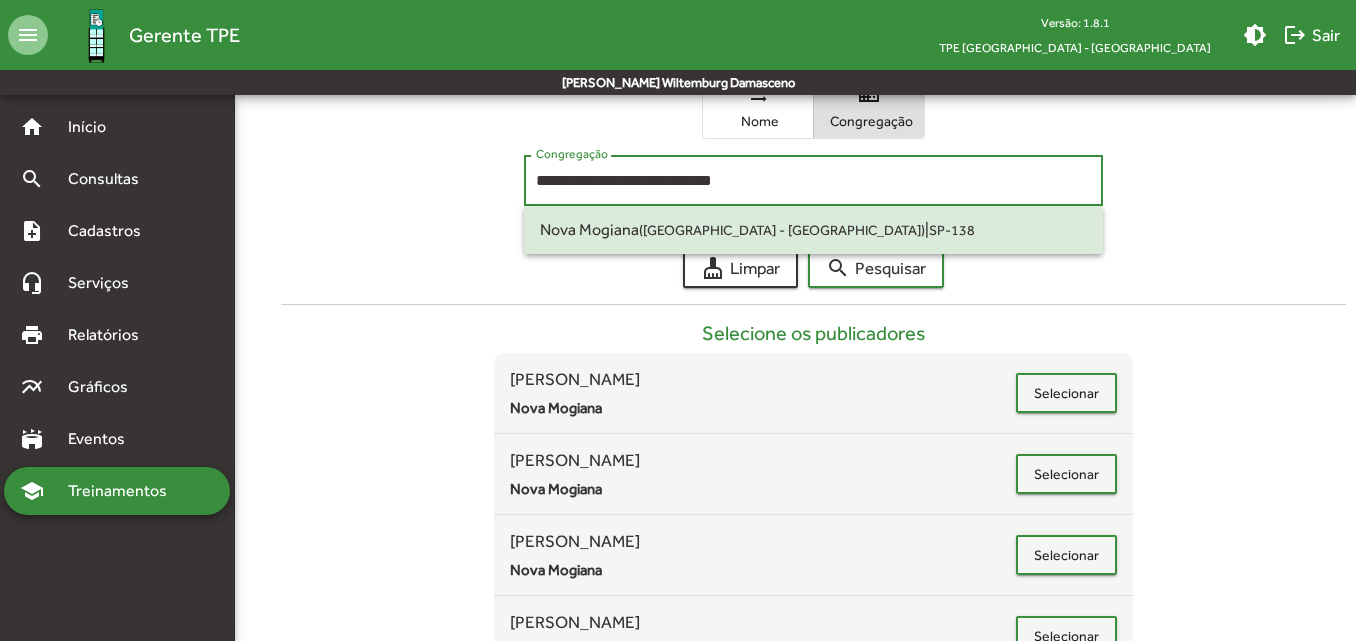click on "**********" at bounding box center (813, 181) 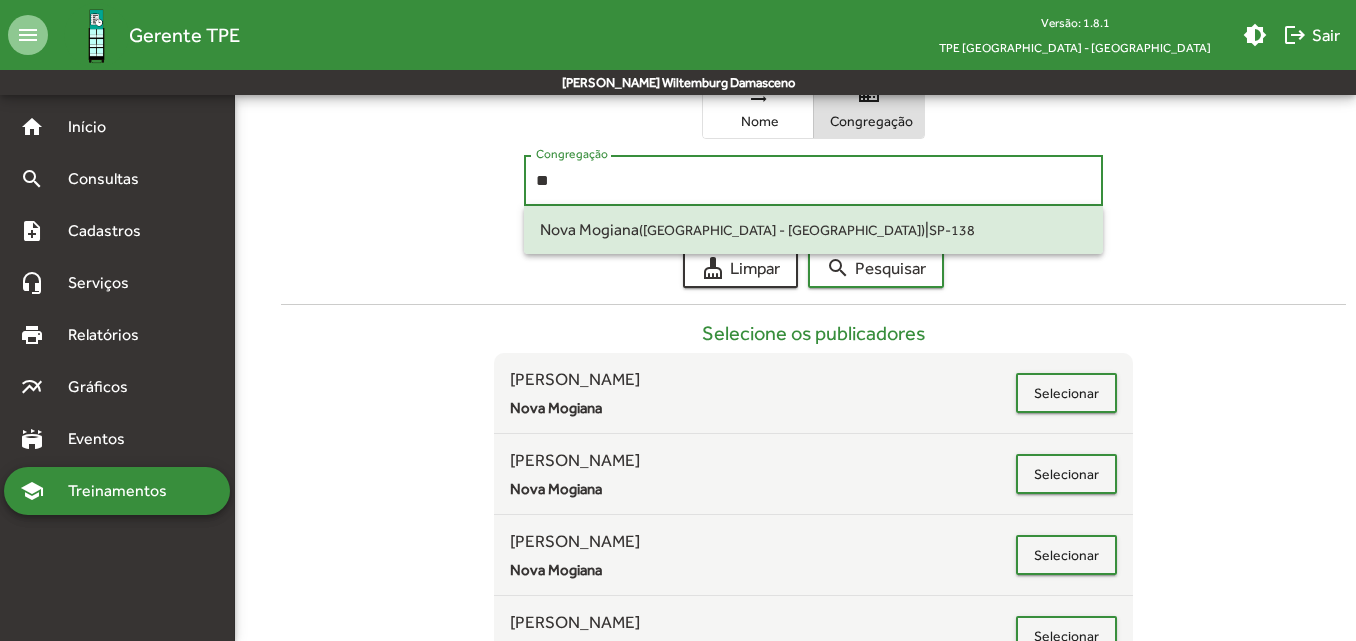 type on "*" 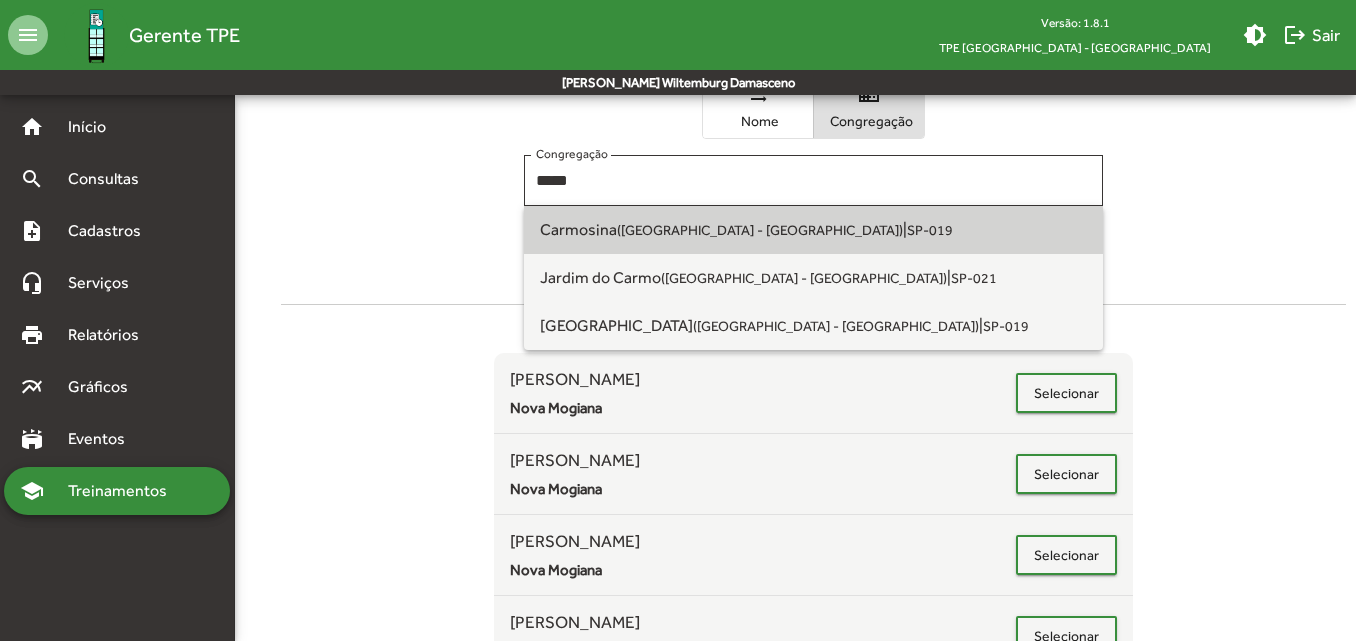click on "Carmosina  ([GEOGRAPHIC_DATA] - [GEOGRAPHIC_DATA])  |  SP-019" at bounding box center (813, 230) 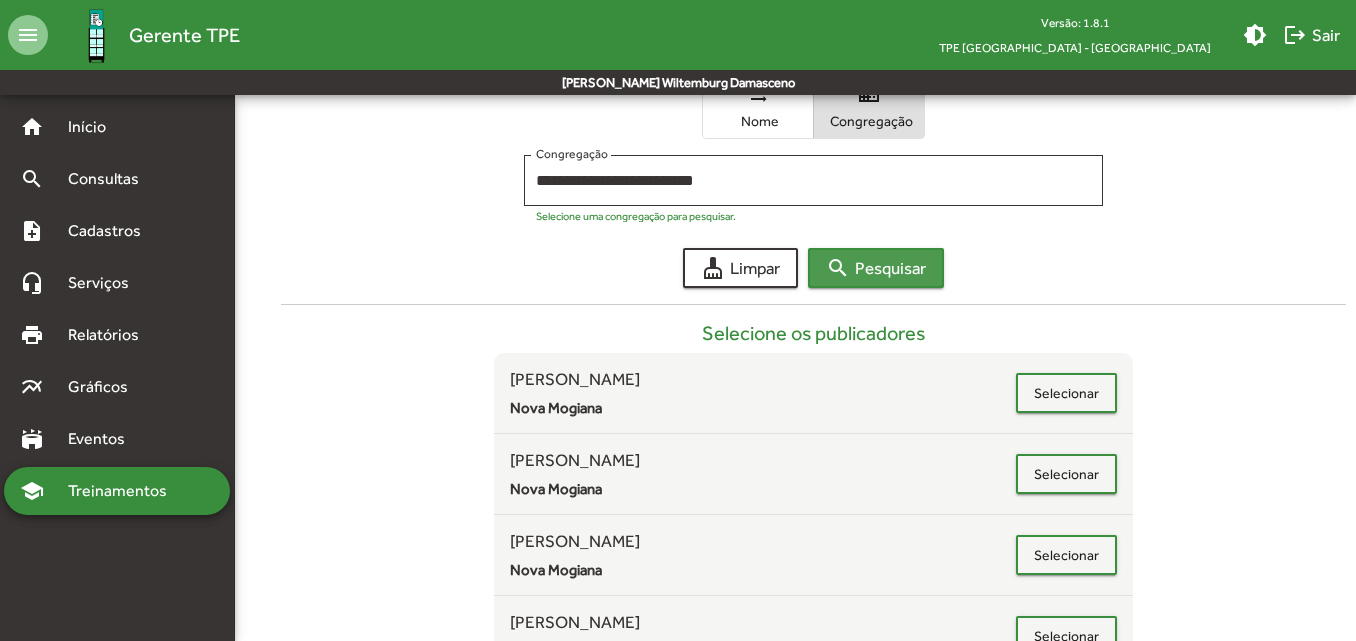 click on "search" at bounding box center [838, 268] 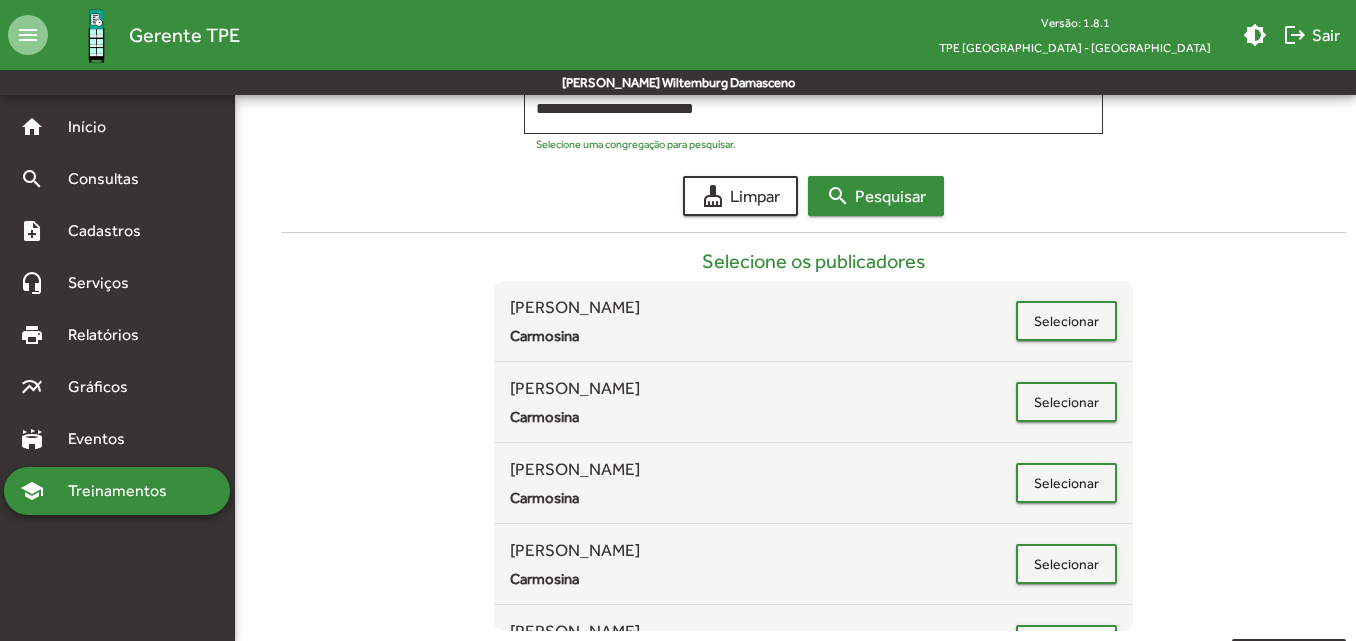 scroll, scrollTop: 489, scrollLeft: 0, axis: vertical 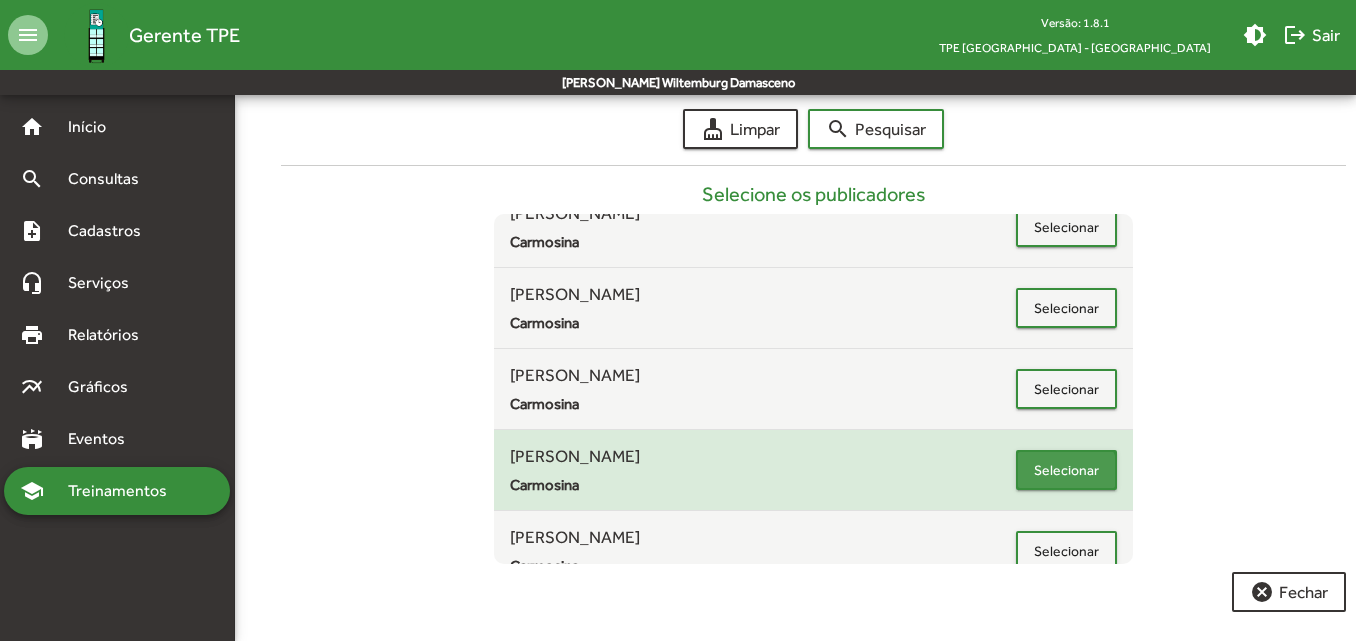 click on "Selecionar" at bounding box center [1066, 470] 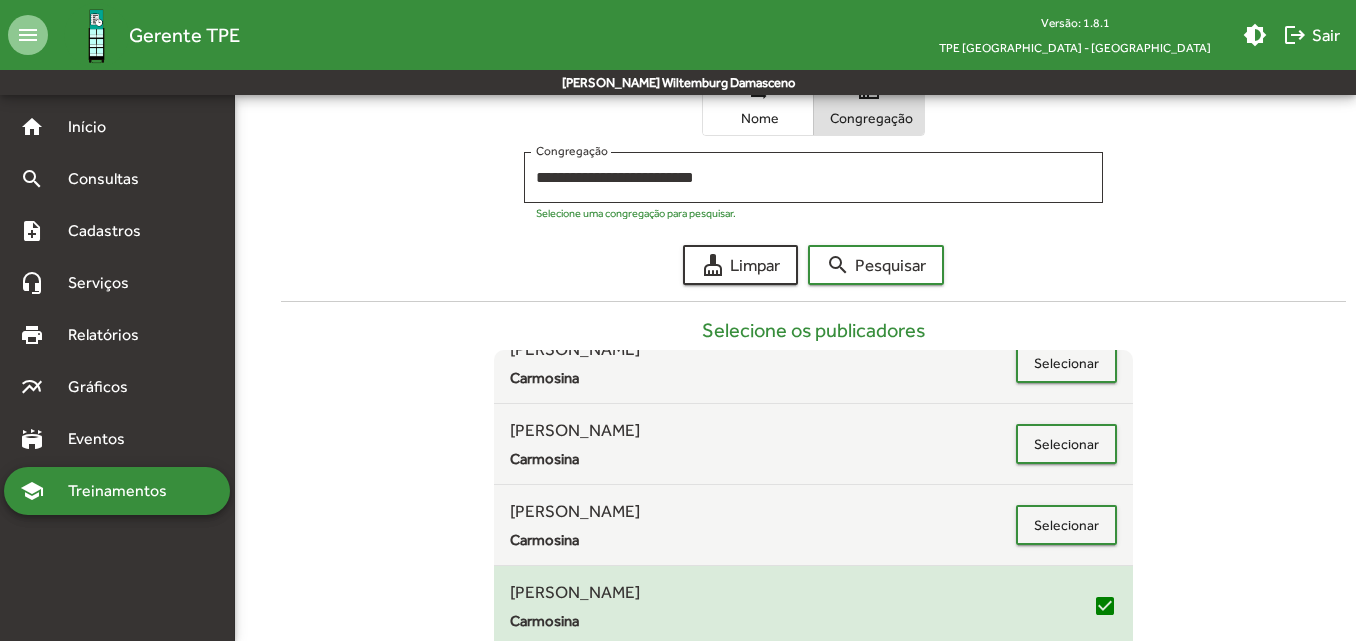 scroll, scrollTop: 332, scrollLeft: 0, axis: vertical 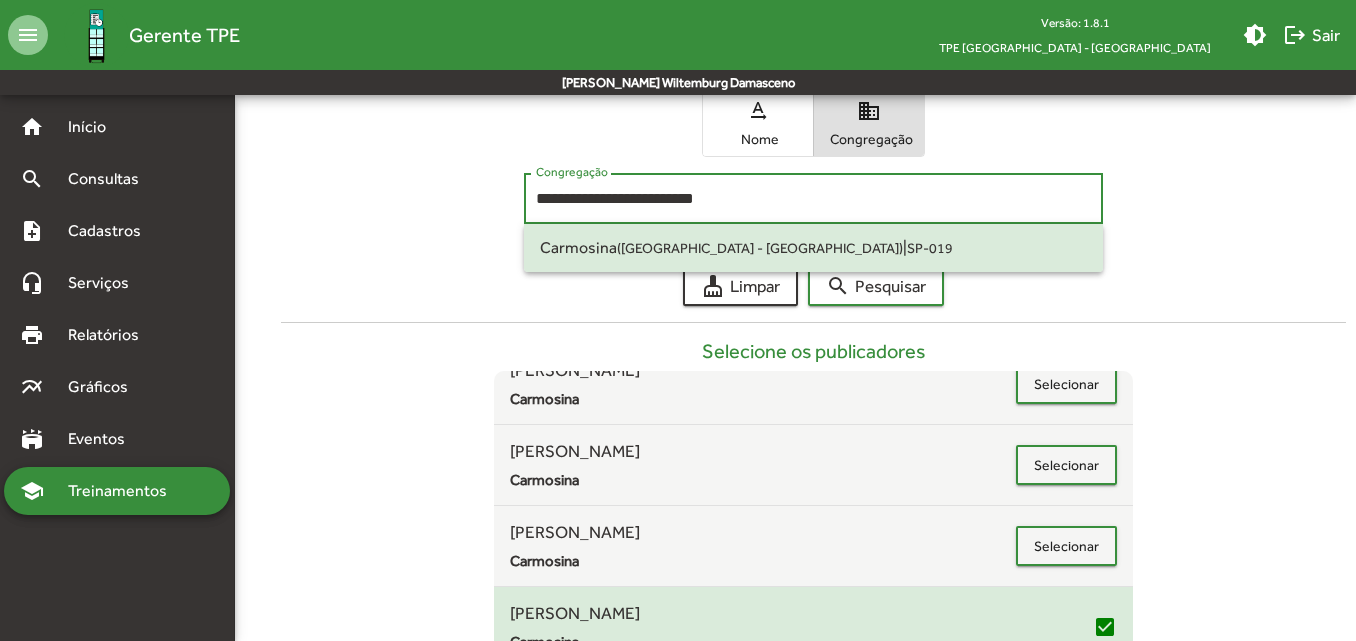 click on "**********" at bounding box center (813, 199) 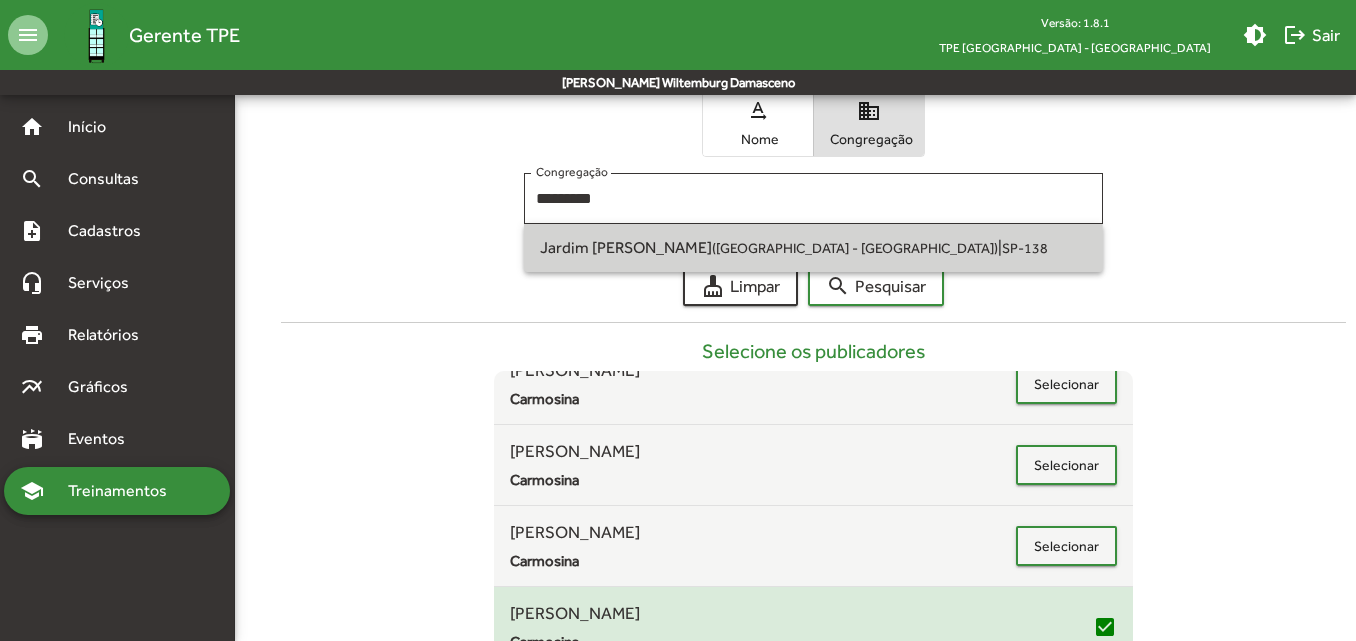 click on "Jardim Gianetti  ([GEOGRAPHIC_DATA] - [GEOGRAPHIC_DATA])  |  SP-138" at bounding box center [813, 248] 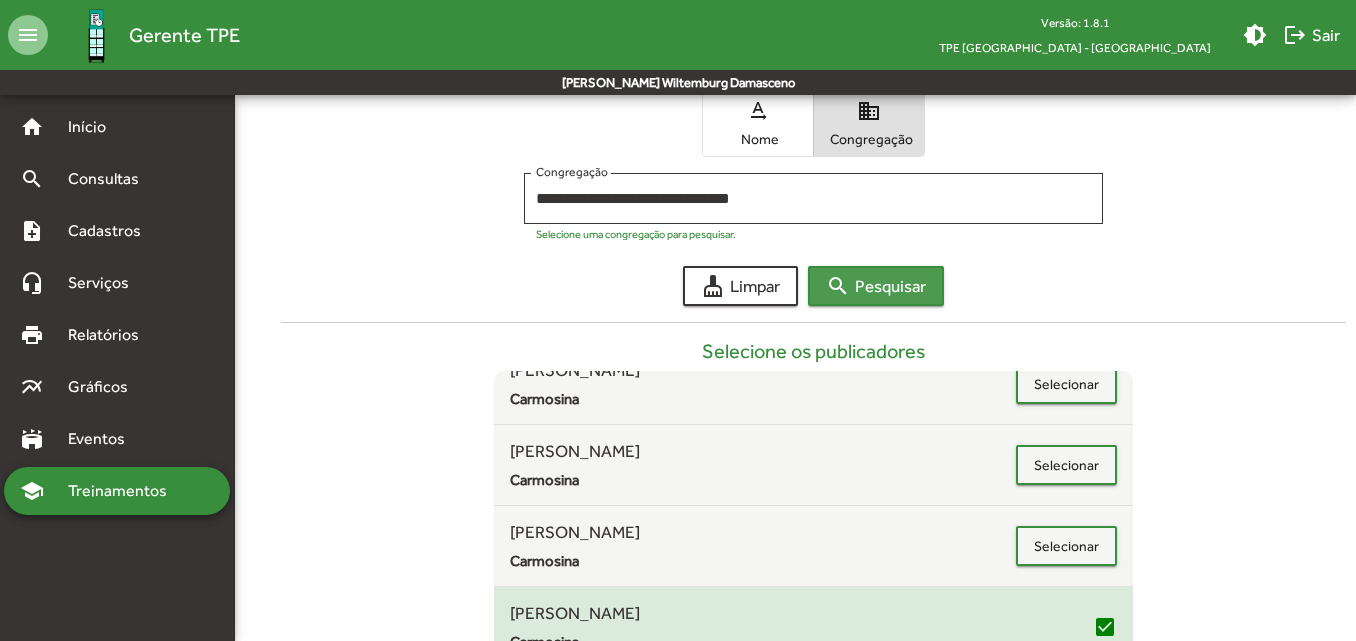 click on "search" at bounding box center (838, 286) 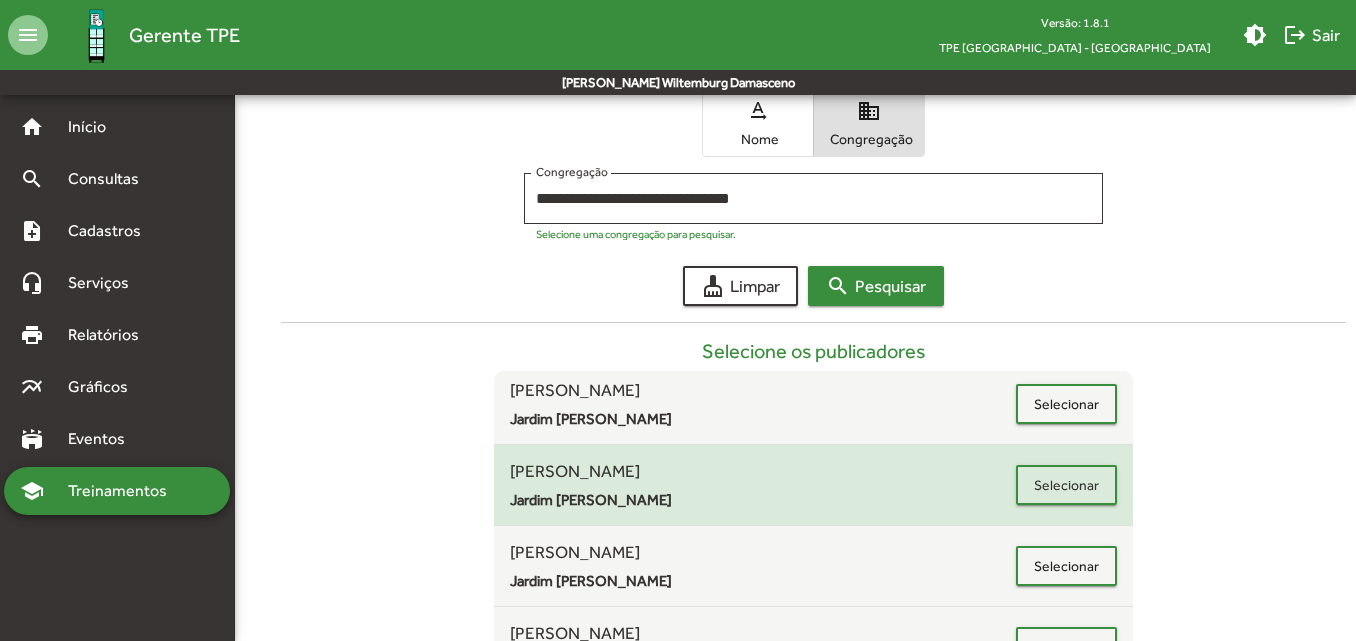scroll, scrollTop: 0, scrollLeft: 0, axis: both 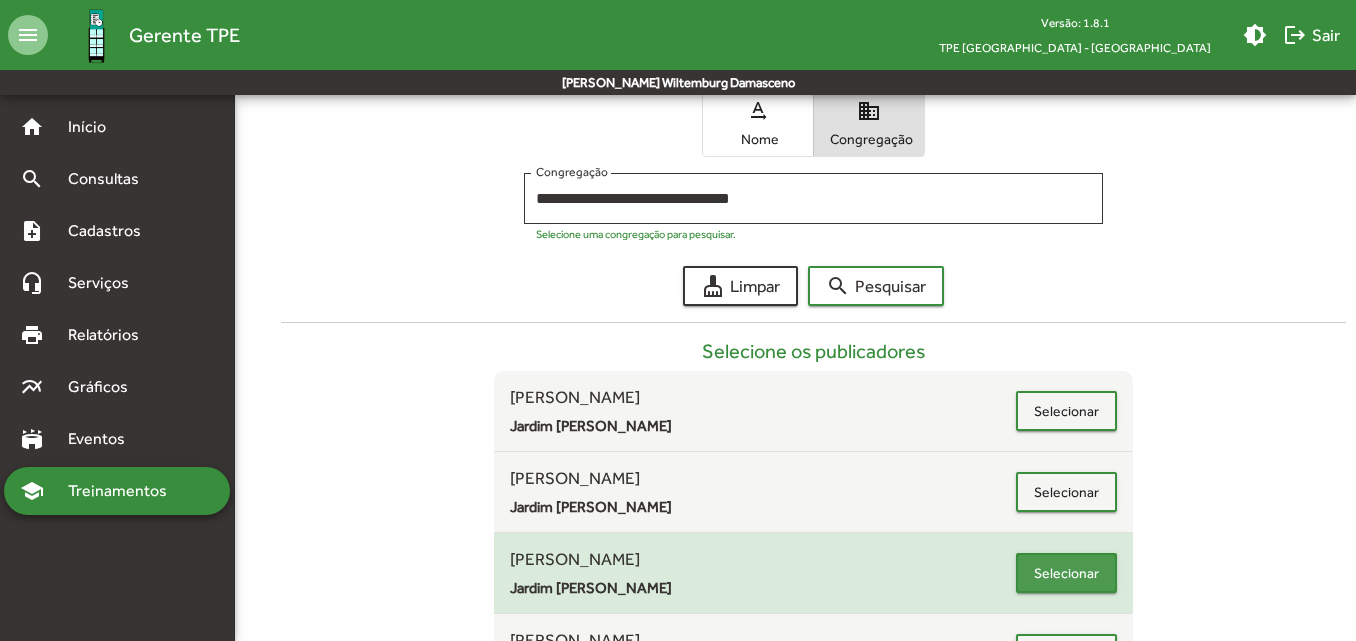 click on "Selecionar" at bounding box center (1066, 573) 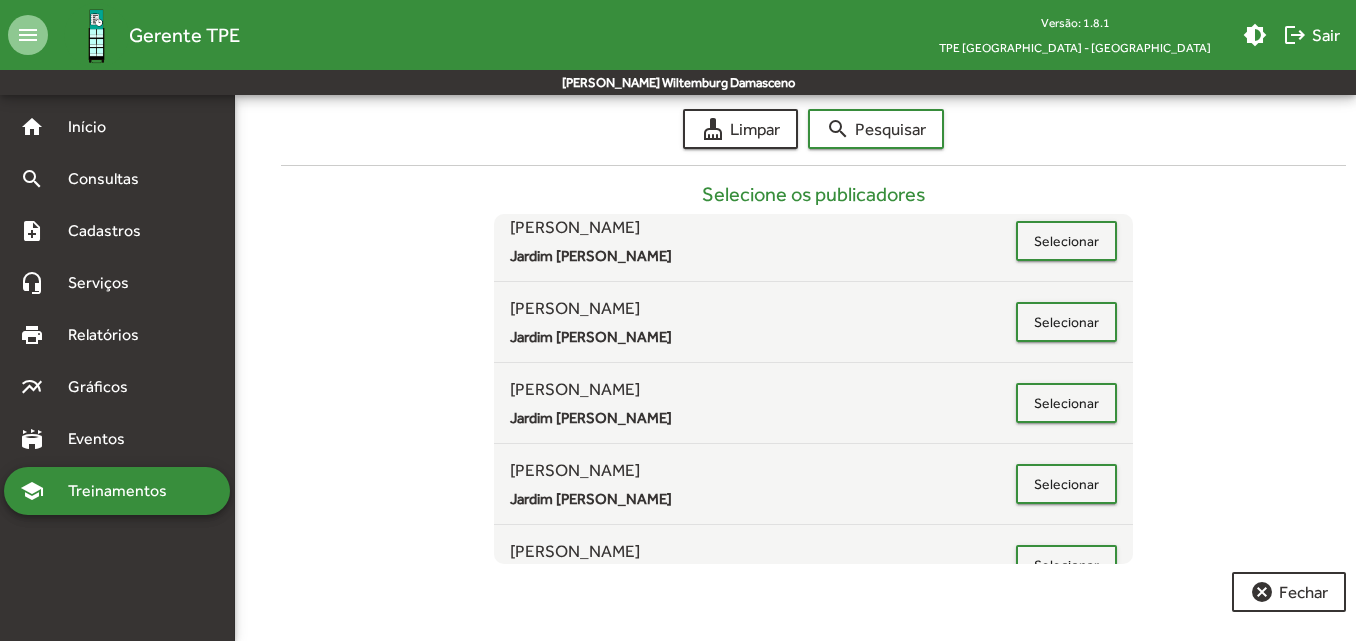 scroll, scrollTop: 915, scrollLeft: 0, axis: vertical 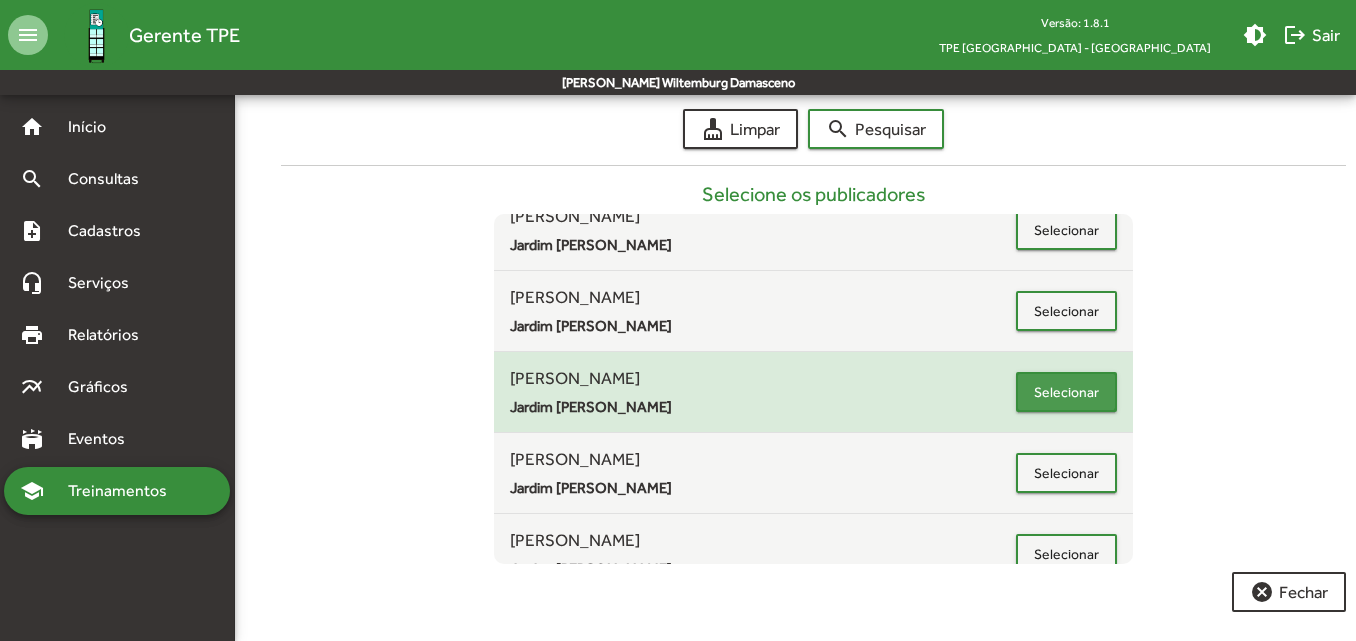 click on "Selecionar" at bounding box center (1066, 392) 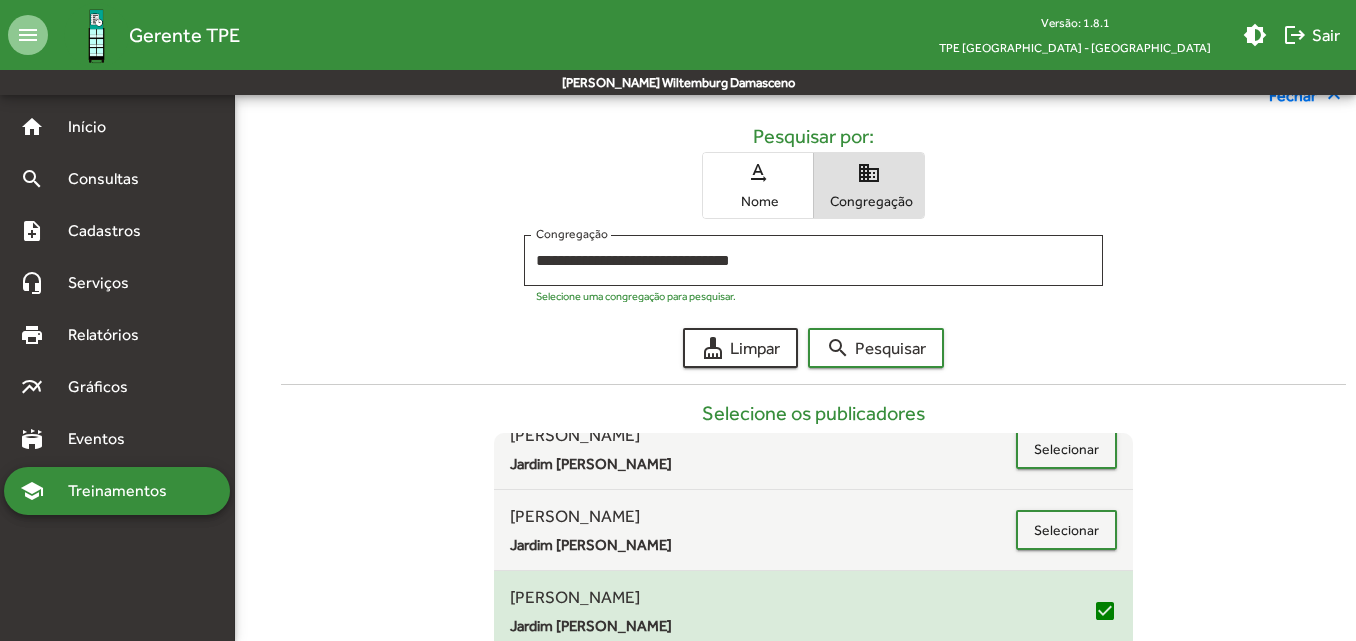 scroll, scrollTop: 264, scrollLeft: 0, axis: vertical 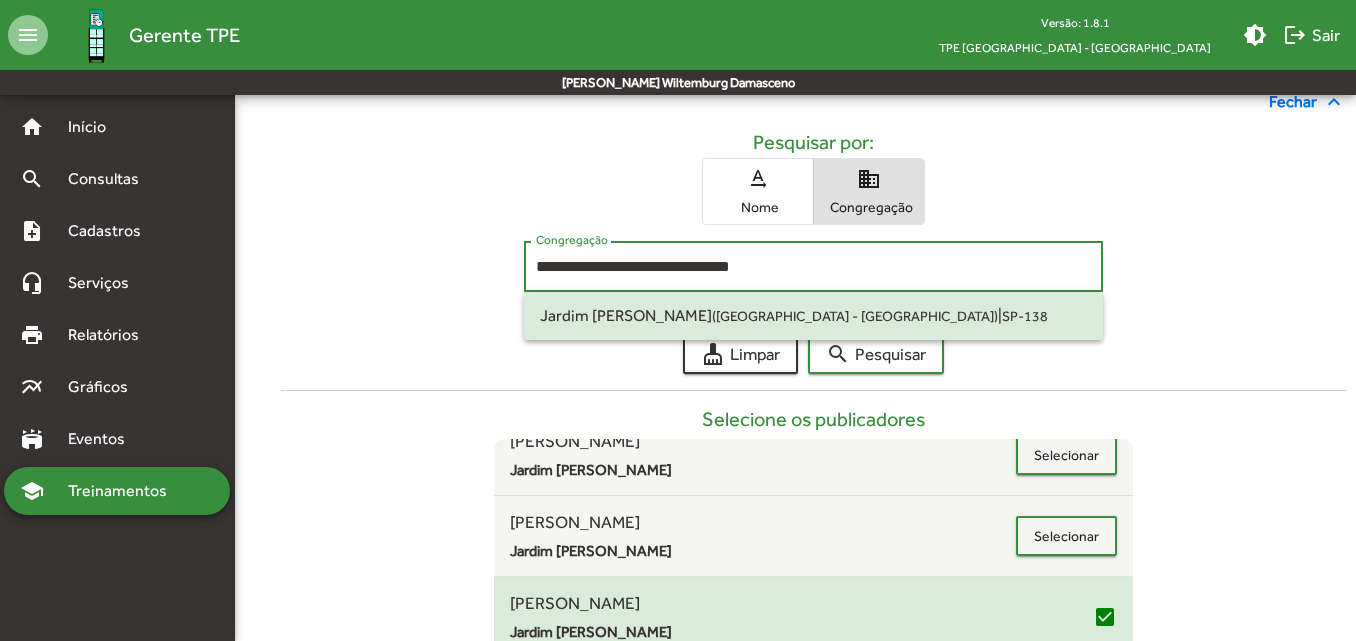 click on "**********" at bounding box center [813, 267] 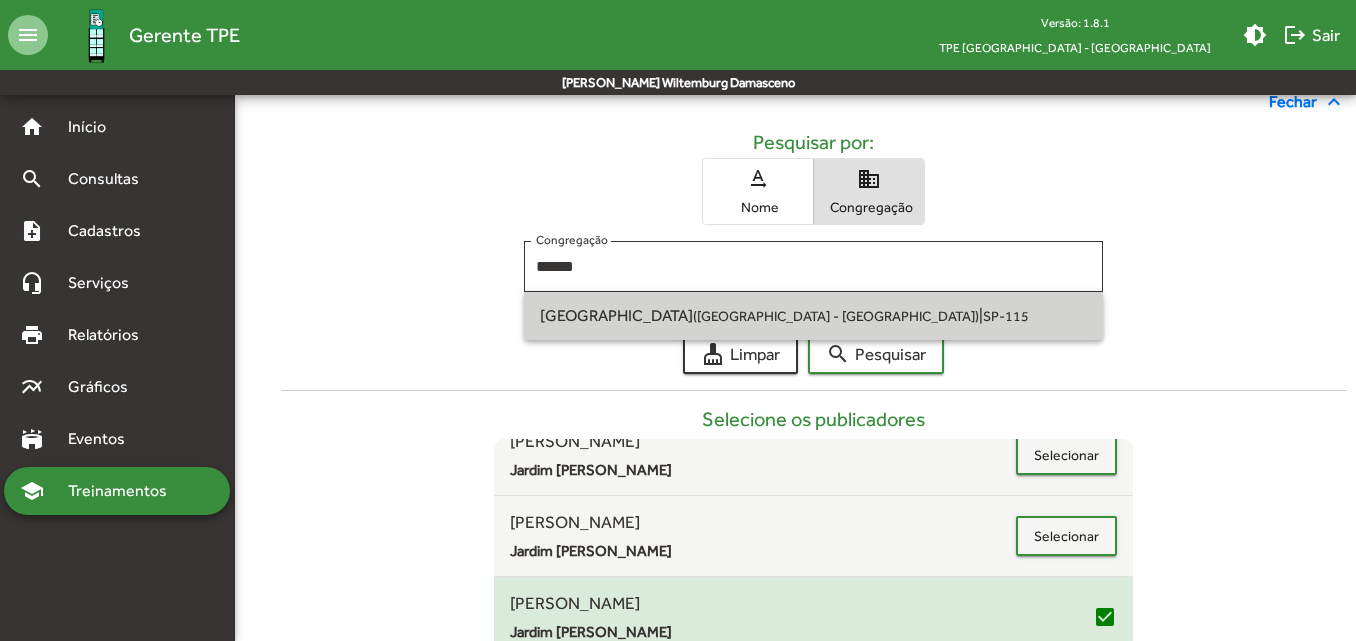 click on "[GEOGRAPHIC_DATA]  ([GEOGRAPHIC_DATA] - [GEOGRAPHIC_DATA])  |  SP-115" at bounding box center (813, 316) 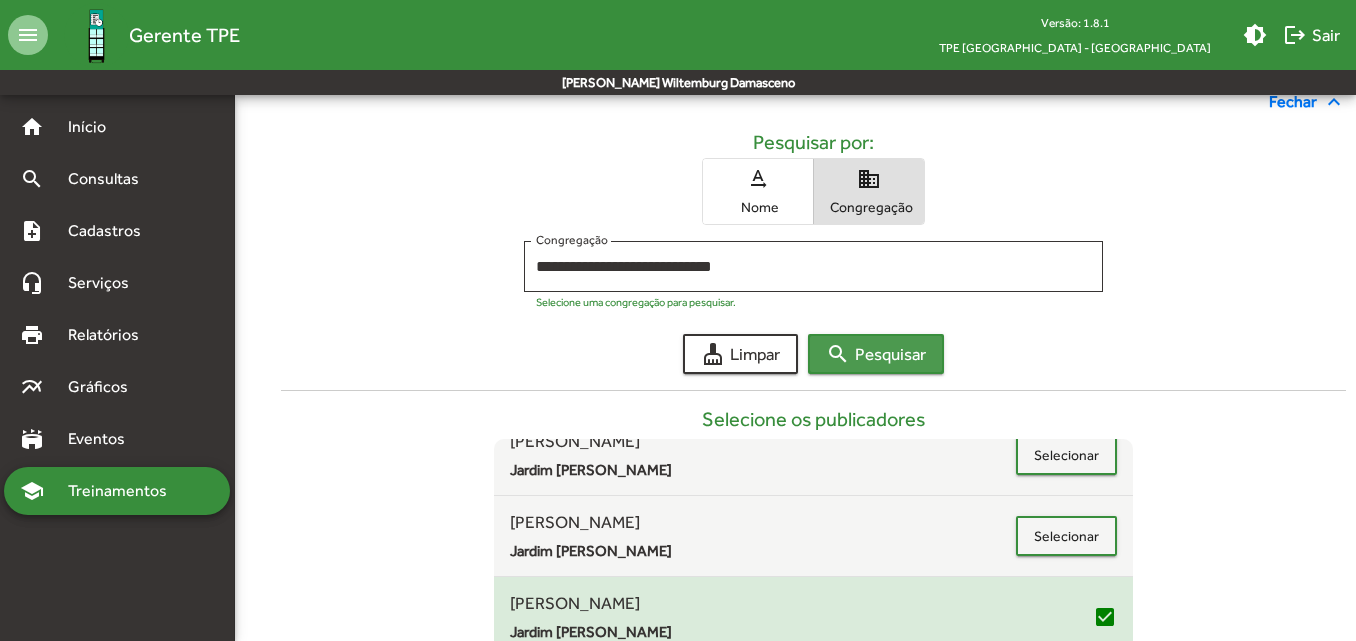 click on "search  Pesquisar" at bounding box center [876, 354] 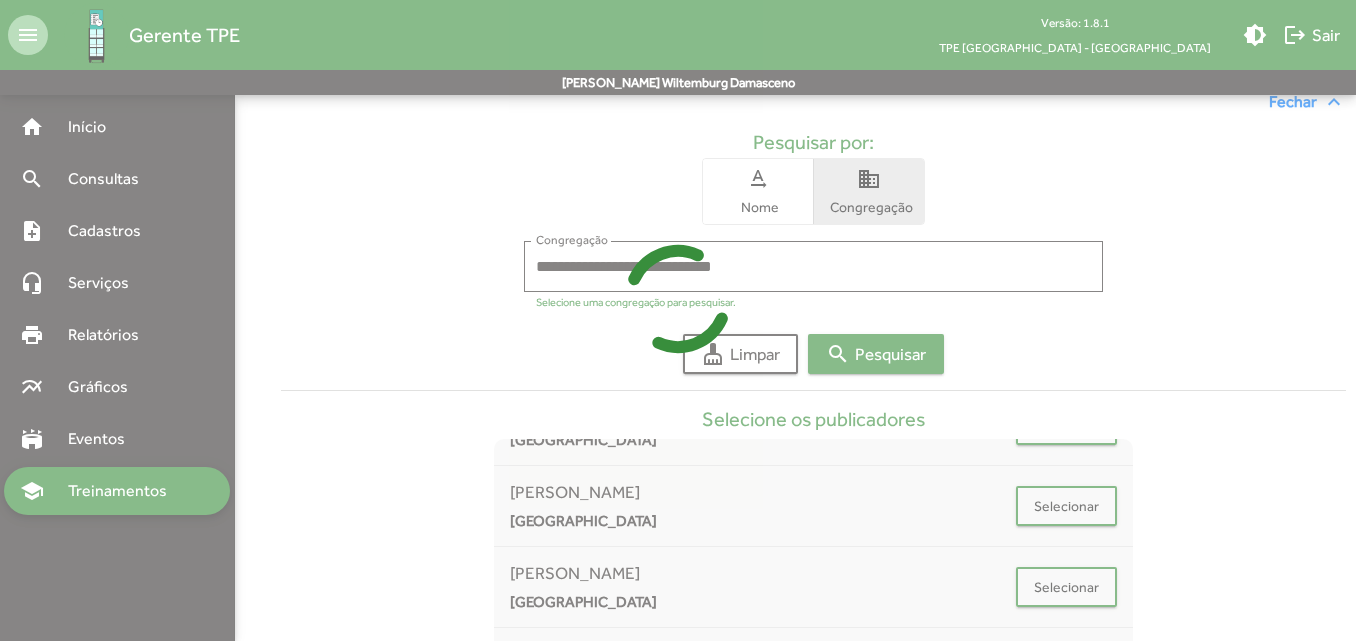 scroll, scrollTop: 297, scrollLeft: 0, axis: vertical 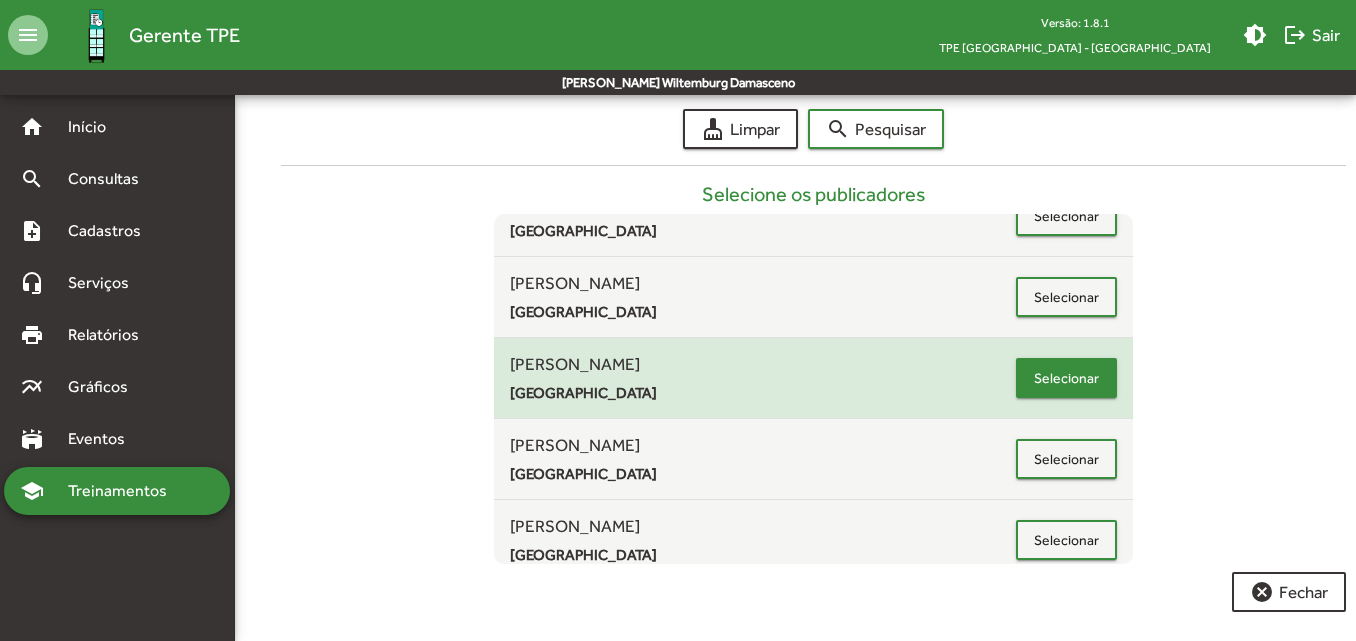 click on "Selecionar" at bounding box center [1066, 378] 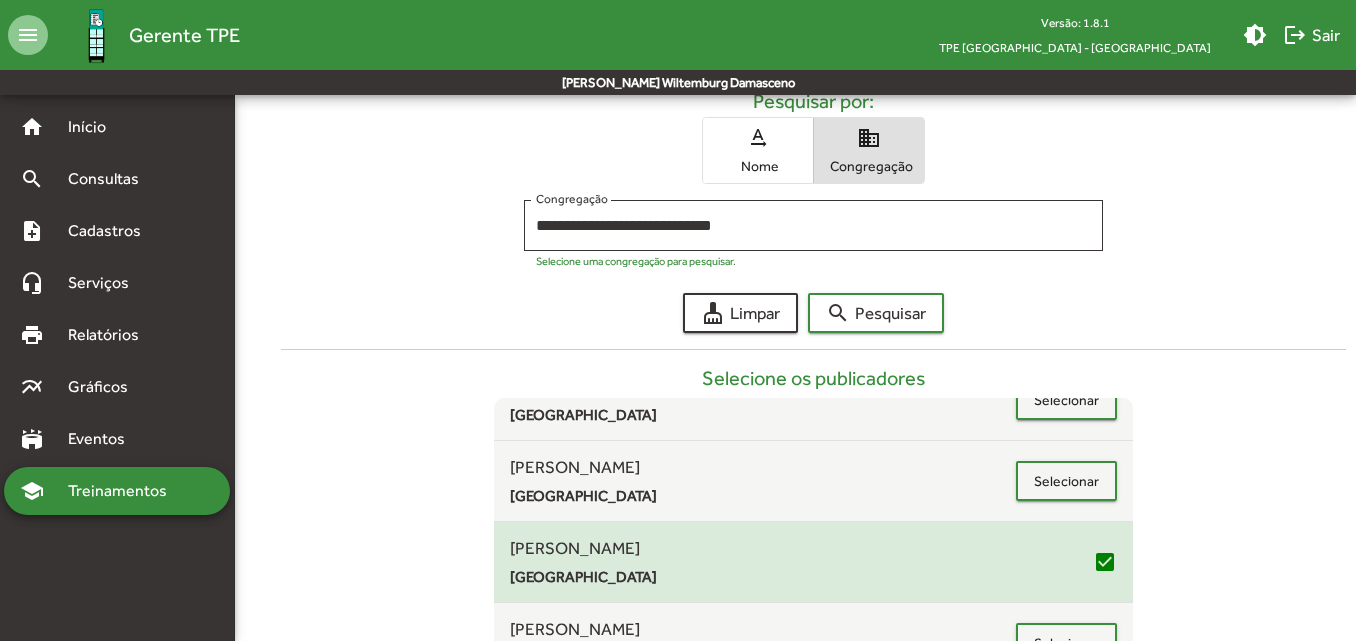 scroll, scrollTop: 302, scrollLeft: 0, axis: vertical 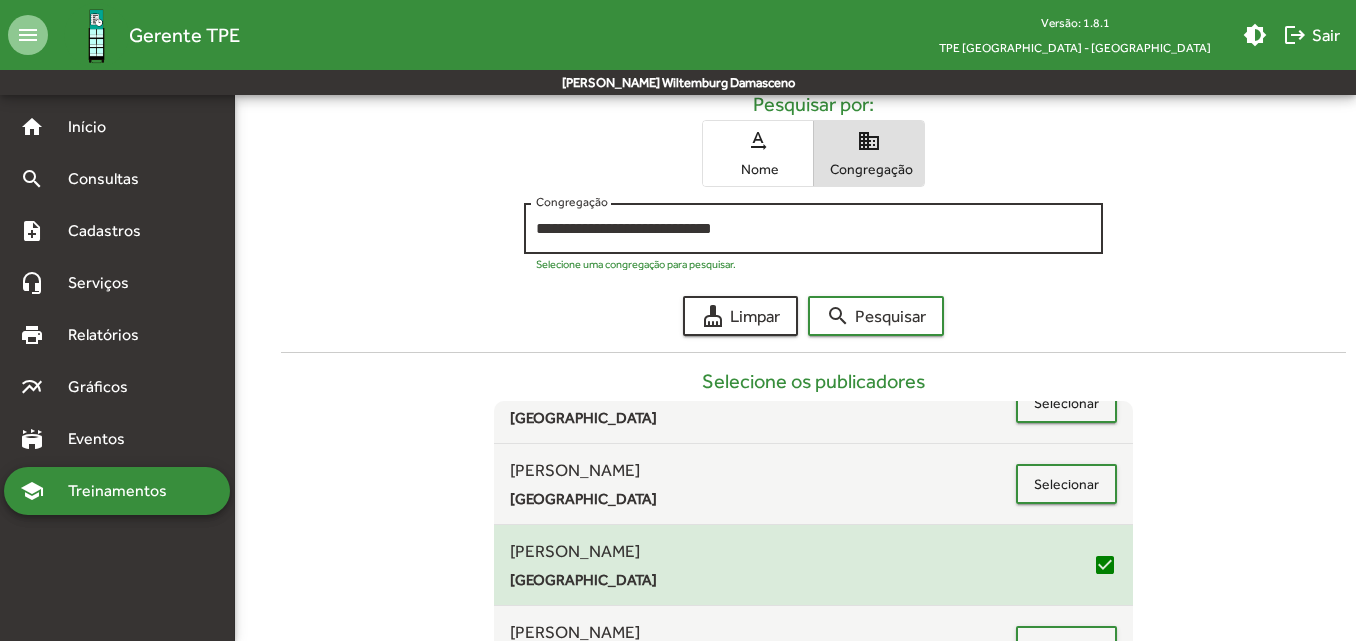 click on "**********" at bounding box center [813, 226] 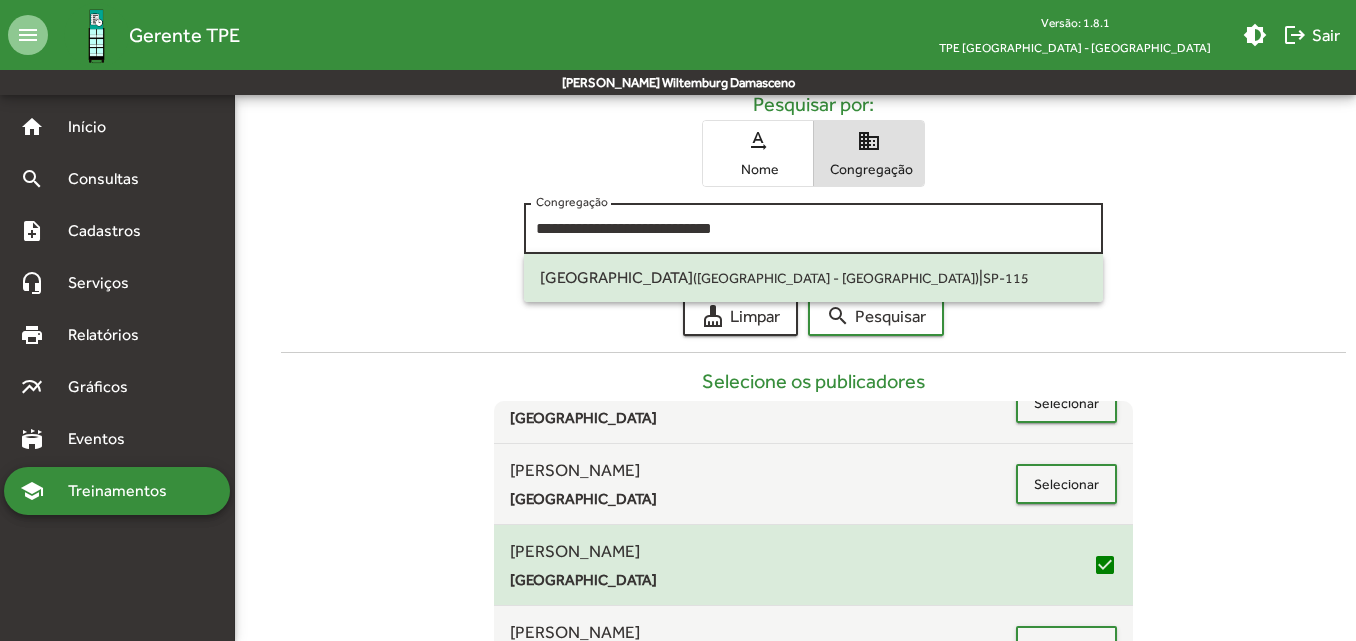 click on "**********" at bounding box center [813, 226] 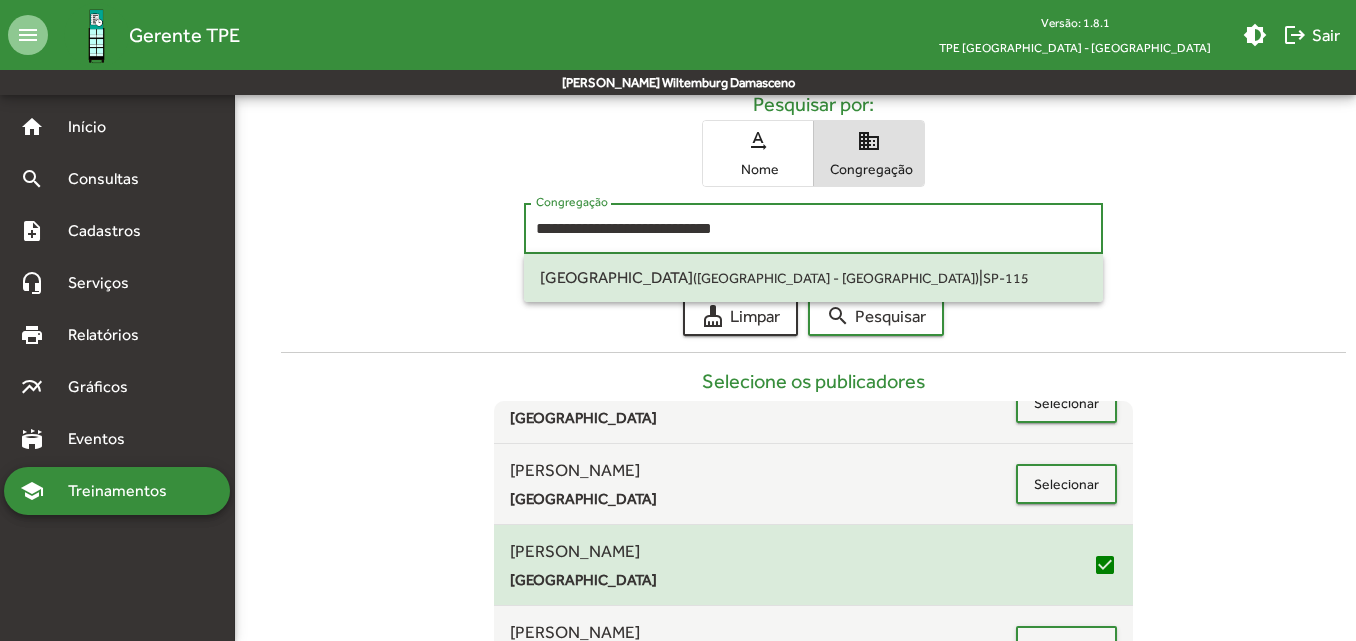 click on "**********" at bounding box center (813, 226) 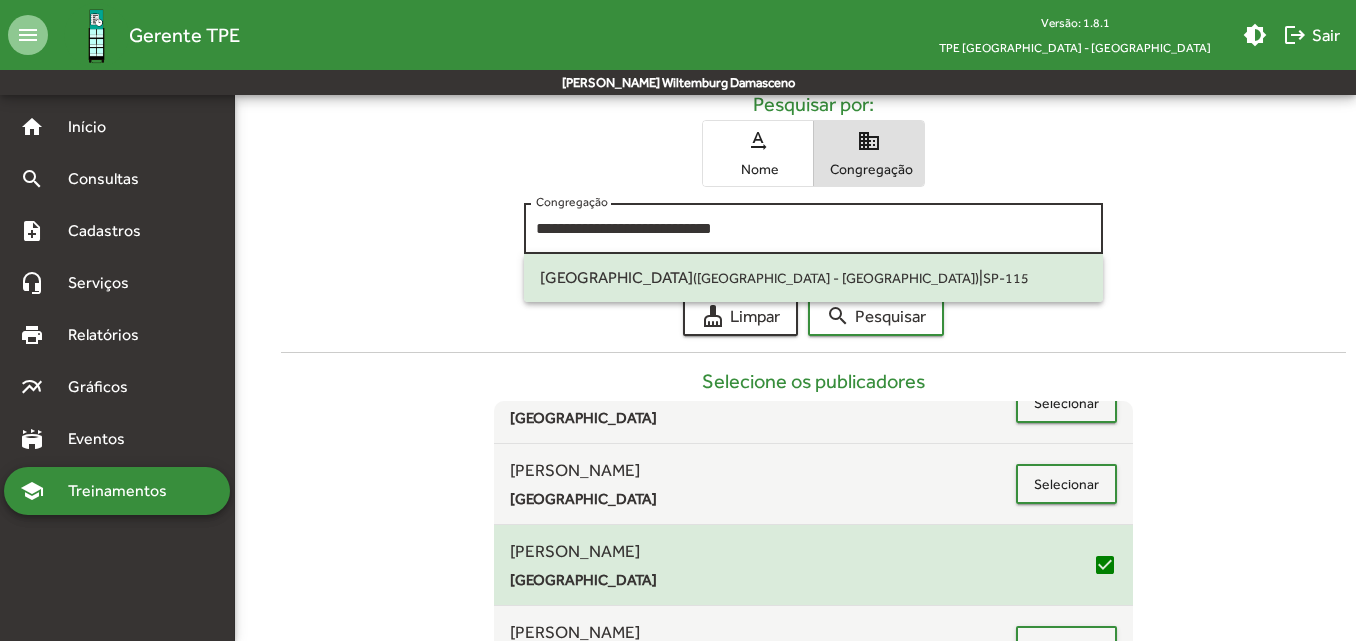 click on "**********" at bounding box center [813, 226] 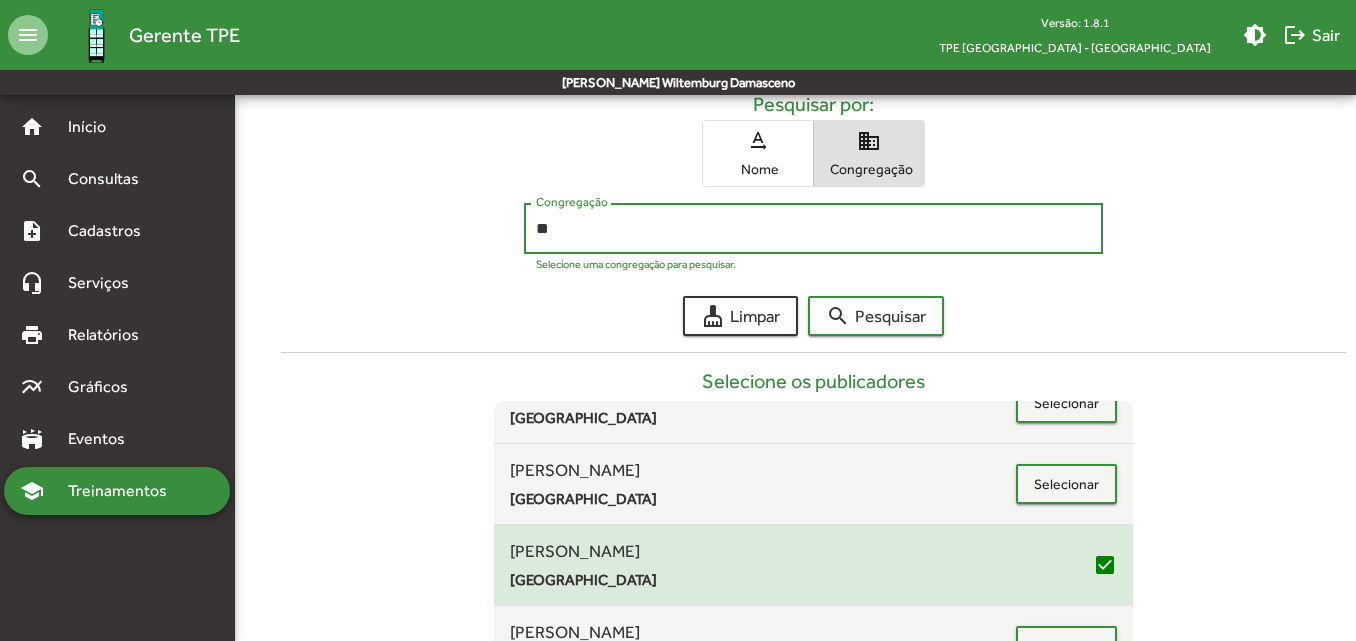 type on "*" 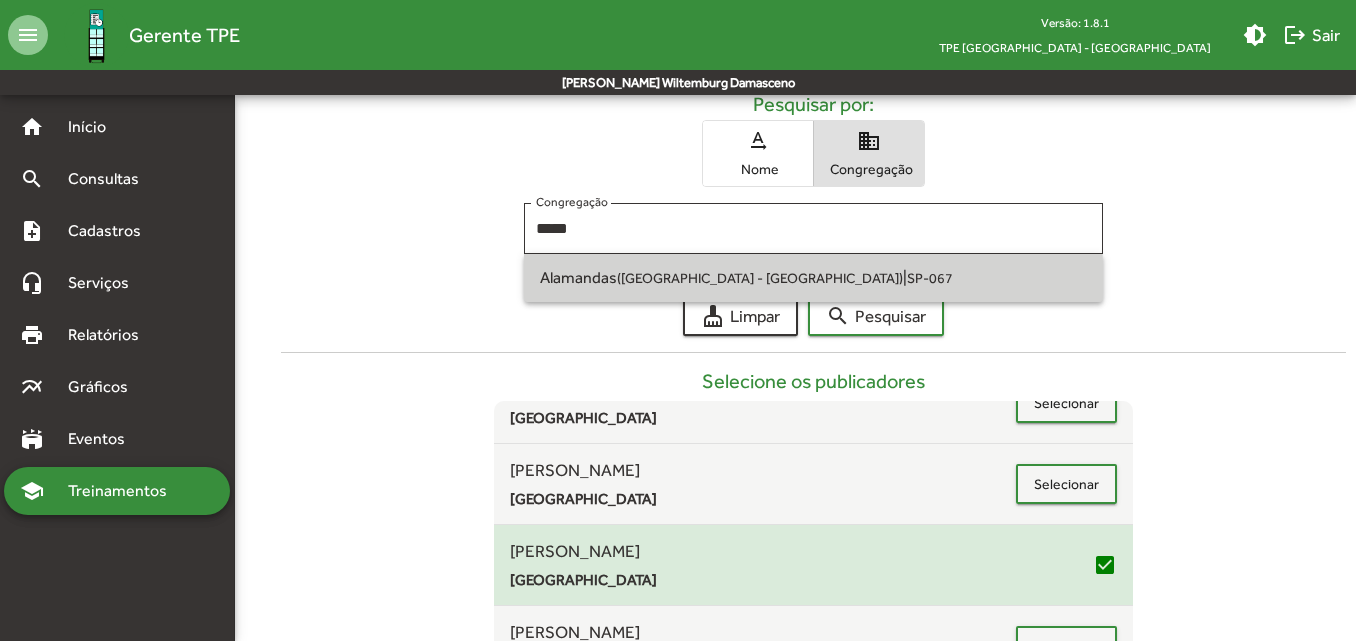 click on "Alamandas  ([GEOGRAPHIC_DATA] - [GEOGRAPHIC_DATA])  |  SP-067" at bounding box center [813, 278] 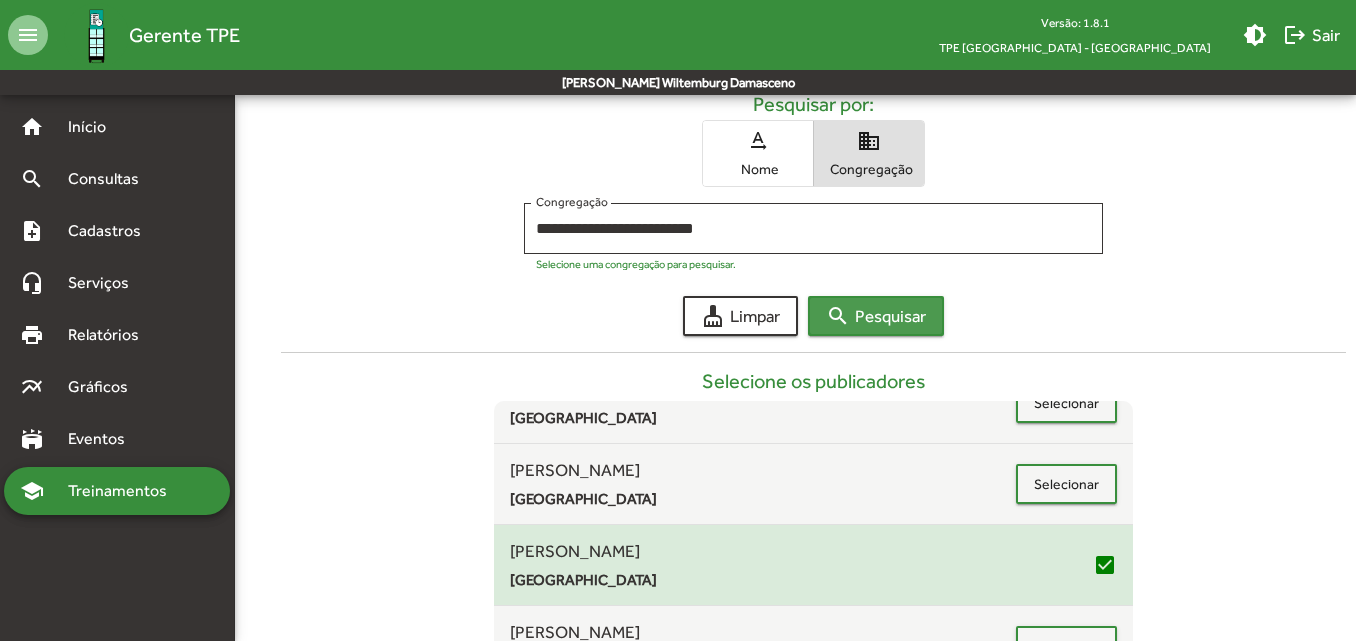 click on "search" at bounding box center (838, 316) 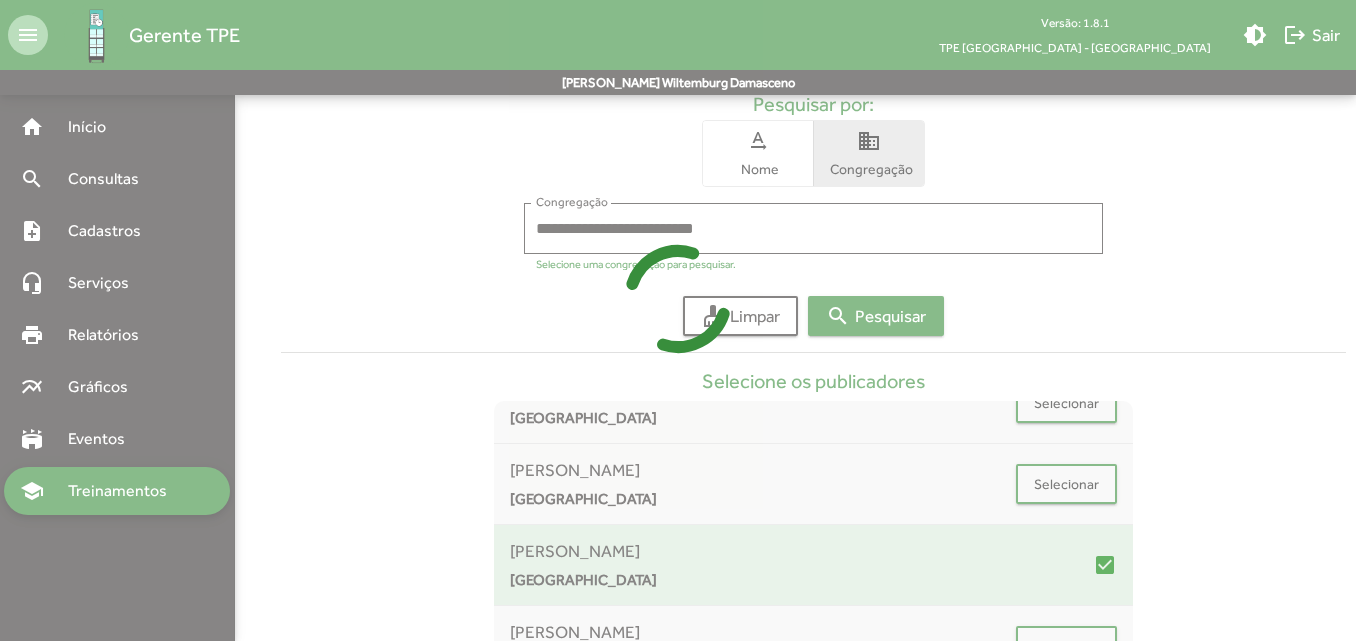 scroll, scrollTop: 0, scrollLeft: 0, axis: both 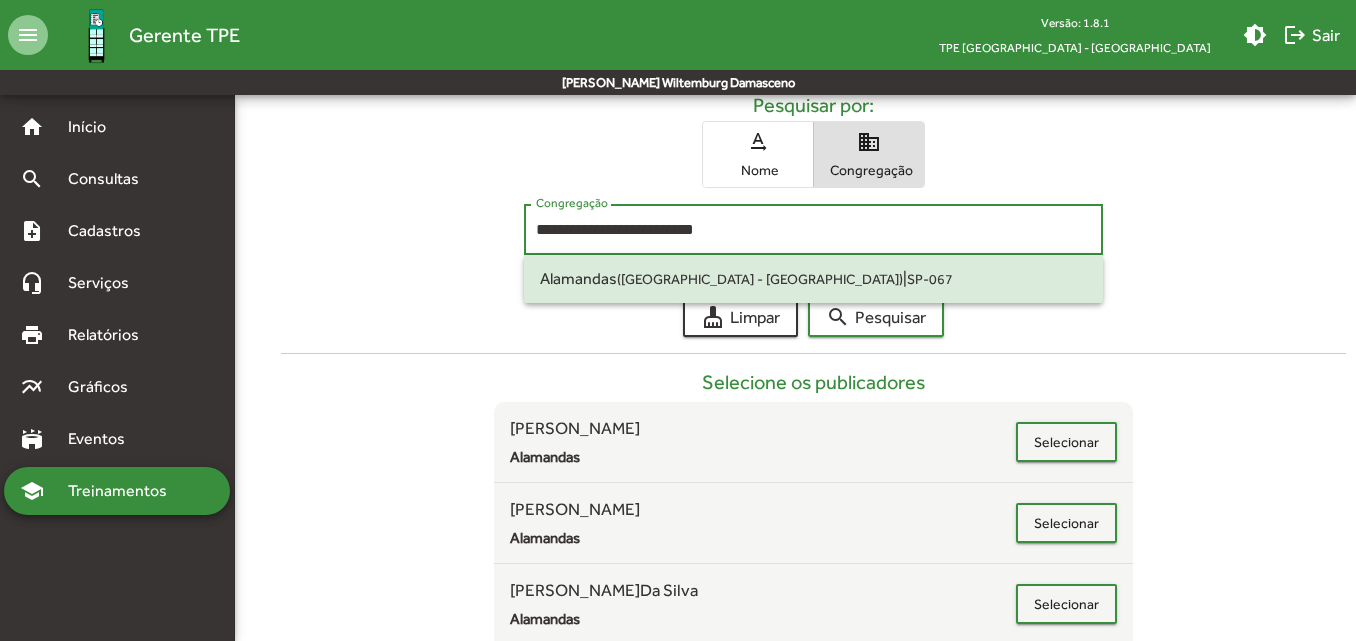 click on "**********" at bounding box center (813, 230) 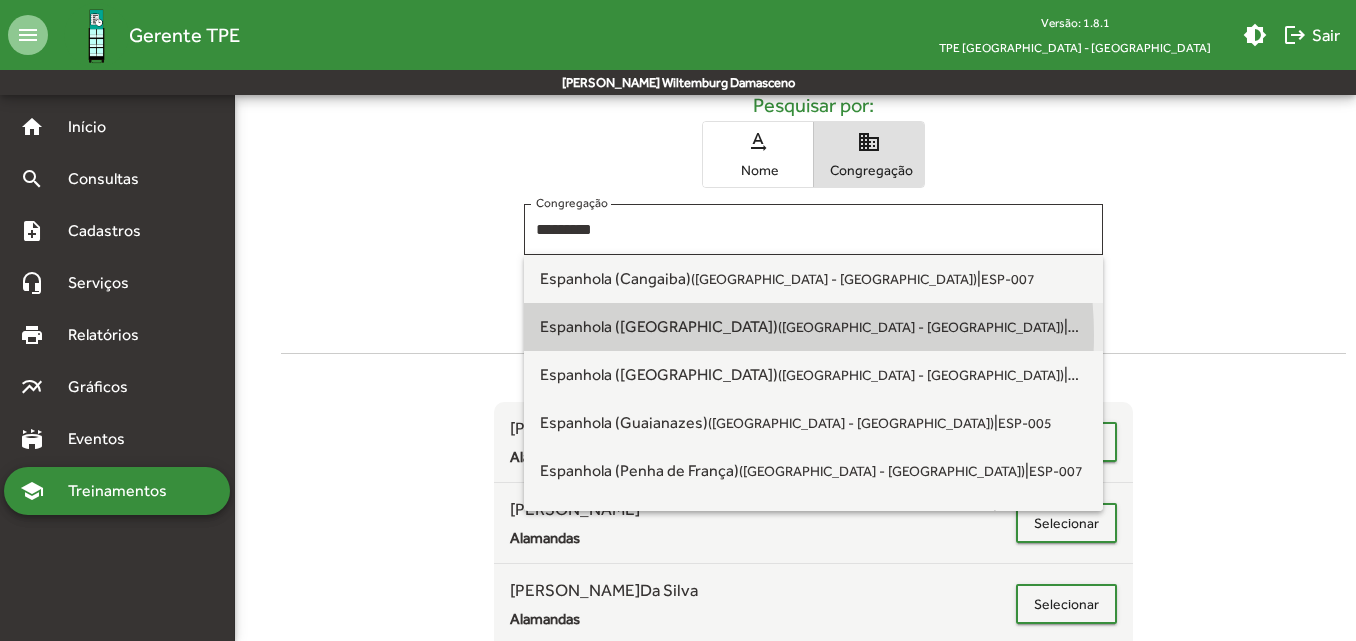 click on "([GEOGRAPHIC_DATA] - [GEOGRAPHIC_DATA])" at bounding box center [921, 327] 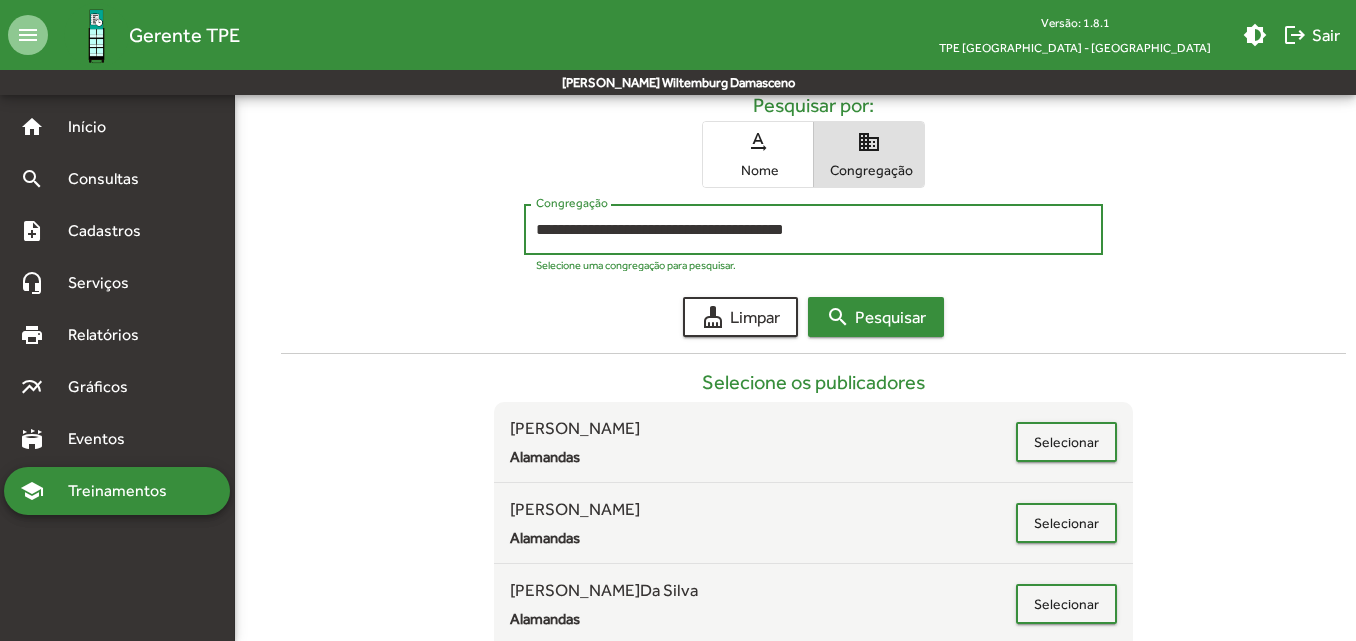 click on "search  Pesquisar" at bounding box center (876, 317) 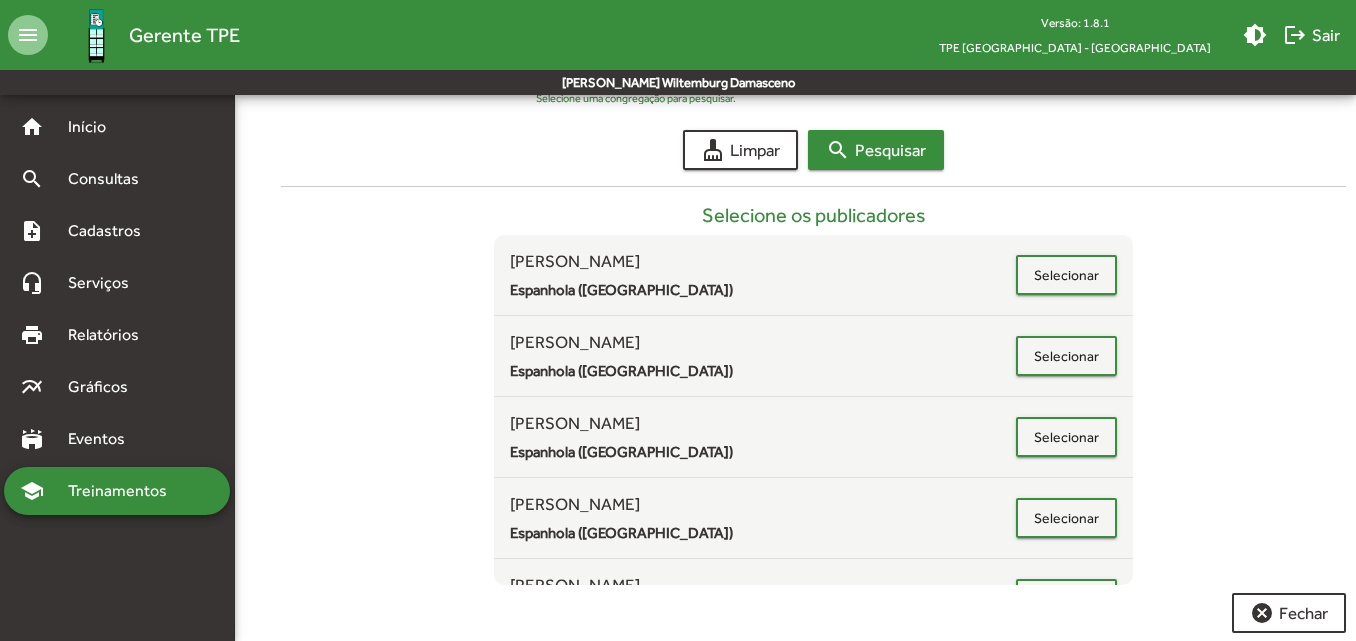 scroll, scrollTop: 489, scrollLeft: 0, axis: vertical 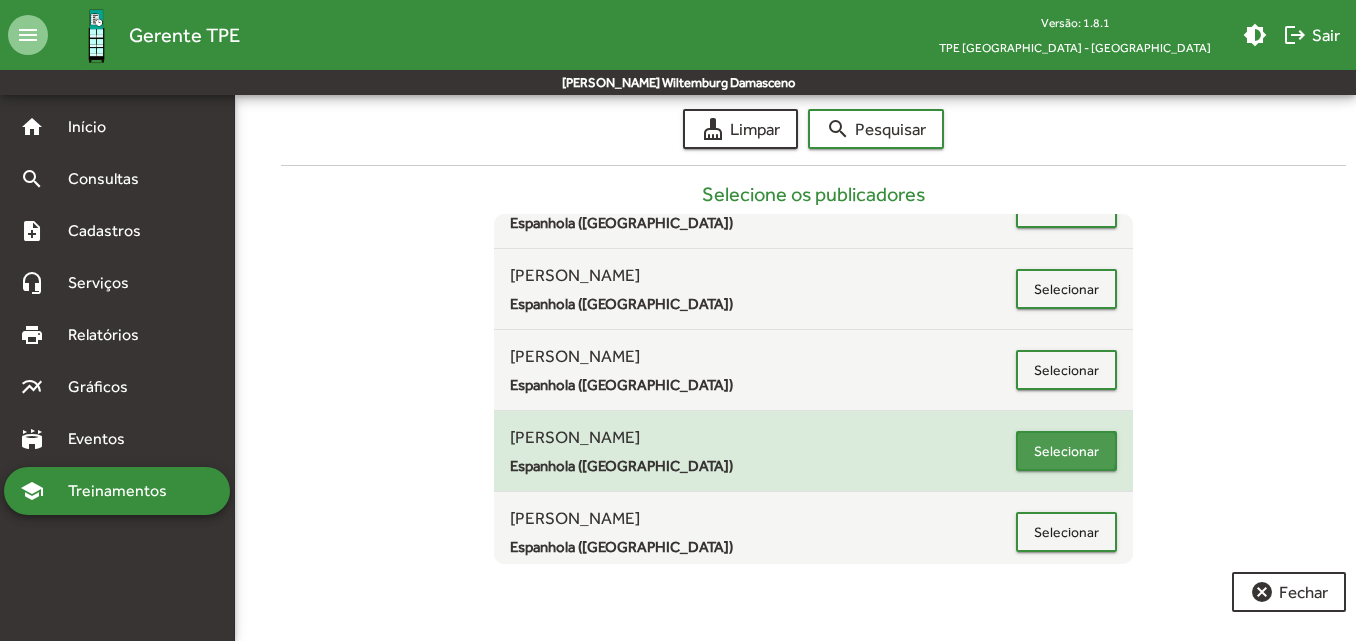 click on "Selecionar" at bounding box center [1066, 451] 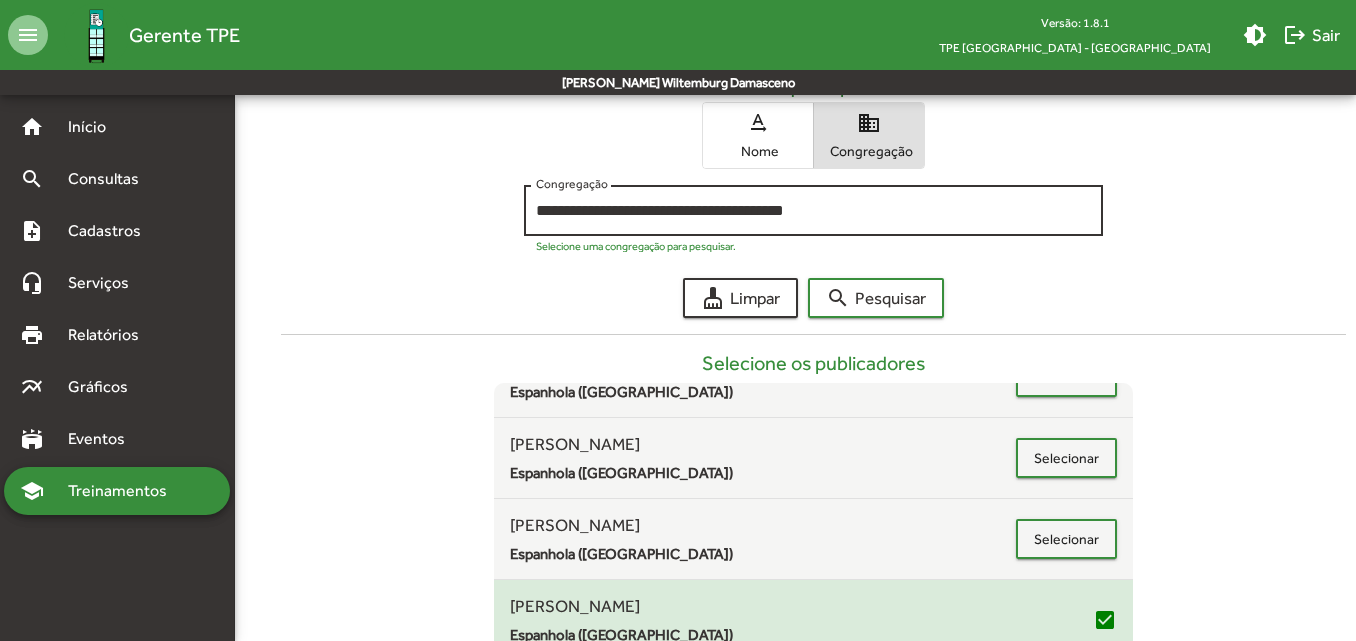 click on "**********" at bounding box center [813, 211] 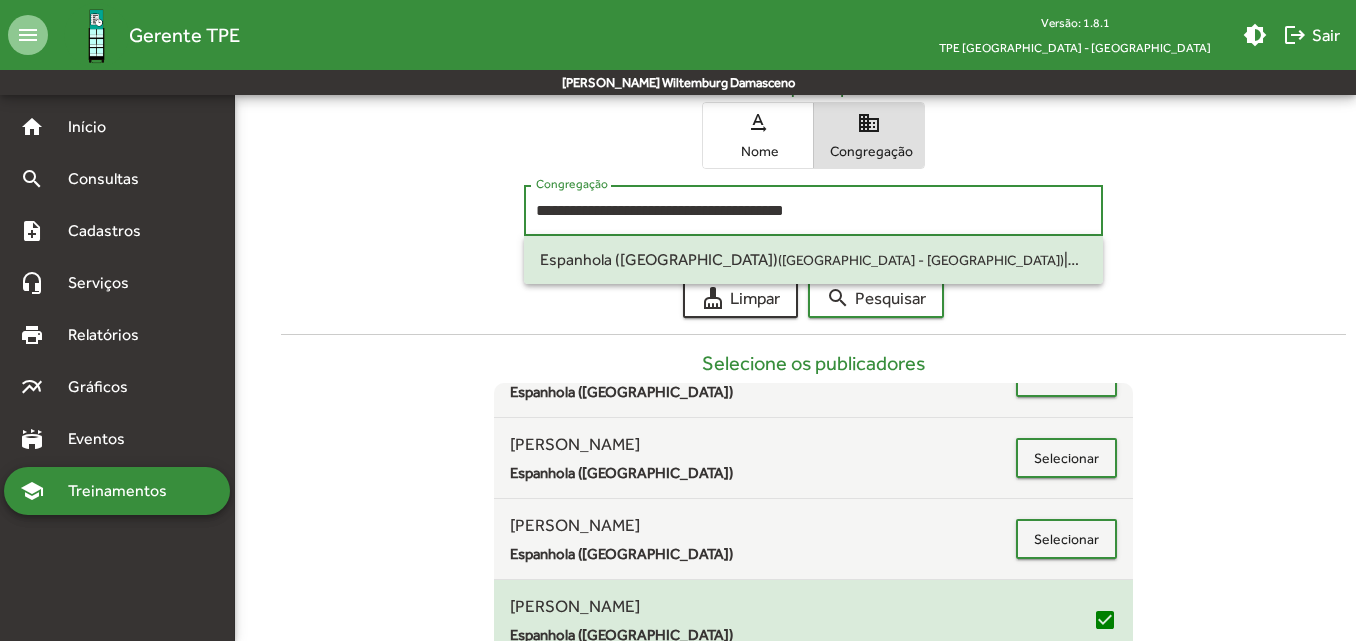 click on "**********" at bounding box center [813, 211] 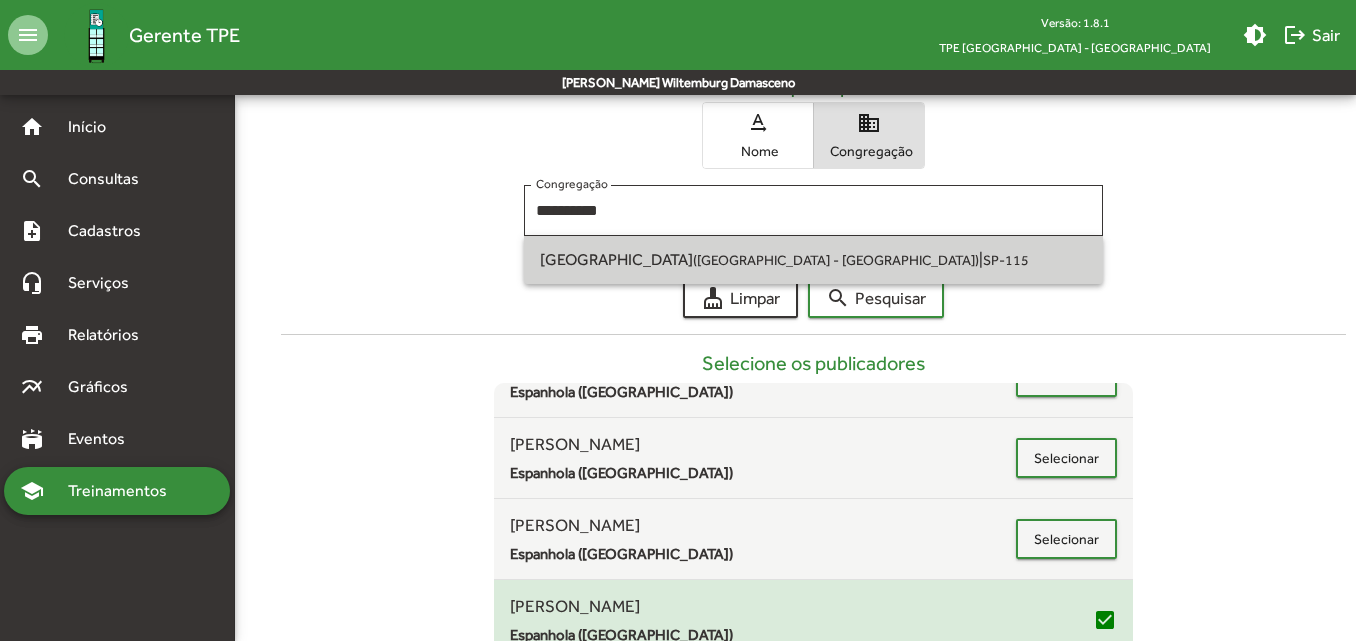 click on "[GEOGRAPHIC_DATA]  ([GEOGRAPHIC_DATA] - [GEOGRAPHIC_DATA])  |  SP-115" at bounding box center [813, 260] 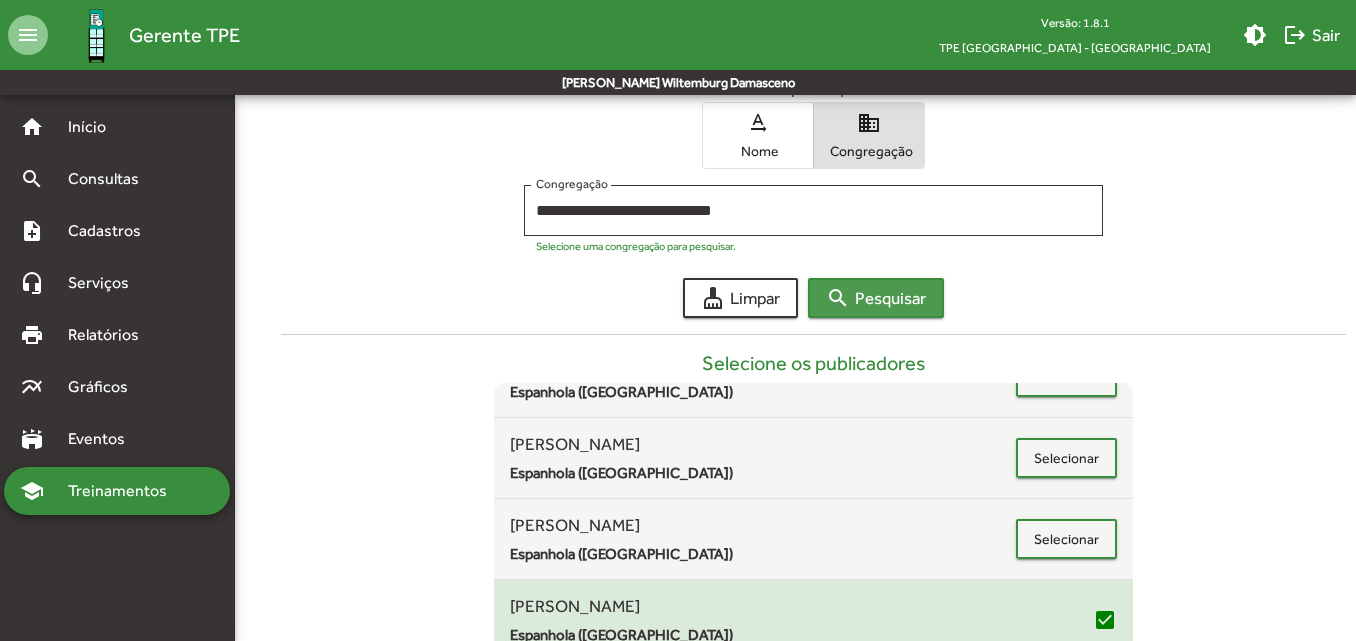 click on "search" at bounding box center [838, 298] 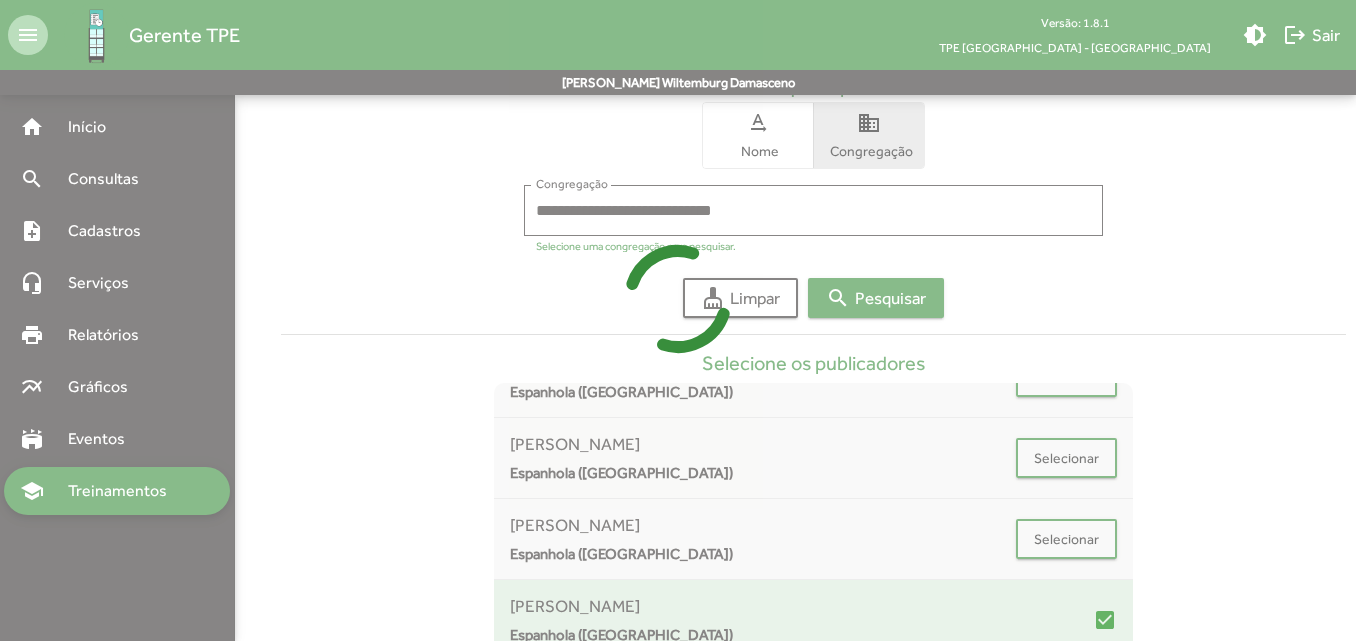 scroll, scrollTop: 297, scrollLeft: 0, axis: vertical 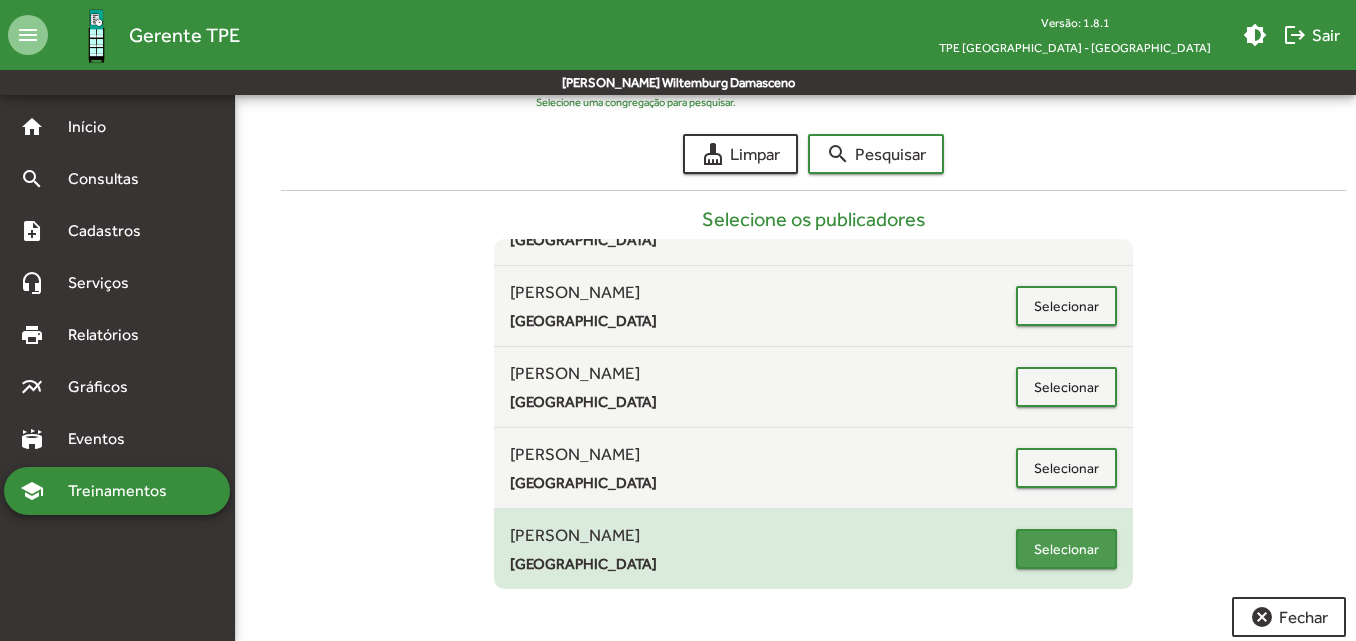 click on "Selecionar" at bounding box center [1066, 549] 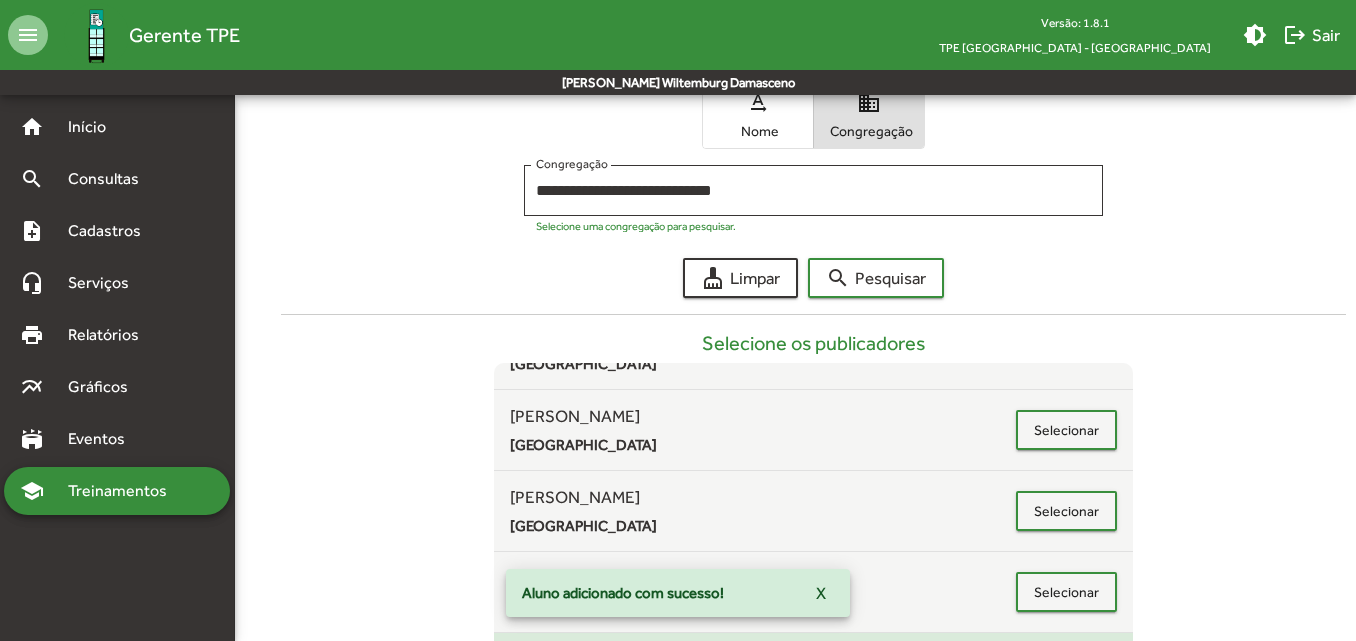 scroll, scrollTop: 331, scrollLeft: 0, axis: vertical 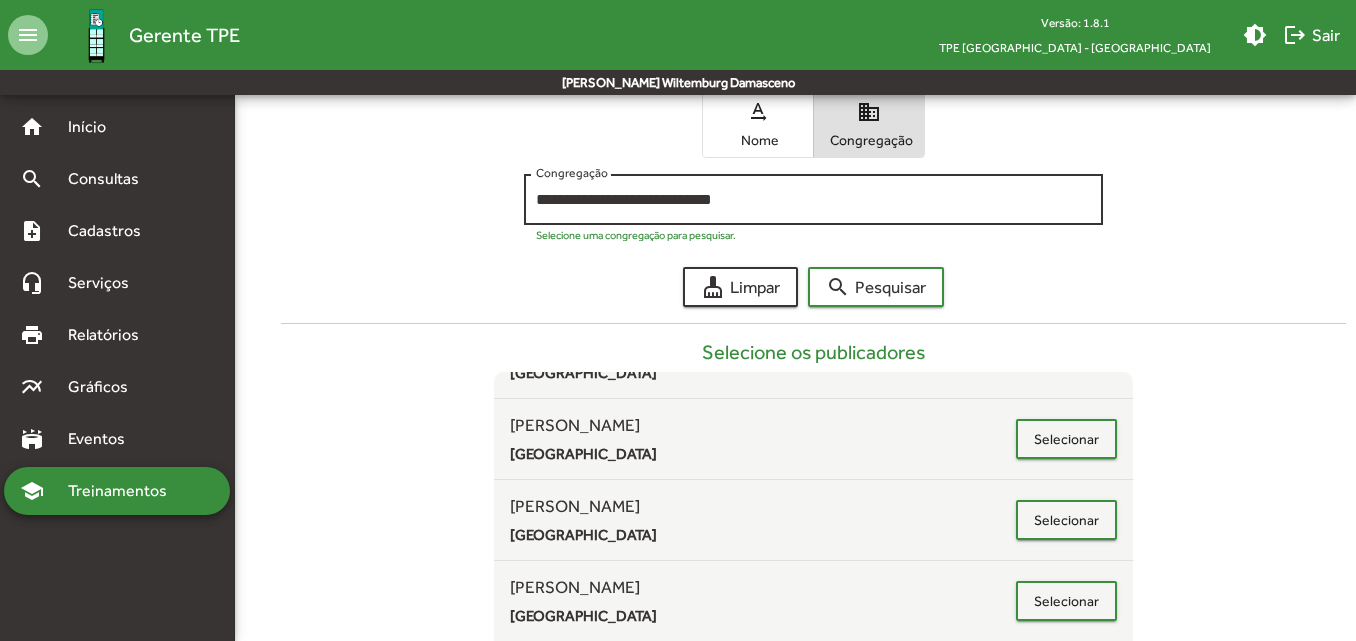 click on "**********" at bounding box center [813, 197] 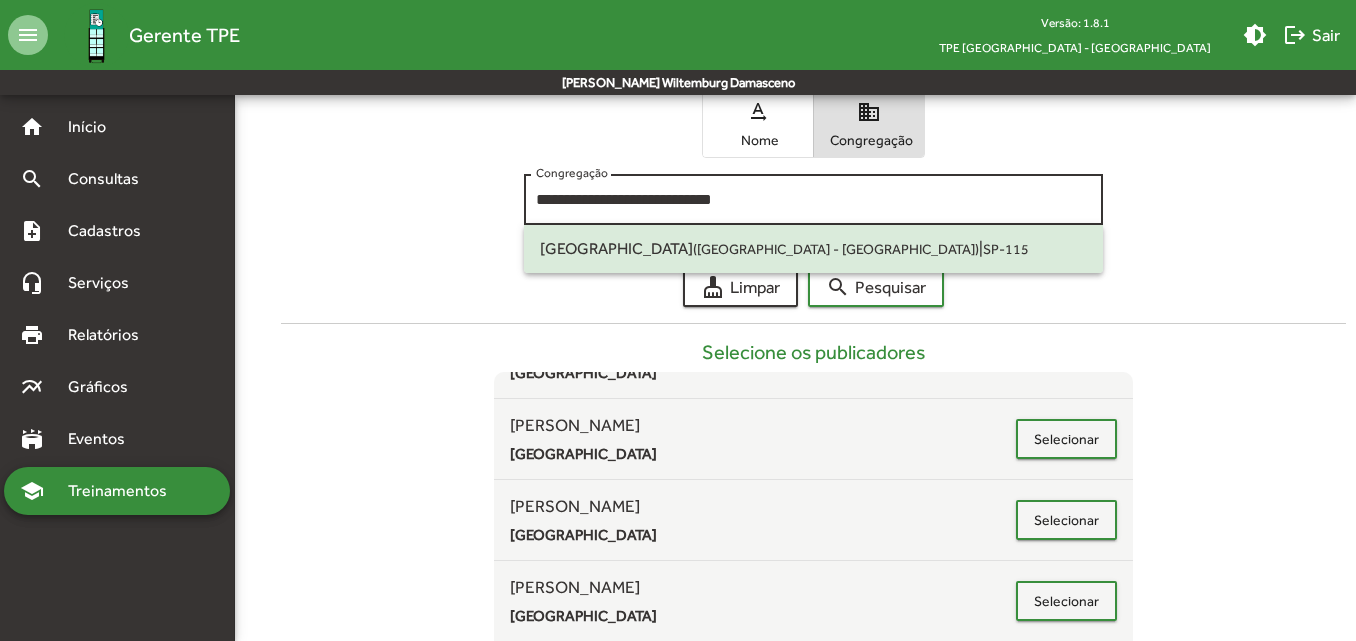 click on "**********" at bounding box center (813, 197) 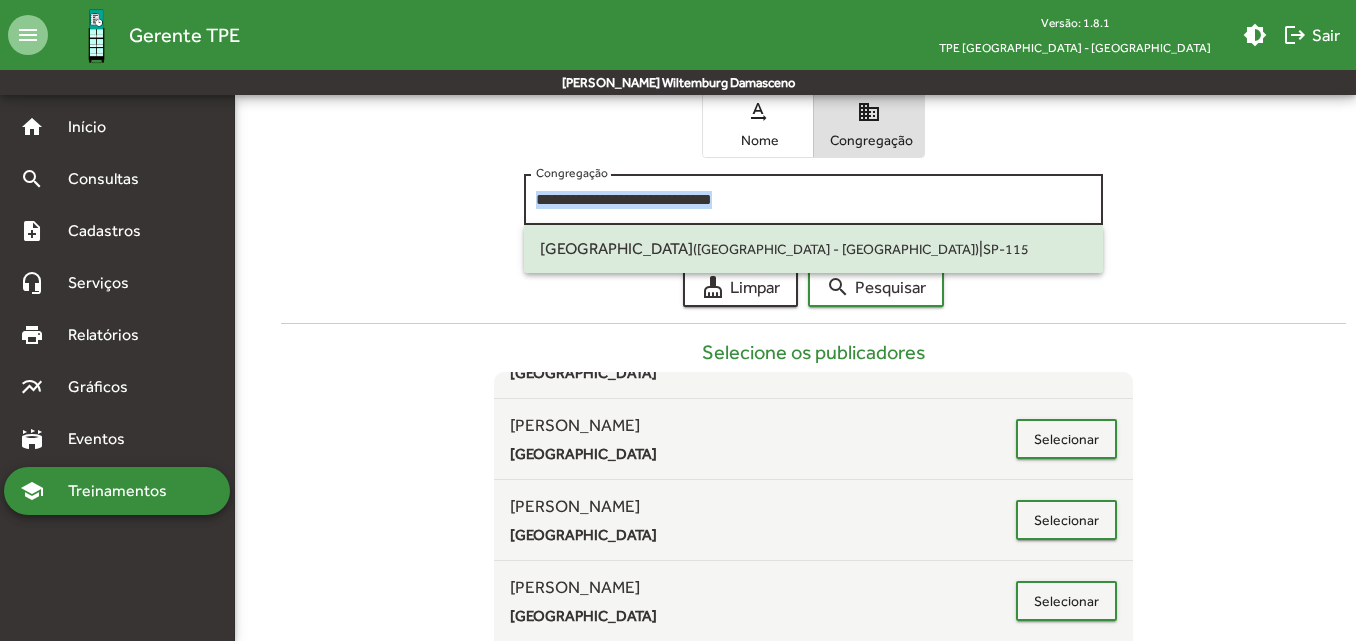 click on "**********" at bounding box center (813, 197) 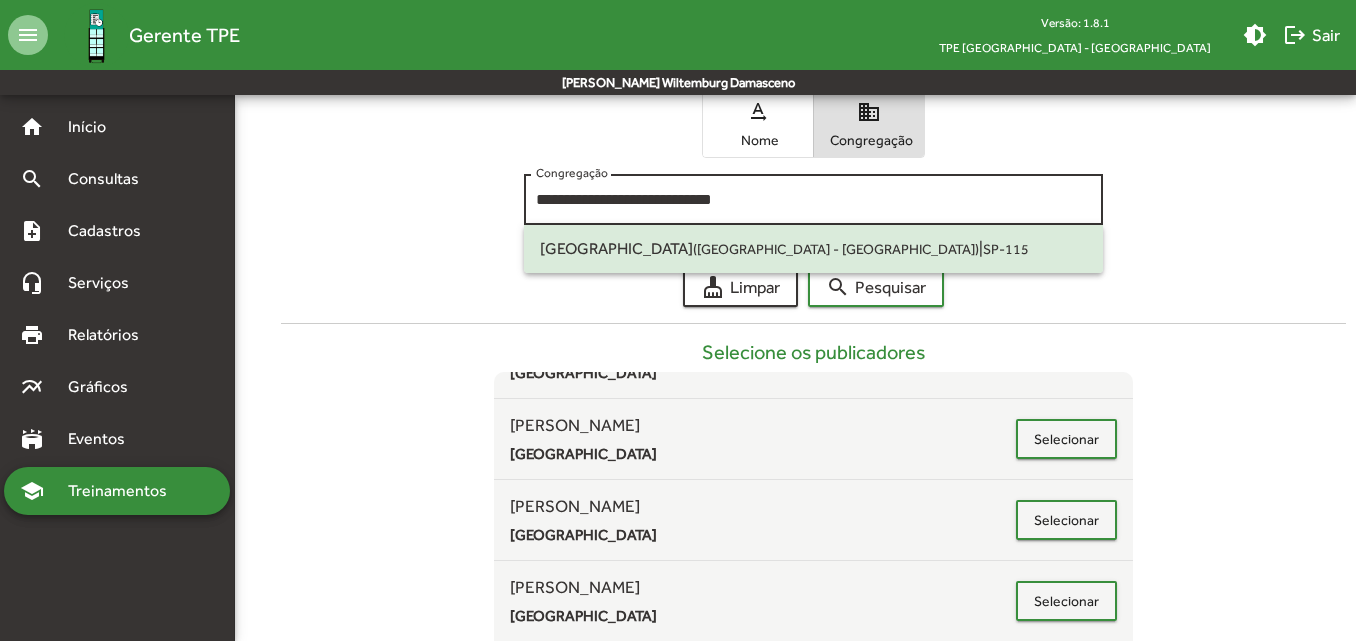 click on "**********" at bounding box center [813, 197] 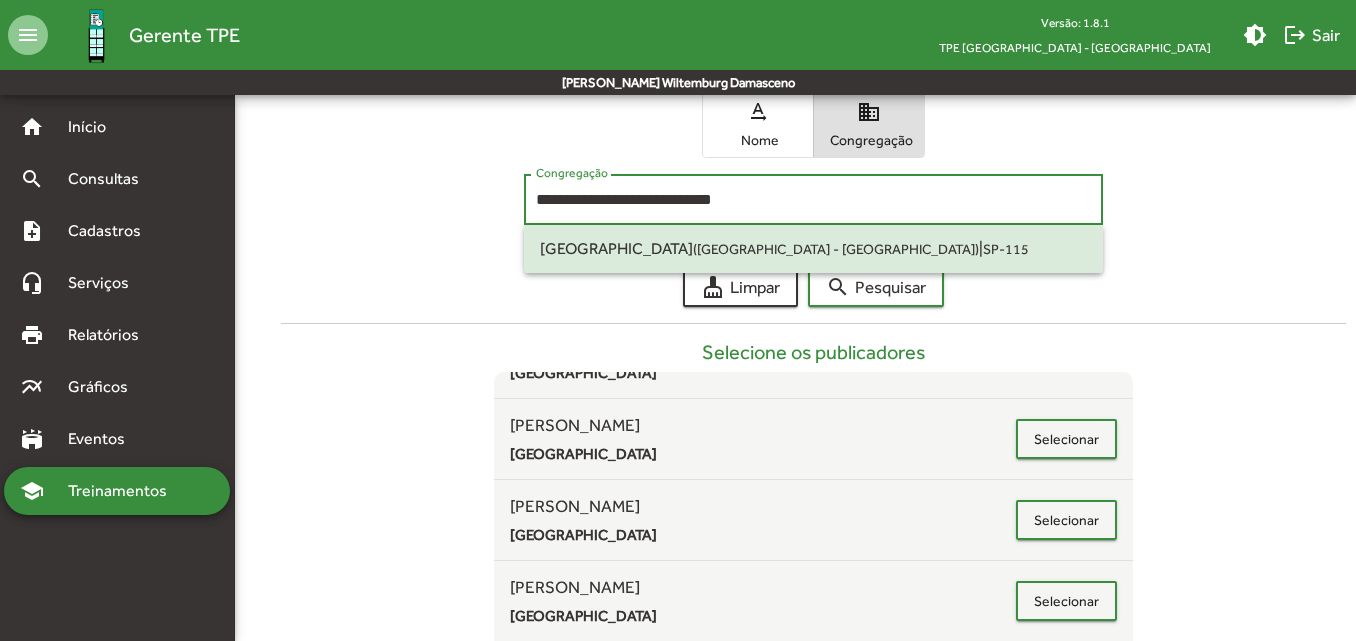 click on "**********" at bounding box center [813, 200] 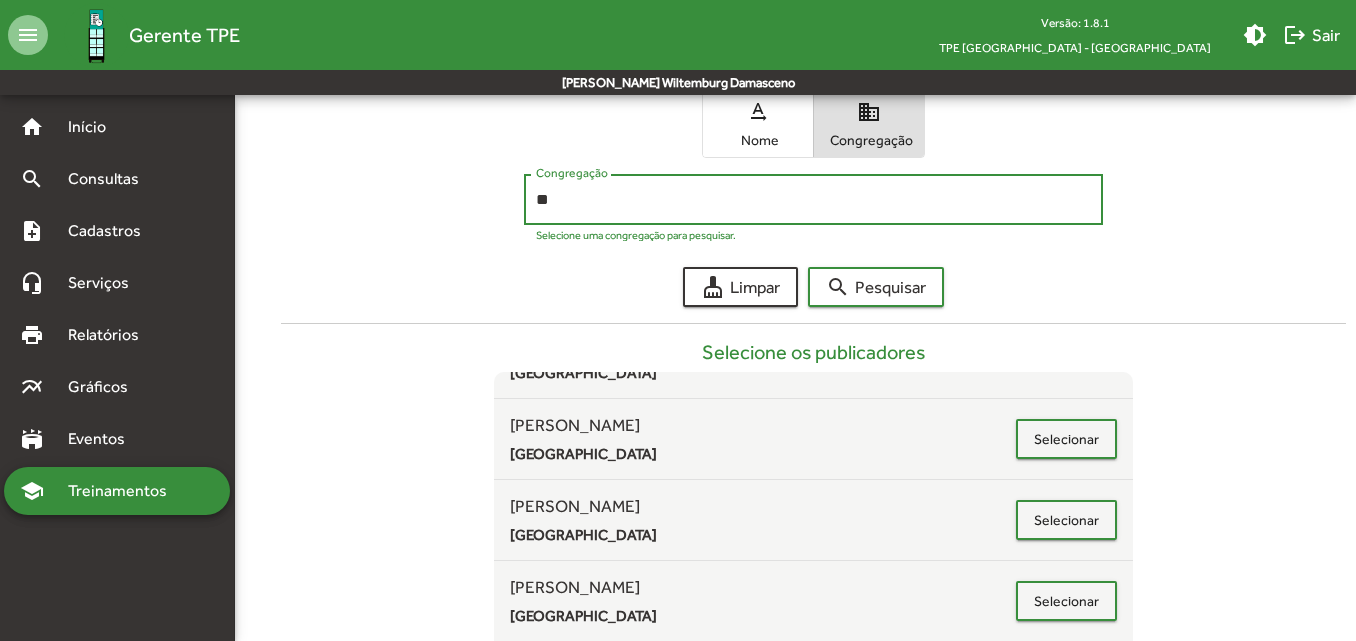 type on "*" 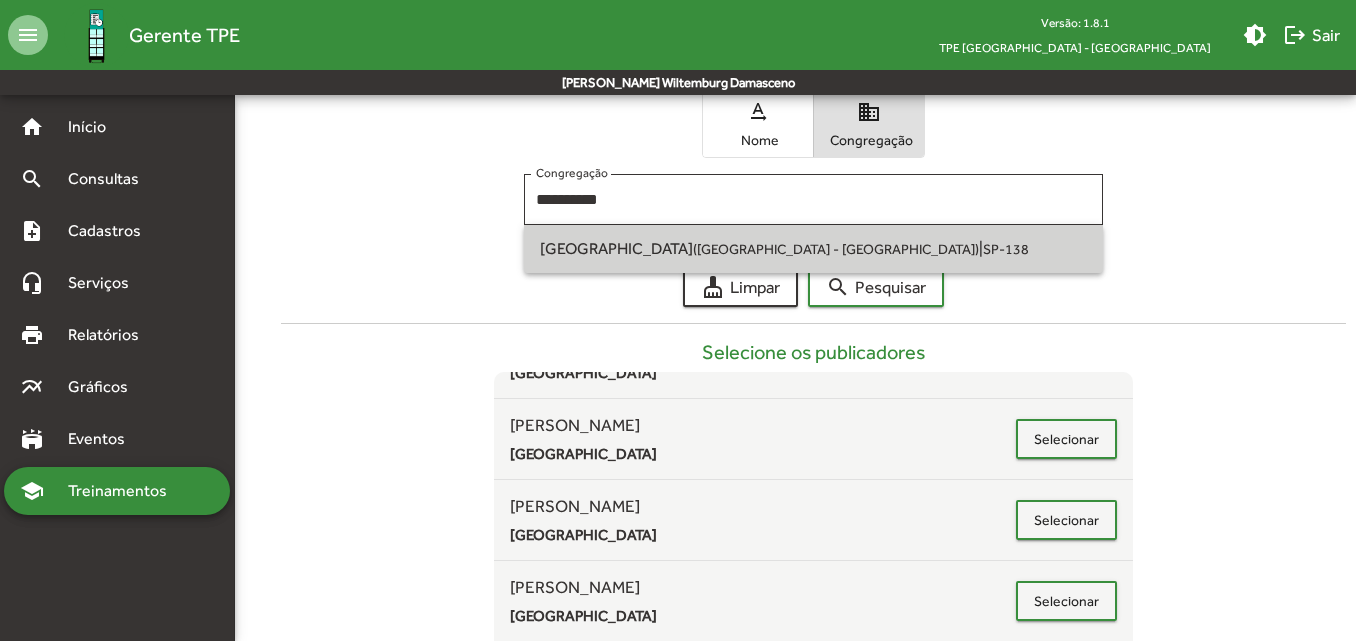 click on "[GEOGRAPHIC_DATA]  ([GEOGRAPHIC_DATA] - [GEOGRAPHIC_DATA])  |  SP-138" at bounding box center [813, 249] 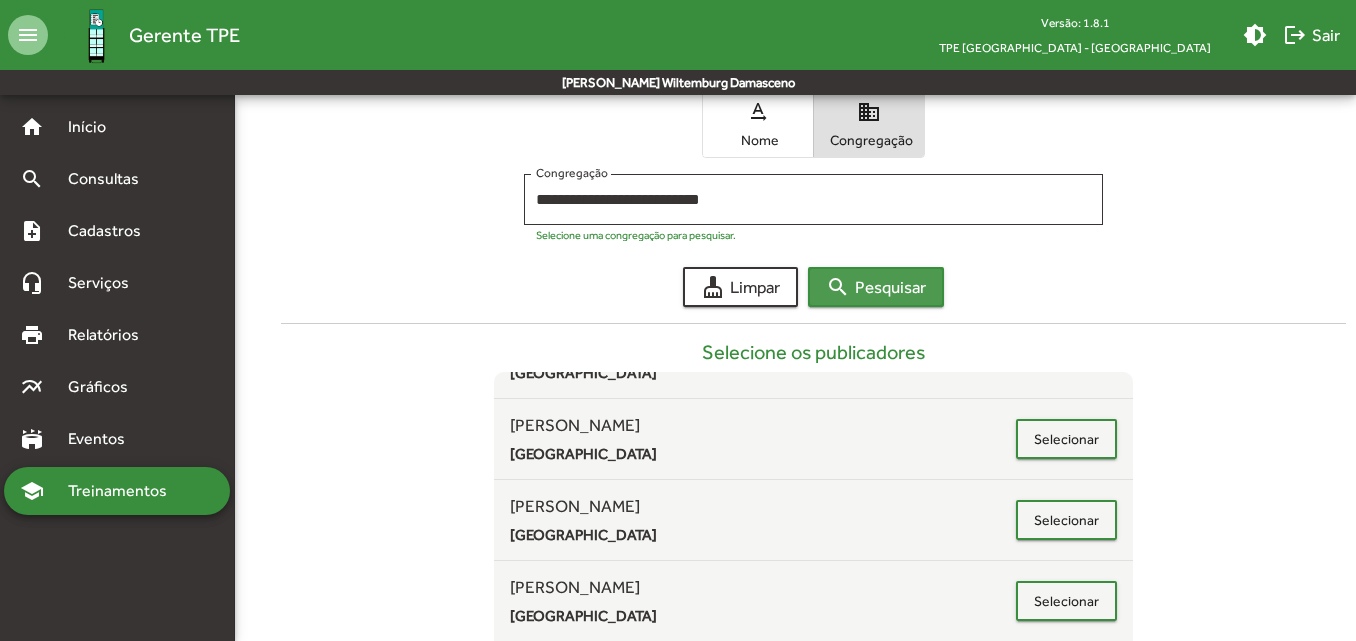 click on "search  Pesquisar" at bounding box center [876, 287] 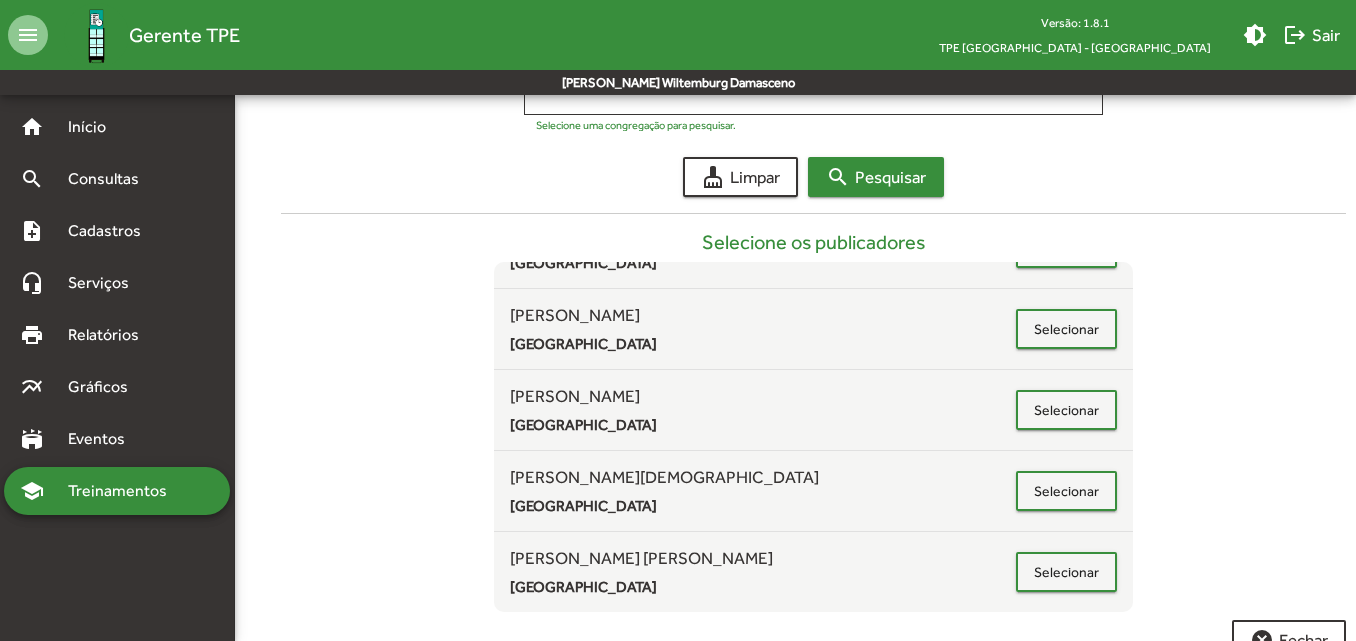 scroll, scrollTop: 489, scrollLeft: 0, axis: vertical 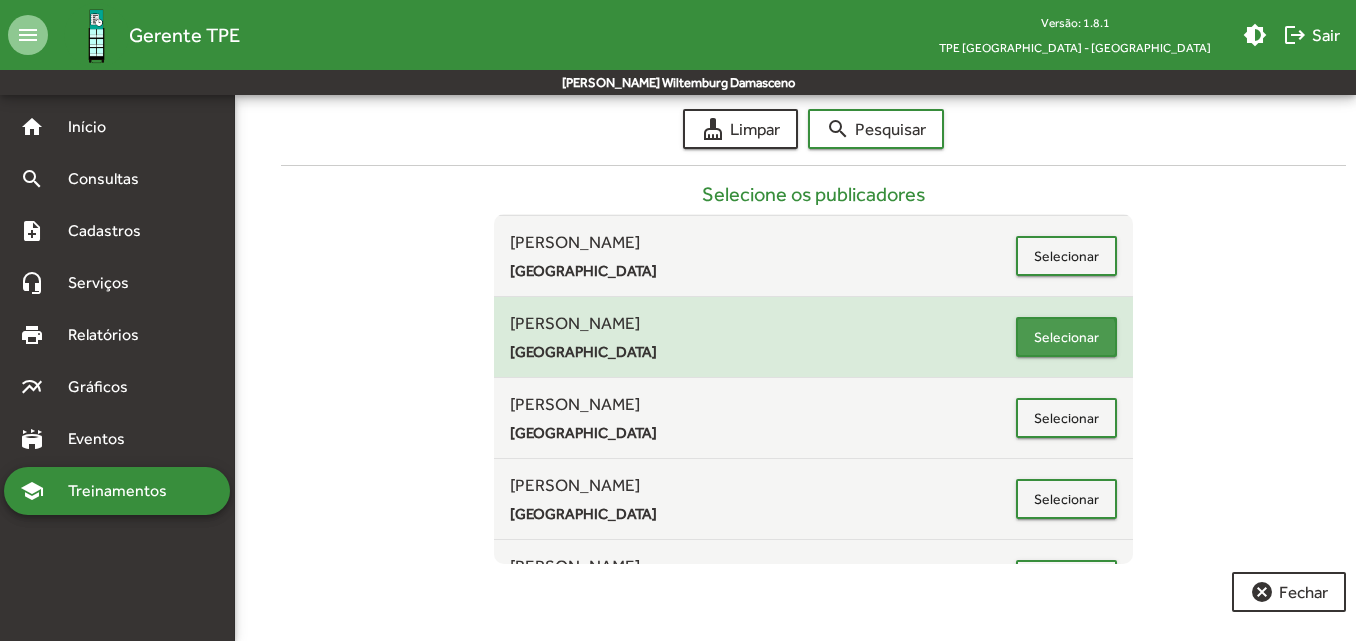 click on "Selecionar" at bounding box center [1066, 337] 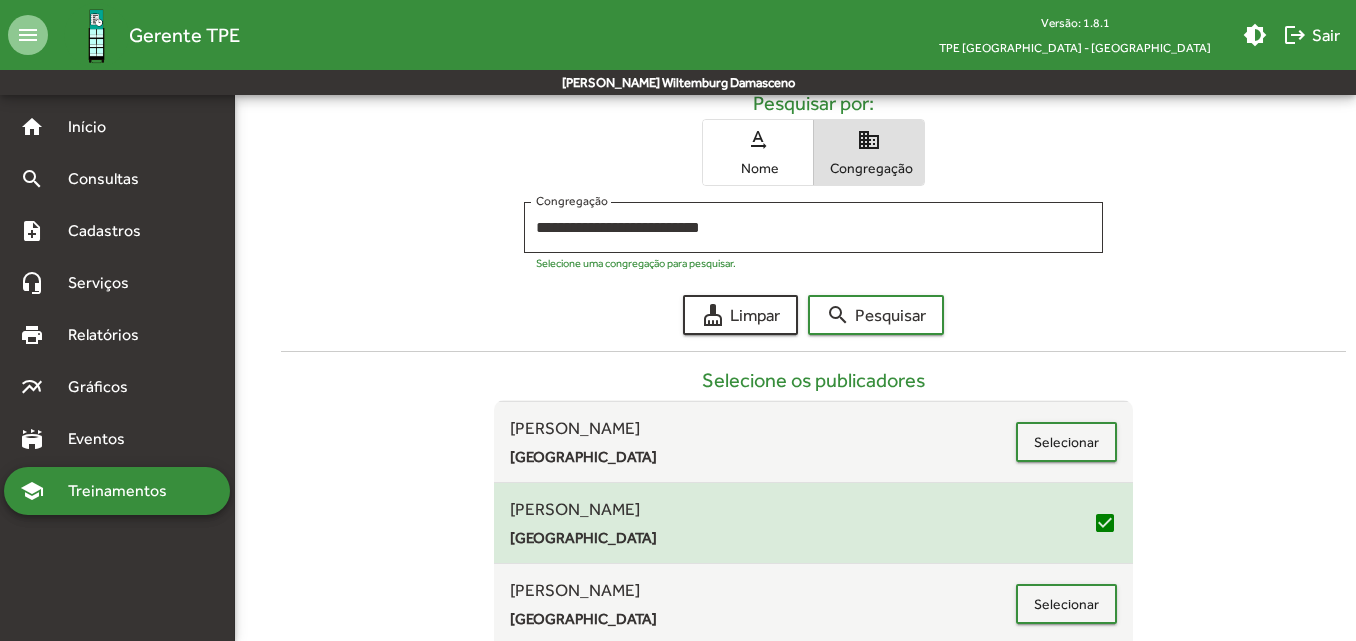 scroll, scrollTop: 302, scrollLeft: 0, axis: vertical 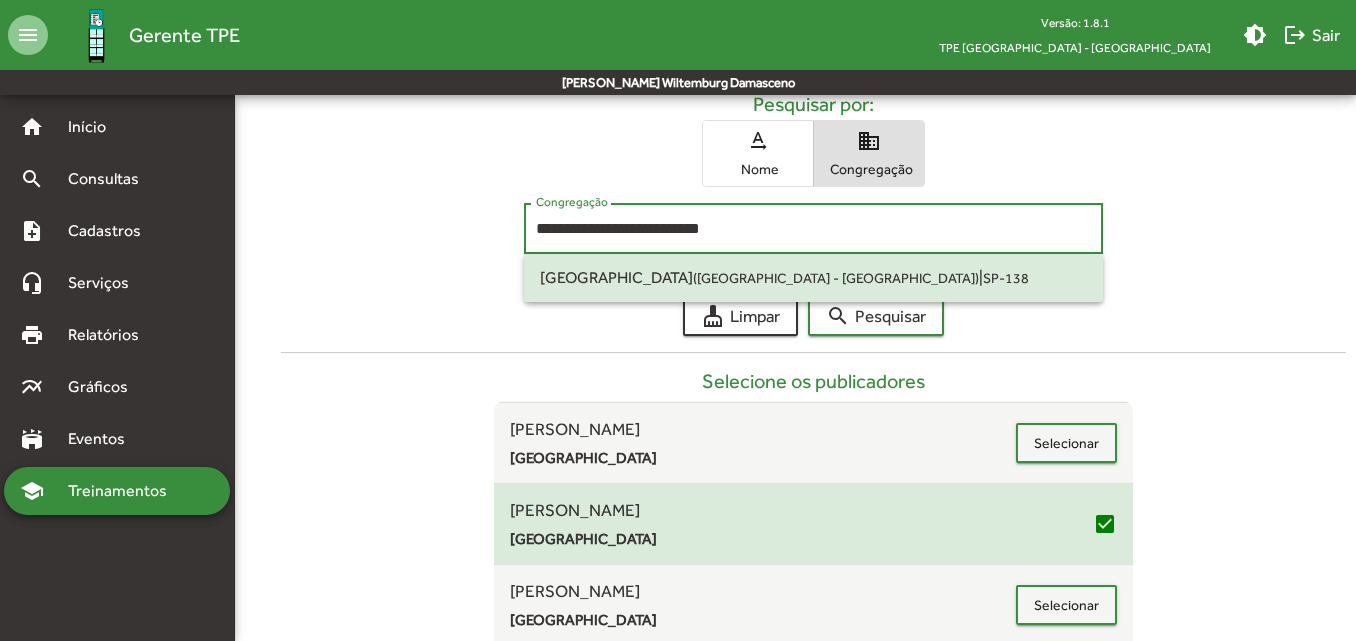click on "**********" at bounding box center [813, 229] 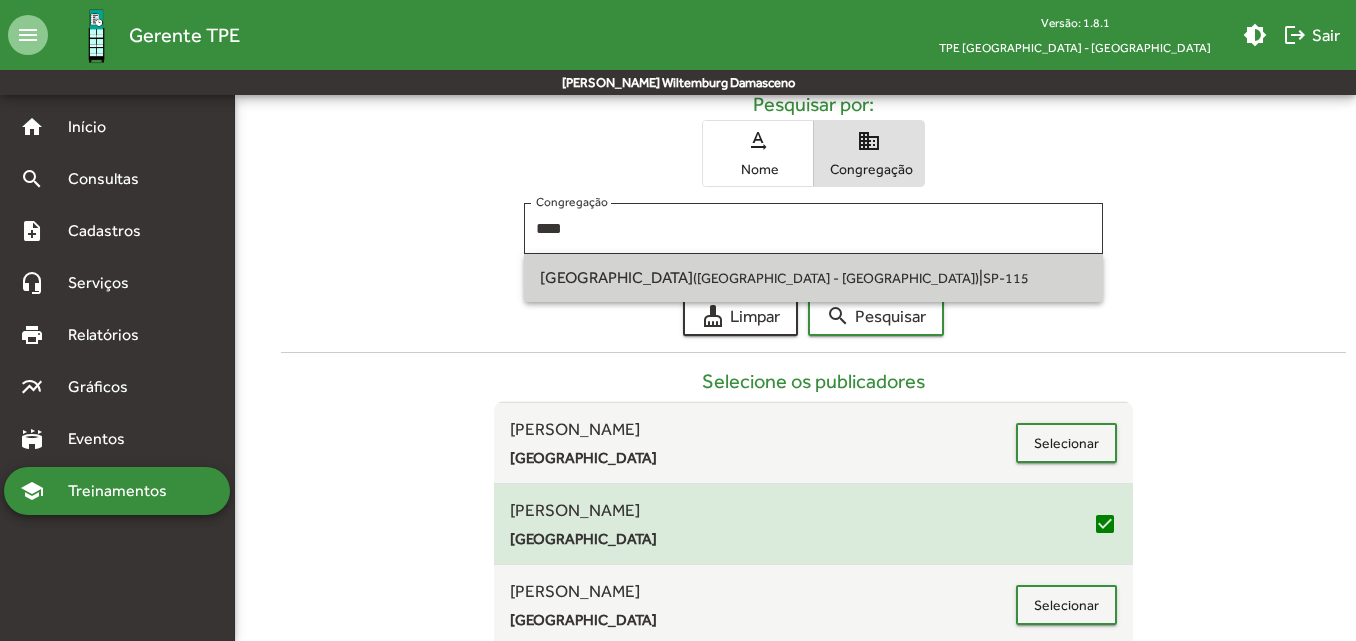 click on "[GEOGRAPHIC_DATA]  ([GEOGRAPHIC_DATA] - [GEOGRAPHIC_DATA])  |  SP-115" at bounding box center [813, 278] 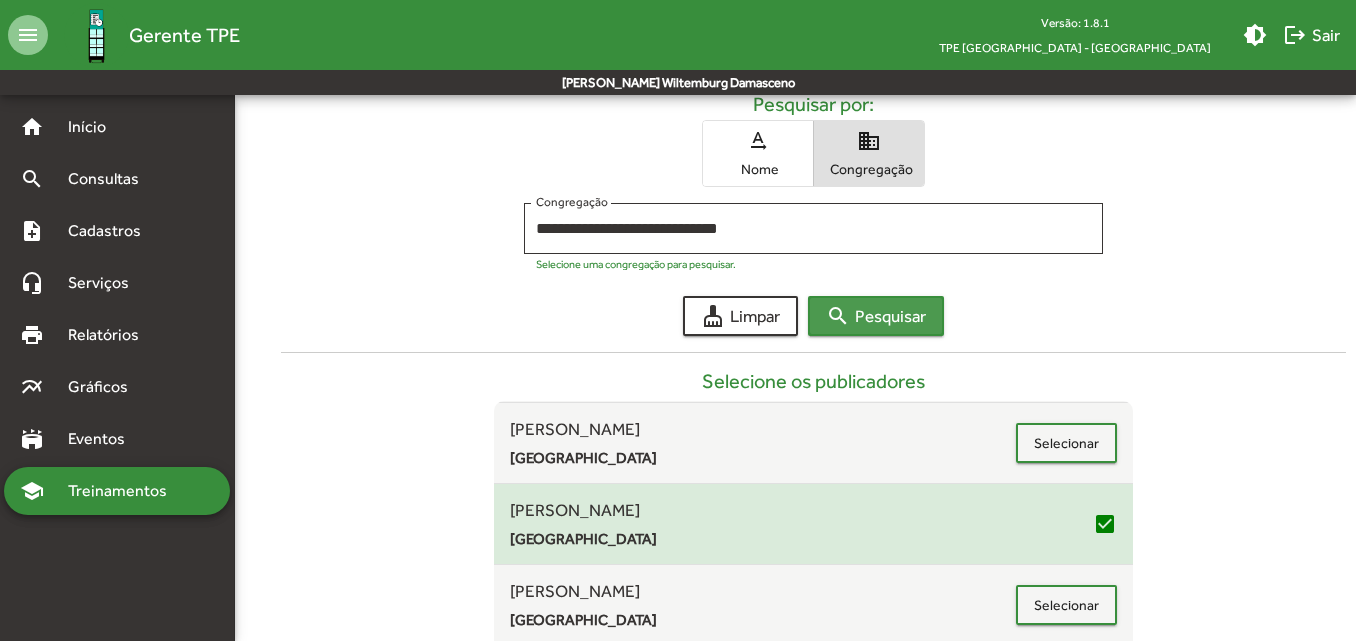 click on "search  Pesquisar" at bounding box center [876, 316] 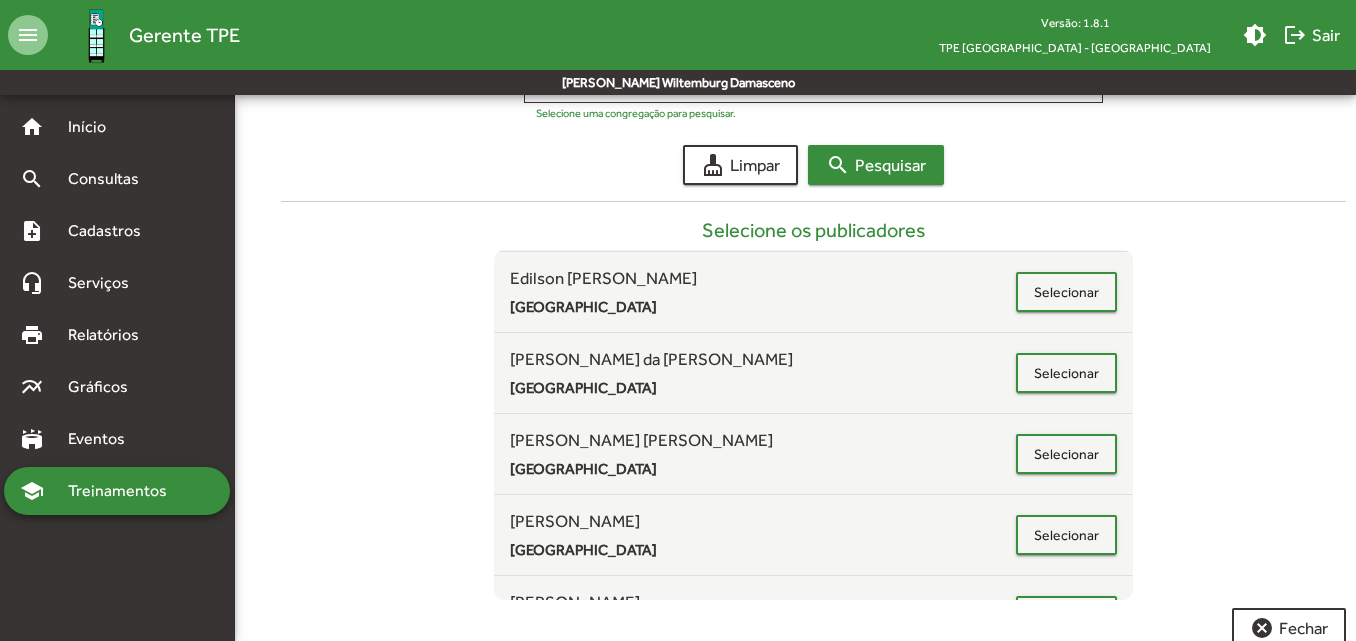 scroll, scrollTop: 489, scrollLeft: 0, axis: vertical 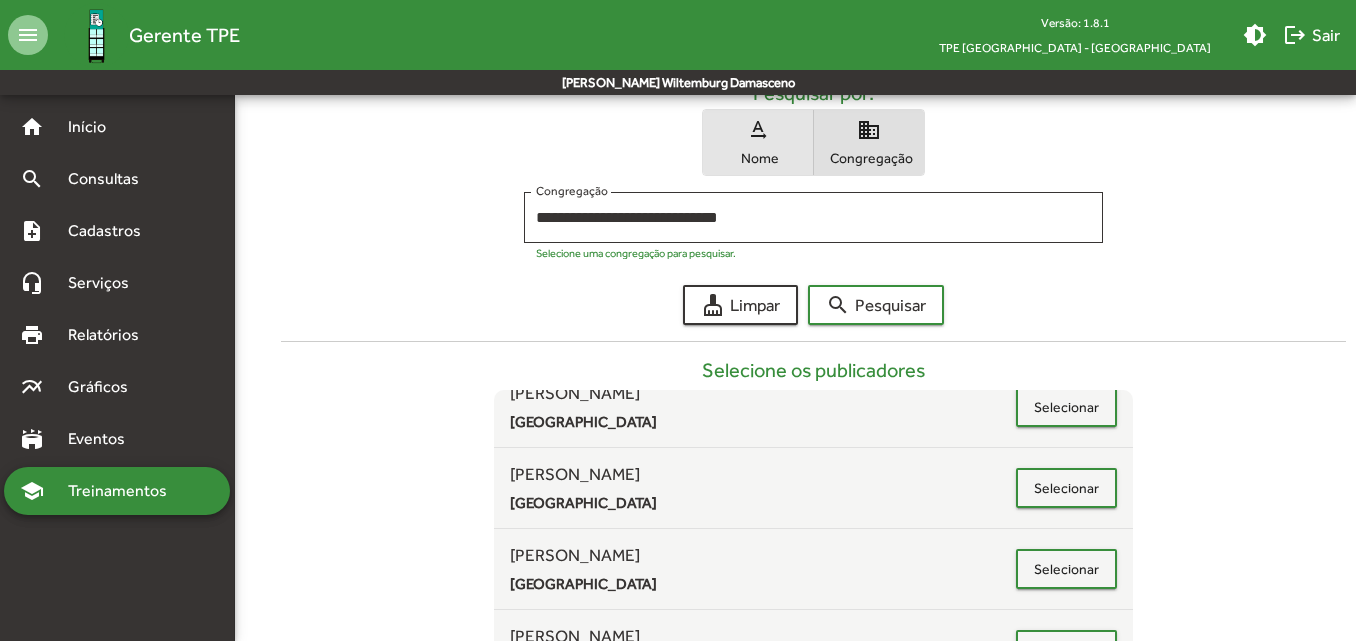 click on "text_rotation_none Nome" at bounding box center (758, 142) 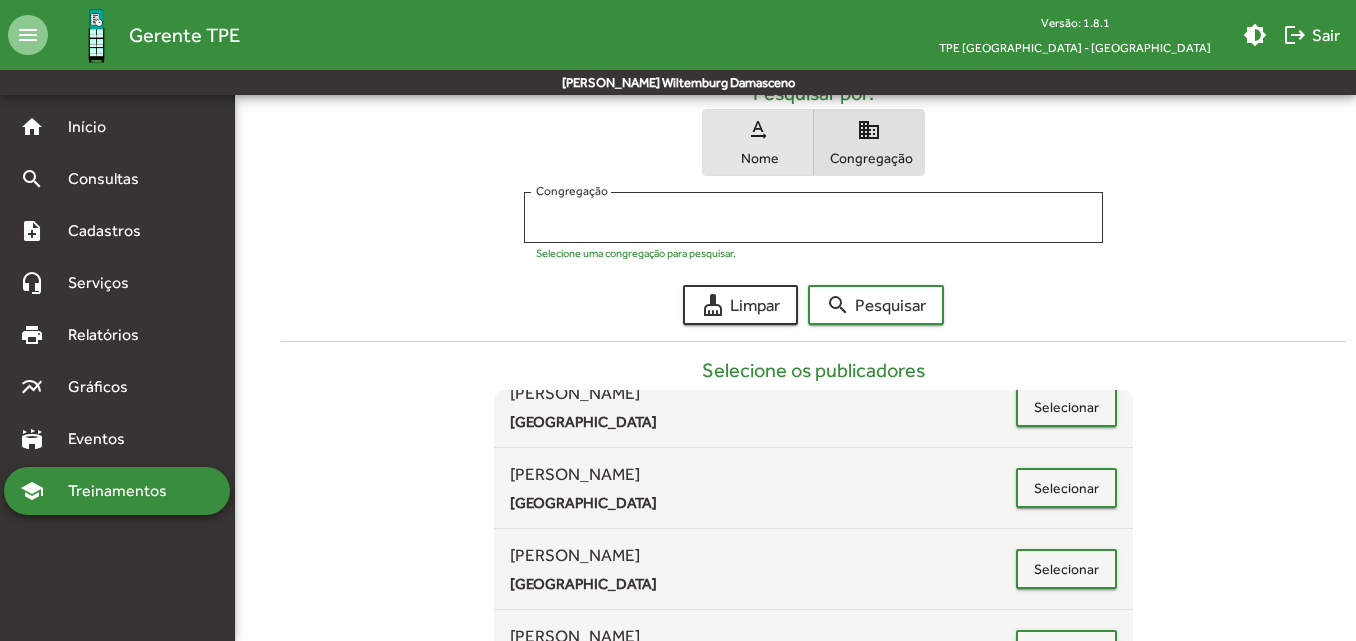 scroll, scrollTop: 74, scrollLeft: 0, axis: vertical 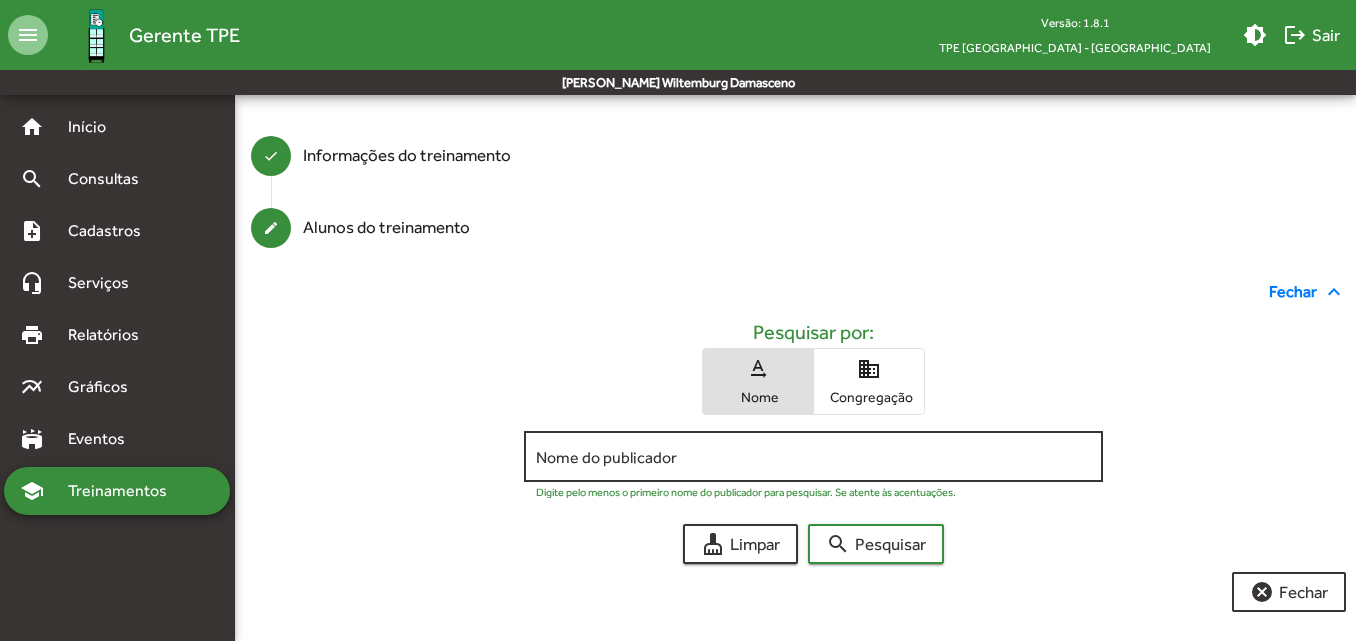 click on "Nome do publicador" at bounding box center [813, 454] 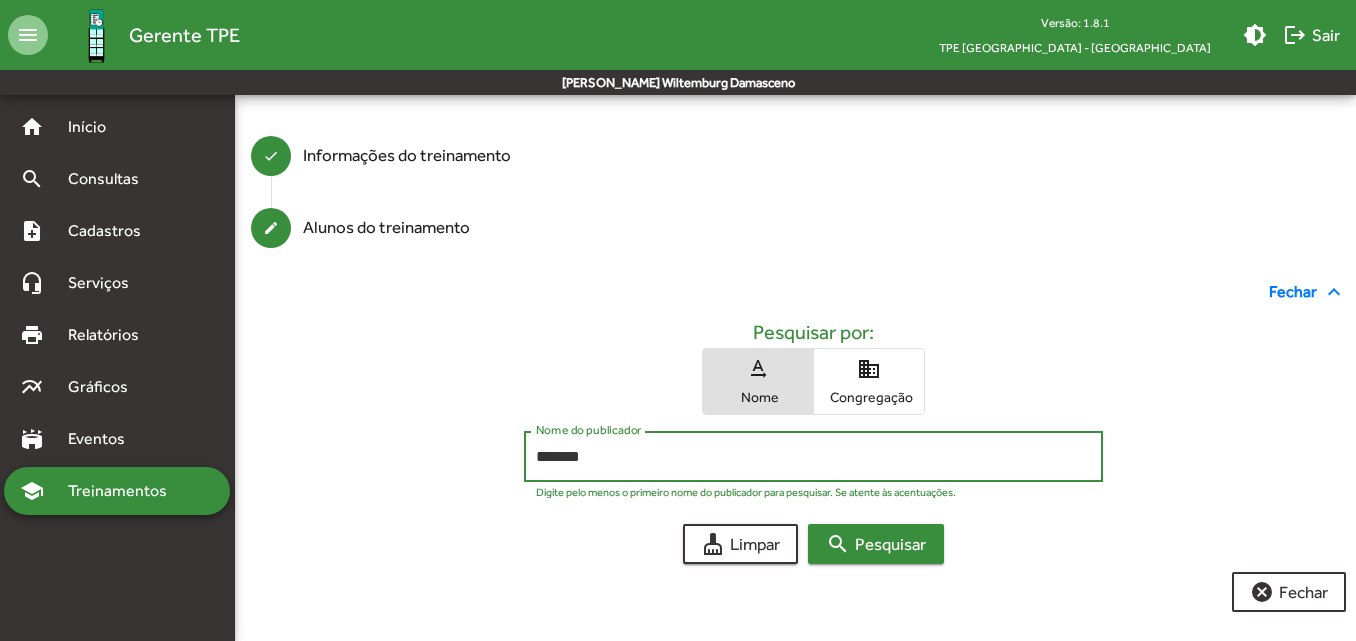 type on "*******" 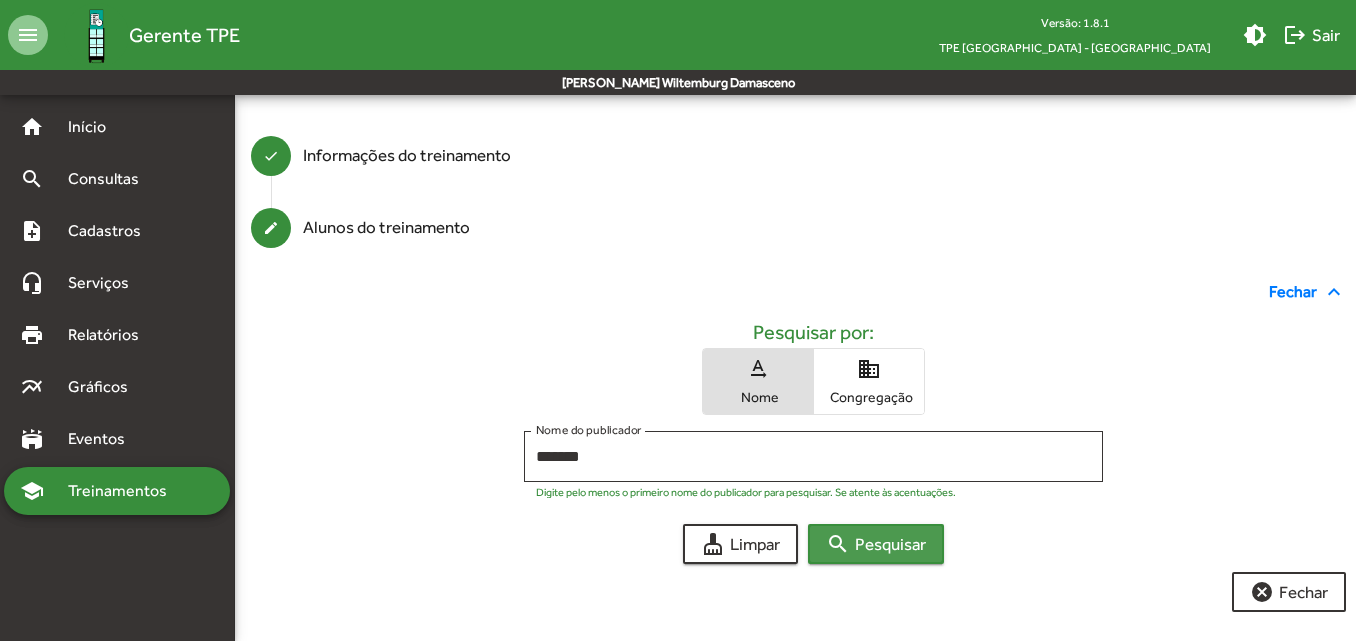 click on "search" at bounding box center [838, 544] 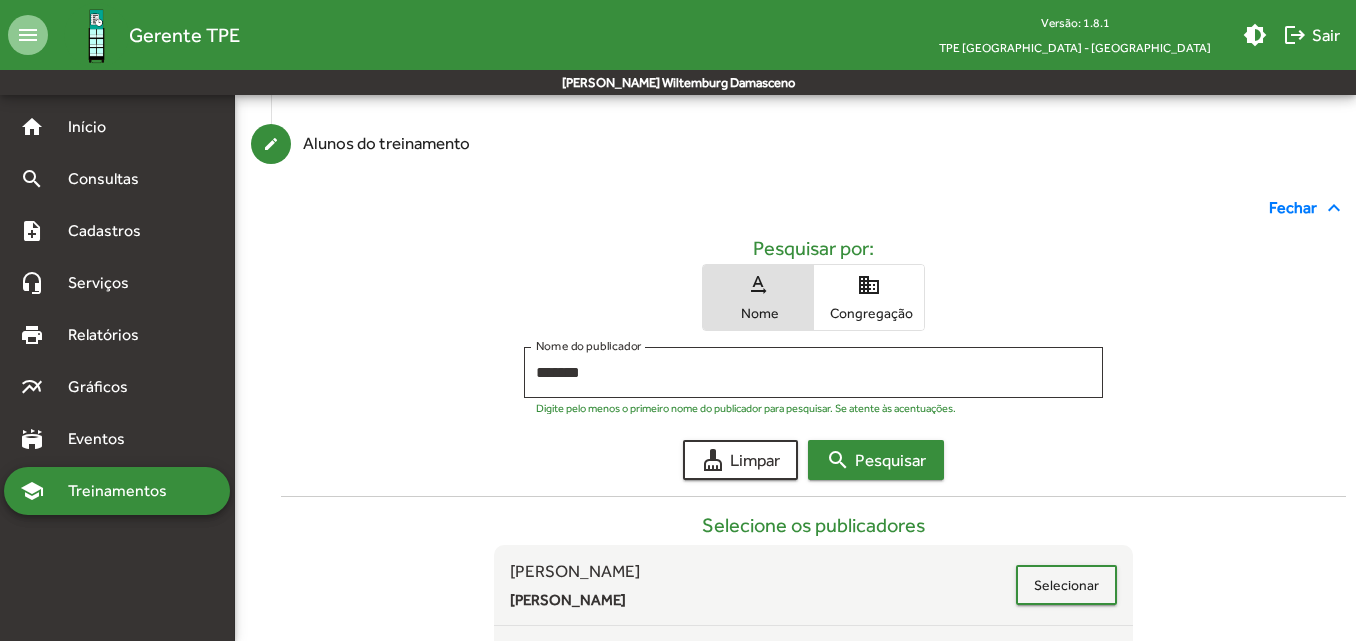 scroll, scrollTop: 157, scrollLeft: 0, axis: vertical 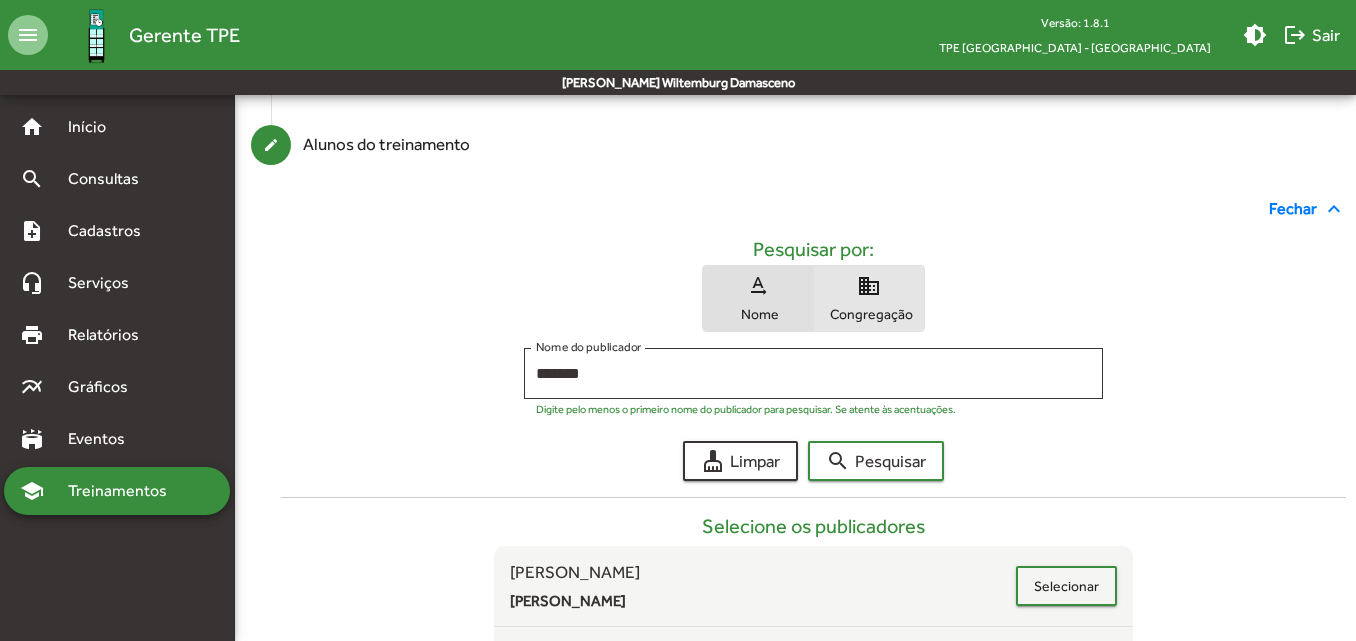 click on "domain Congregação" at bounding box center [869, 298] 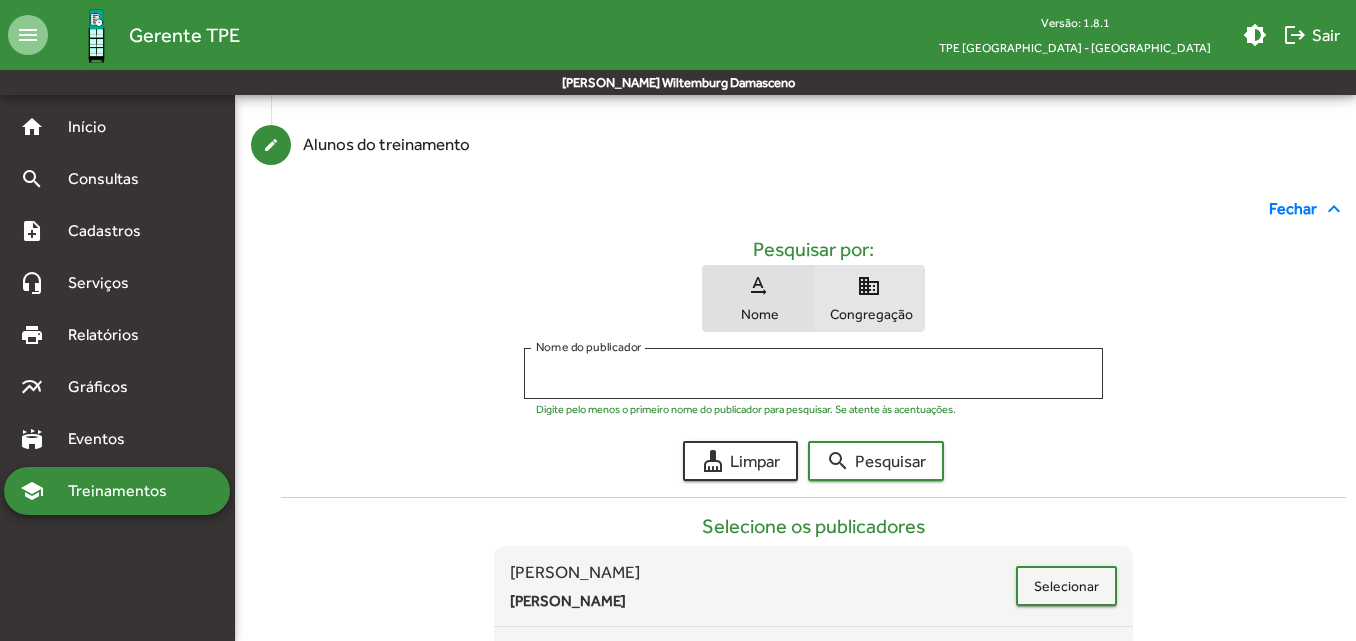 scroll, scrollTop: 74, scrollLeft: 0, axis: vertical 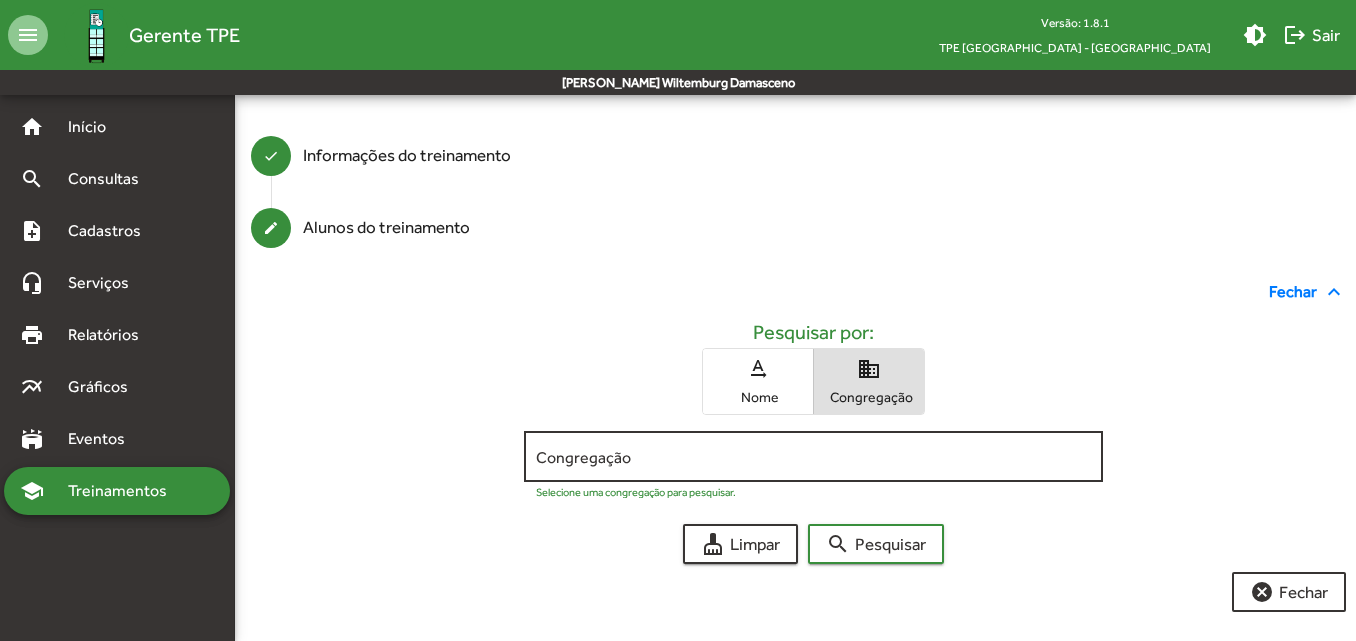 click on "Congregação" at bounding box center (813, 457) 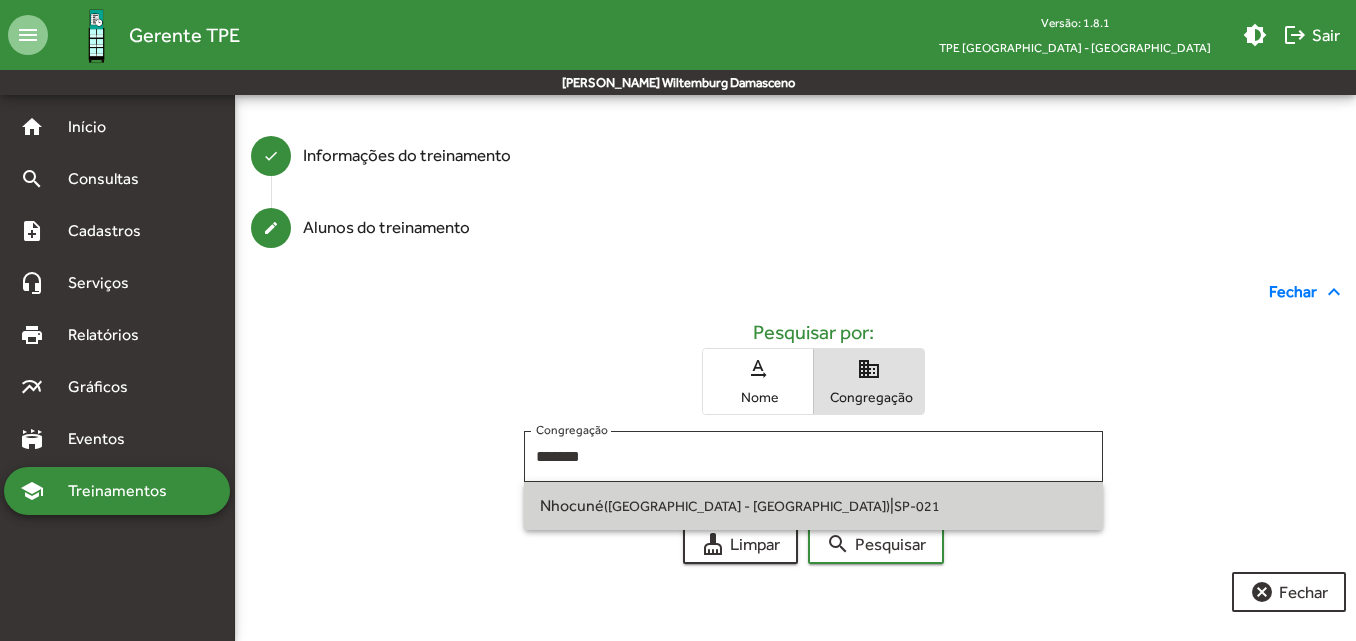 click on "Nhocuné  ([GEOGRAPHIC_DATA] - [GEOGRAPHIC_DATA])  |  SP-021" at bounding box center (813, 506) 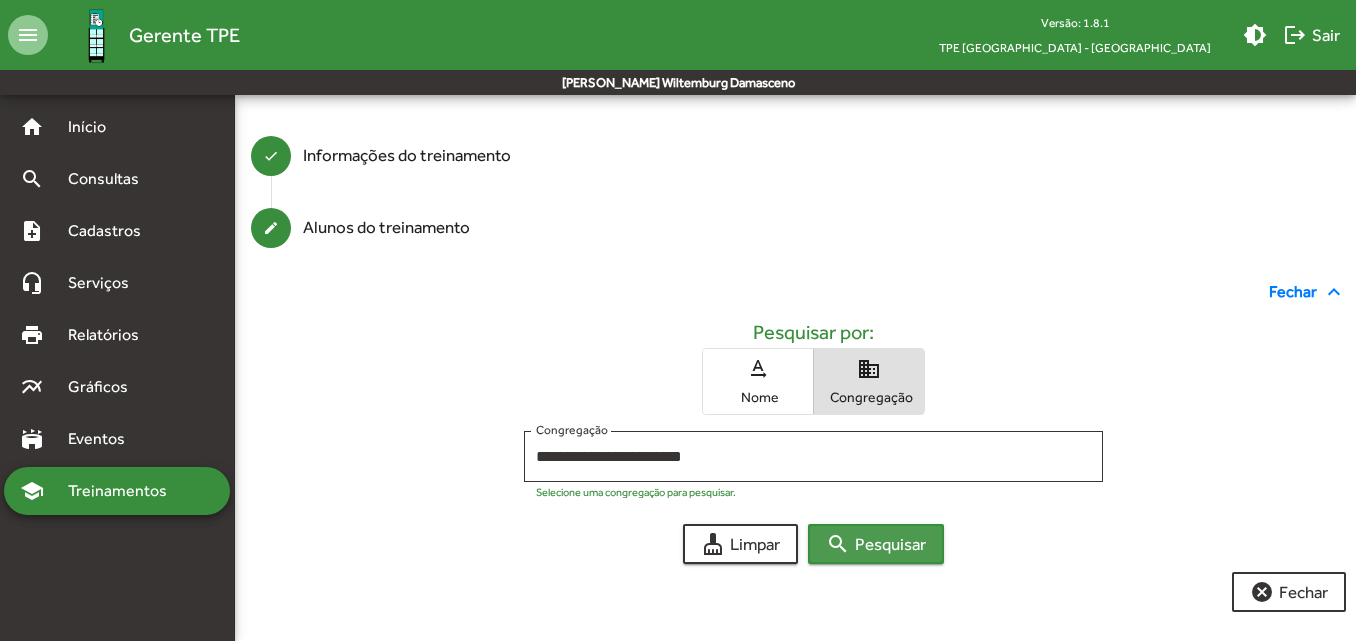 click on "search  Pesquisar" at bounding box center [876, 544] 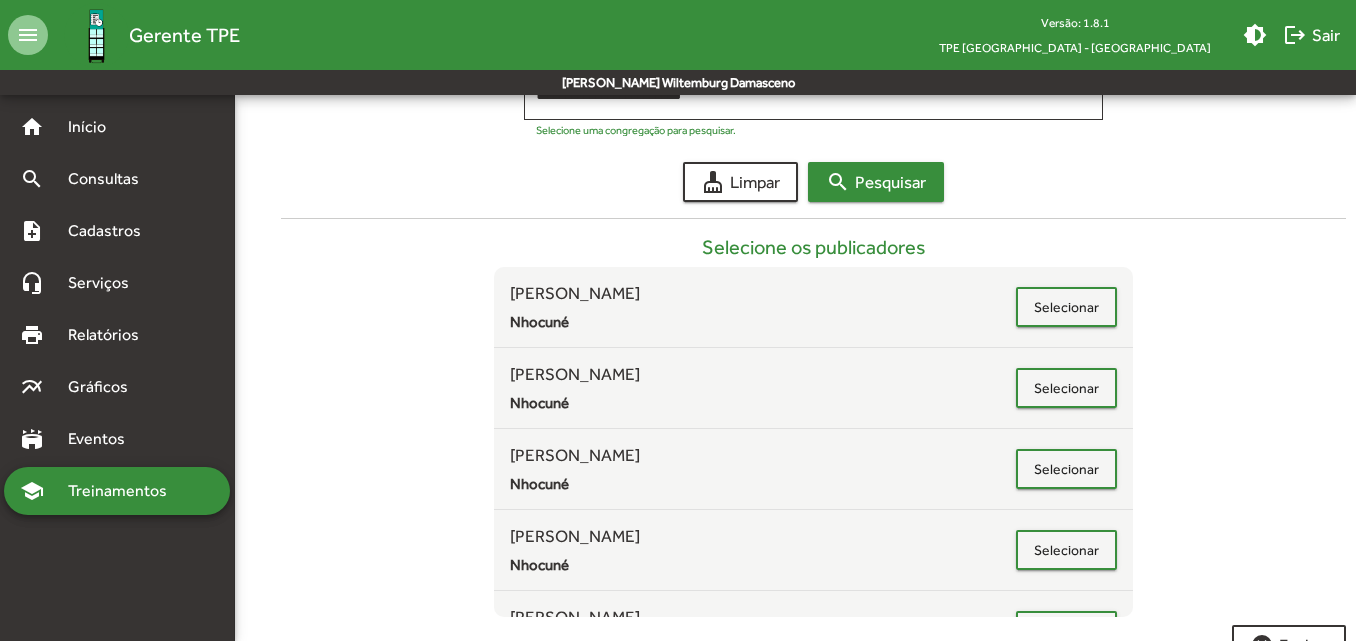 scroll, scrollTop: 489, scrollLeft: 0, axis: vertical 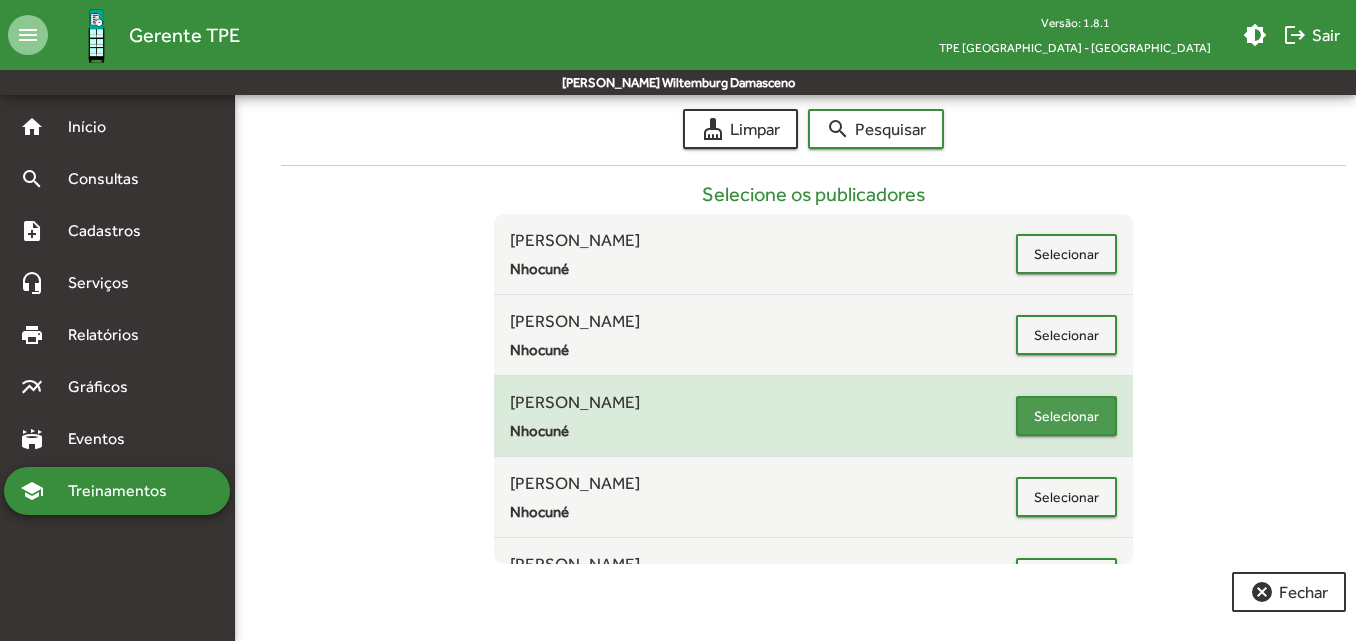 click on "Selecionar" at bounding box center (1066, 416) 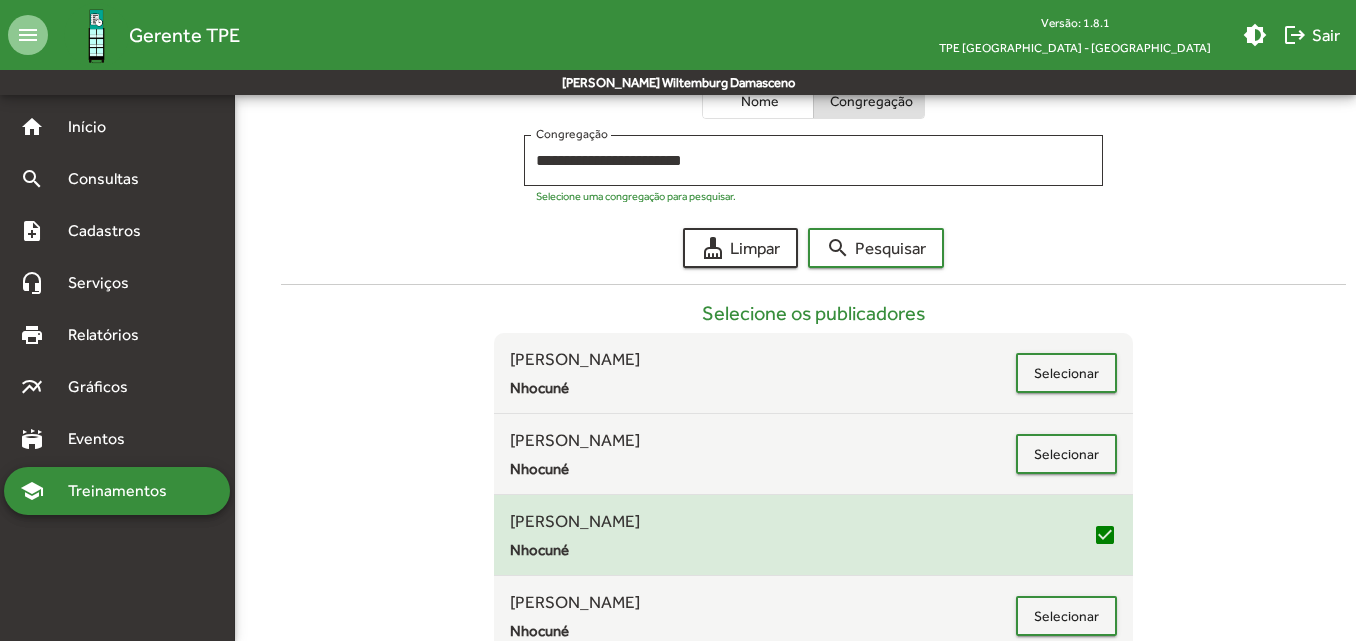 scroll, scrollTop: 361, scrollLeft: 0, axis: vertical 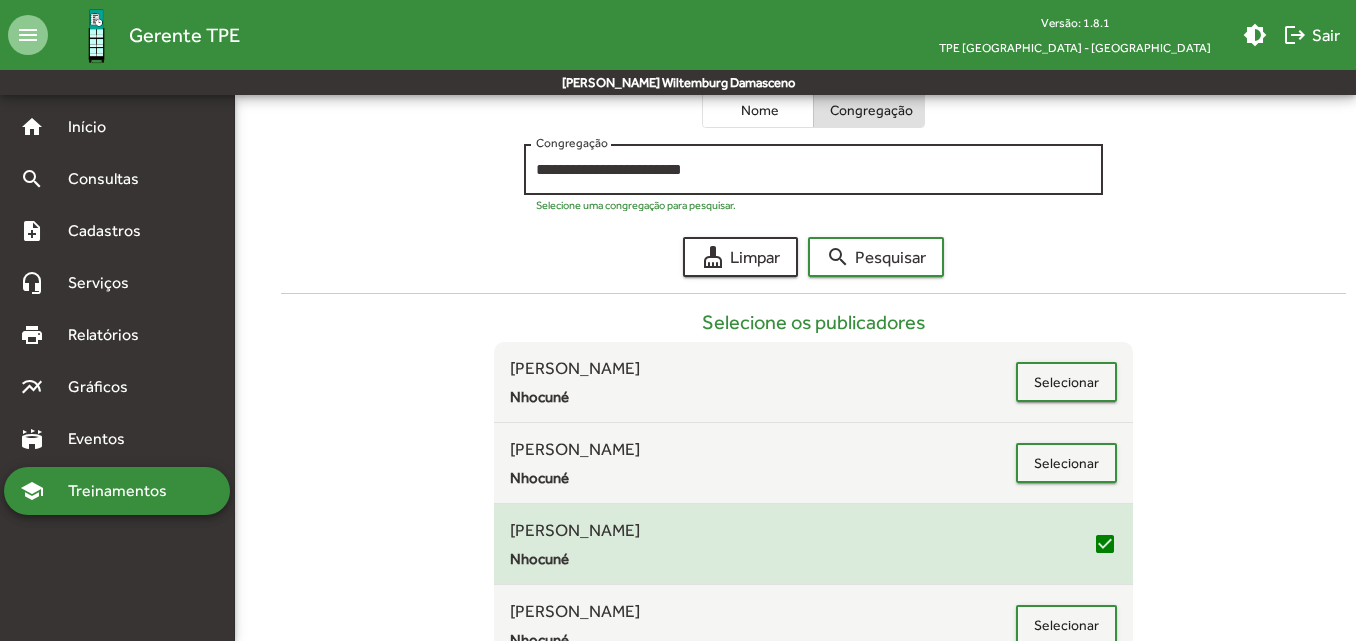 click on "**********" at bounding box center [813, 170] 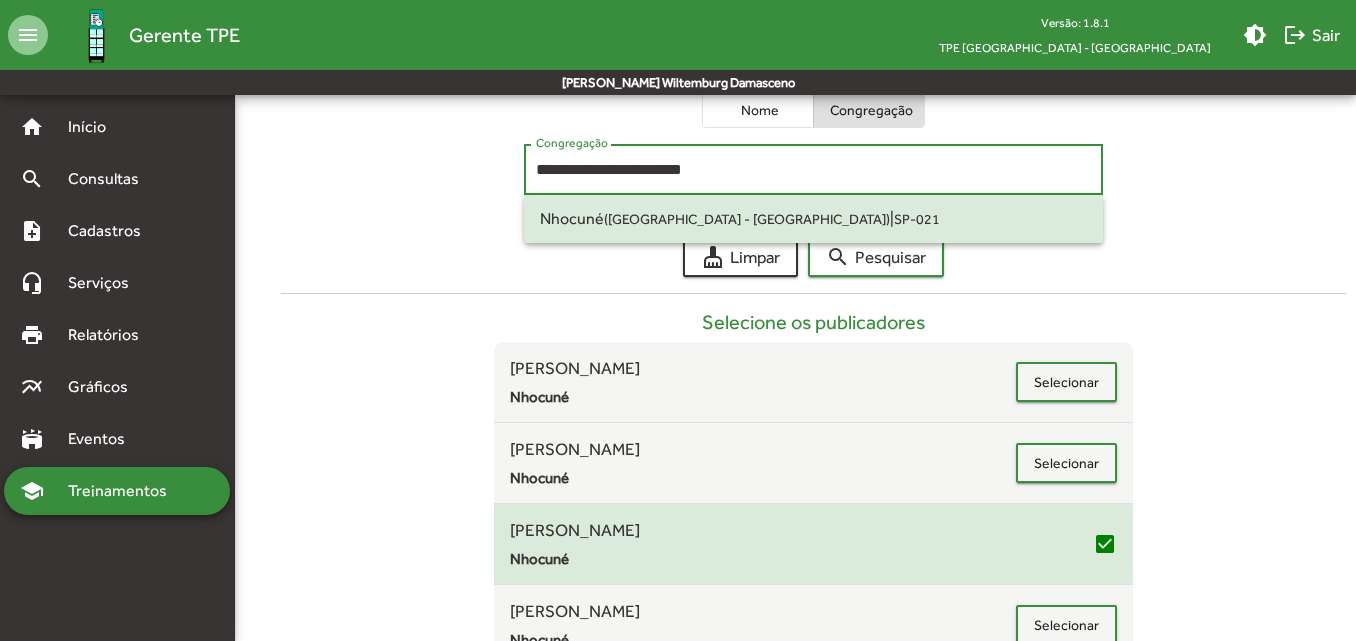 click on "**********" at bounding box center [813, 170] 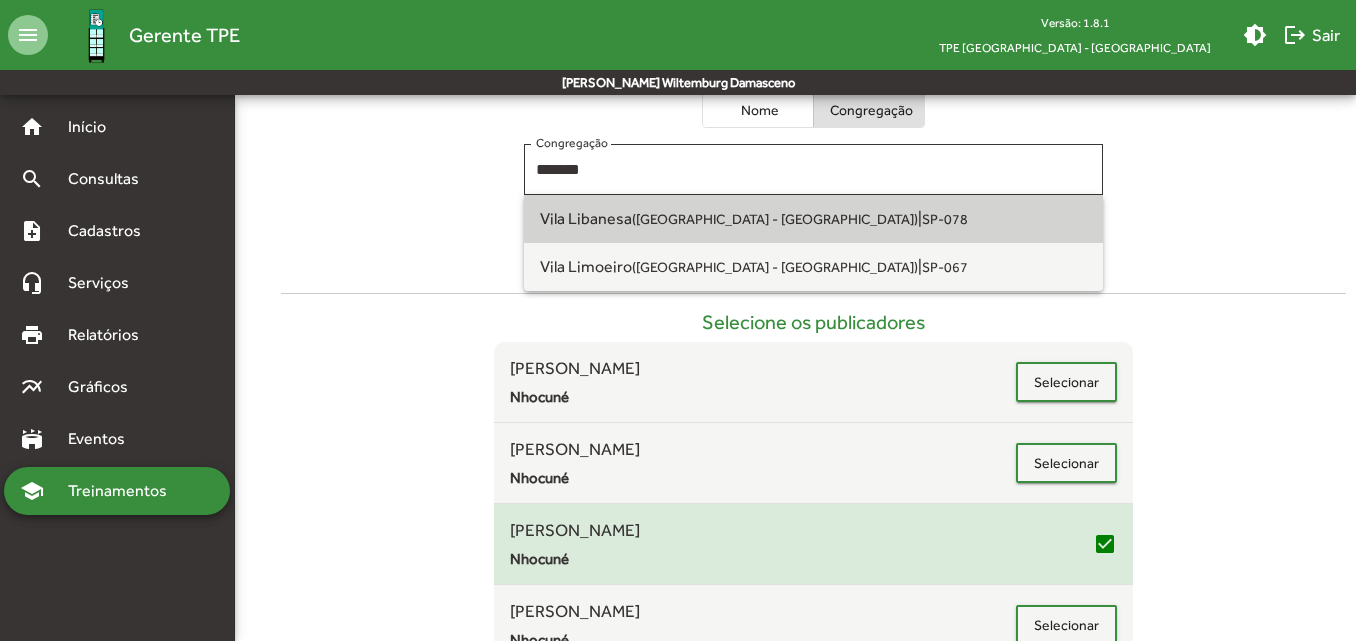 click on "[GEOGRAPHIC_DATA]  ([GEOGRAPHIC_DATA] - [GEOGRAPHIC_DATA])  |  SP-078" at bounding box center (813, 219) 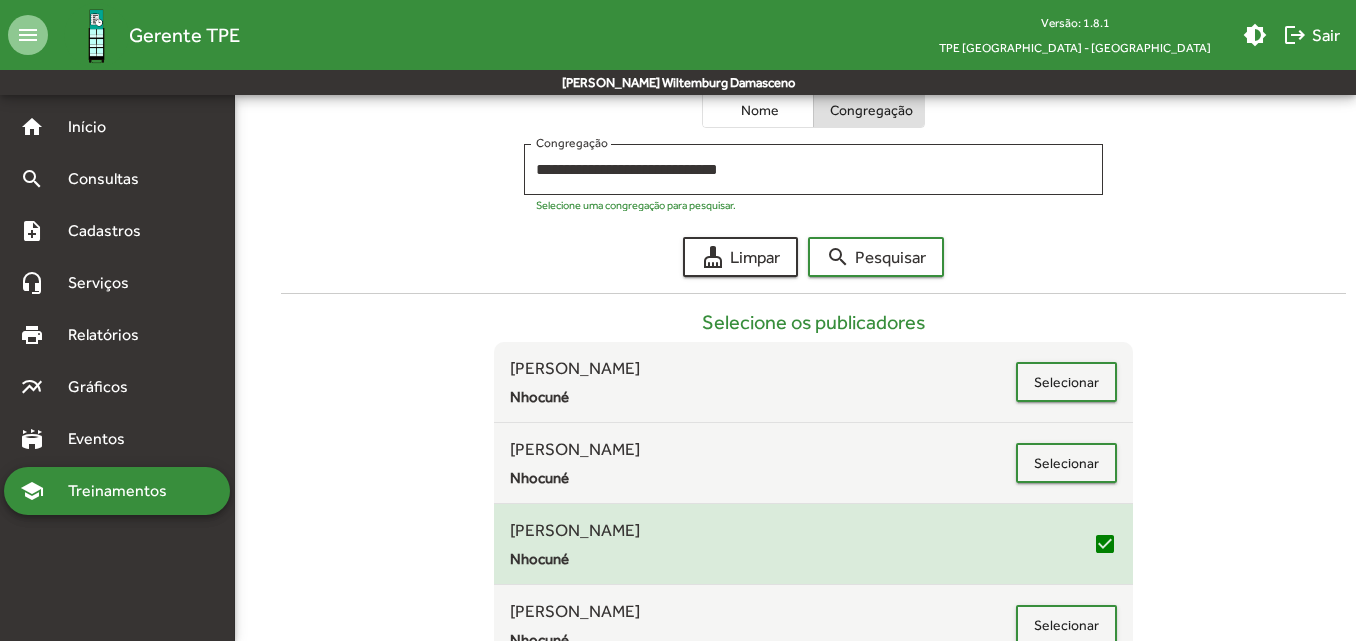click on "Selecione os publicadores [PERSON_NAME]  Selecionar  [PERSON_NAME]  [PERSON_NAME]  check_box [PERSON_NAME] Nhocuné  Selecionar  [PERSON_NAME] Nhocuné  Selecionar  [PERSON_NAME]  [PERSON_NAME] Nhocuné  Selecionar  Josabeth [PERSON_NAME] Nhocuné  Selecionar  [PERSON_NAME] Isola Nhocuné  Selecionar  [PERSON_NAME]  [PERSON_NAME] Nhocuné  Selecionar" at bounding box center (813, 484) 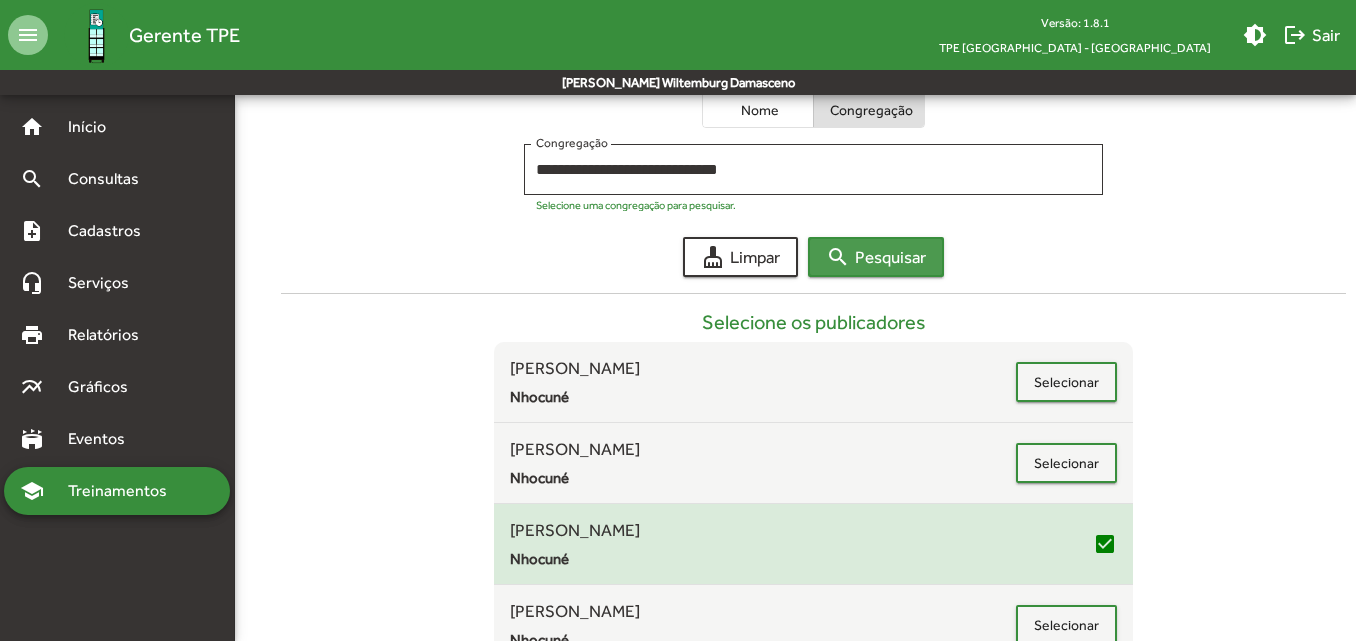 click on "search  Pesquisar" at bounding box center (876, 257) 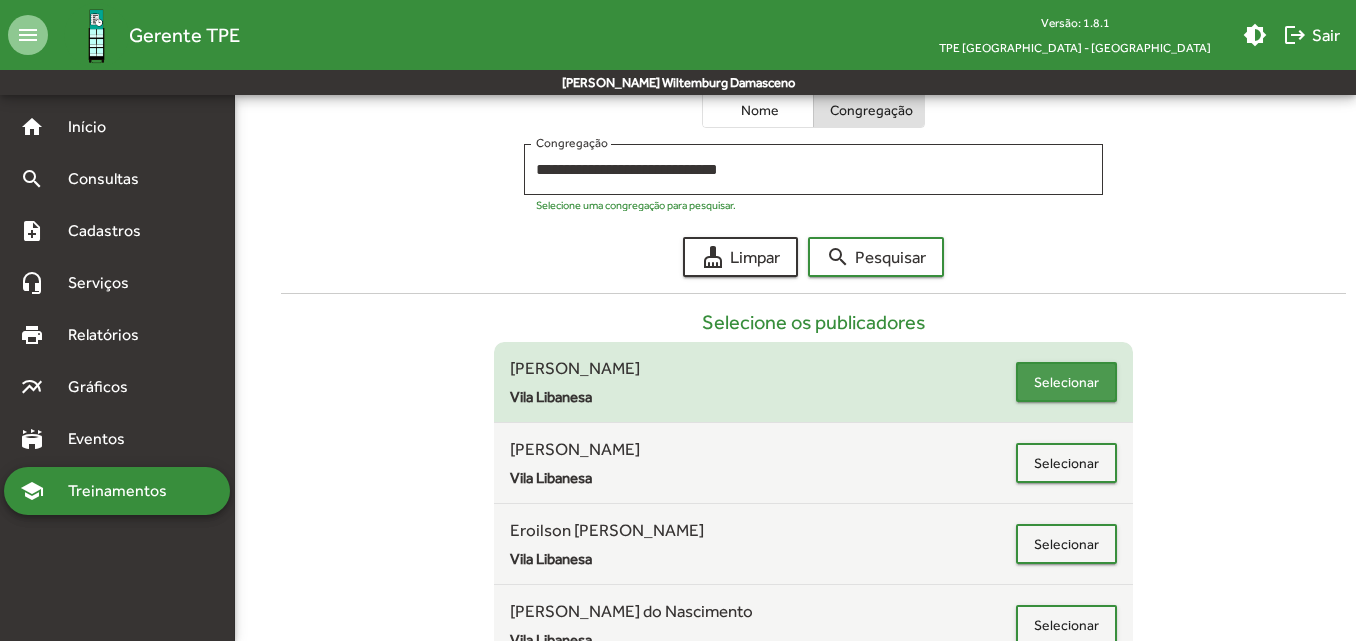click on "Selecionar" at bounding box center [1066, 382] 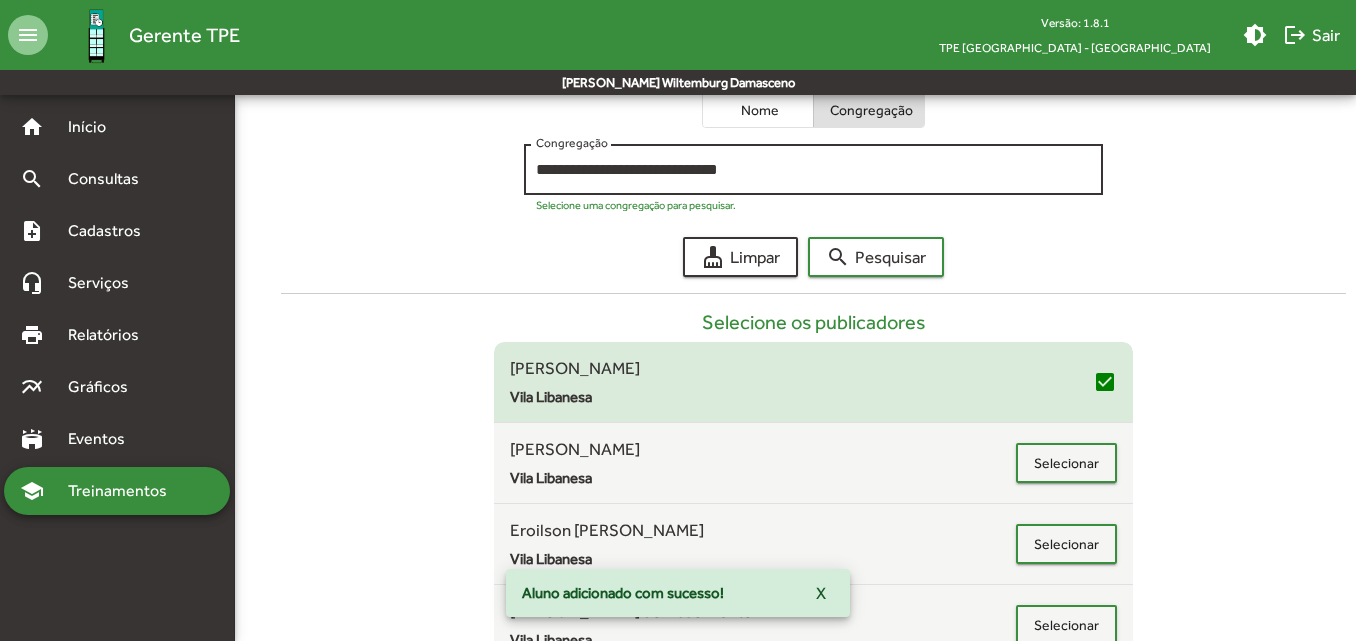 click on "**********" at bounding box center [813, 170] 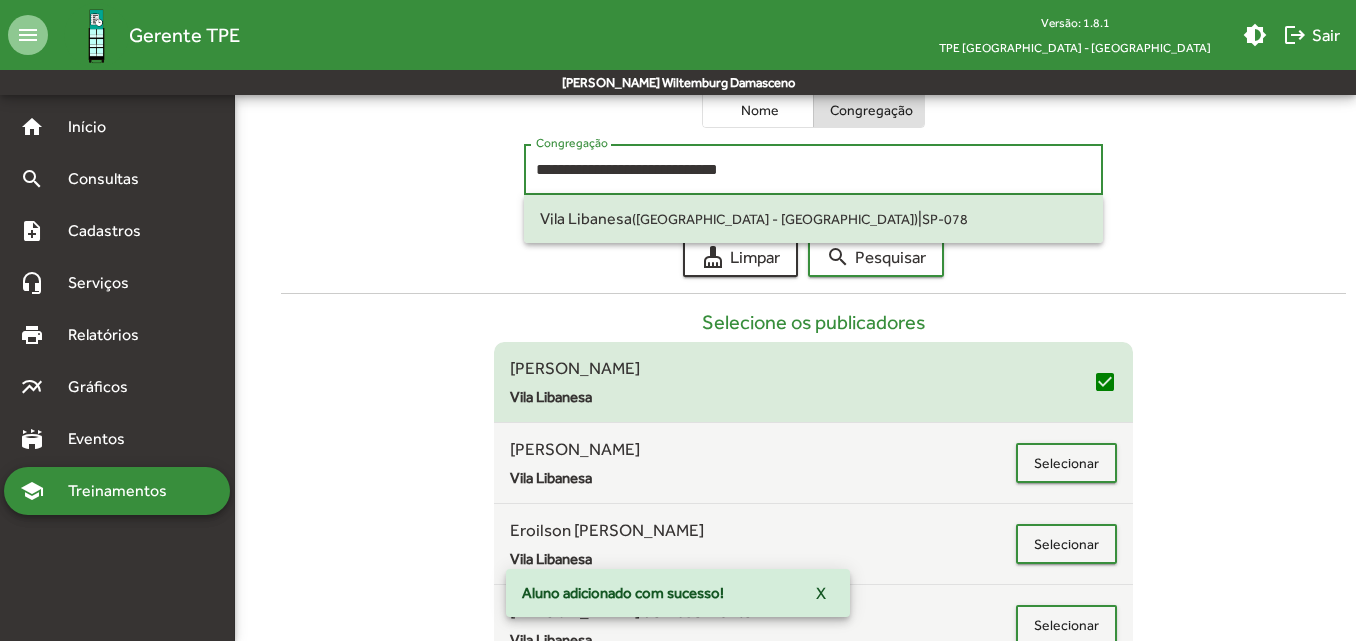 click on "**********" at bounding box center [813, 170] 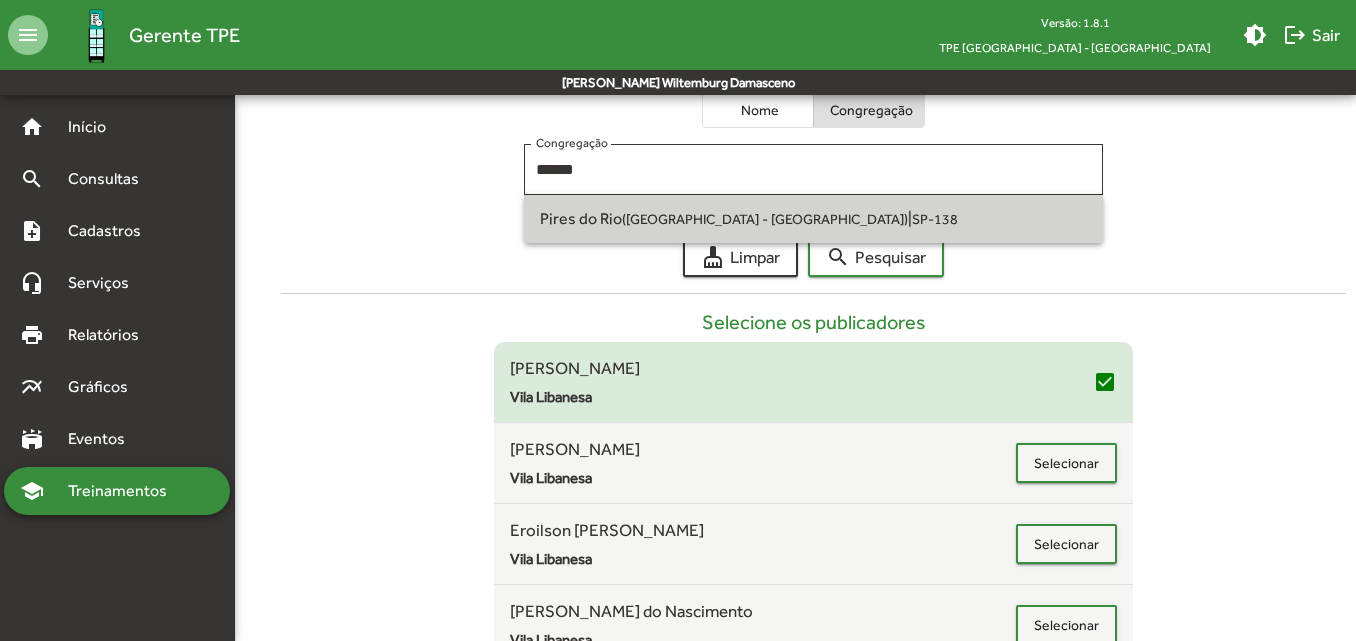 click on "Pires do Rio  ([GEOGRAPHIC_DATA] - [GEOGRAPHIC_DATA])  |  SP-138" at bounding box center (813, 219) 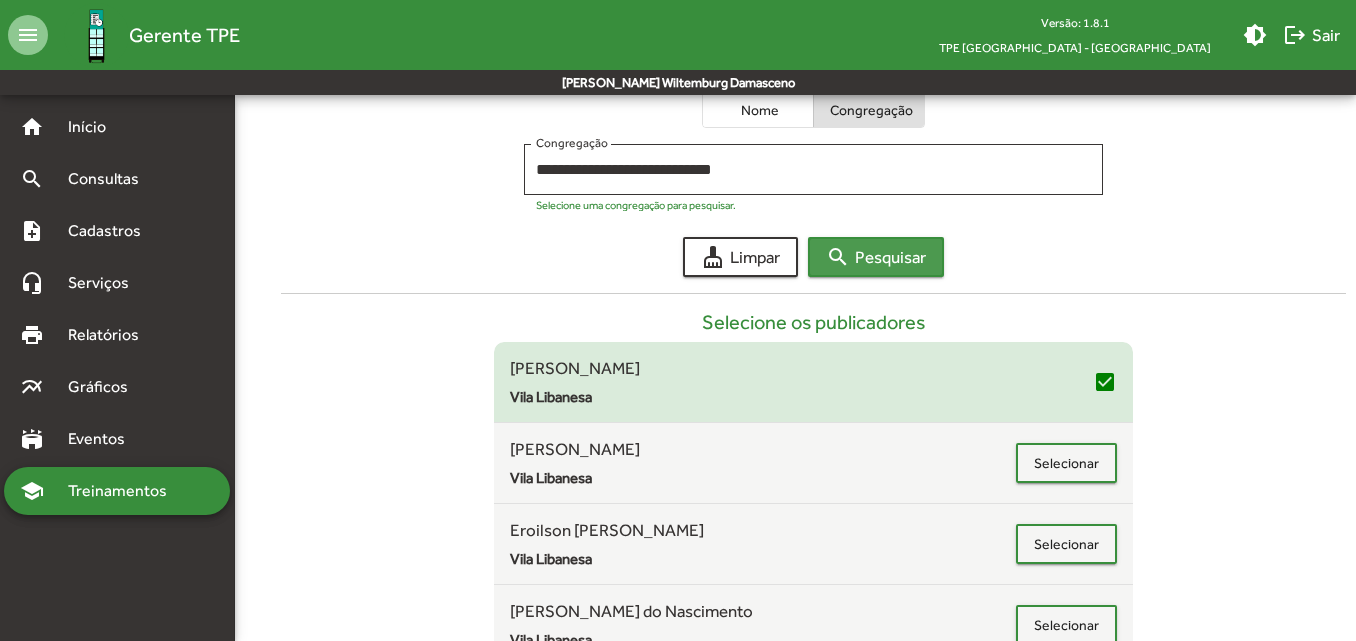 click on "search" at bounding box center [838, 257] 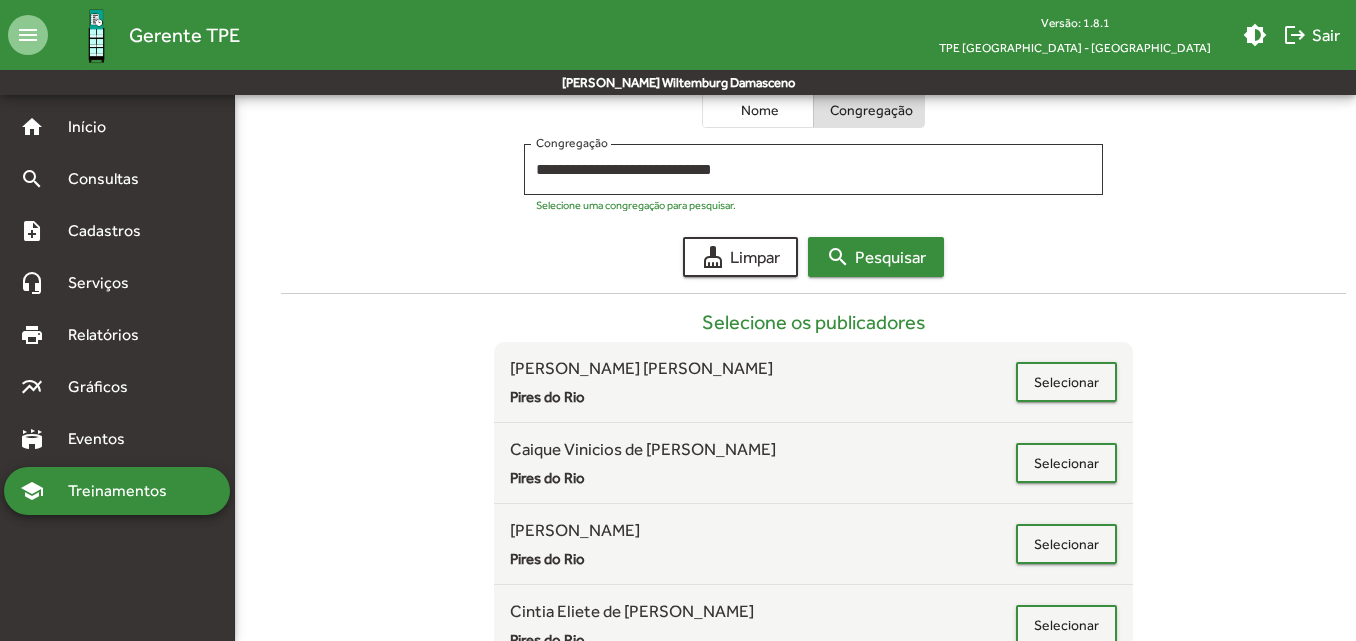 scroll, scrollTop: 489, scrollLeft: 0, axis: vertical 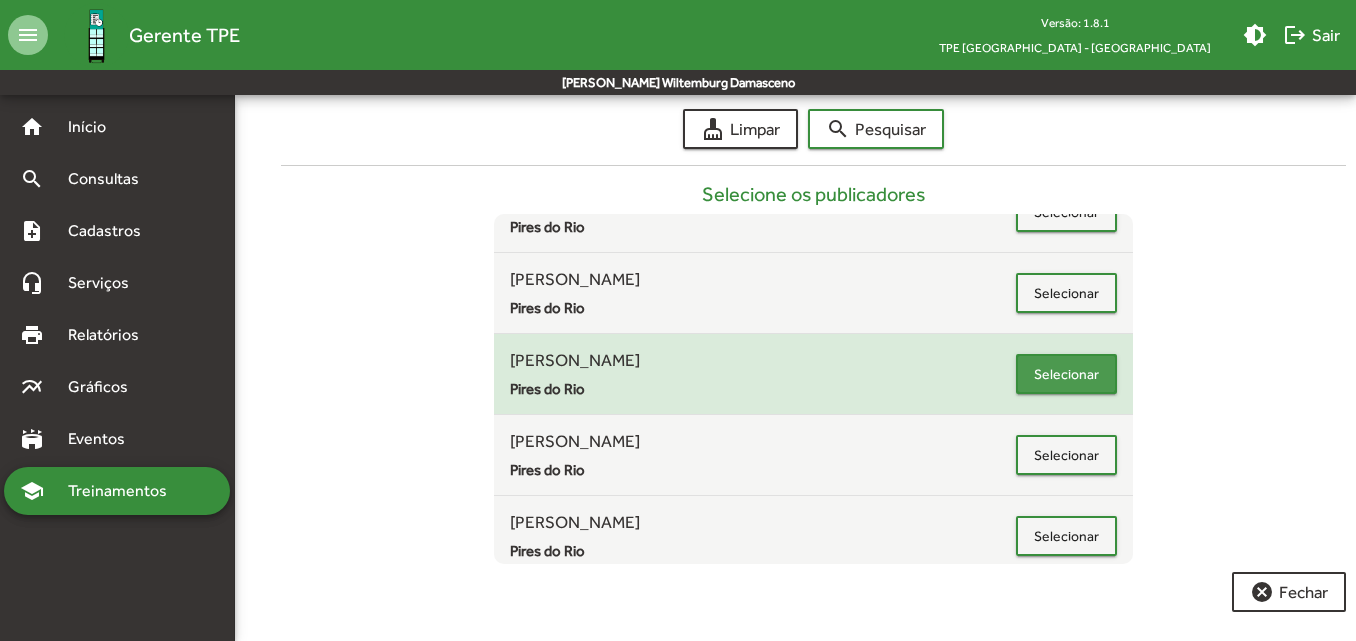 click on "Selecionar" at bounding box center (1066, 374) 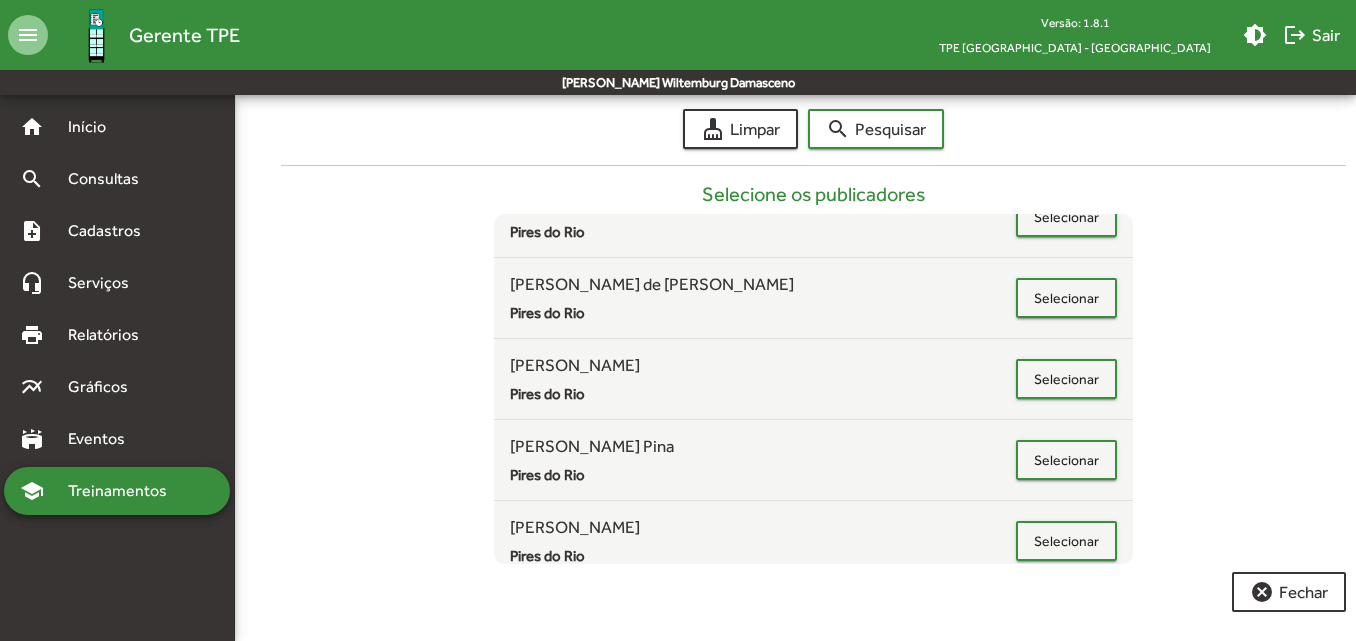 scroll, scrollTop: 1025, scrollLeft: 0, axis: vertical 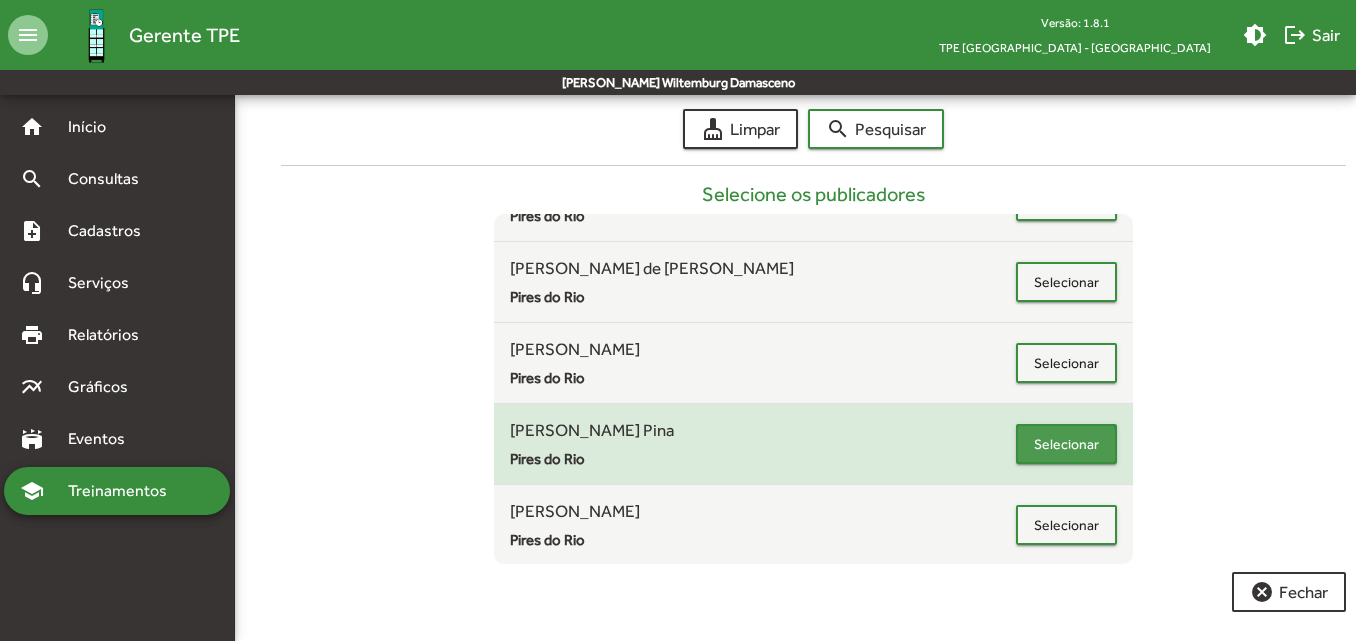 click on "Selecionar" at bounding box center (1066, 444) 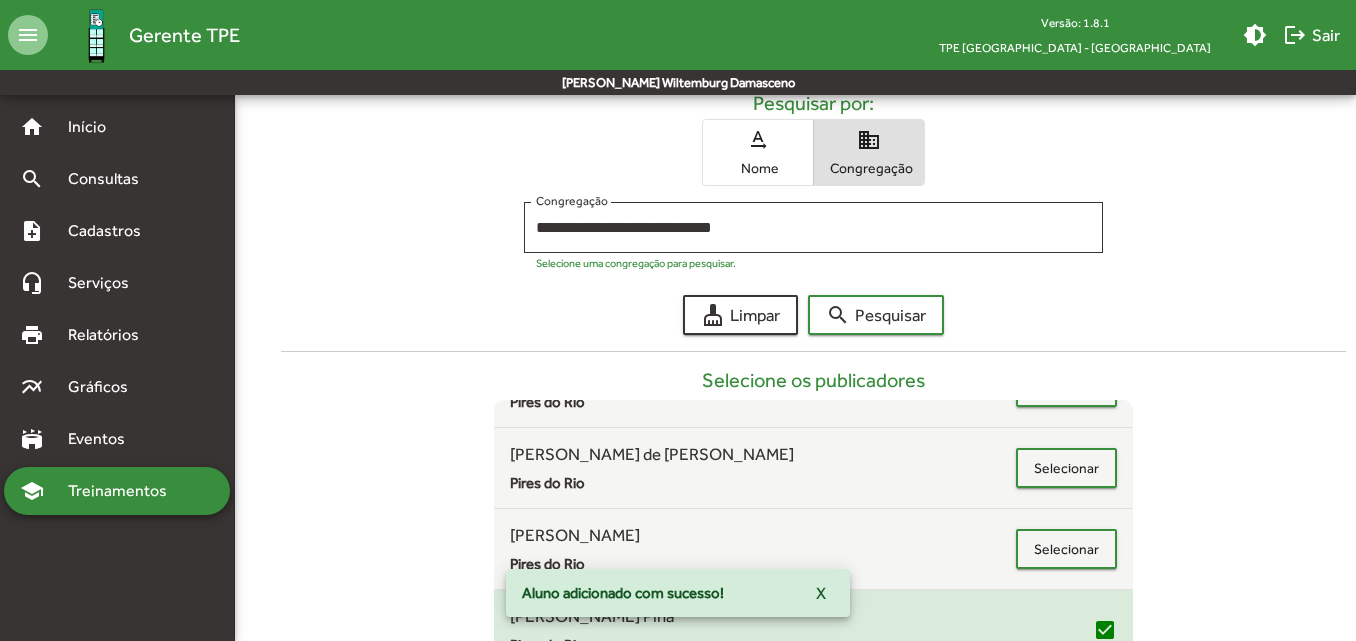 scroll, scrollTop: 300, scrollLeft: 0, axis: vertical 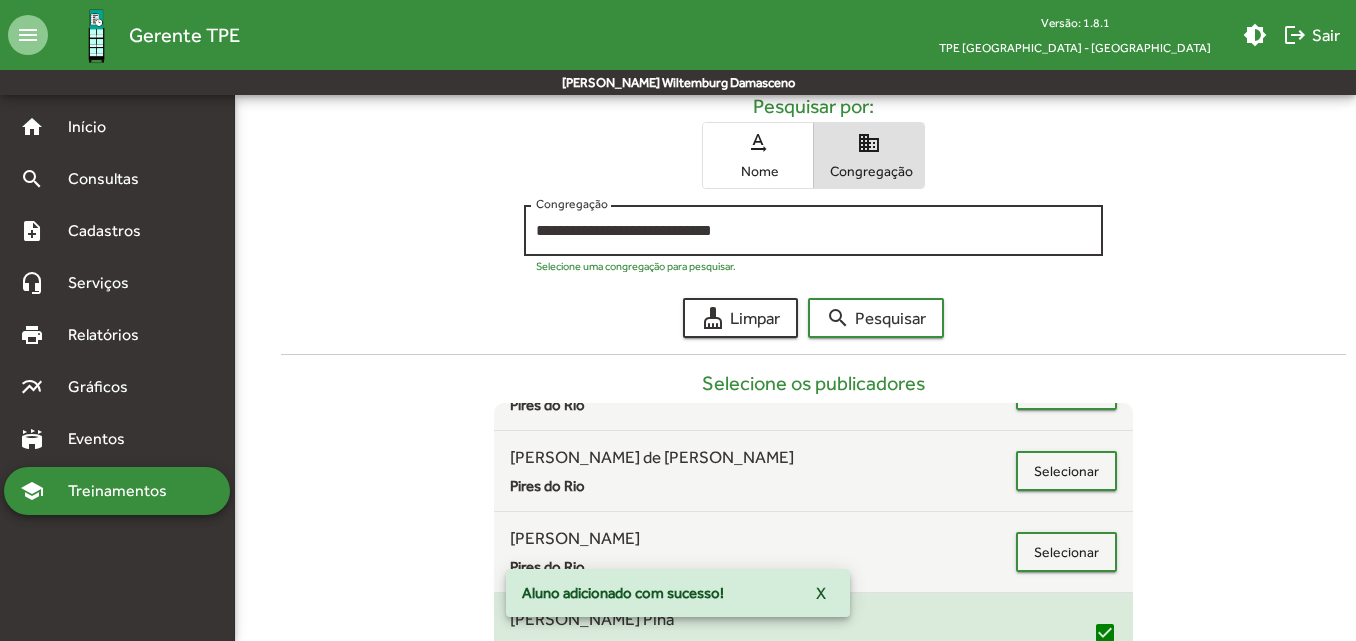 click on "**********" at bounding box center [813, 231] 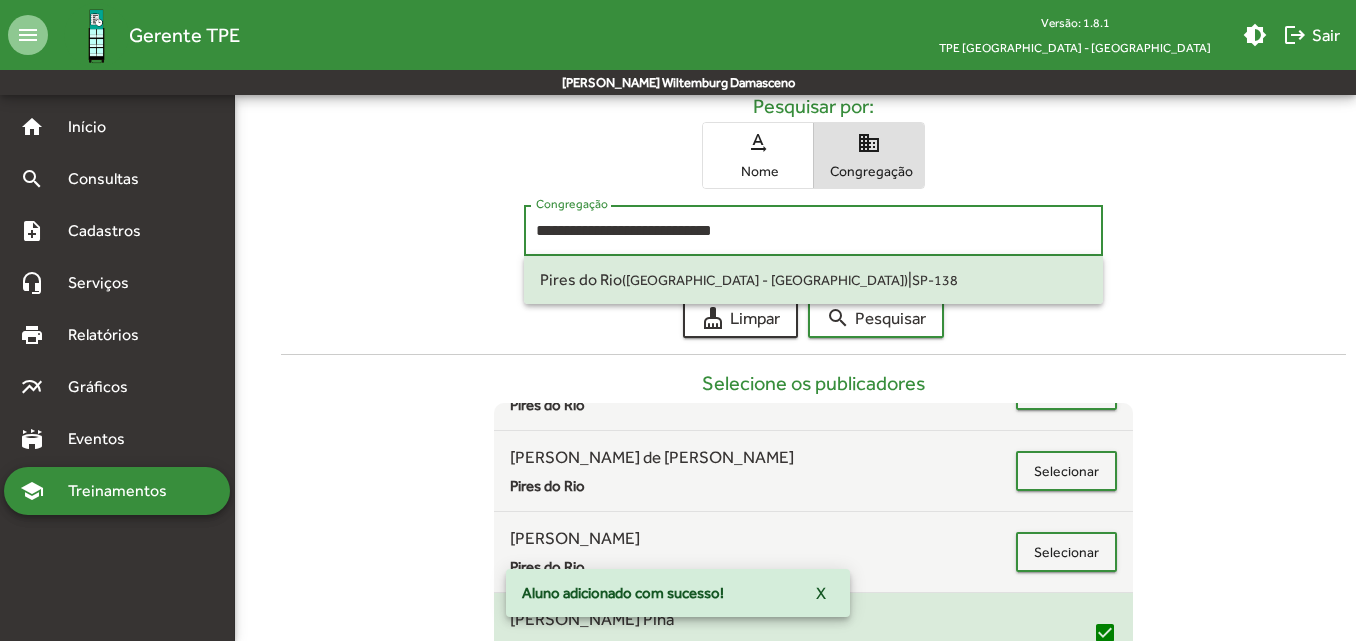 click on "**********" at bounding box center (813, 231) 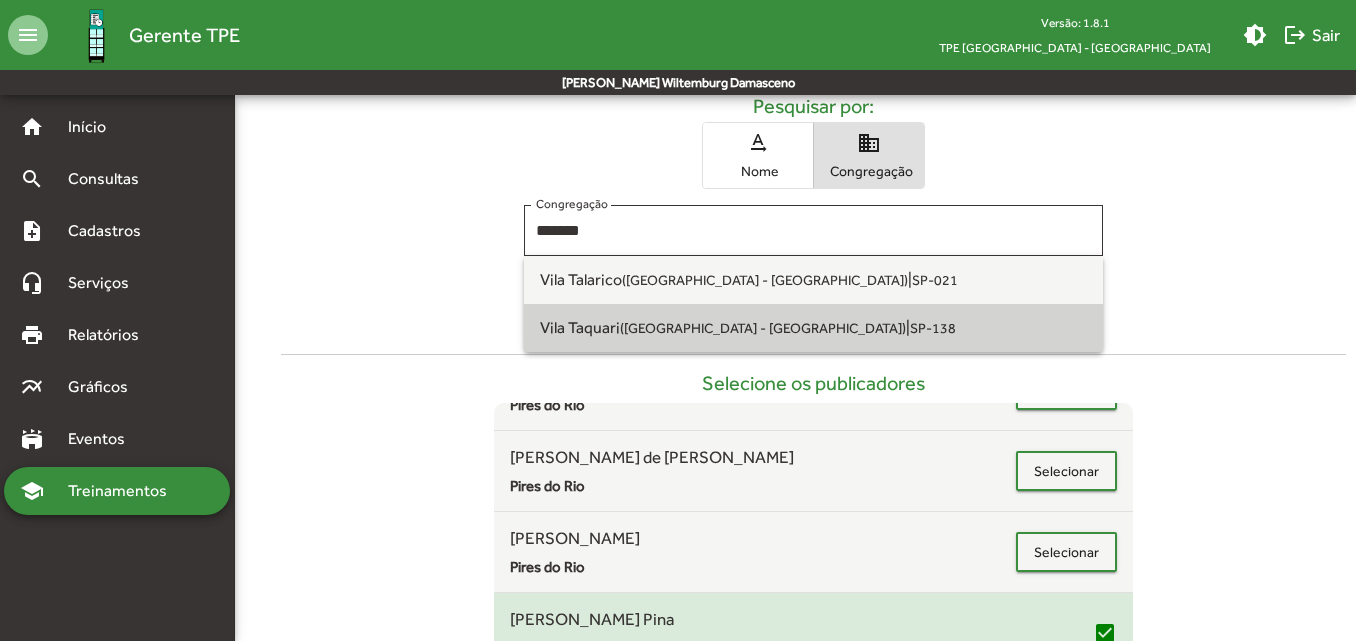click on "SP-138" at bounding box center [933, 328] 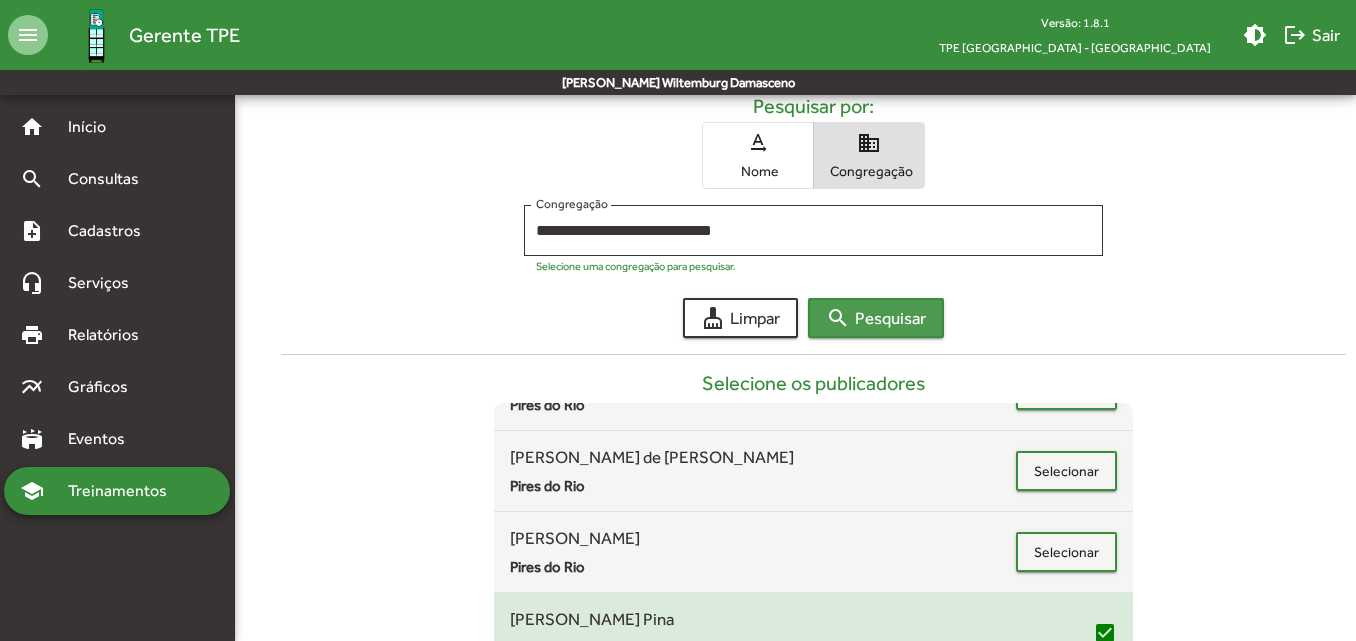 click on "search  Pesquisar" at bounding box center (876, 318) 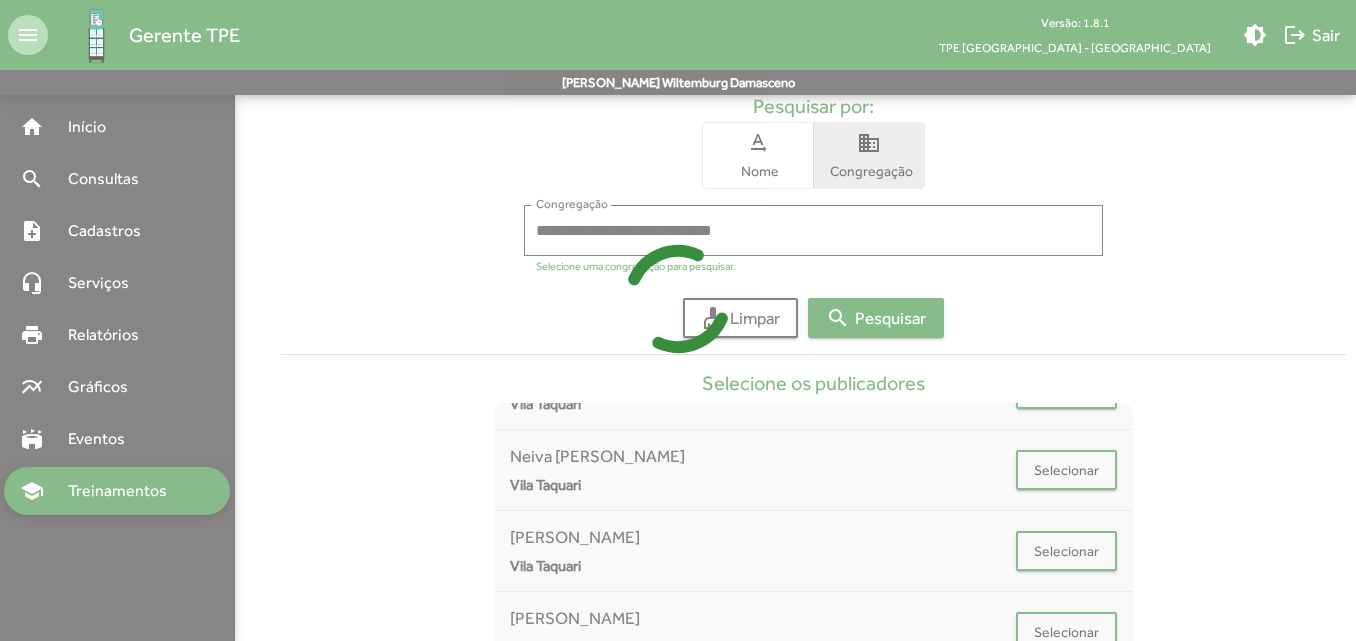 scroll, scrollTop: 540, scrollLeft: 0, axis: vertical 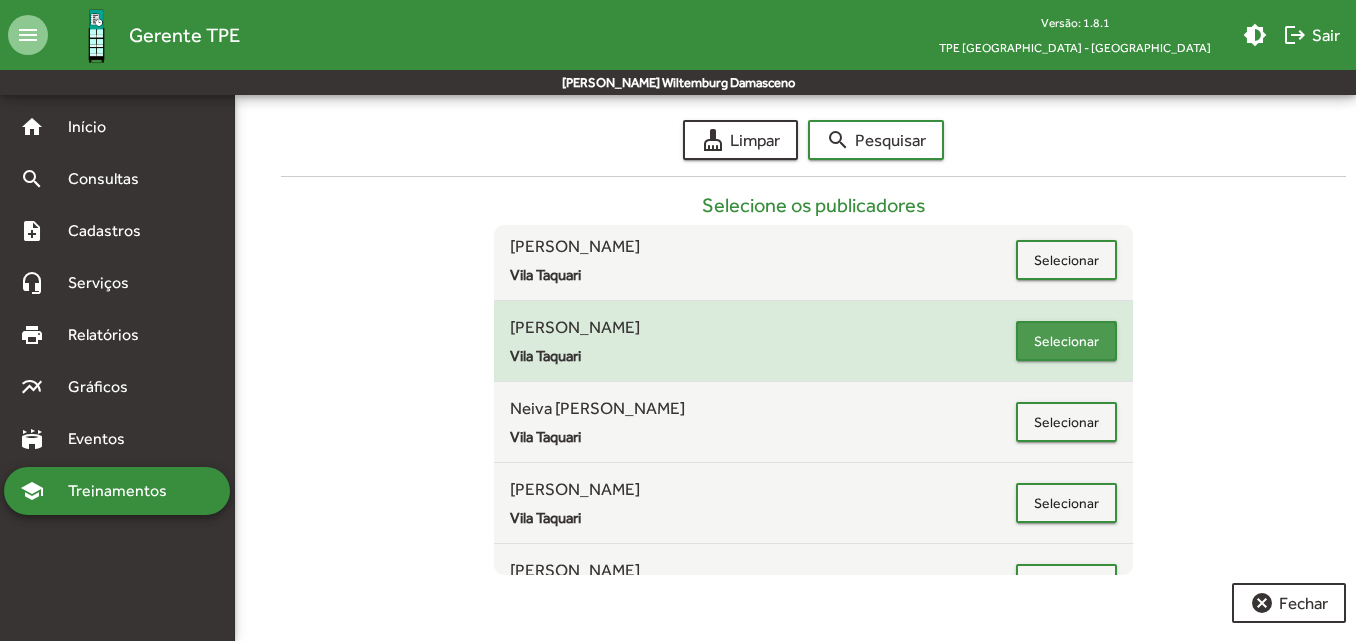 click on "Selecionar" at bounding box center (1066, 341) 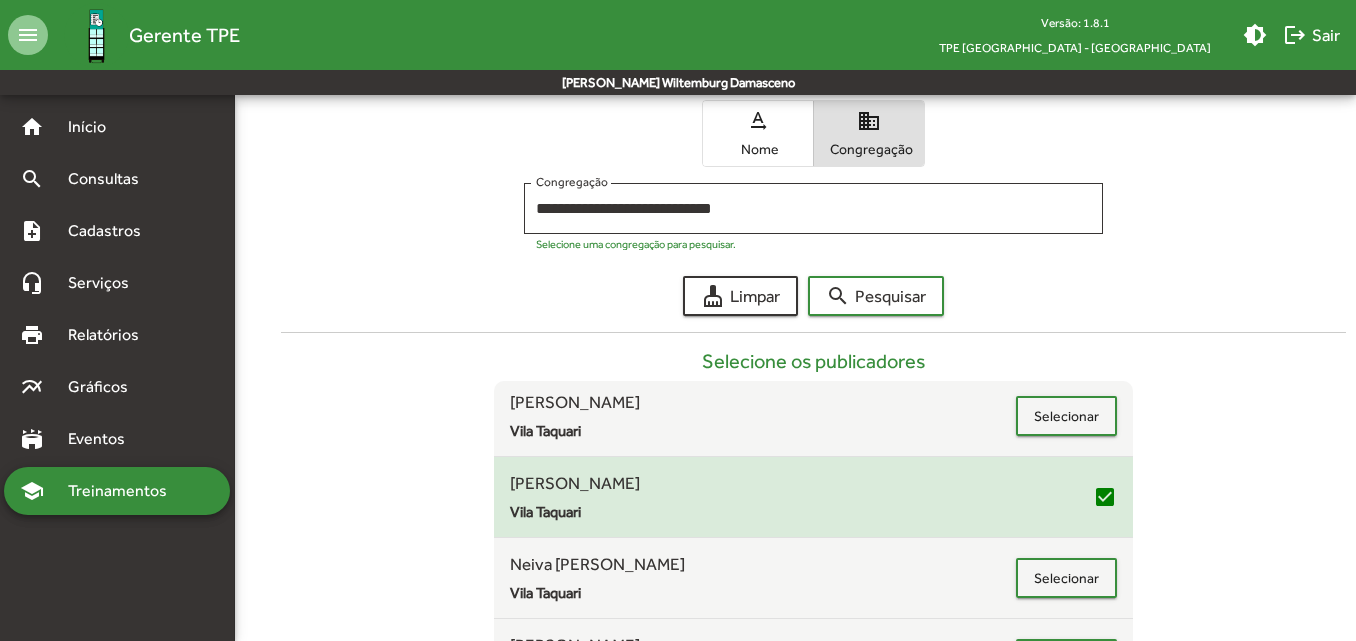scroll, scrollTop: 320, scrollLeft: 0, axis: vertical 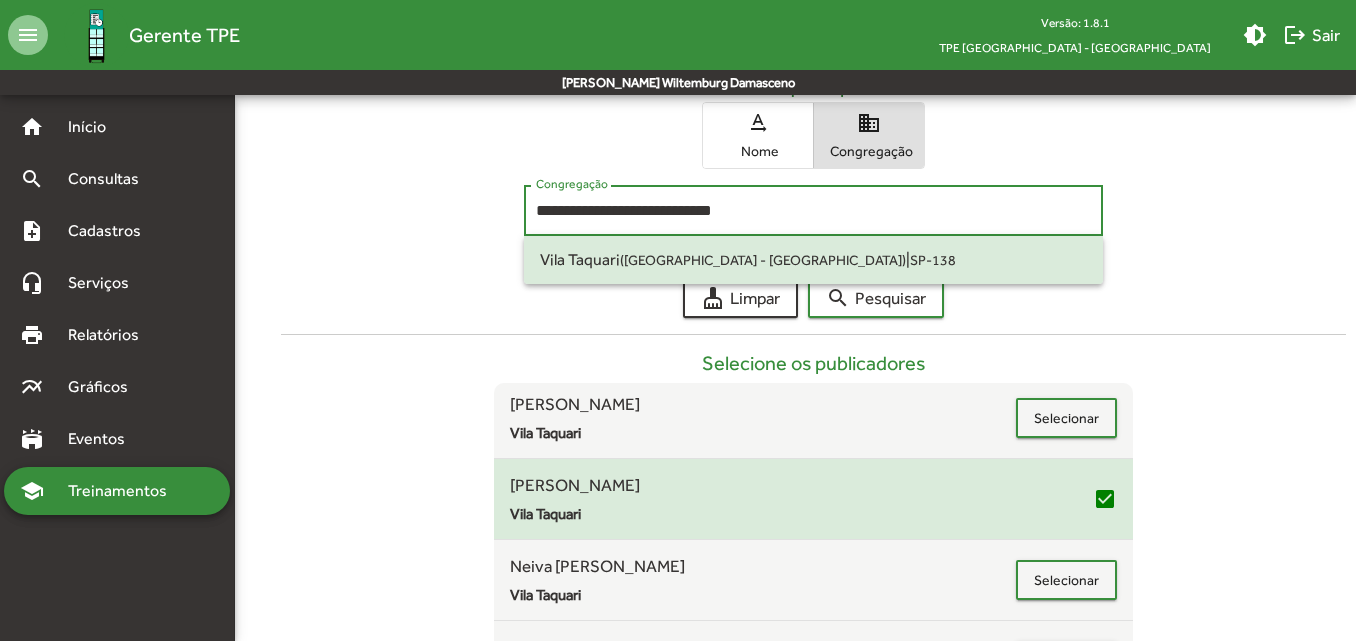 click on "**********" at bounding box center (813, 211) 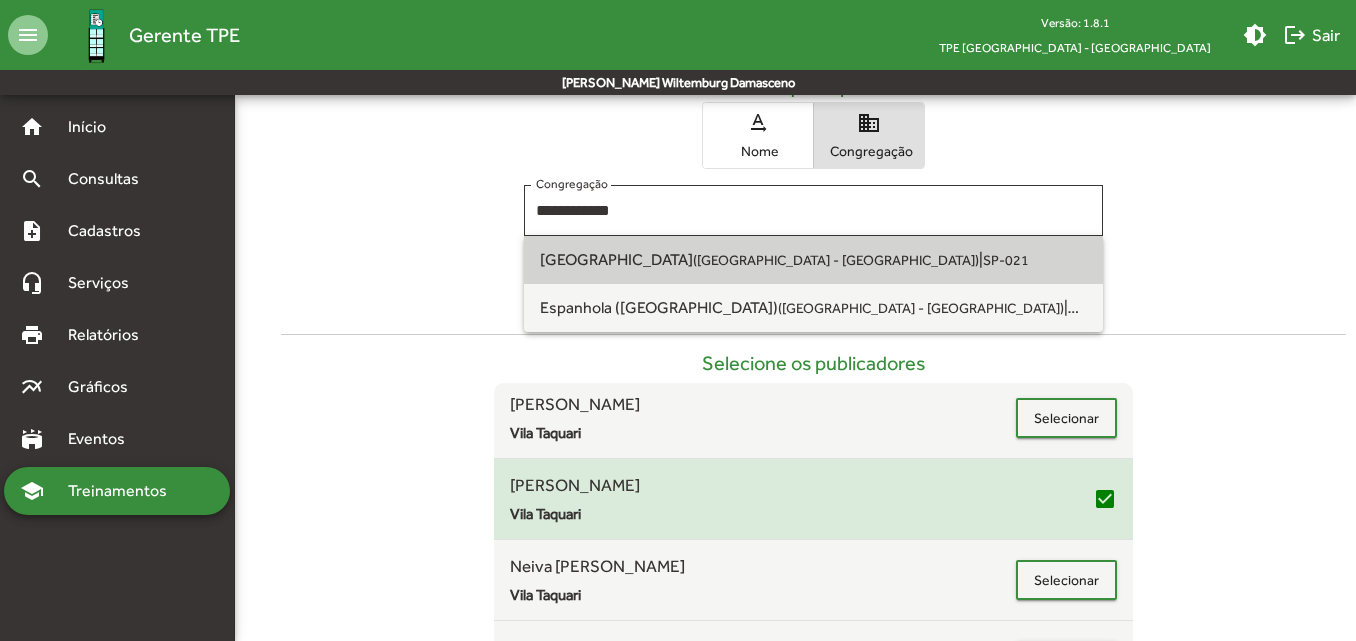 click on "[GEOGRAPHIC_DATA]  ([GEOGRAPHIC_DATA] - [GEOGRAPHIC_DATA])  |  SP-021" at bounding box center (813, 260) 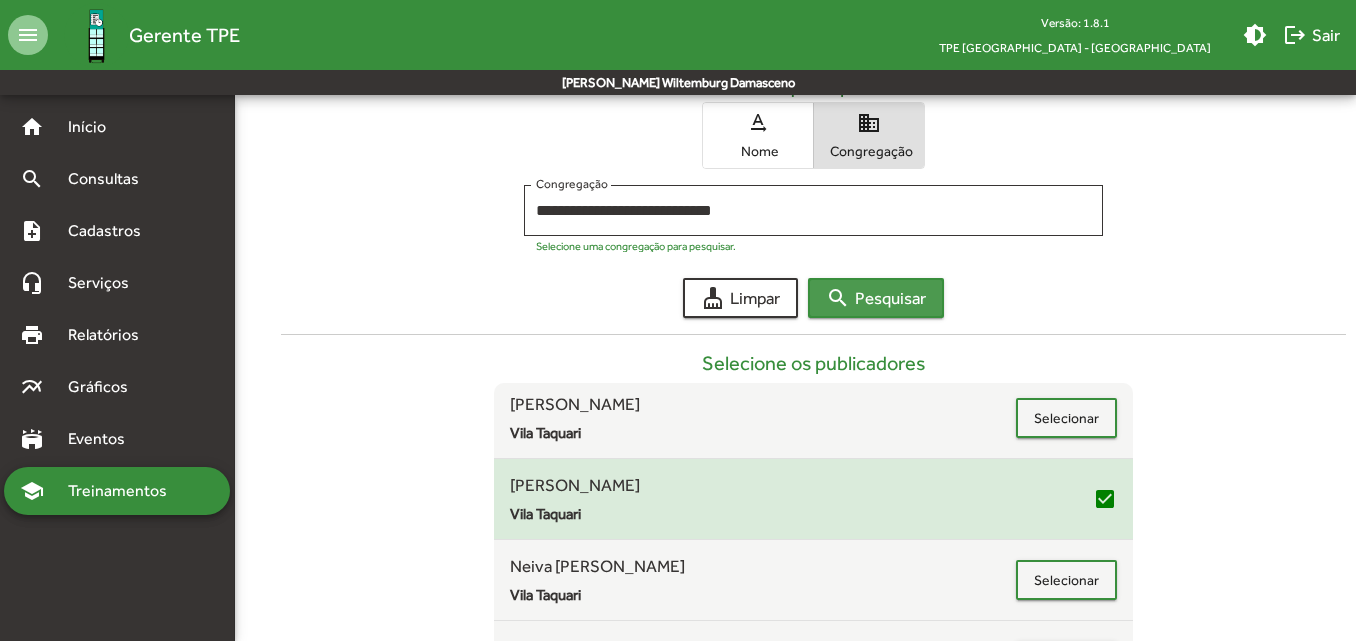 click on "search" at bounding box center [838, 298] 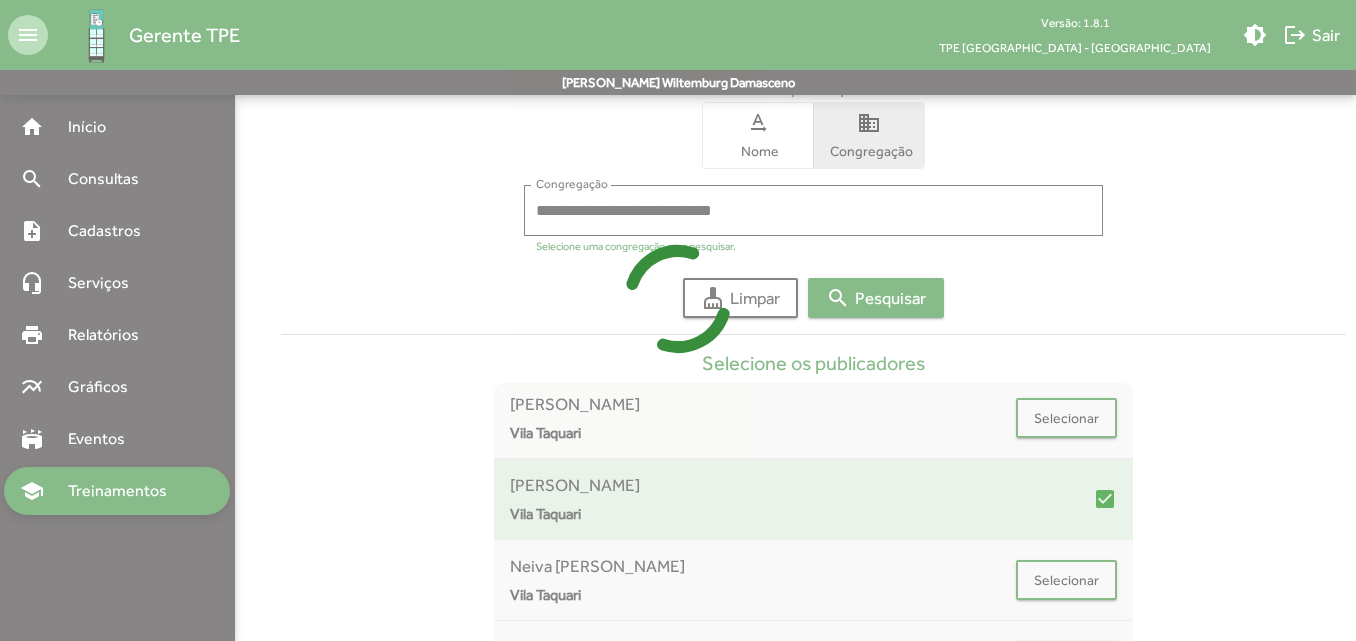 scroll, scrollTop: 216, scrollLeft: 0, axis: vertical 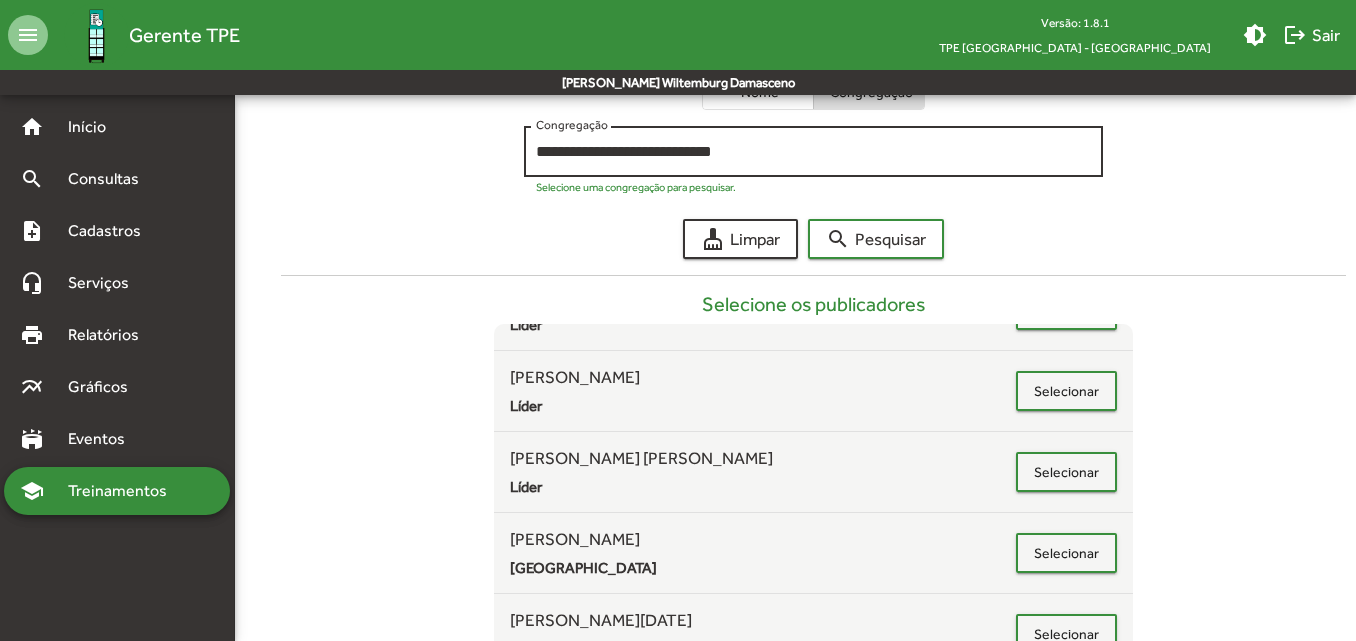 click on "**********" at bounding box center [813, 149] 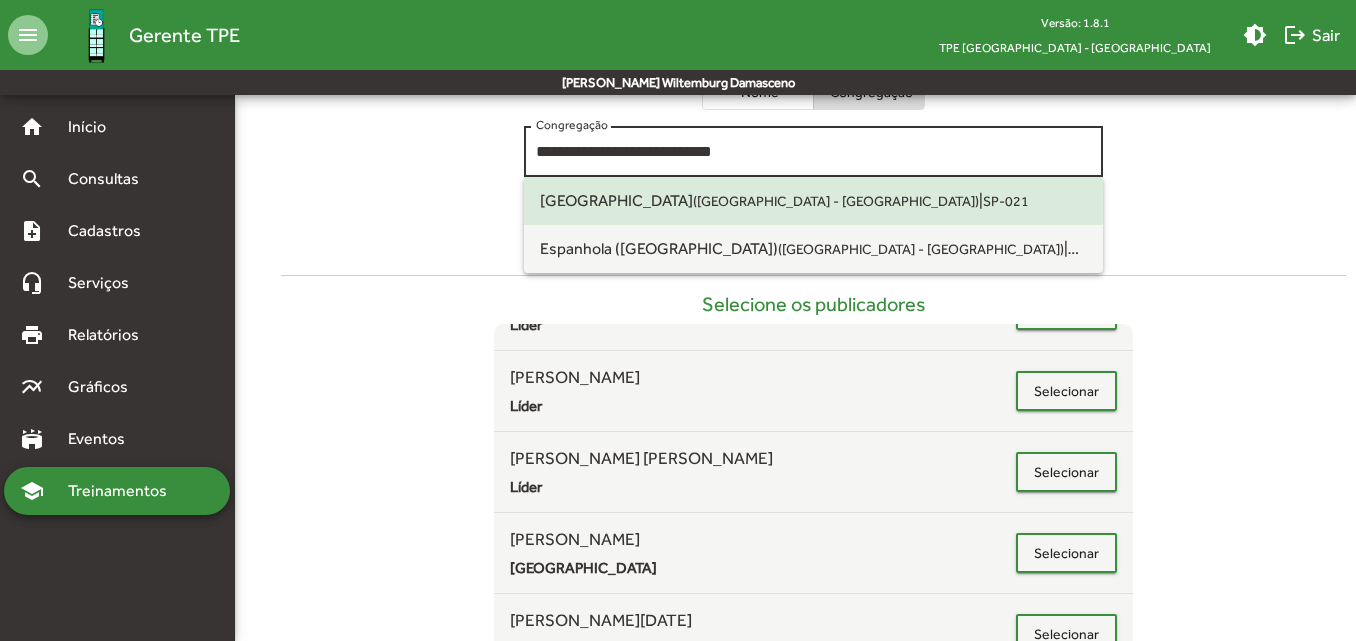 click on "**********" at bounding box center (813, 149) 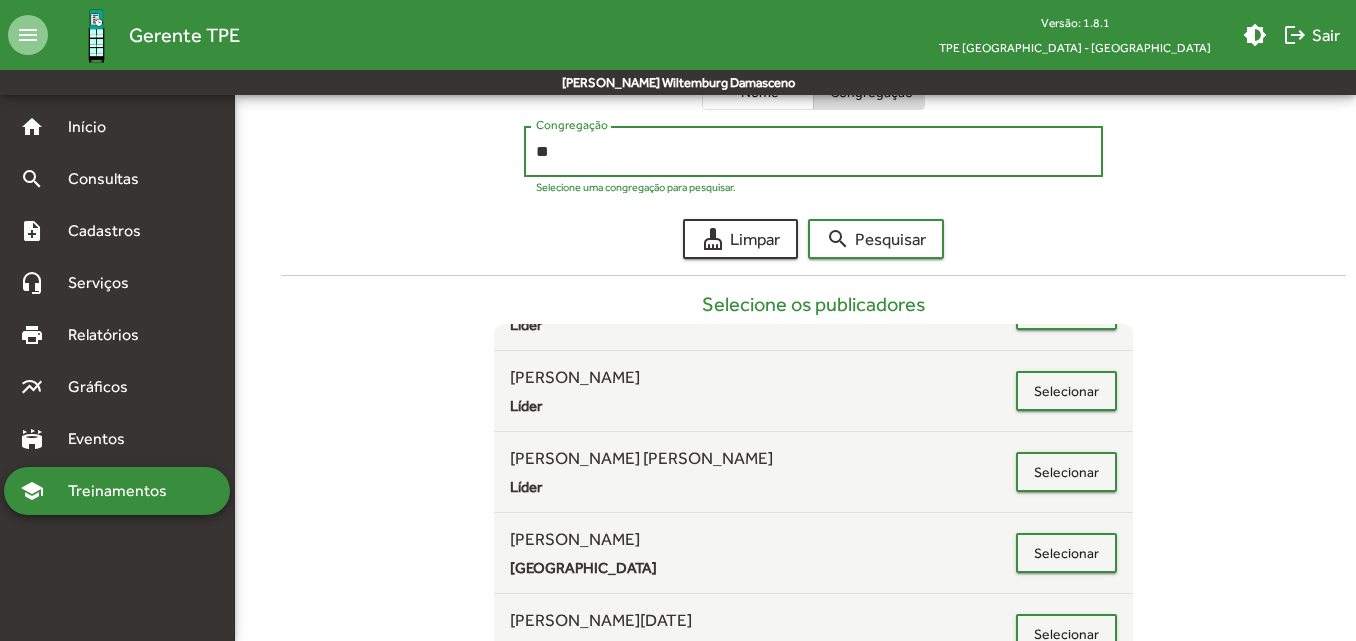 type on "*" 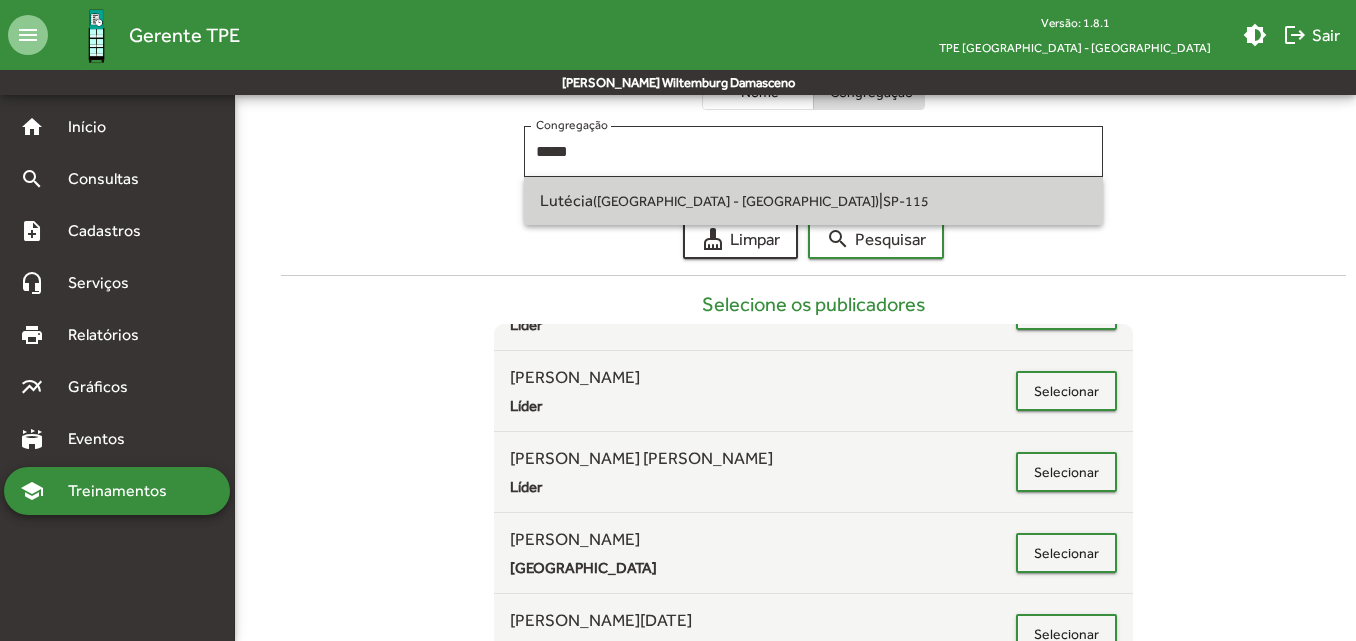 click on "Lutécia  ([GEOGRAPHIC_DATA] - [GEOGRAPHIC_DATA])  |  SP-115" at bounding box center (813, 201) 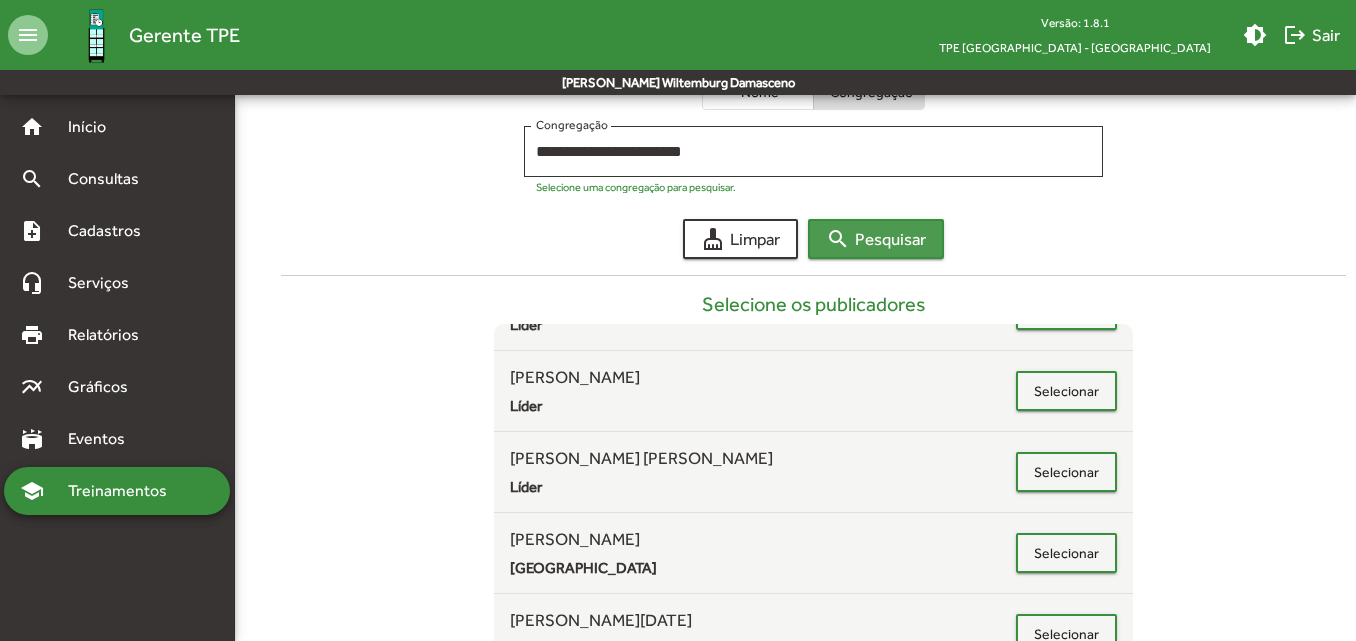 click on "search" at bounding box center [838, 239] 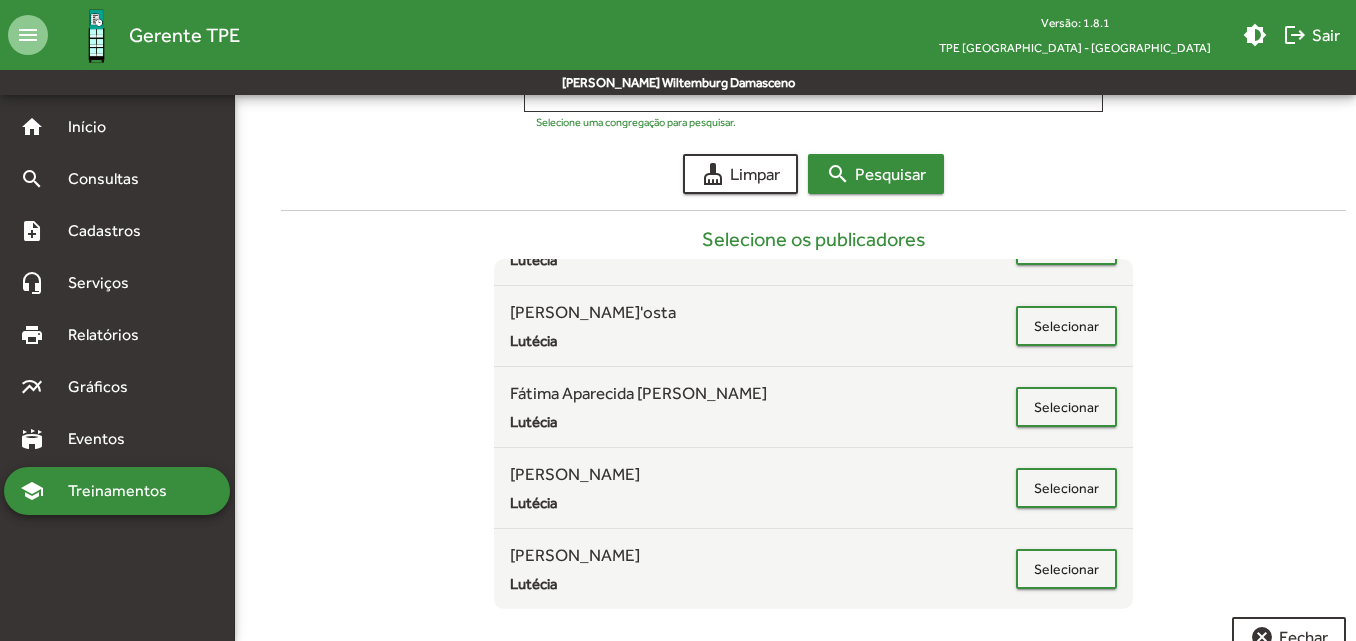 scroll, scrollTop: 489, scrollLeft: 0, axis: vertical 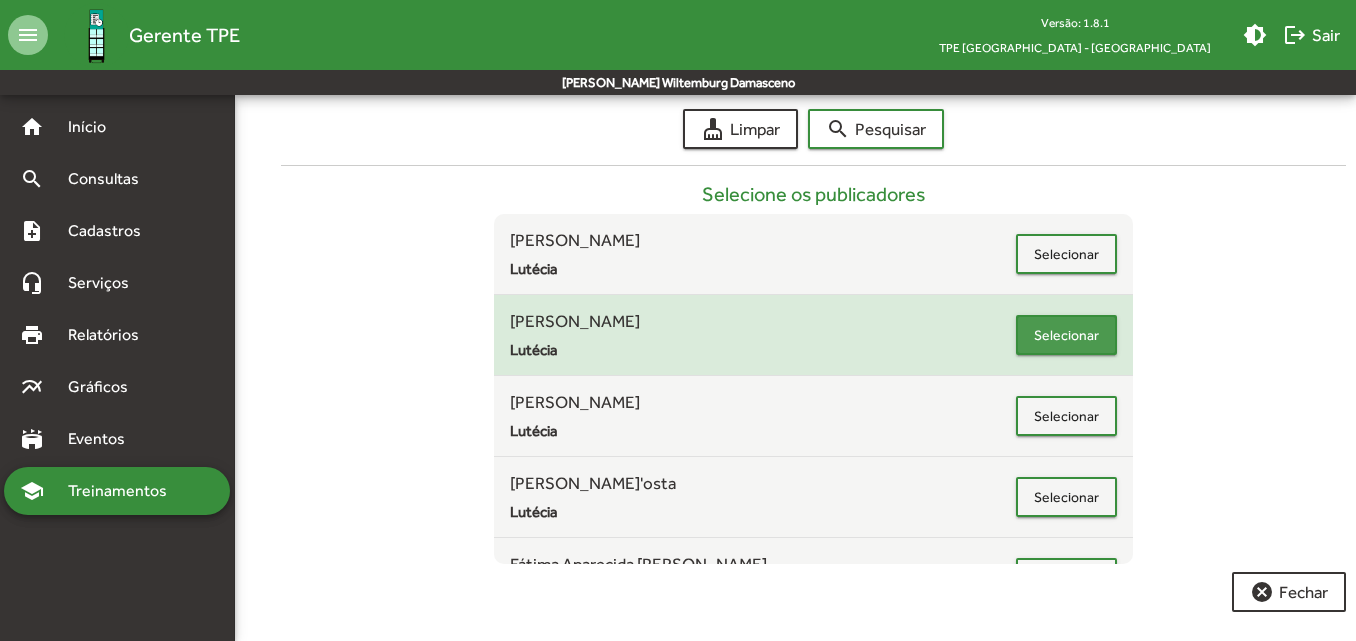 click on "Selecionar" at bounding box center [1066, 335] 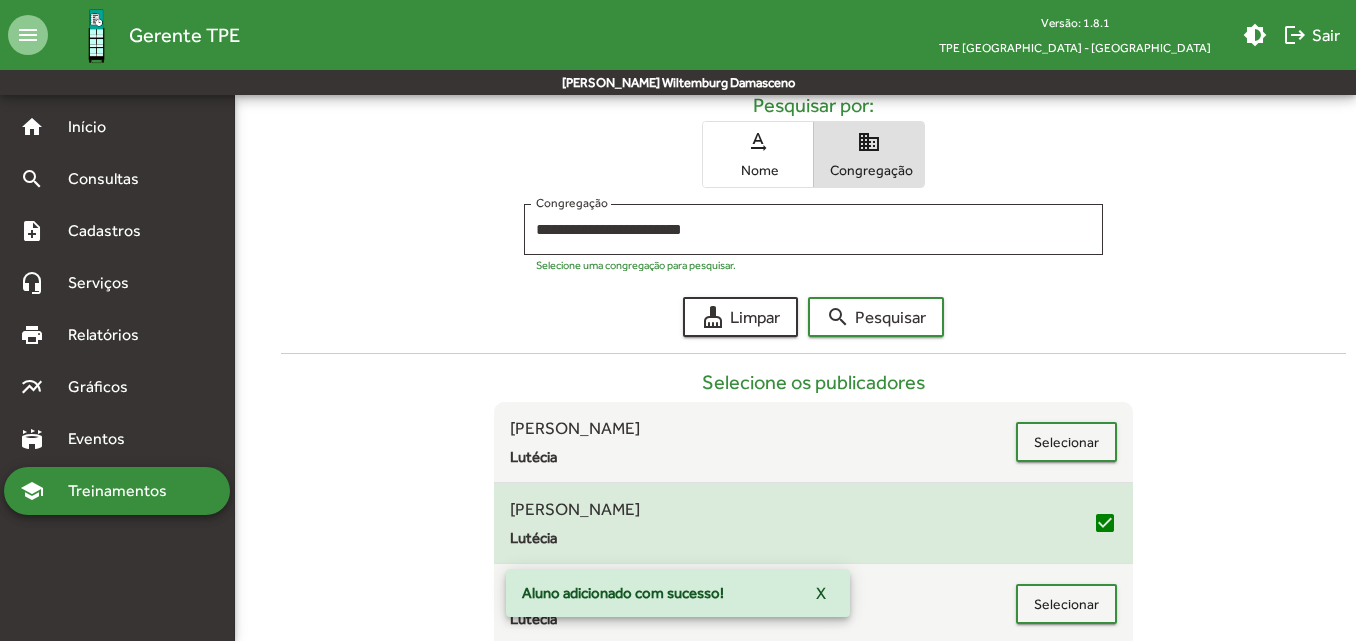scroll, scrollTop: 299, scrollLeft: 0, axis: vertical 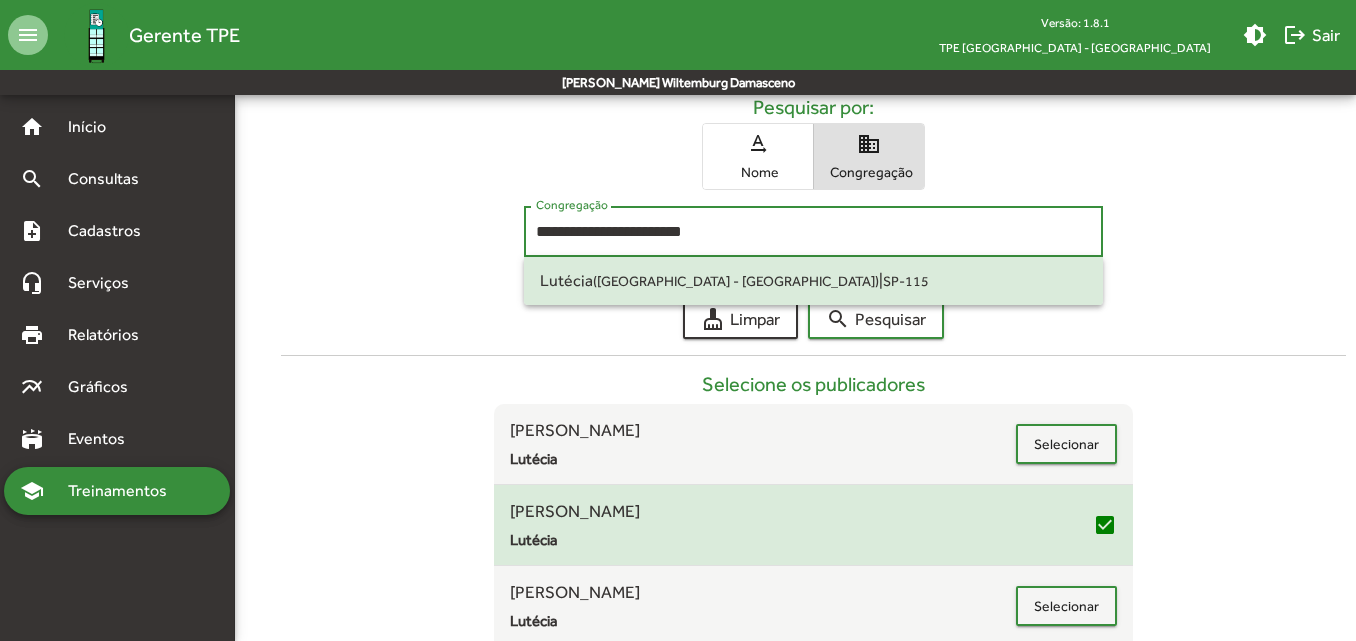 click on "**********" at bounding box center (813, 232) 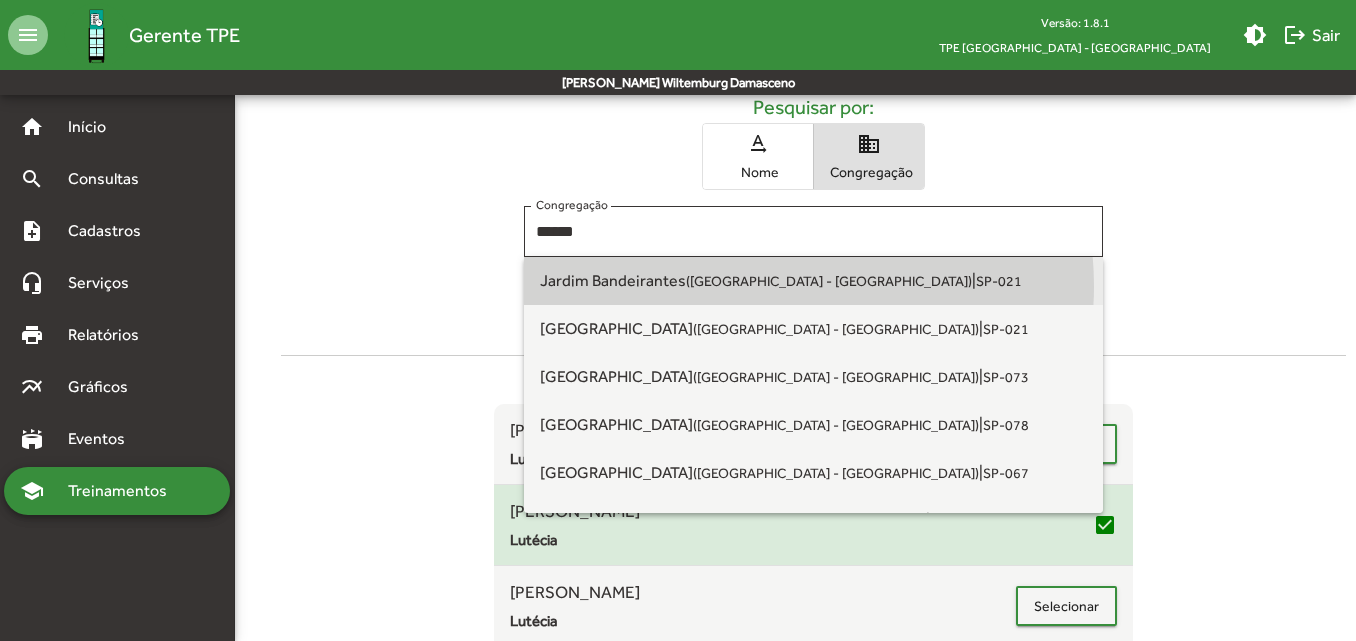 click on "([GEOGRAPHIC_DATA] - [GEOGRAPHIC_DATA])" at bounding box center [829, 281] 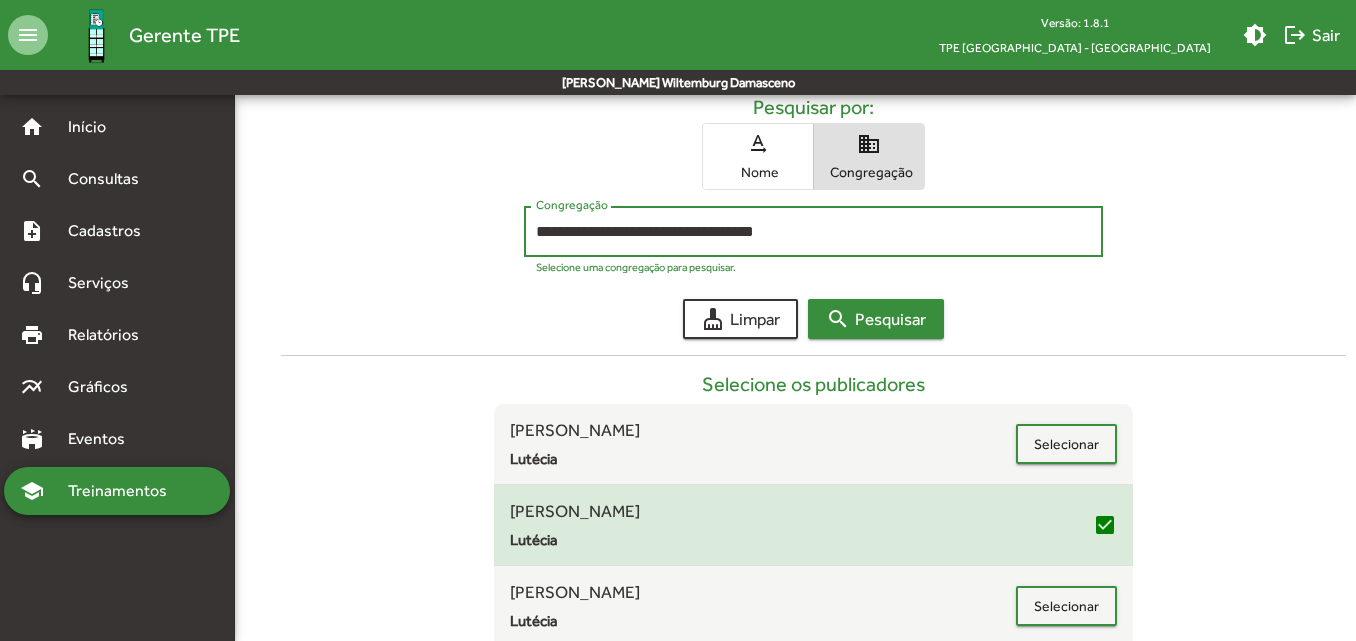 click on "search" at bounding box center [838, 319] 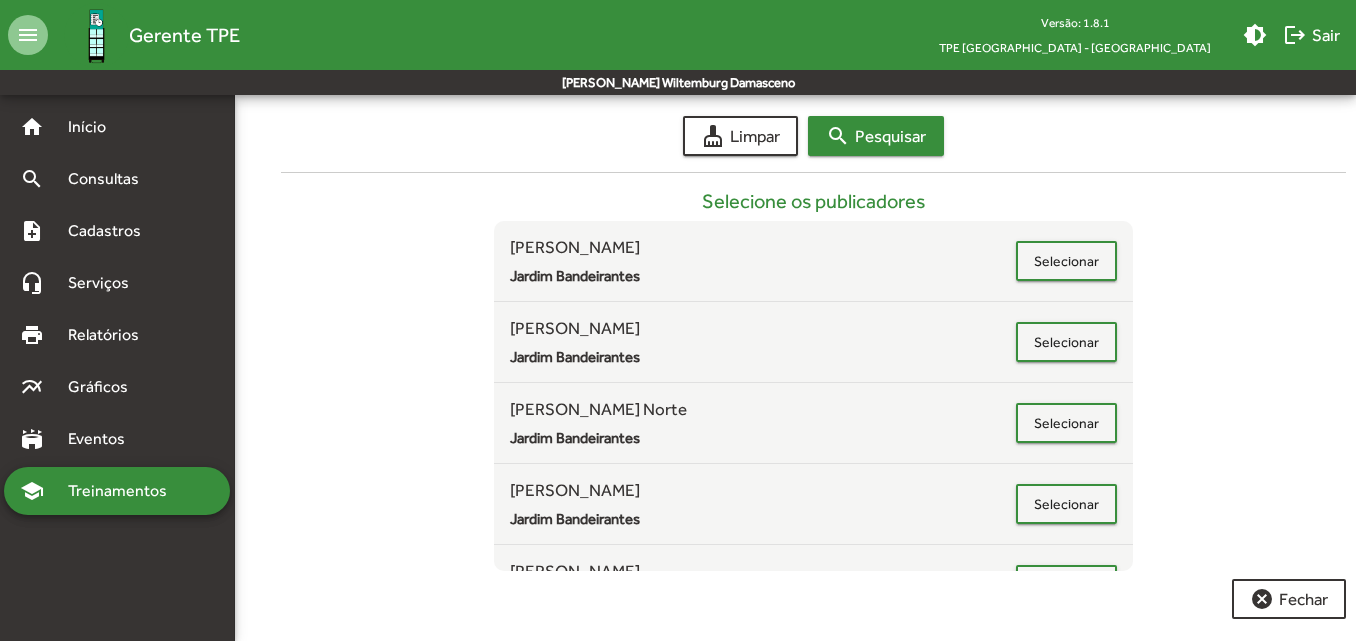 scroll, scrollTop: 489, scrollLeft: 0, axis: vertical 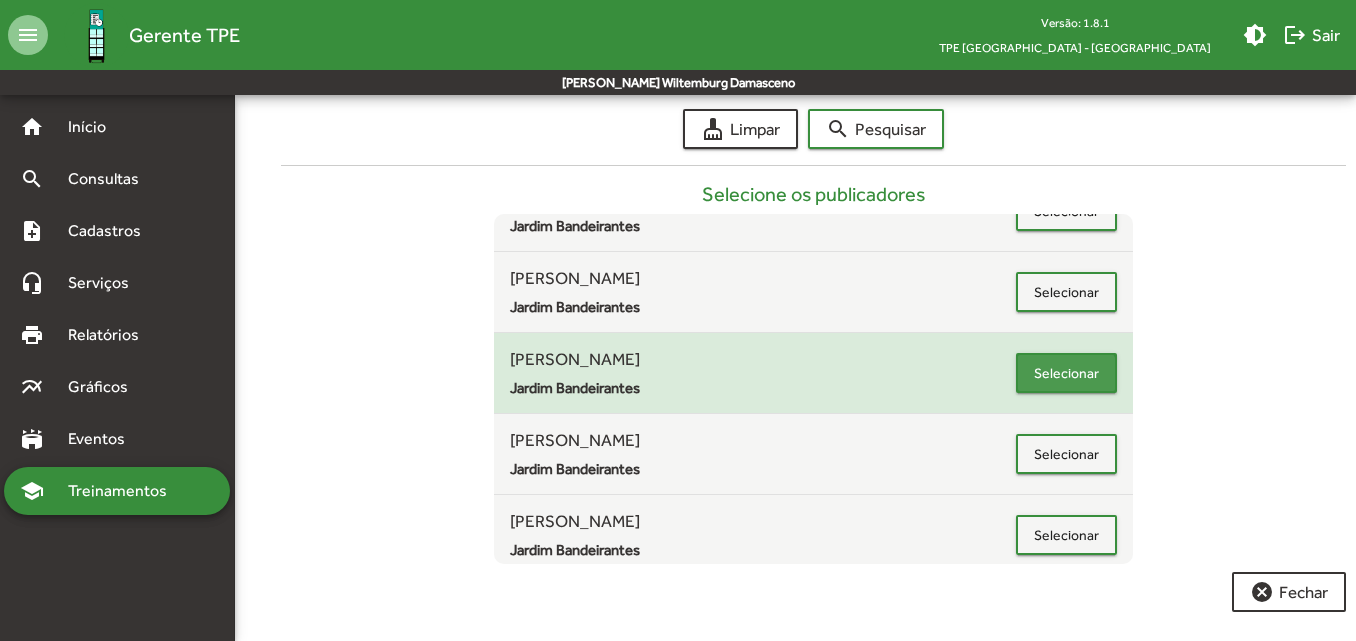 click on "Selecionar" at bounding box center [1066, 373] 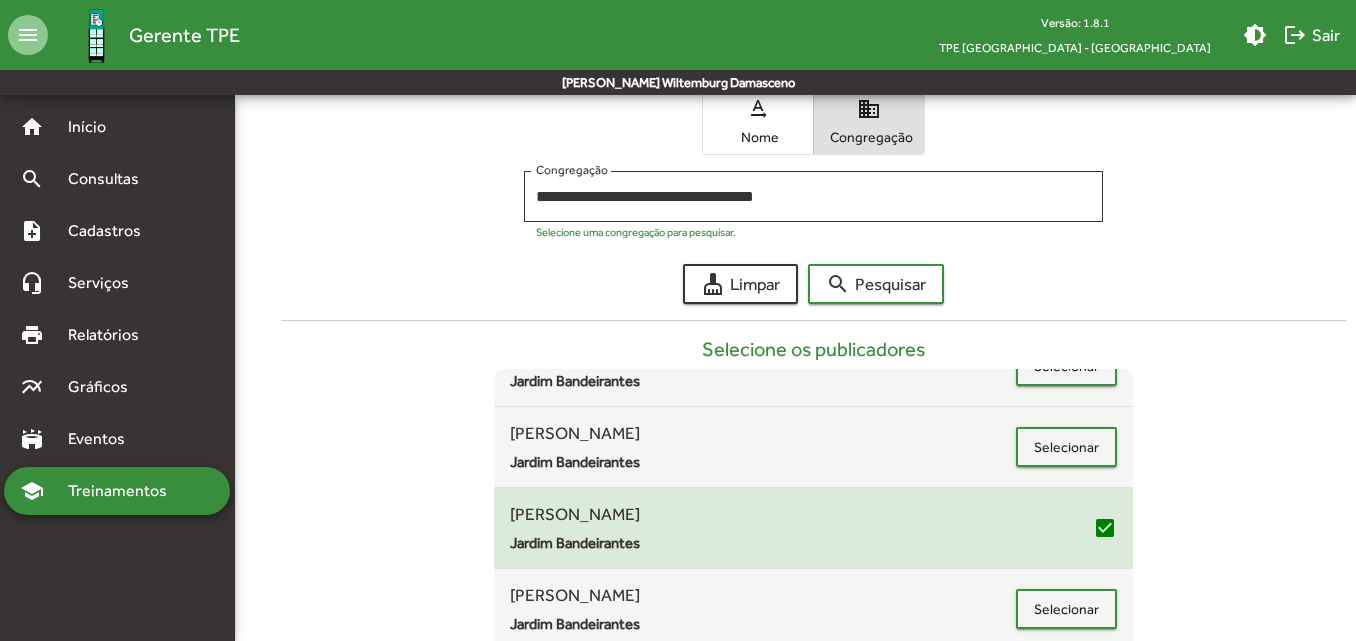 scroll, scrollTop: 319, scrollLeft: 0, axis: vertical 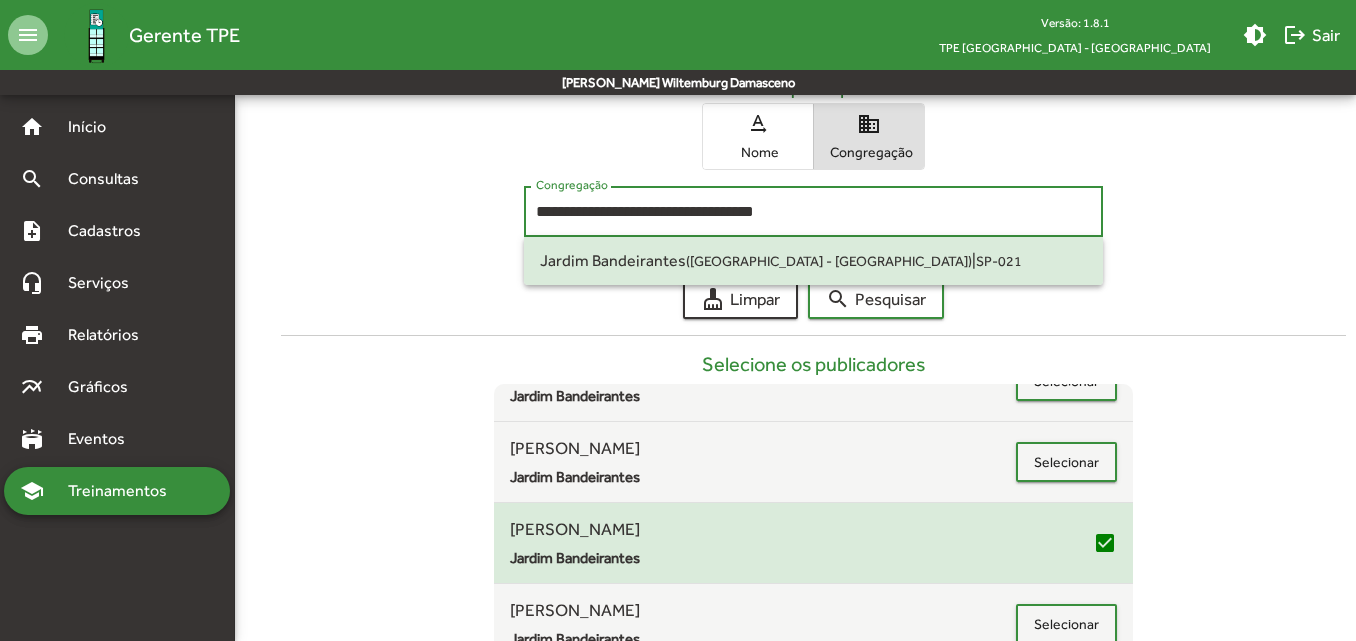 click on "**********" at bounding box center [813, 212] 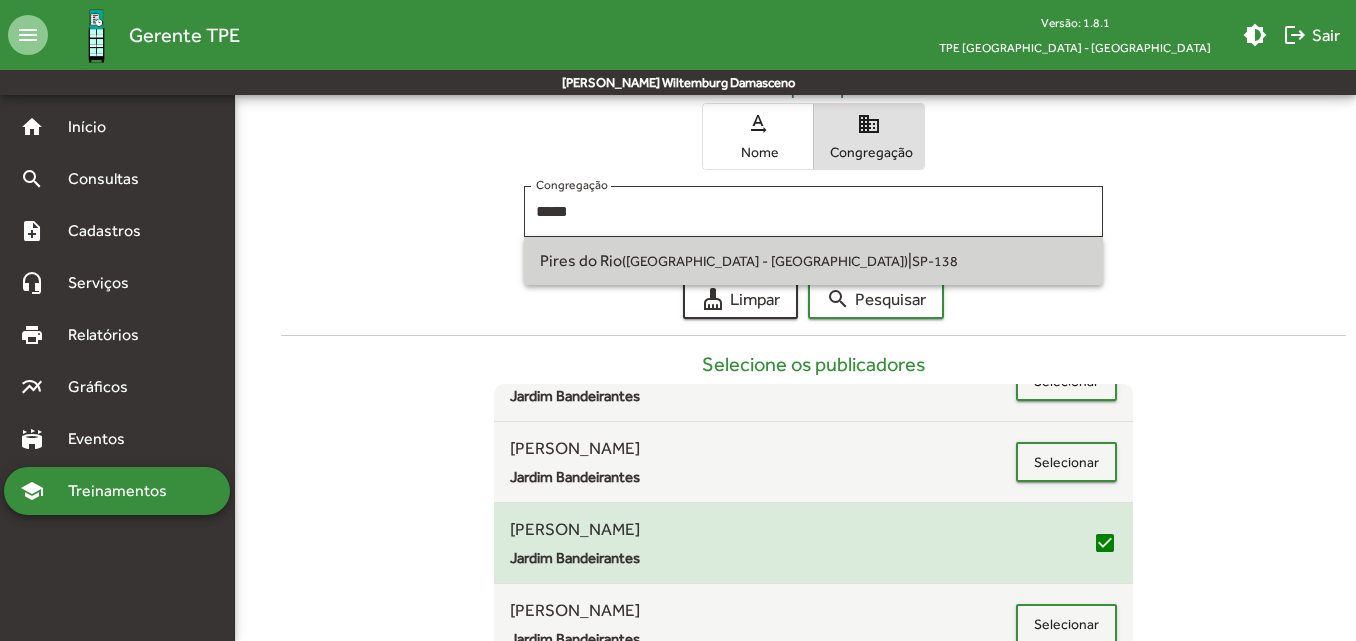 click on "Pires do Rio  ([GEOGRAPHIC_DATA] - [GEOGRAPHIC_DATA])  |  SP-138" at bounding box center [813, 261] 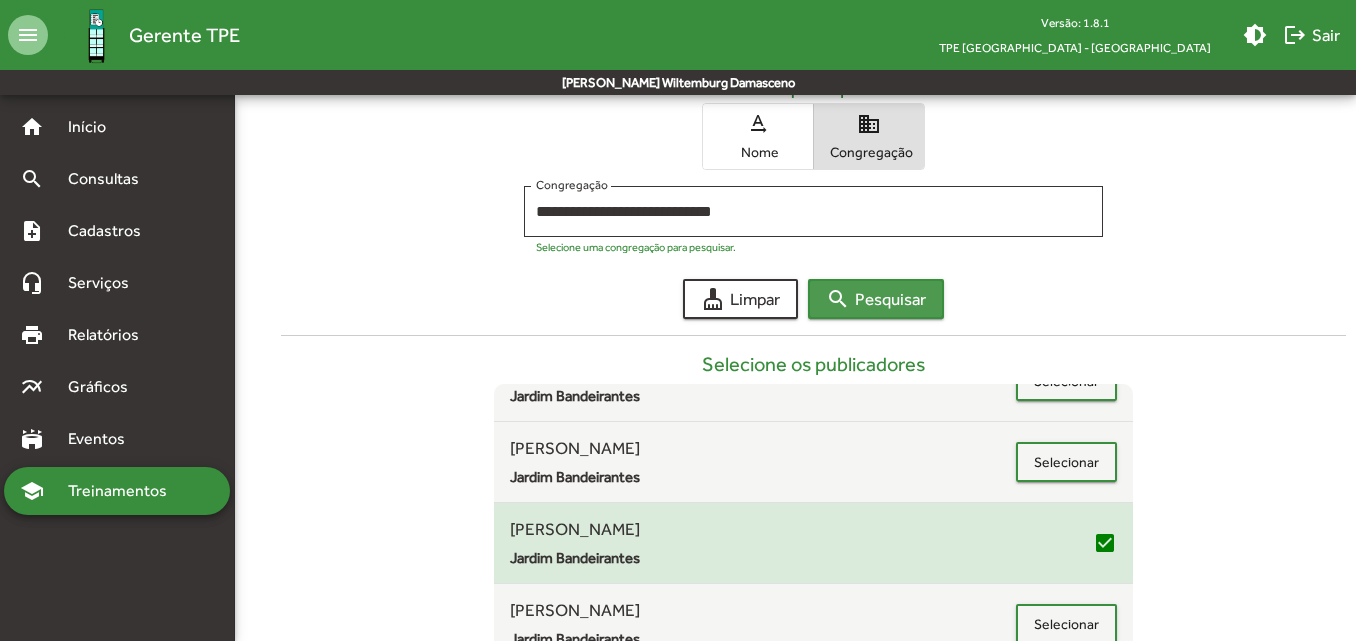 click on "search" at bounding box center (838, 299) 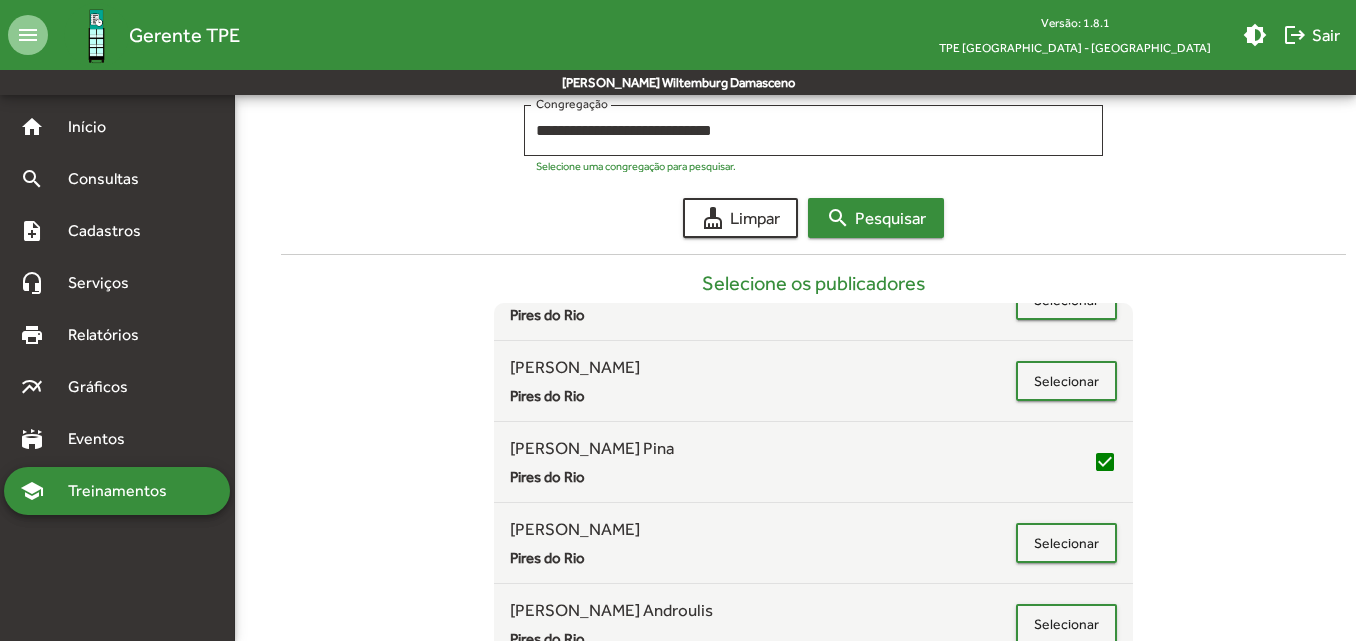scroll, scrollTop: 401, scrollLeft: 0, axis: vertical 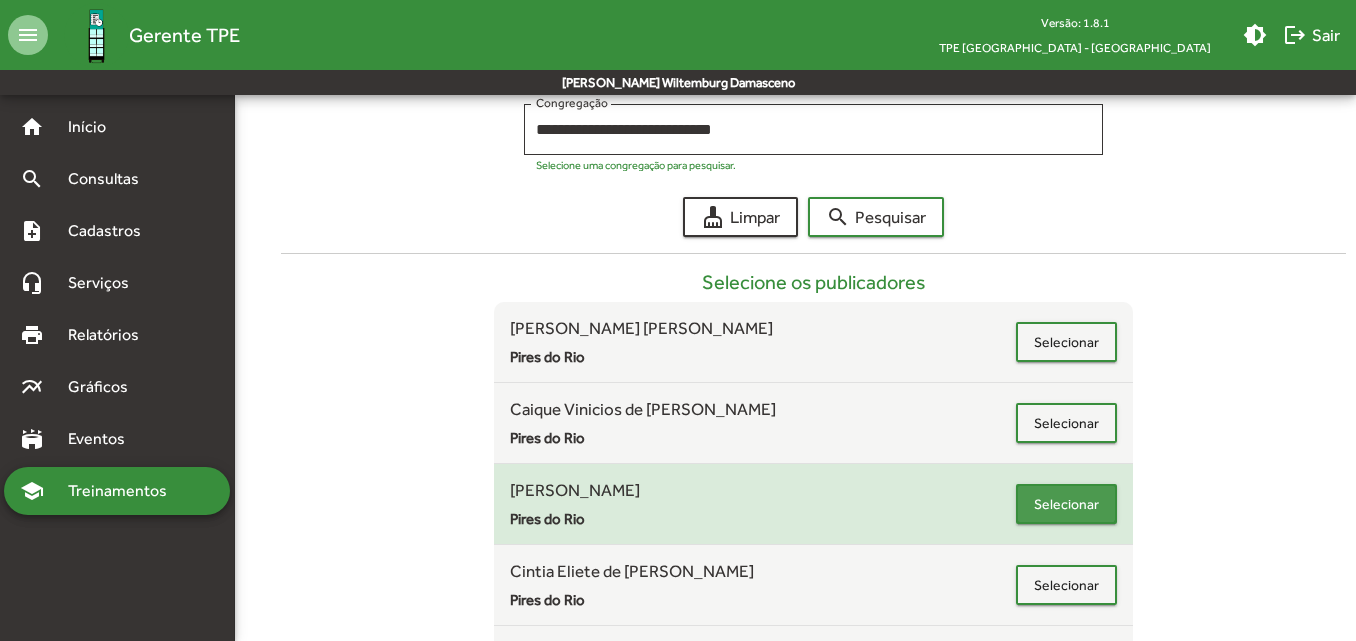 click on "Selecionar" at bounding box center (1066, 504) 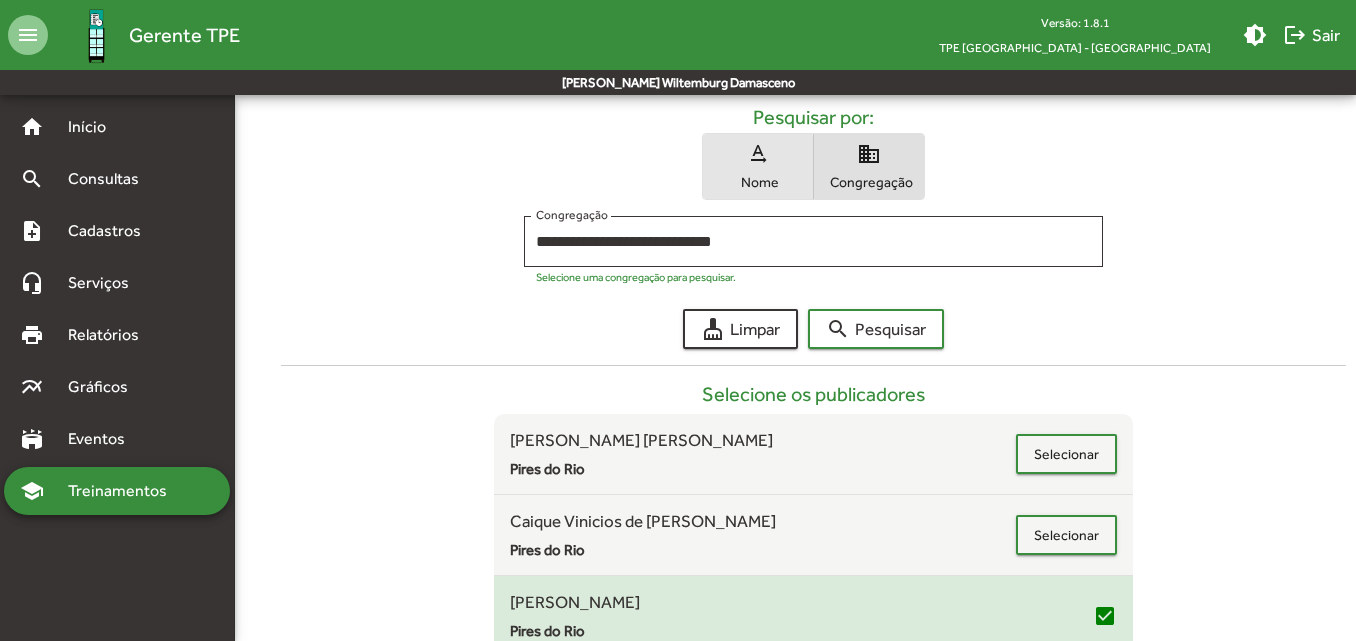 click on "Nome" at bounding box center [758, 182] 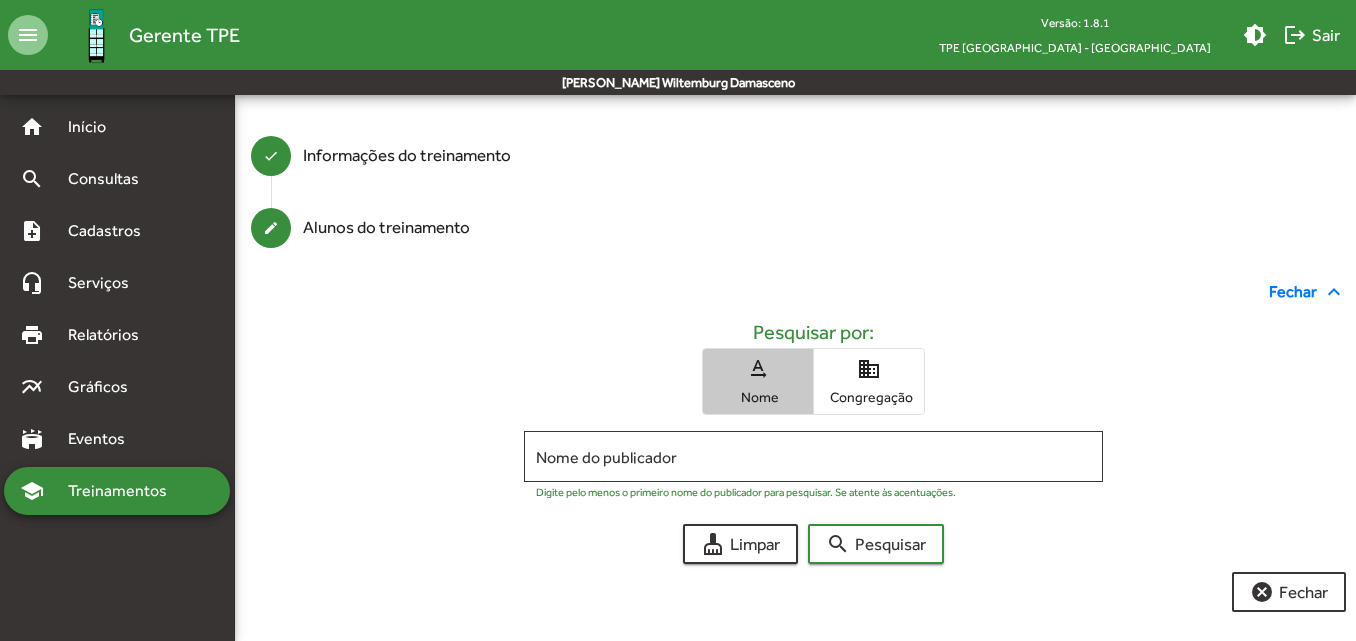 scroll, scrollTop: 74, scrollLeft: 0, axis: vertical 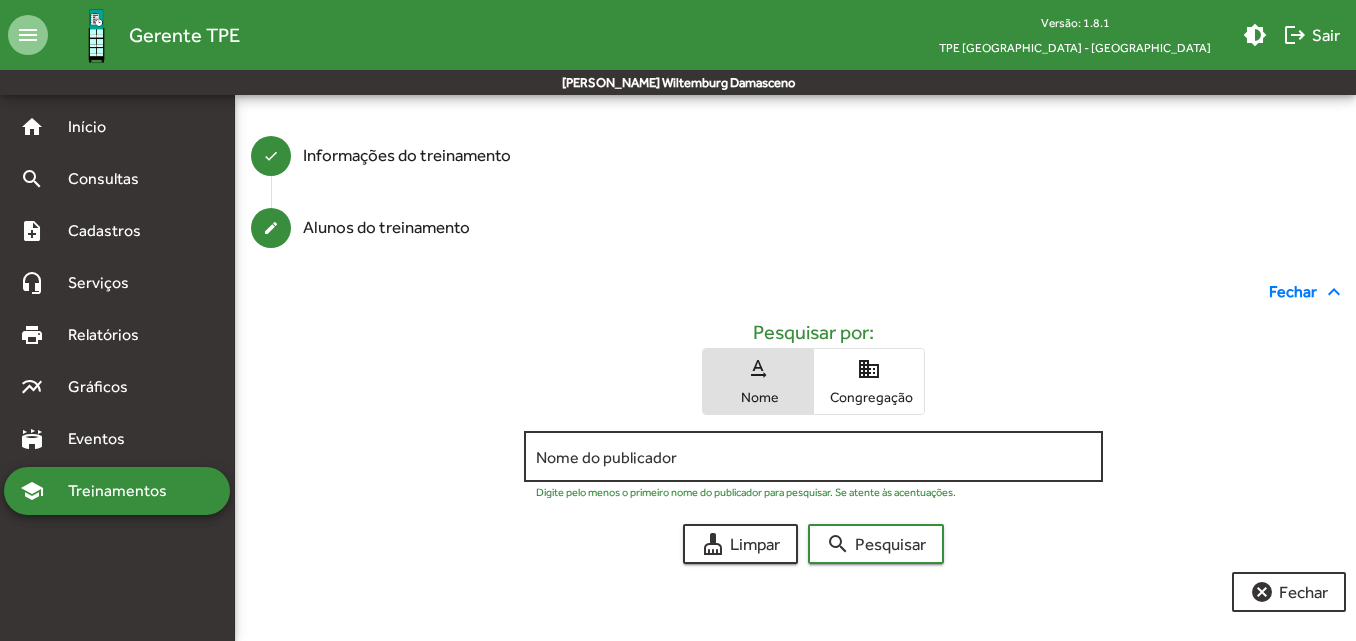 click on "Nome do publicador" at bounding box center (813, 454) 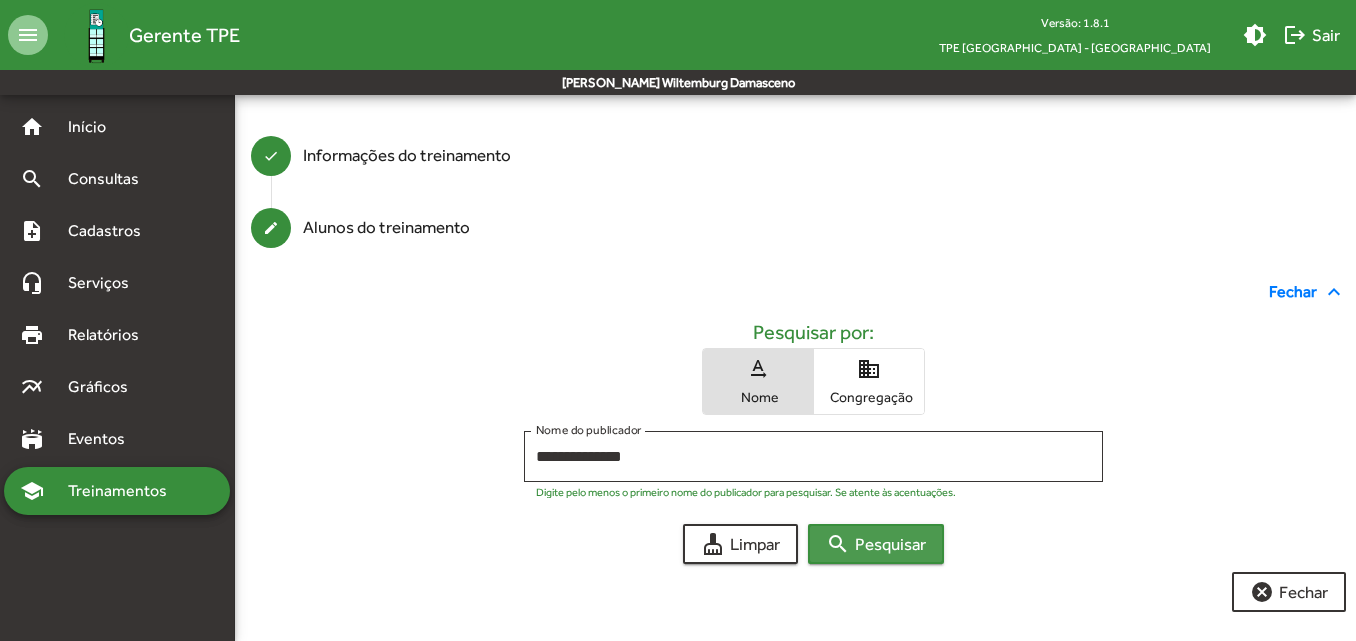 click on "search  Pesquisar" at bounding box center [876, 544] 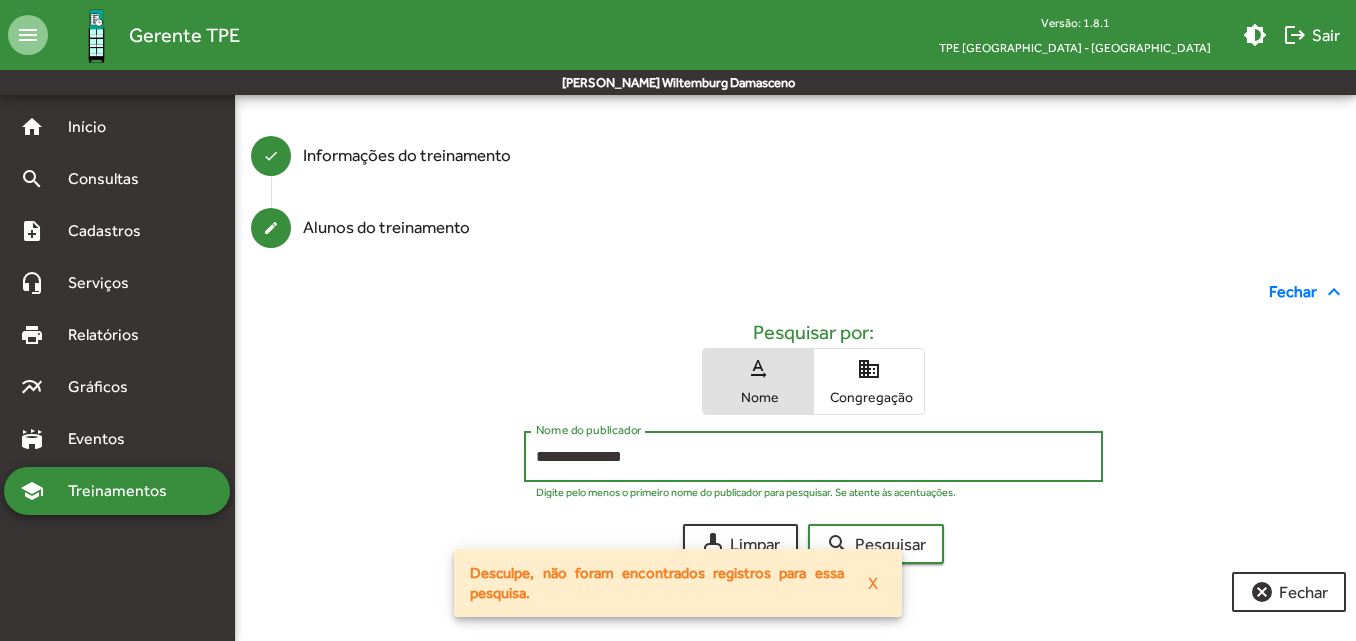 click on "**********" at bounding box center (813, 457) 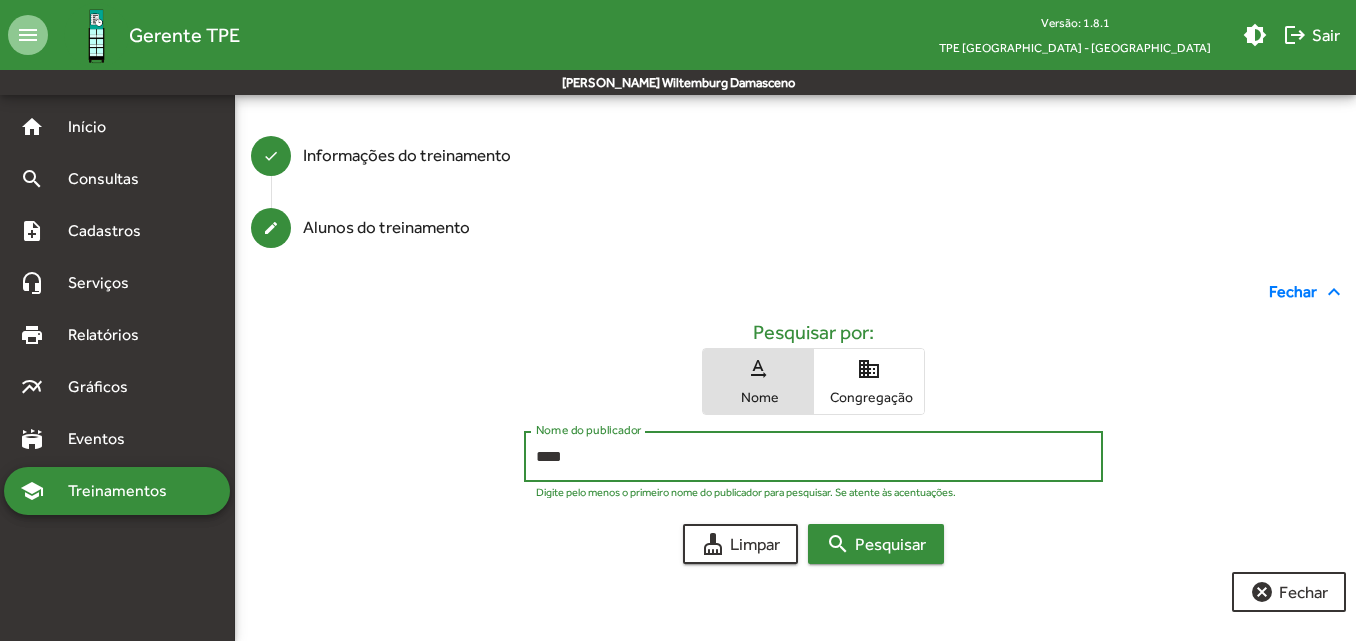 type on "****" 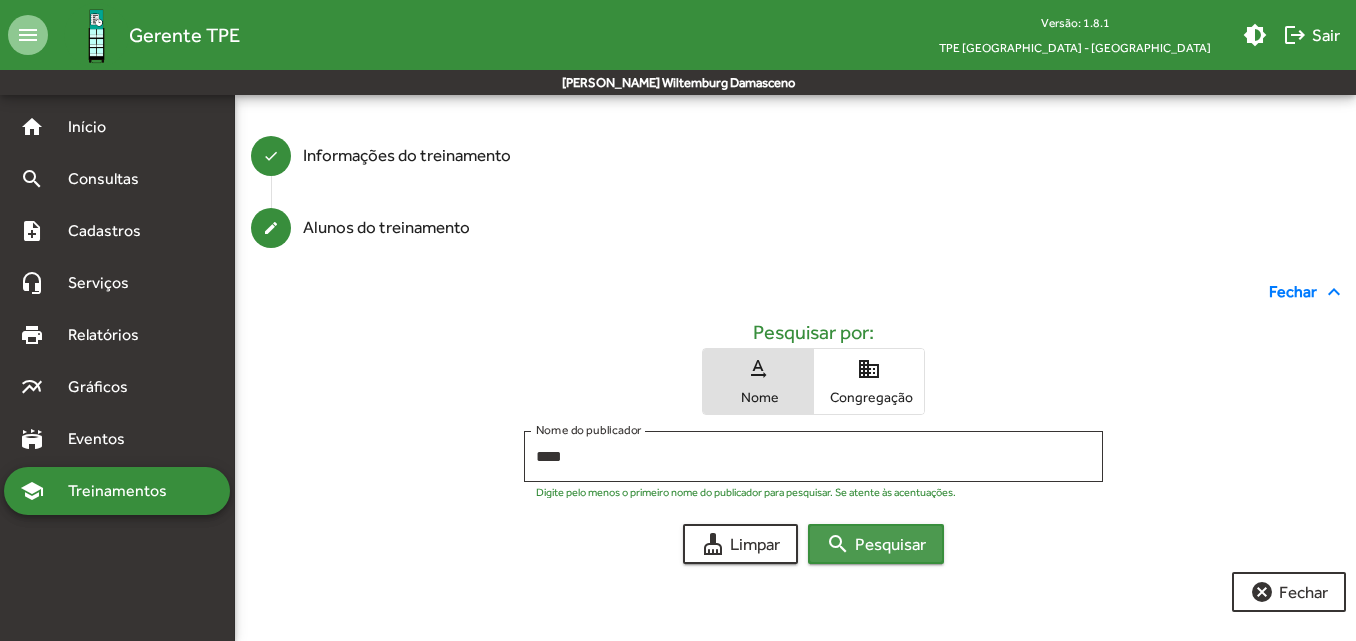 click on "search  Pesquisar" at bounding box center (876, 544) 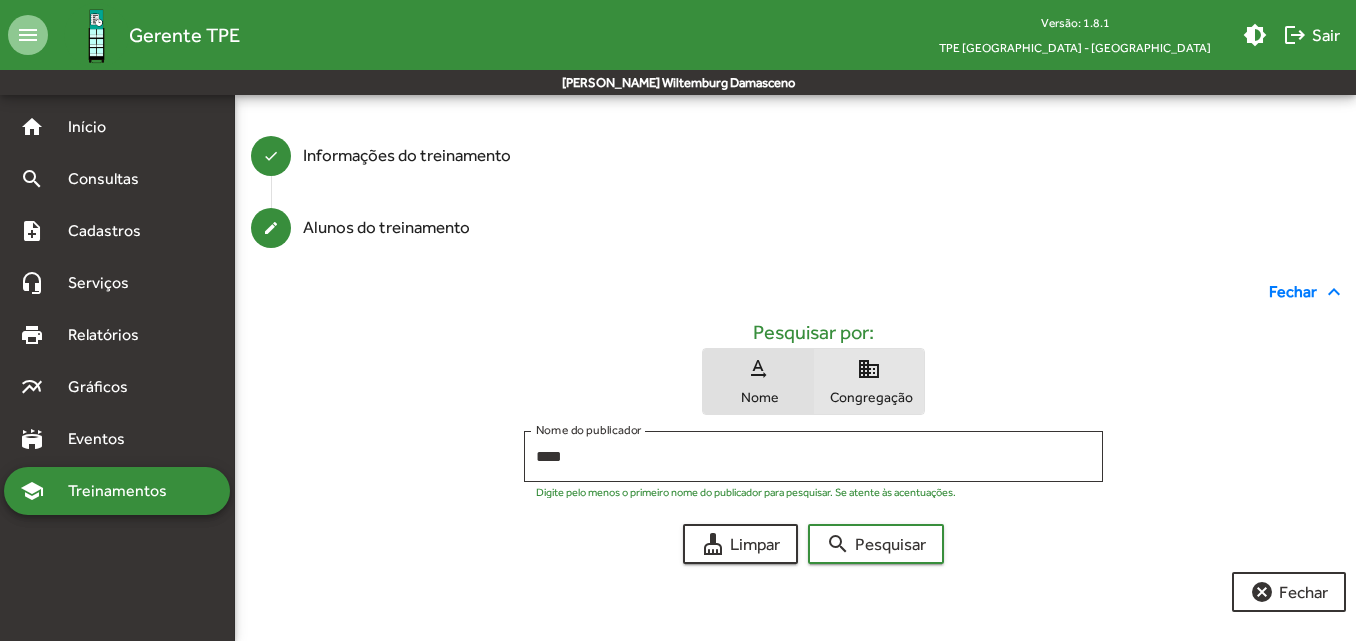click on "Congregação" at bounding box center [869, 397] 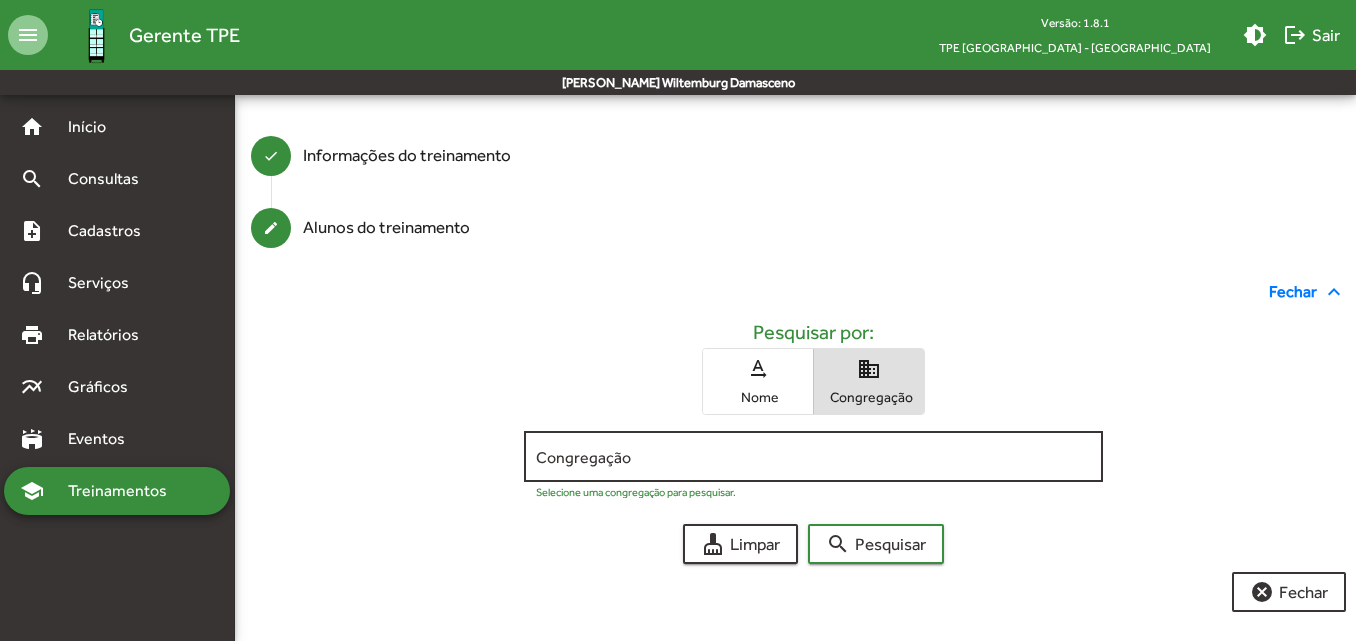 click on "Congregação" at bounding box center (813, 454) 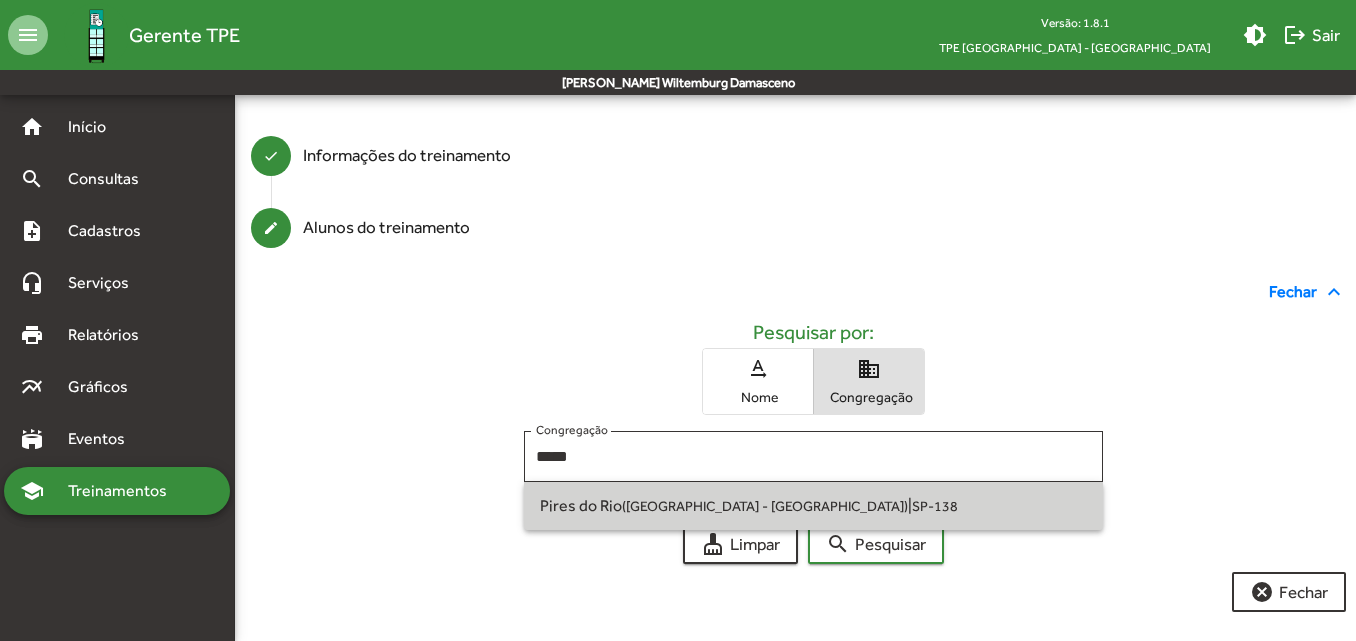 click on "Pires do Rio  ([GEOGRAPHIC_DATA] - [GEOGRAPHIC_DATA])" at bounding box center [724, 505] 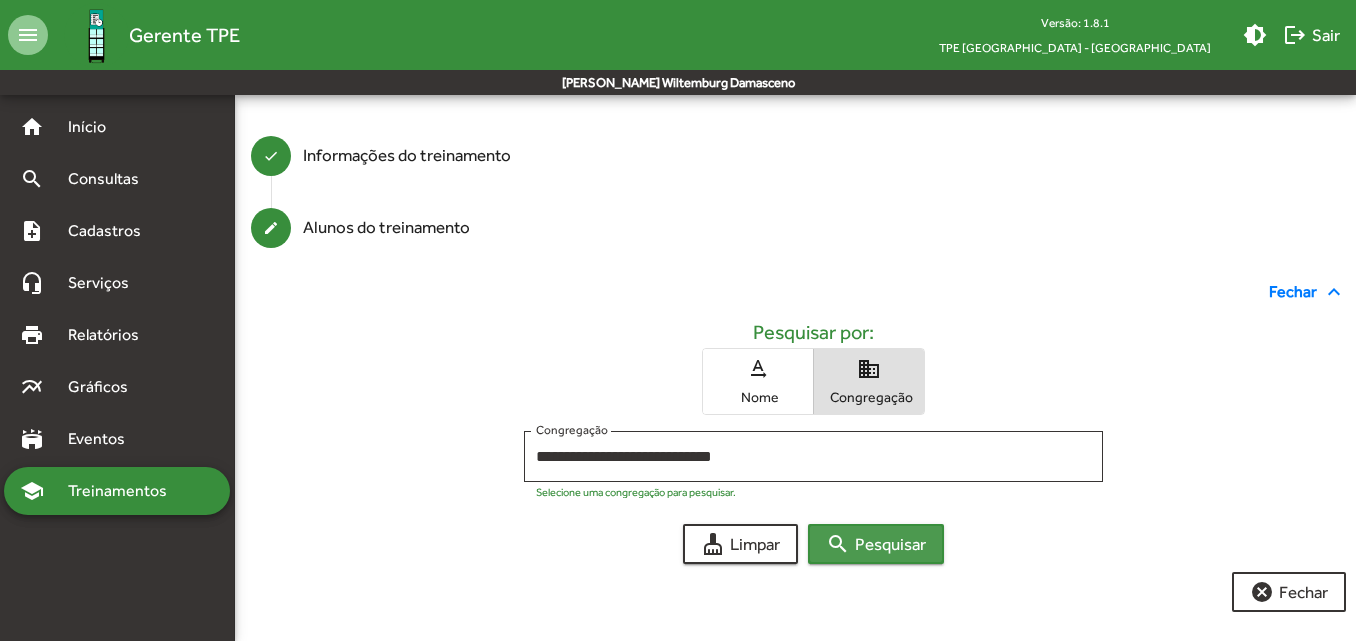 click on "search  Pesquisar" at bounding box center [876, 544] 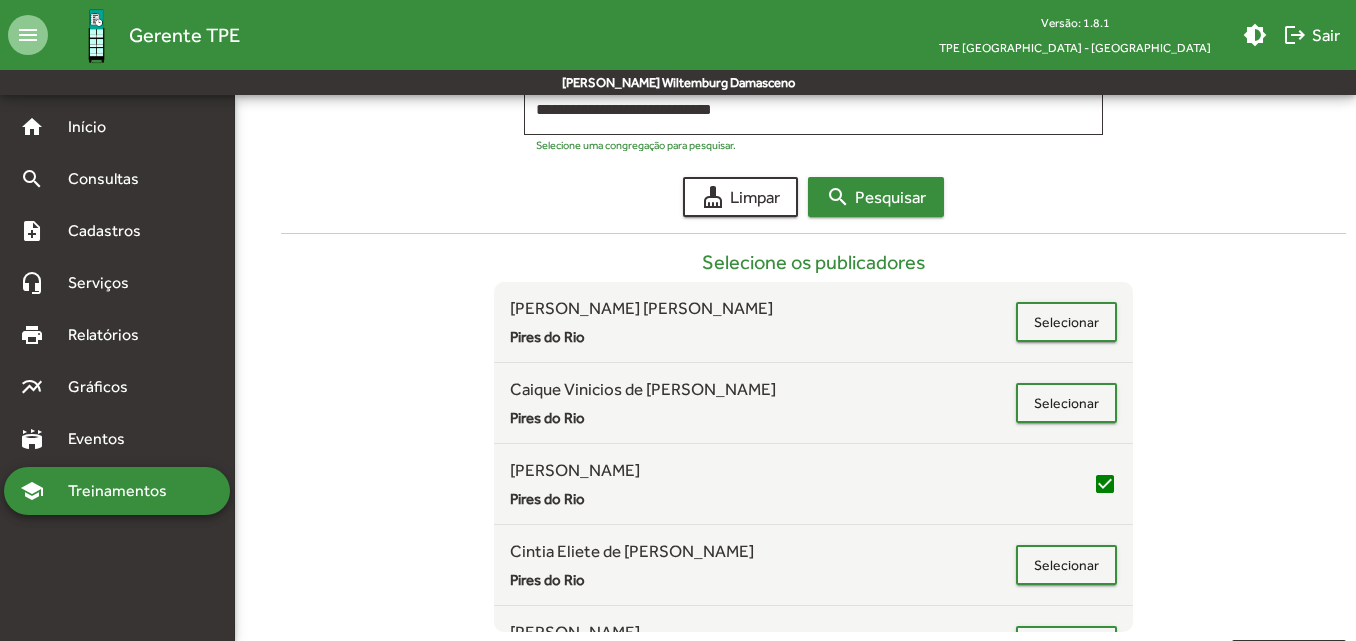 scroll, scrollTop: 422, scrollLeft: 0, axis: vertical 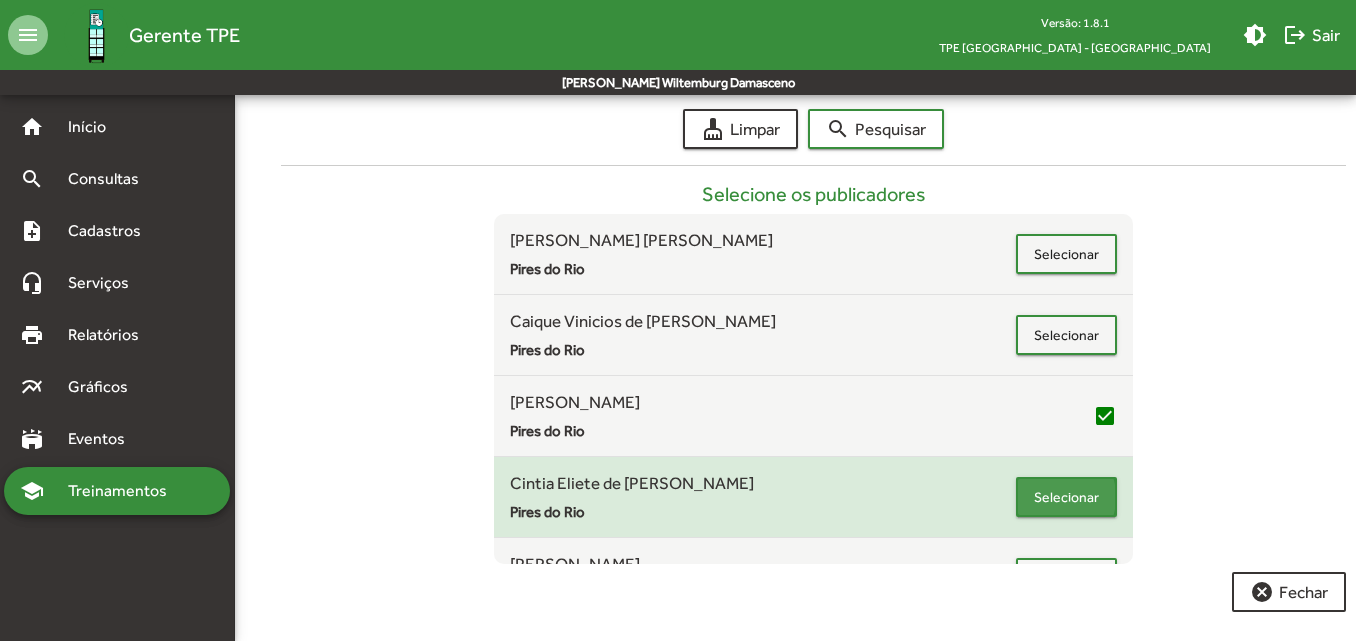 click on "Selecionar" at bounding box center [1066, 497] 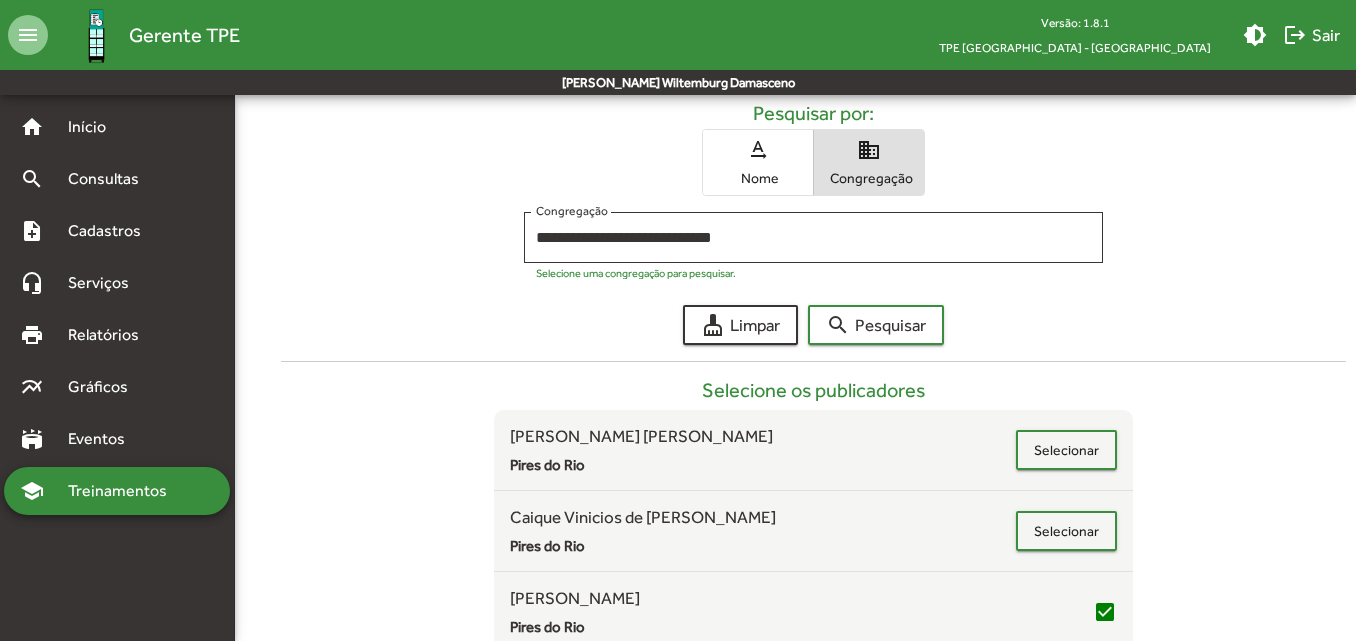scroll, scrollTop: 292, scrollLeft: 0, axis: vertical 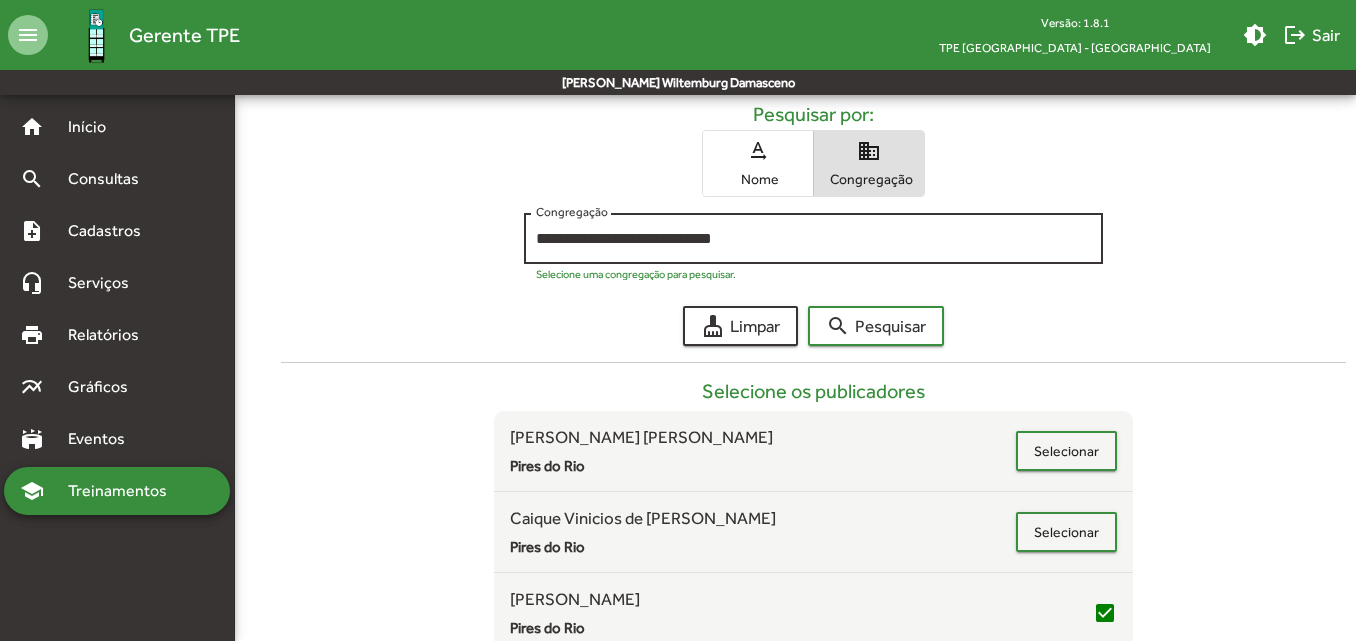 click on "**********" at bounding box center (813, 236) 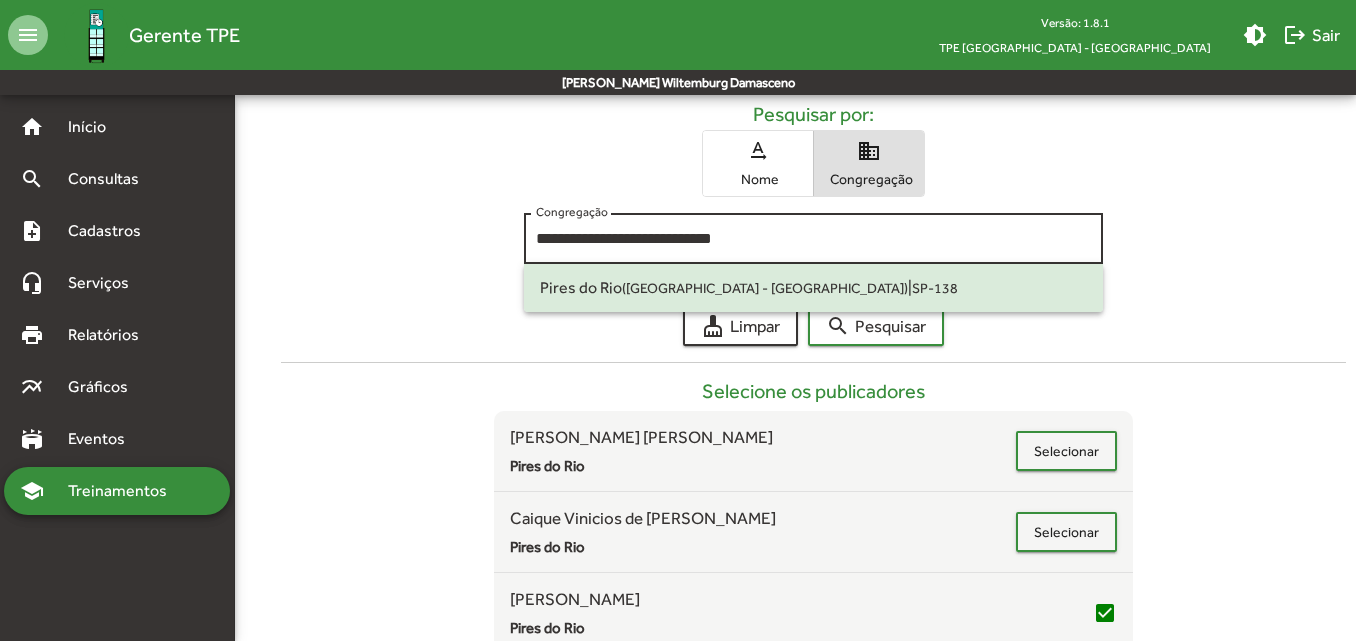 click on "**********" at bounding box center [813, 236] 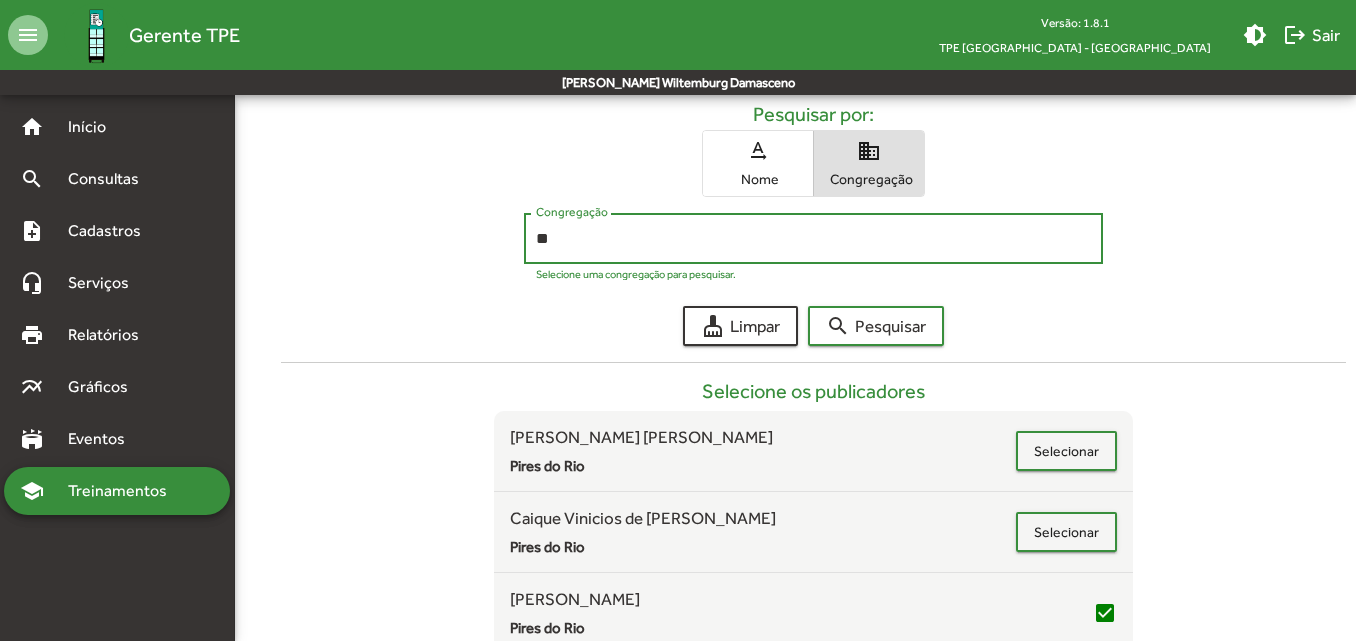 type on "*" 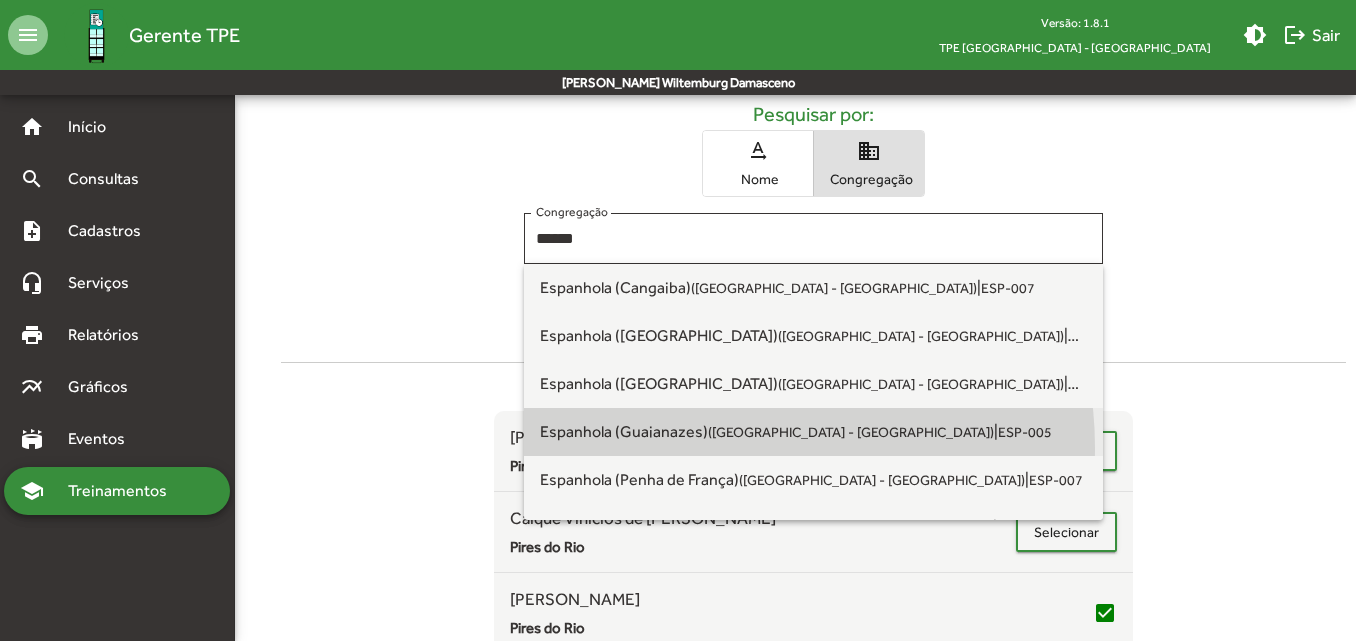 click on "Espanhola (Guaianazes)  ([GEOGRAPHIC_DATA] - [GEOGRAPHIC_DATA])  |  ESP-005" at bounding box center [813, 432] 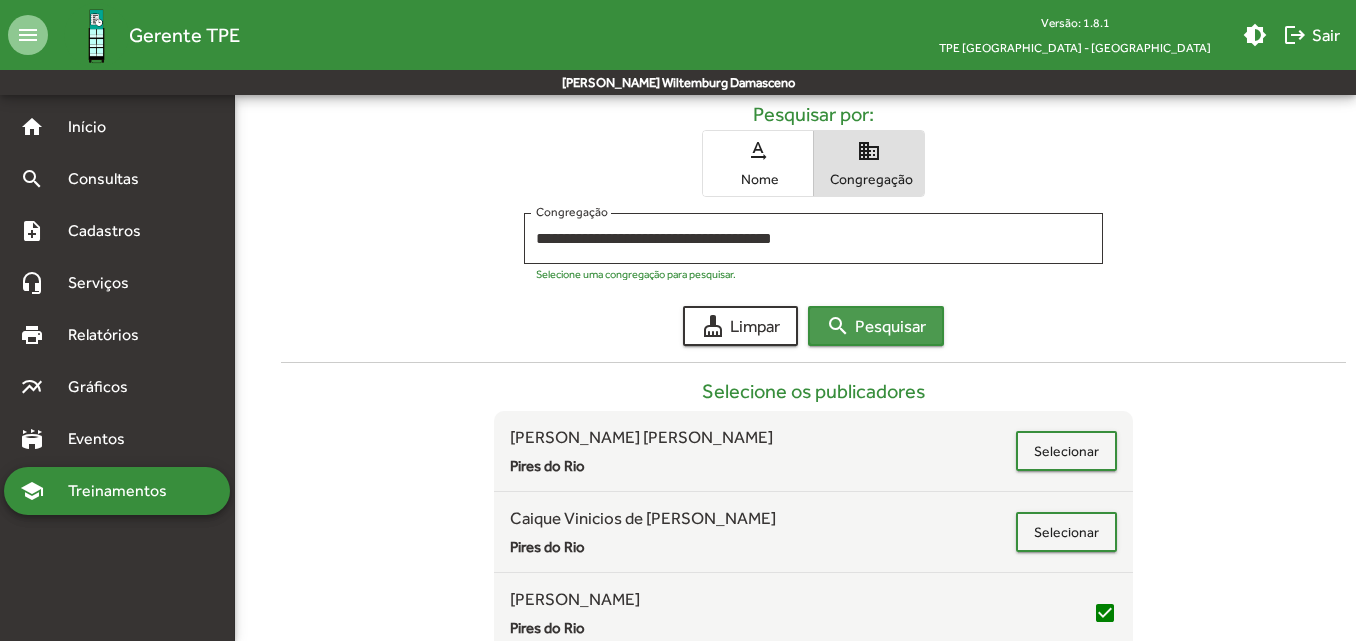 click on "search  Pesquisar" at bounding box center [876, 326] 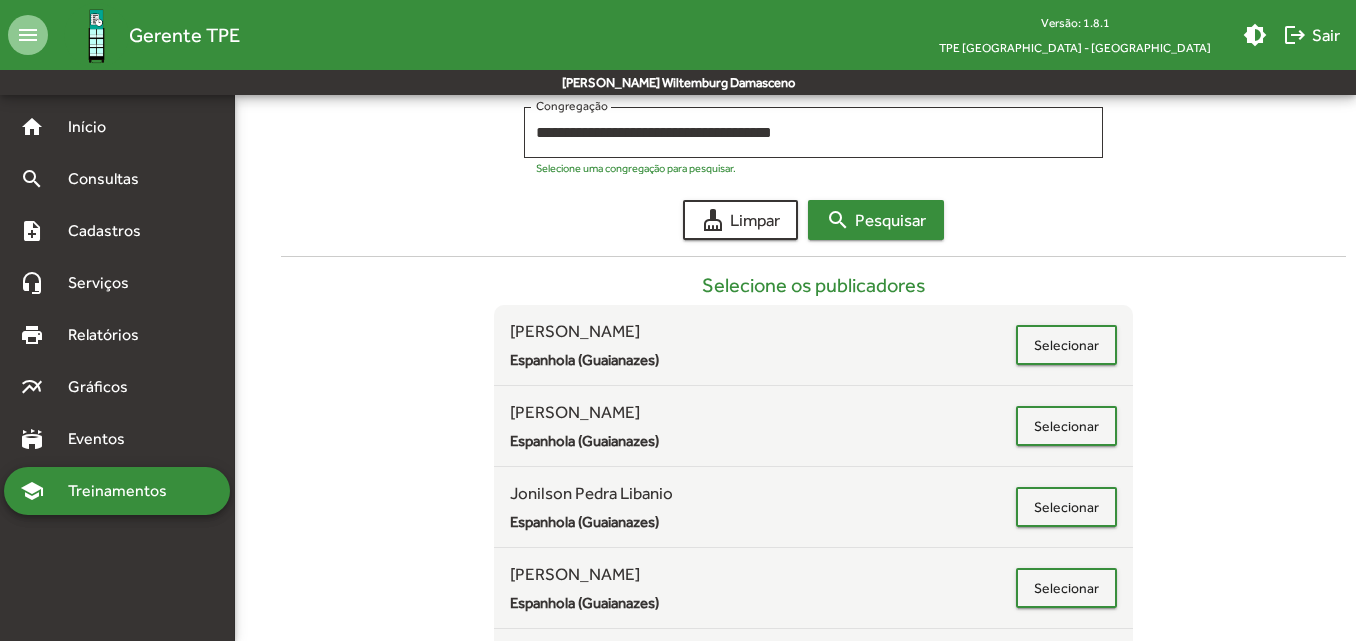 scroll, scrollTop: 403, scrollLeft: 0, axis: vertical 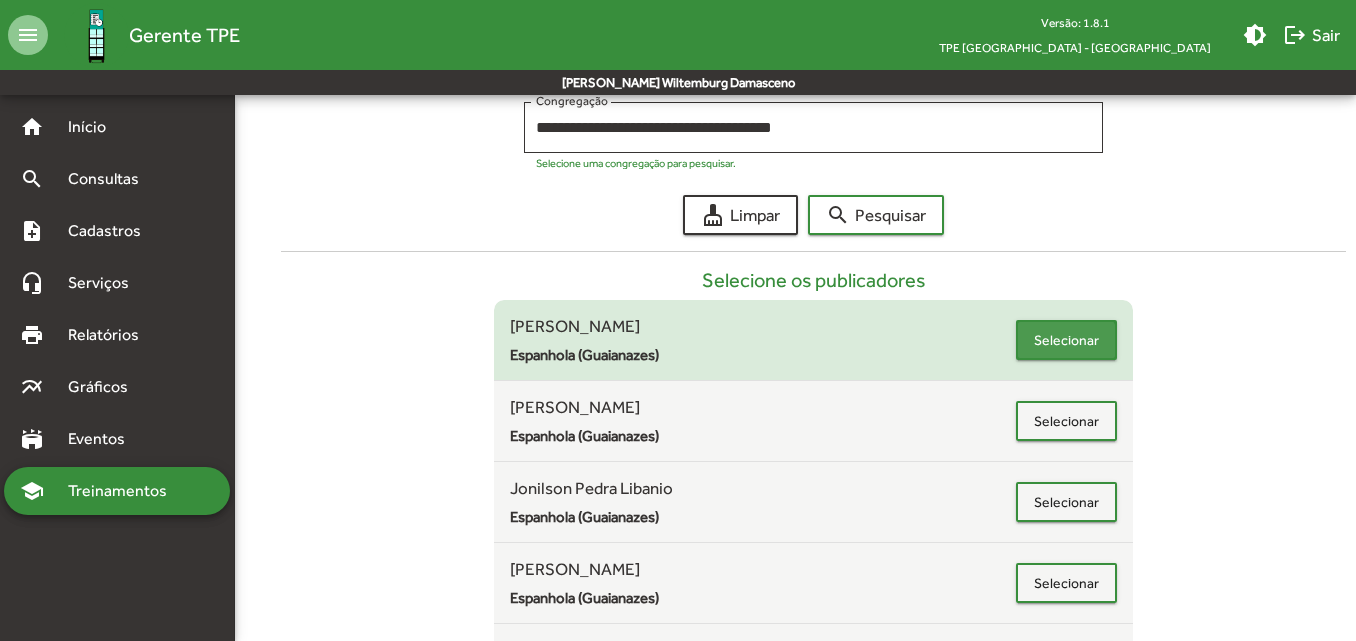 click on "Selecionar" at bounding box center [1066, 340] 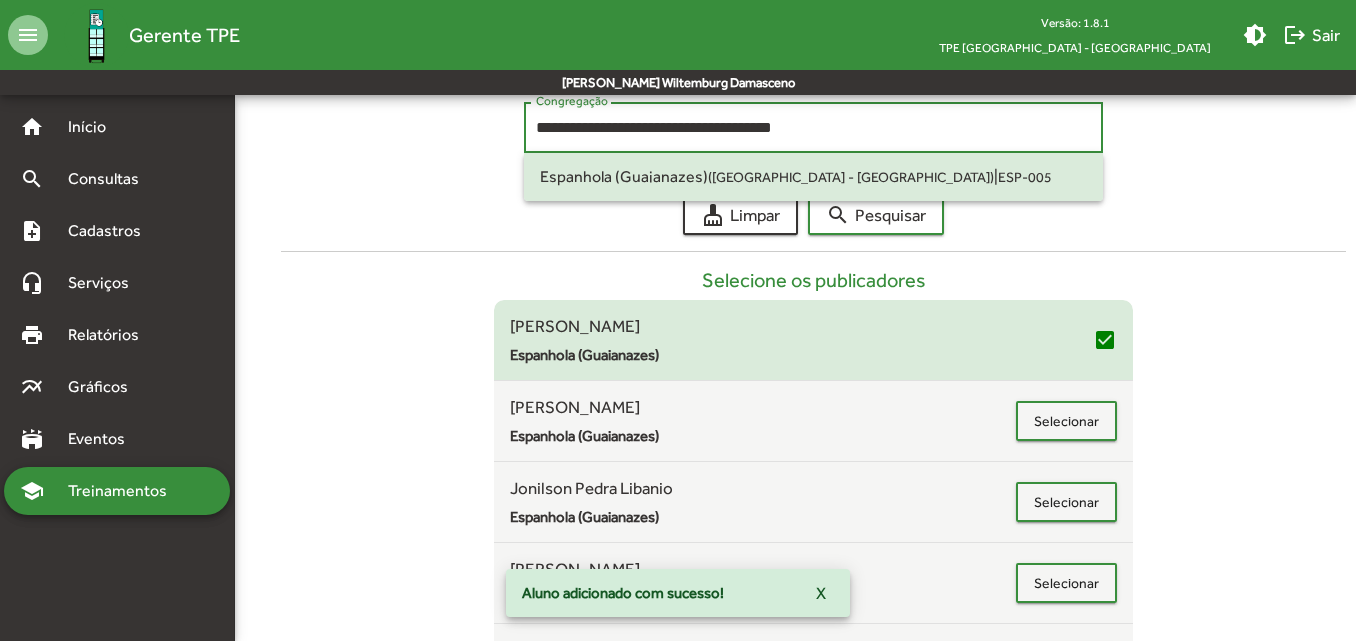 click on "**********" at bounding box center (813, 128) 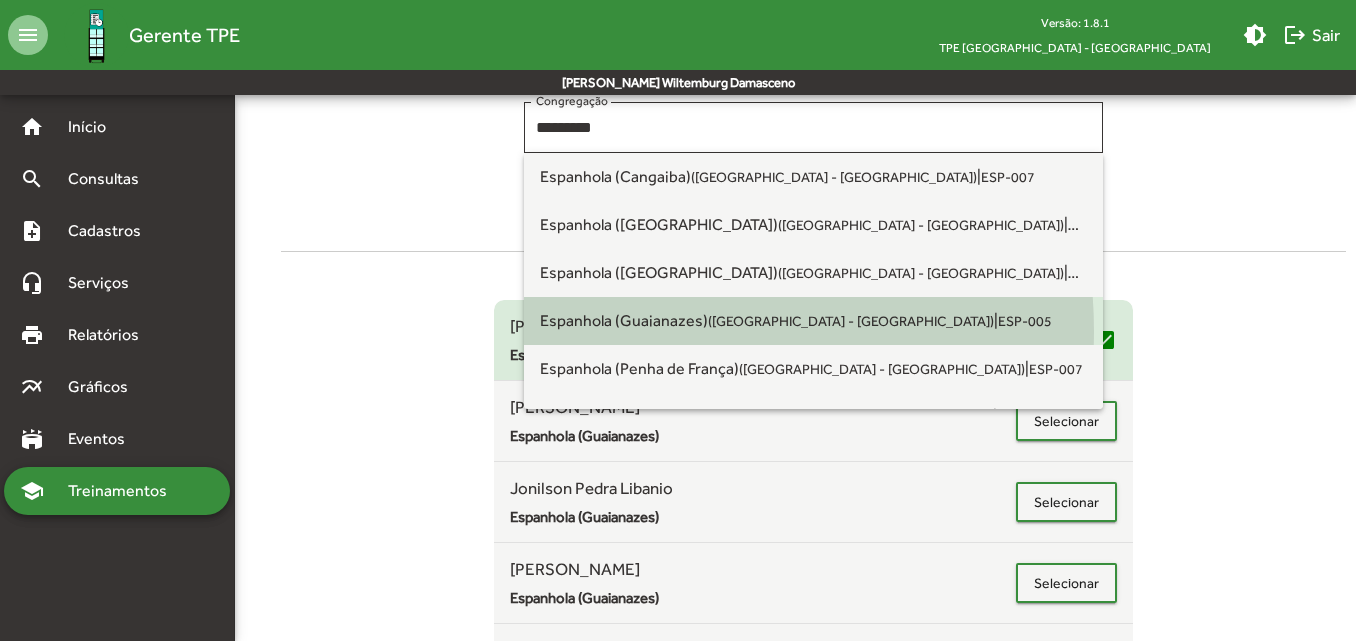click on "Espanhola (Guaianazes)  ([GEOGRAPHIC_DATA] - [GEOGRAPHIC_DATA])  |  ESP-005" at bounding box center (813, 321) 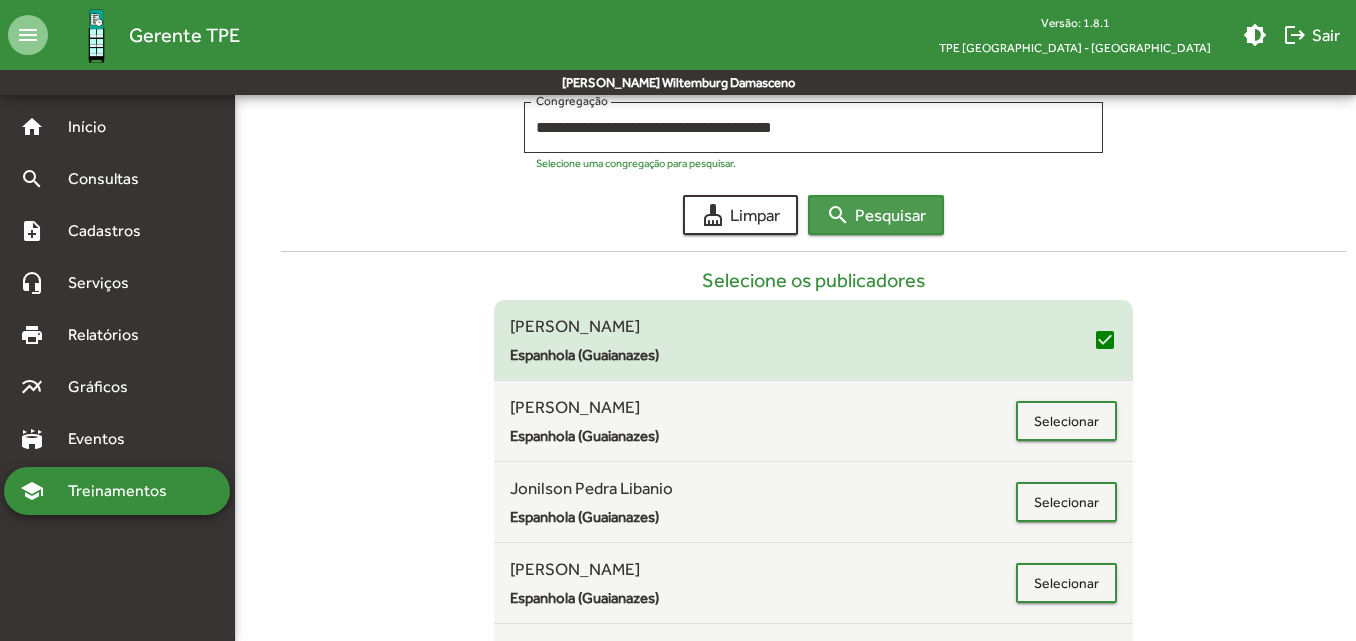 click on "search" at bounding box center [838, 215] 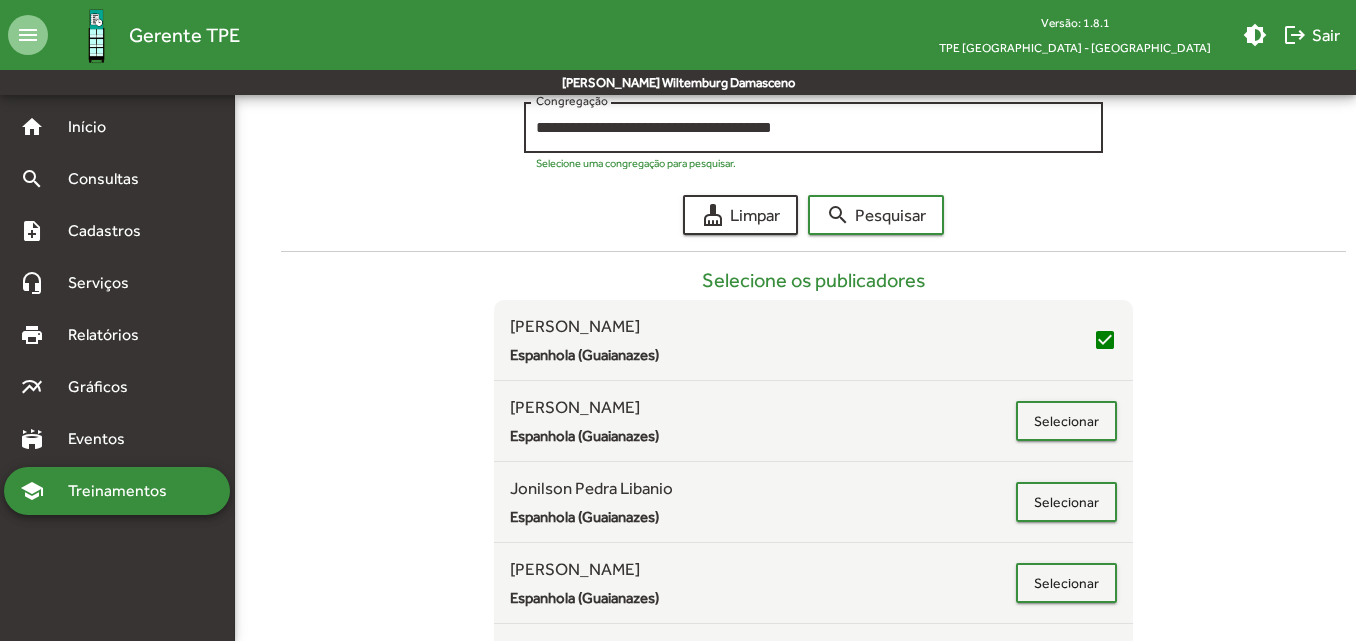 click on "**********" at bounding box center (813, 128) 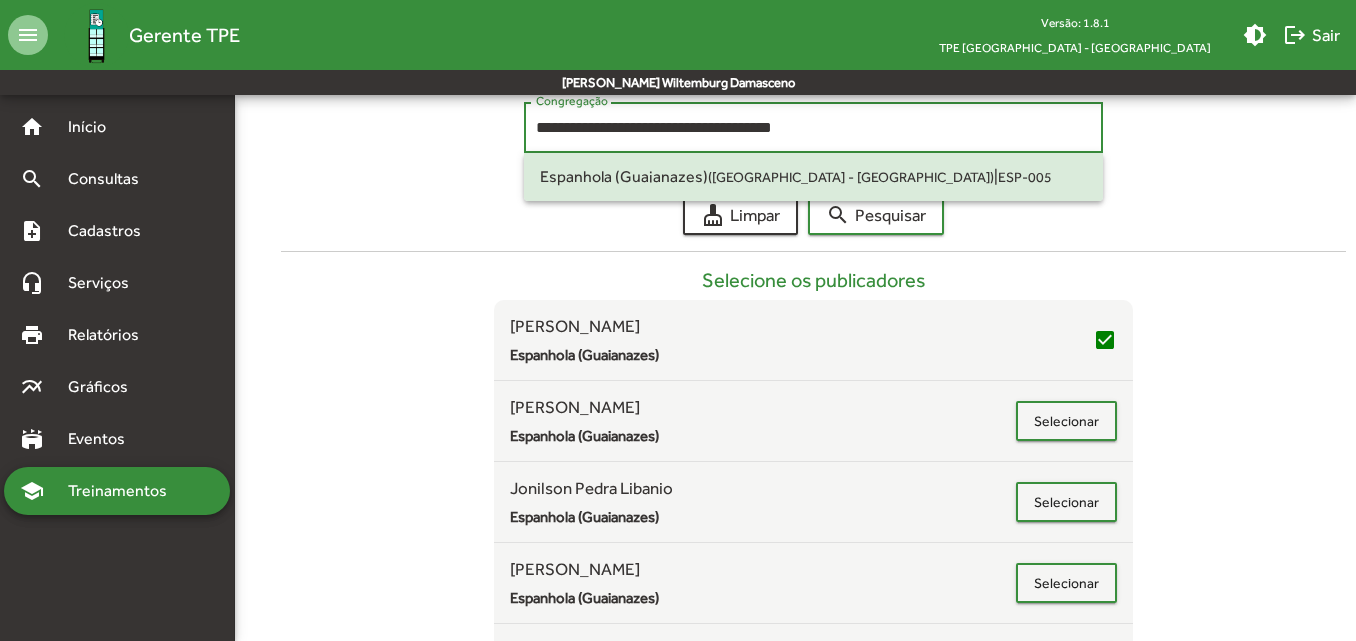 click on "**********" at bounding box center [813, 128] 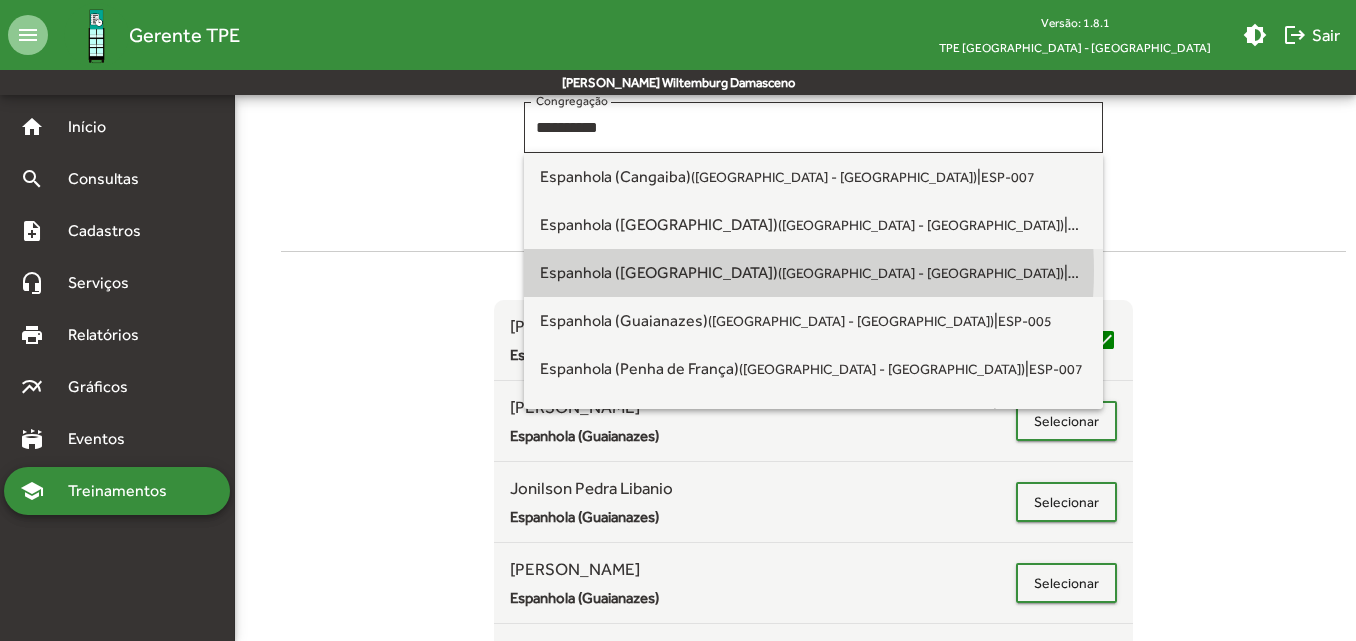 click on "Espanhola ([GEOGRAPHIC_DATA])  ([GEOGRAPHIC_DATA] - [GEOGRAPHIC_DATA])" at bounding box center (802, 272) 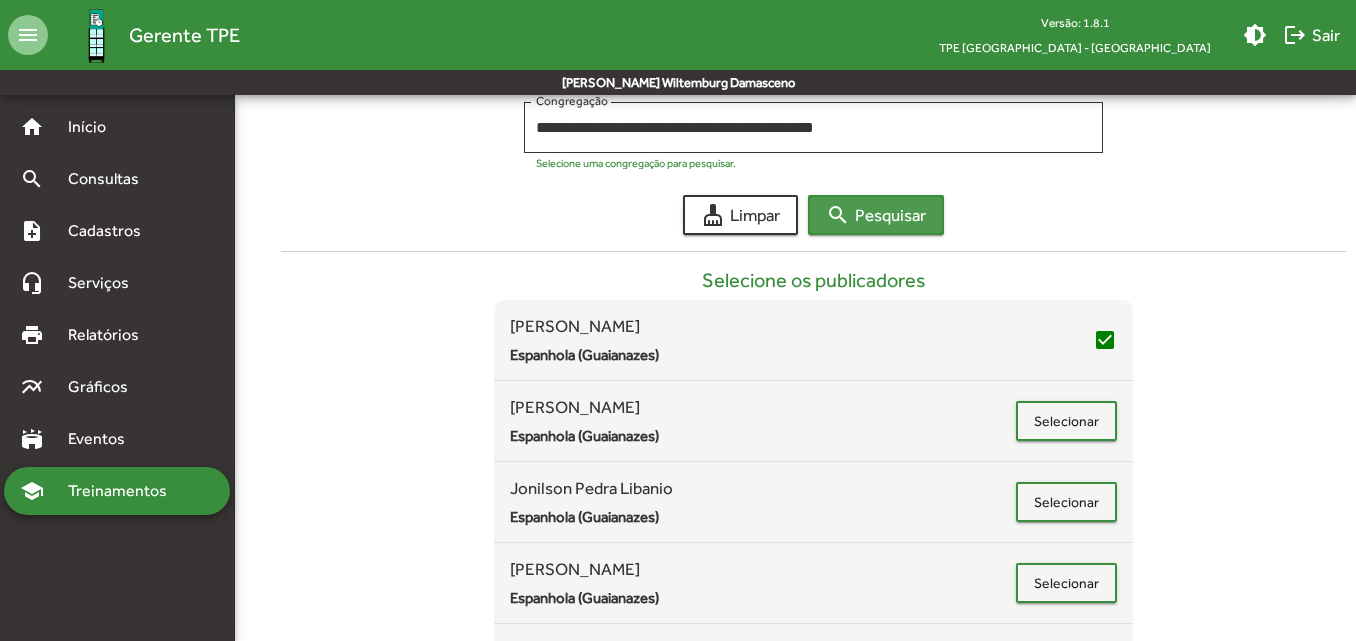click on "search  Pesquisar" at bounding box center [876, 215] 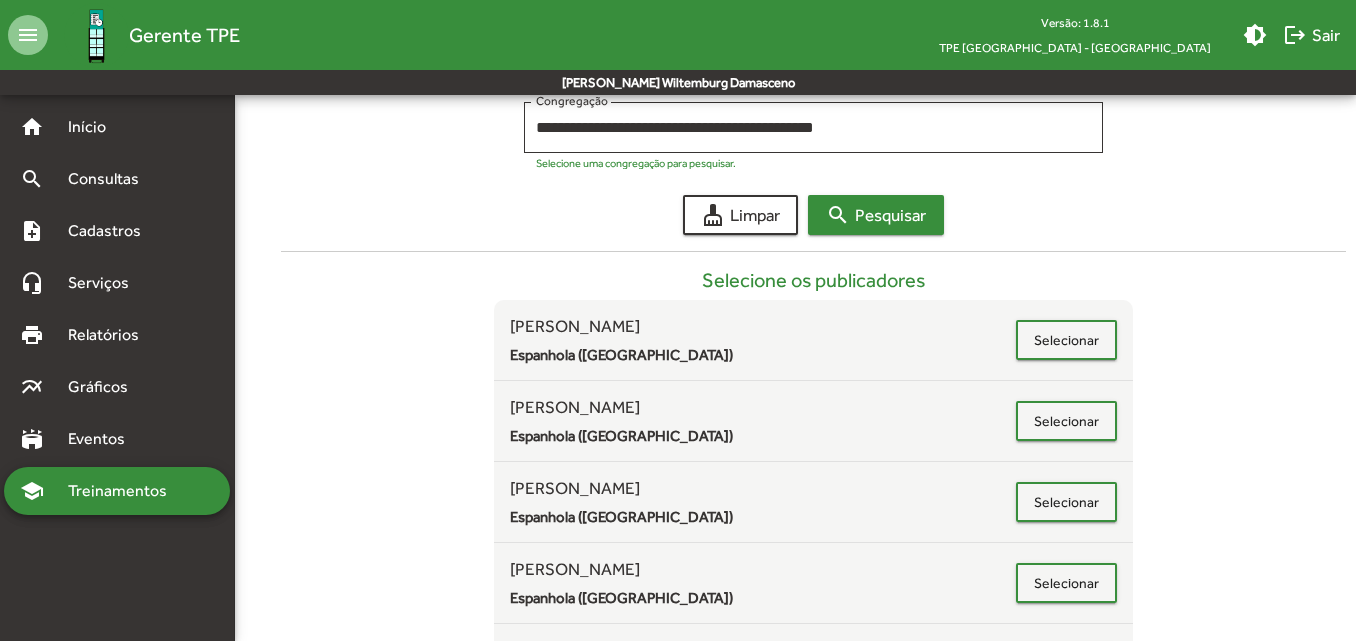 scroll, scrollTop: 489, scrollLeft: 0, axis: vertical 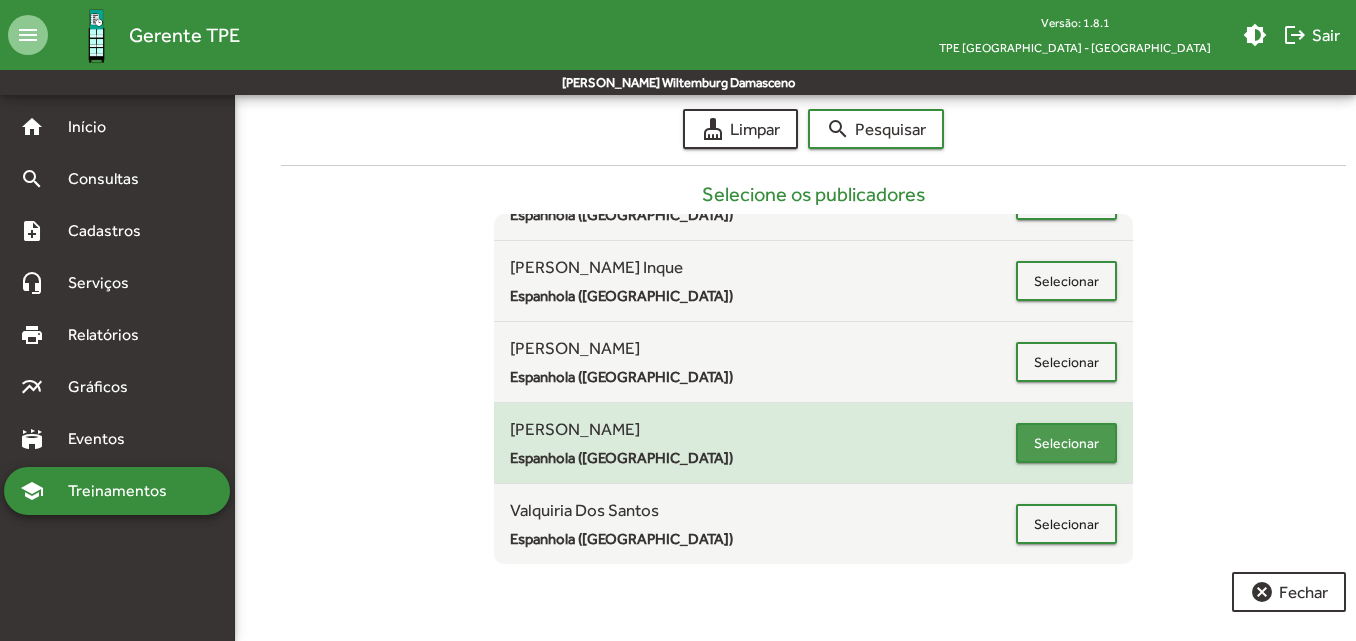 click on "Selecionar" at bounding box center (1066, 443) 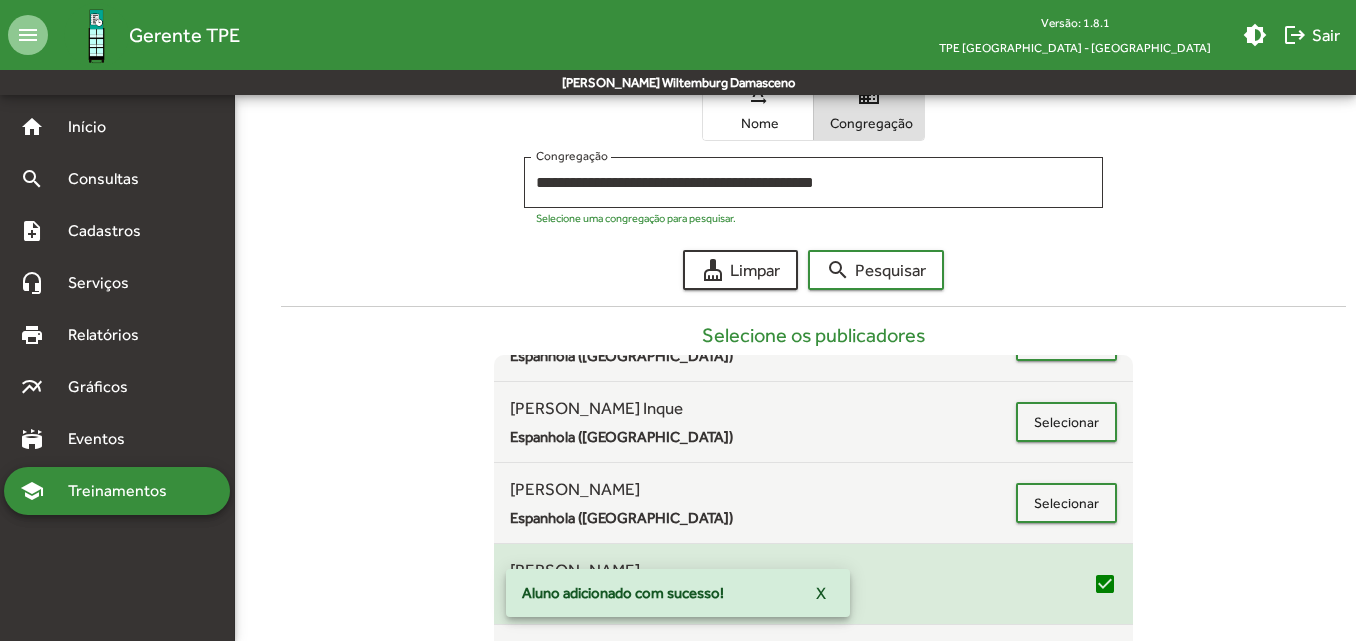 scroll, scrollTop: 330, scrollLeft: 0, axis: vertical 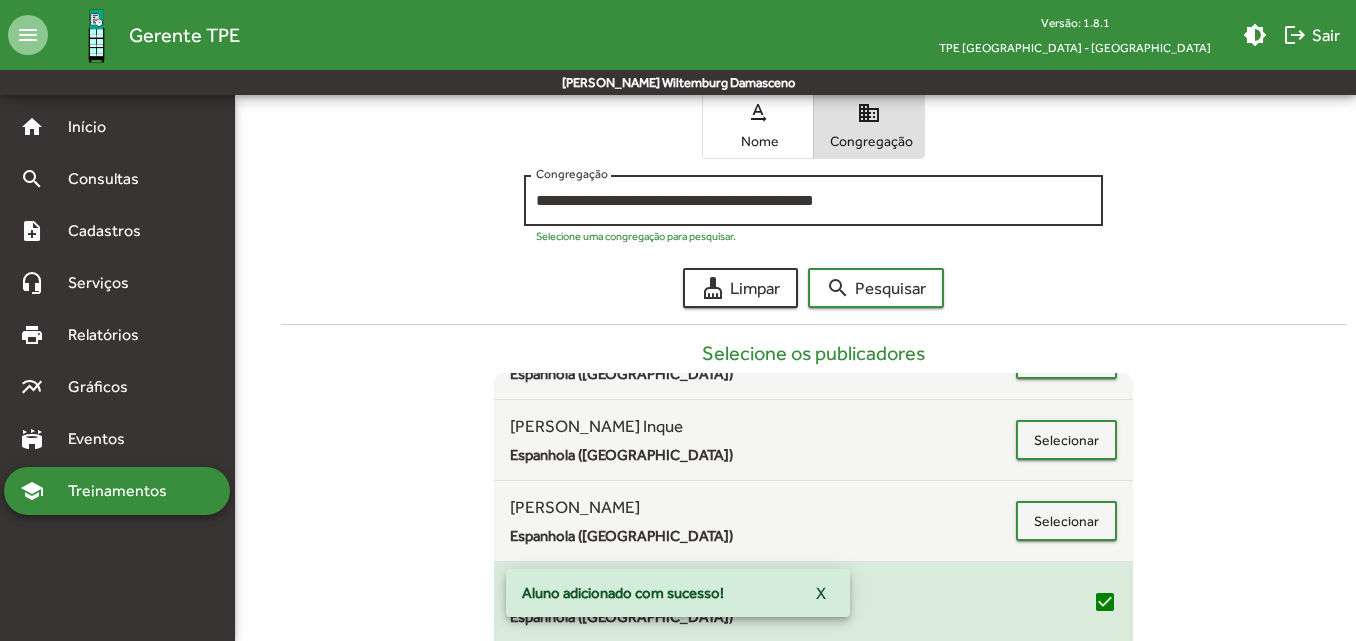 click on "**********" at bounding box center (813, 201) 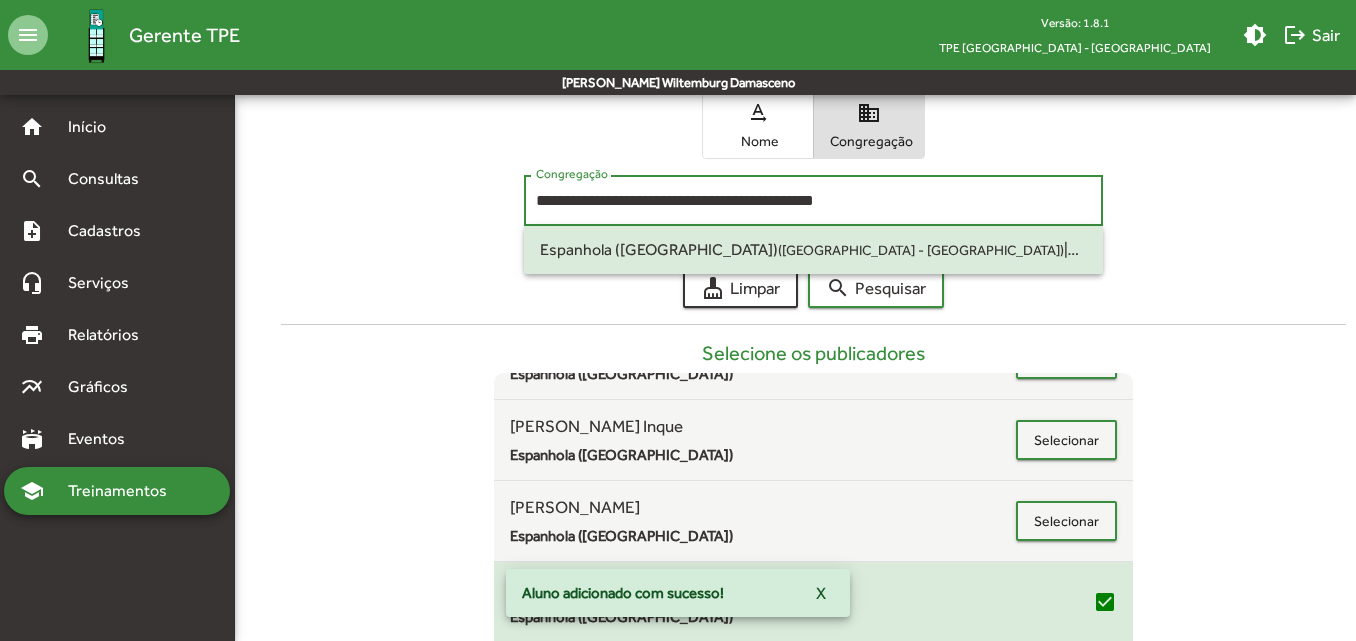 click on "**********" at bounding box center (813, 201) 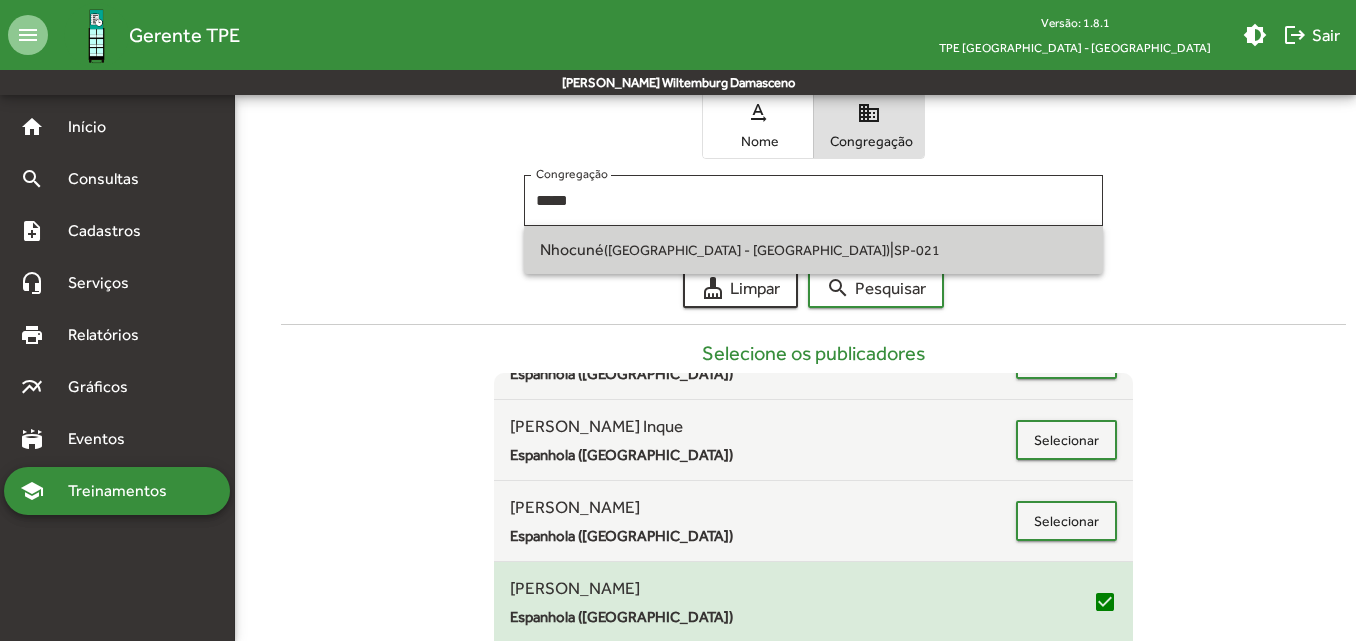 click on "Nhocuné  ([GEOGRAPHIC_DATA] - [GEOGRAPHIC_DATA])  |  SP-021" at bounding box center (813, 250) 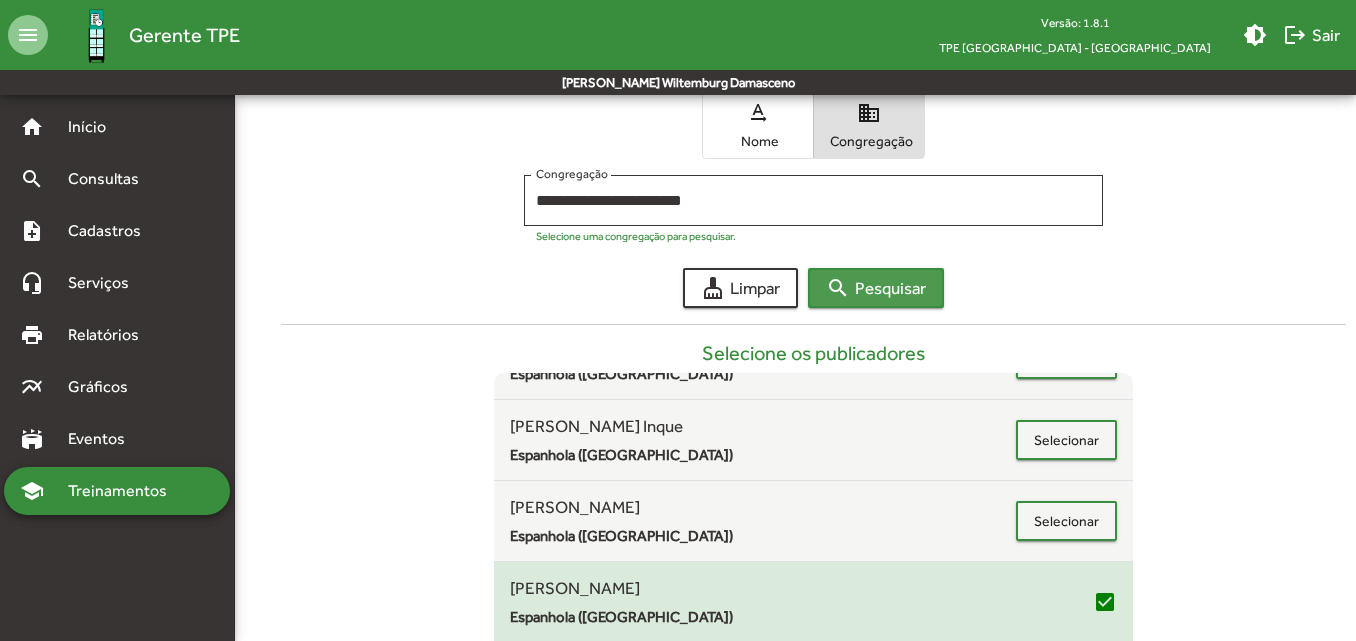 click on "search  Pesquisar" at bounding box center [876, 288] 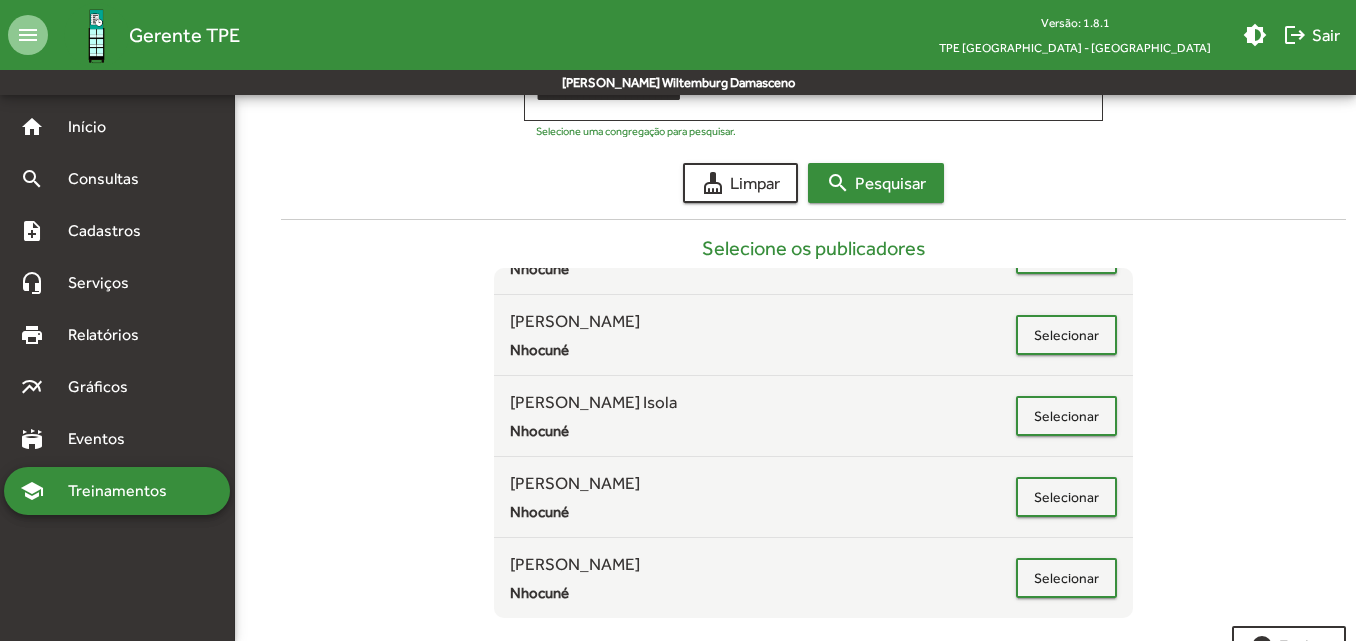 scroll, scrollTop: 448, scrollLeft: 0, axis: vertical 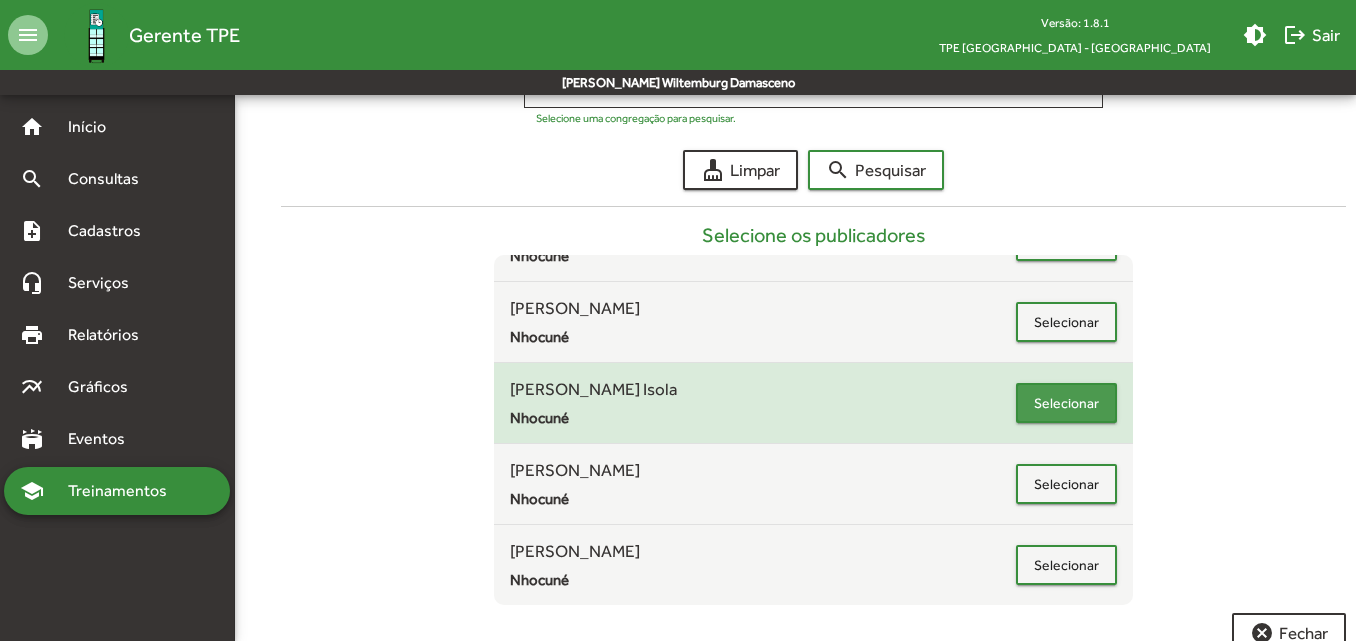 click on "Selecionar" at bounding box center (1066, 403) 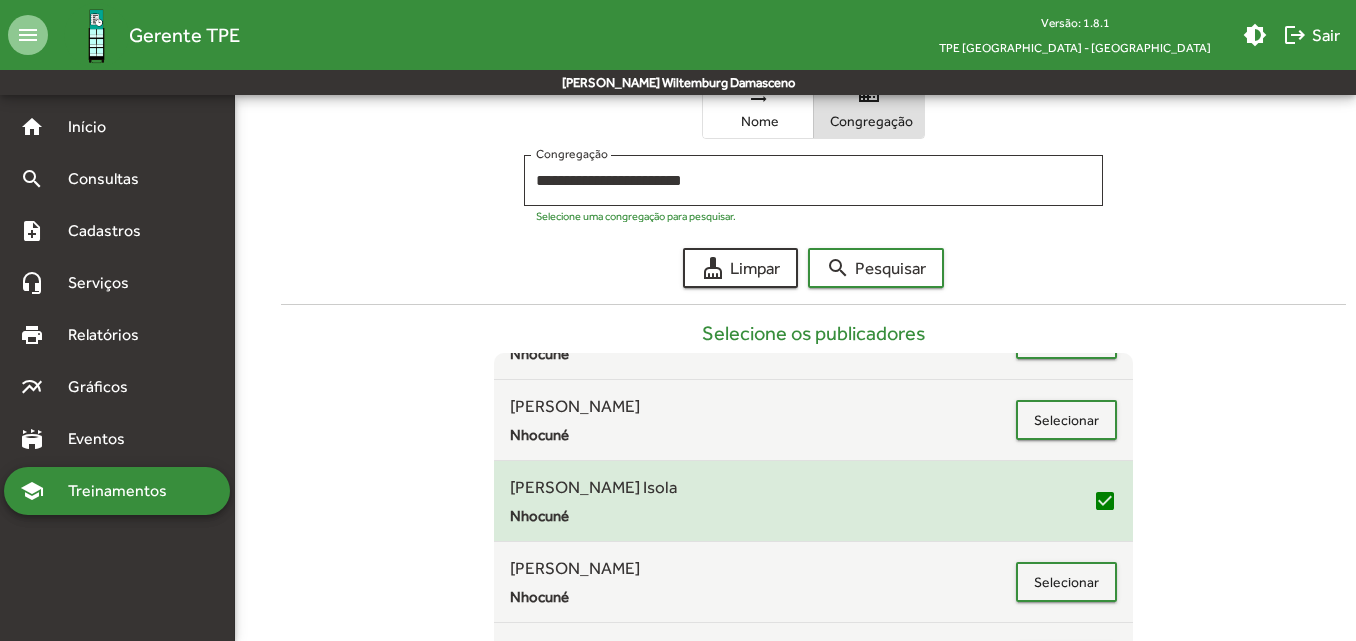 scroll, scrollTop: 345, scrollLeft: 0, axis: vertical 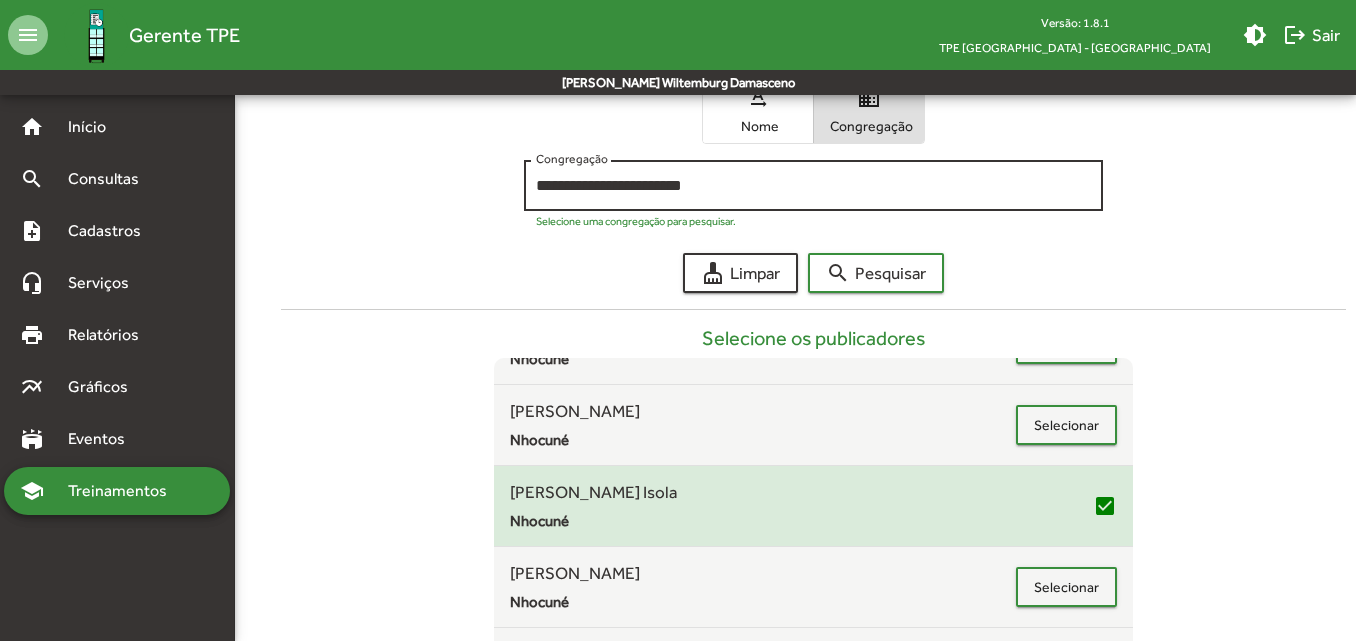 click on "**********" at bounding box center [813, 183] 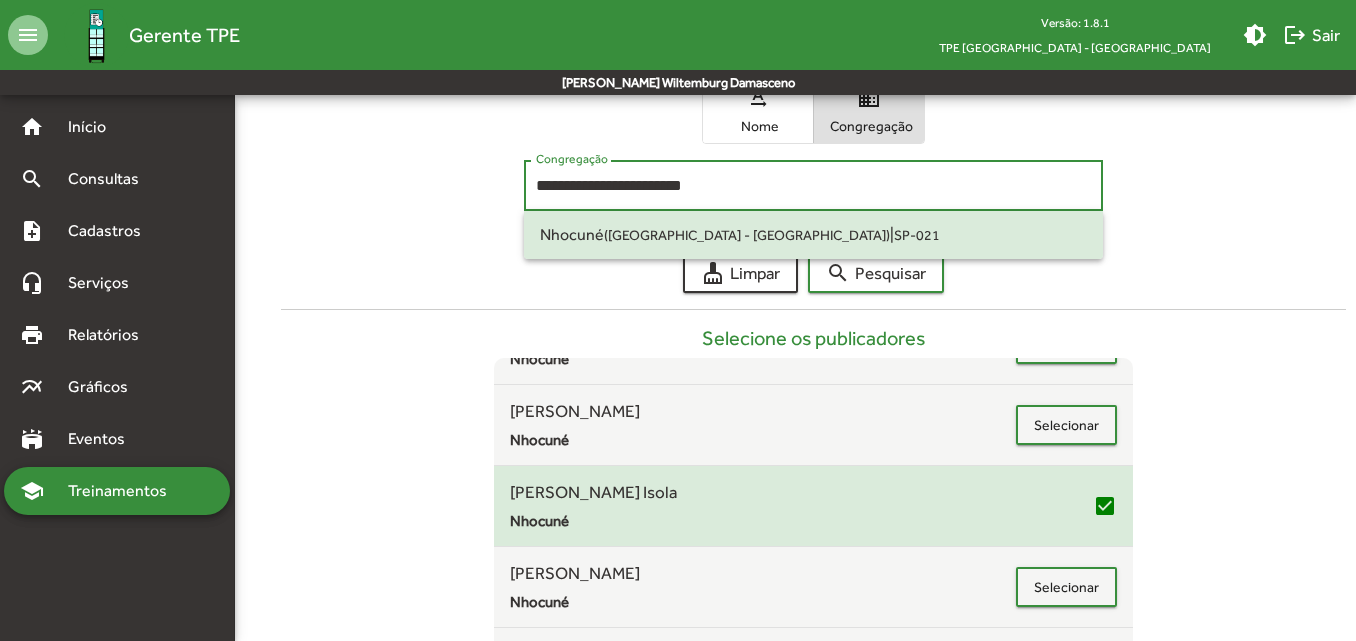 click on "**********" at bounding box center (813, 186) 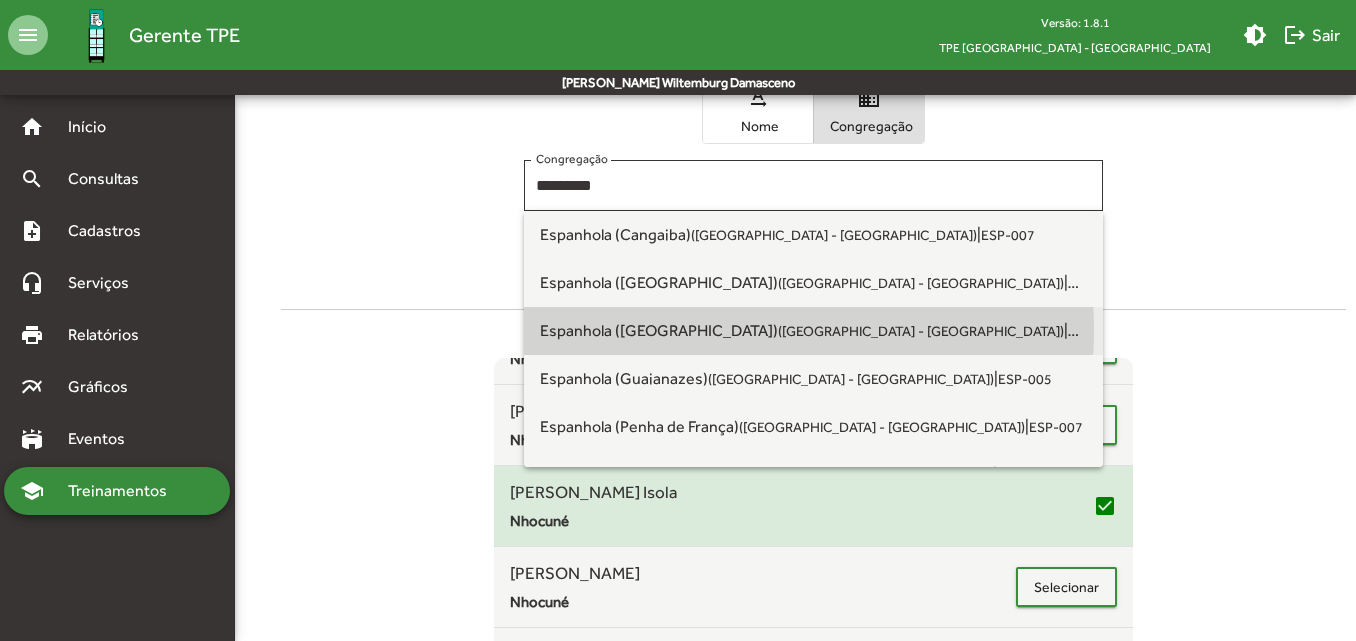 click on "Espanhola ([GEOGRAPHIC_DATA])  ([GEOGRAPHIC_DATA] - [GEOGRAPHIC_DATA])" at bounding box center (802, 330) 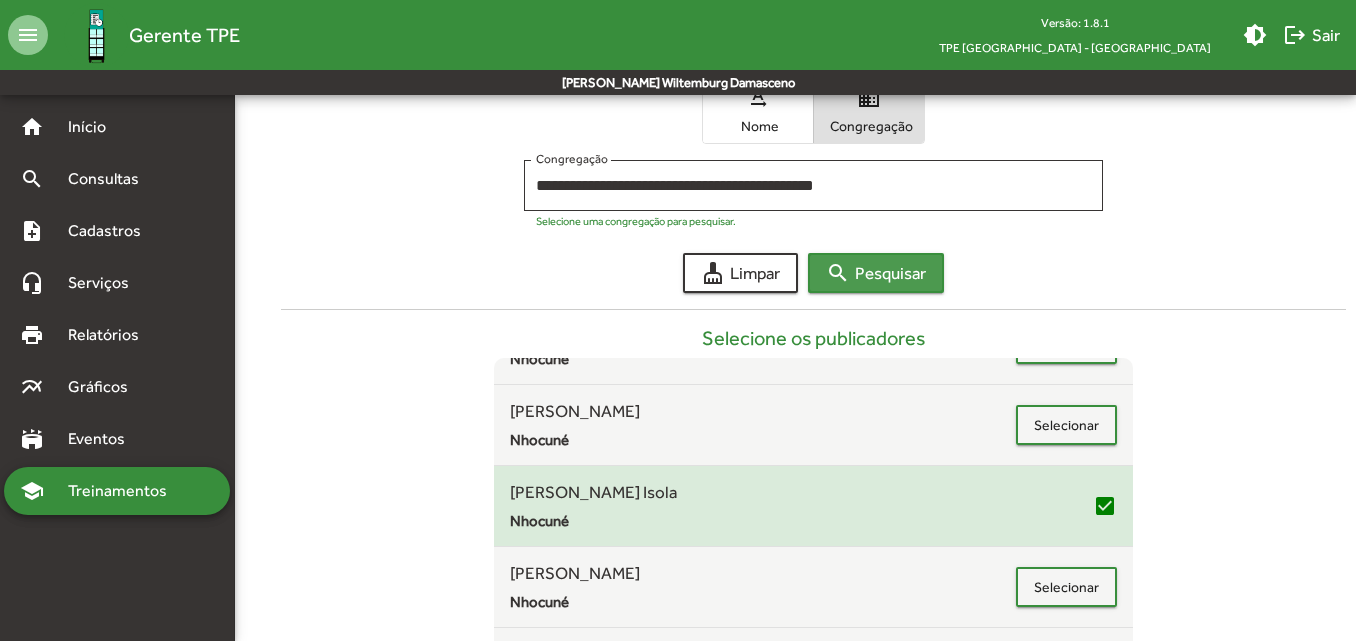 click on "search  Pesquisar" at bounding box center (876, 273) 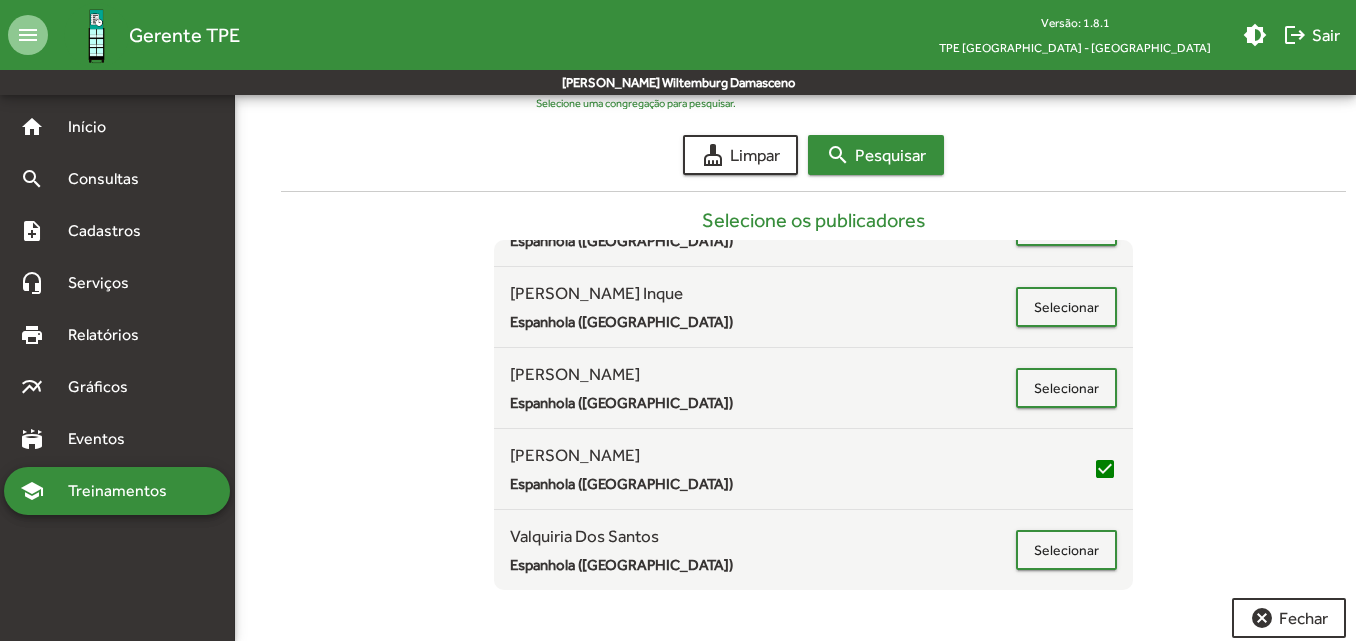scroll, scrollTop: 489, scrollLeft: 0, axis: vertical 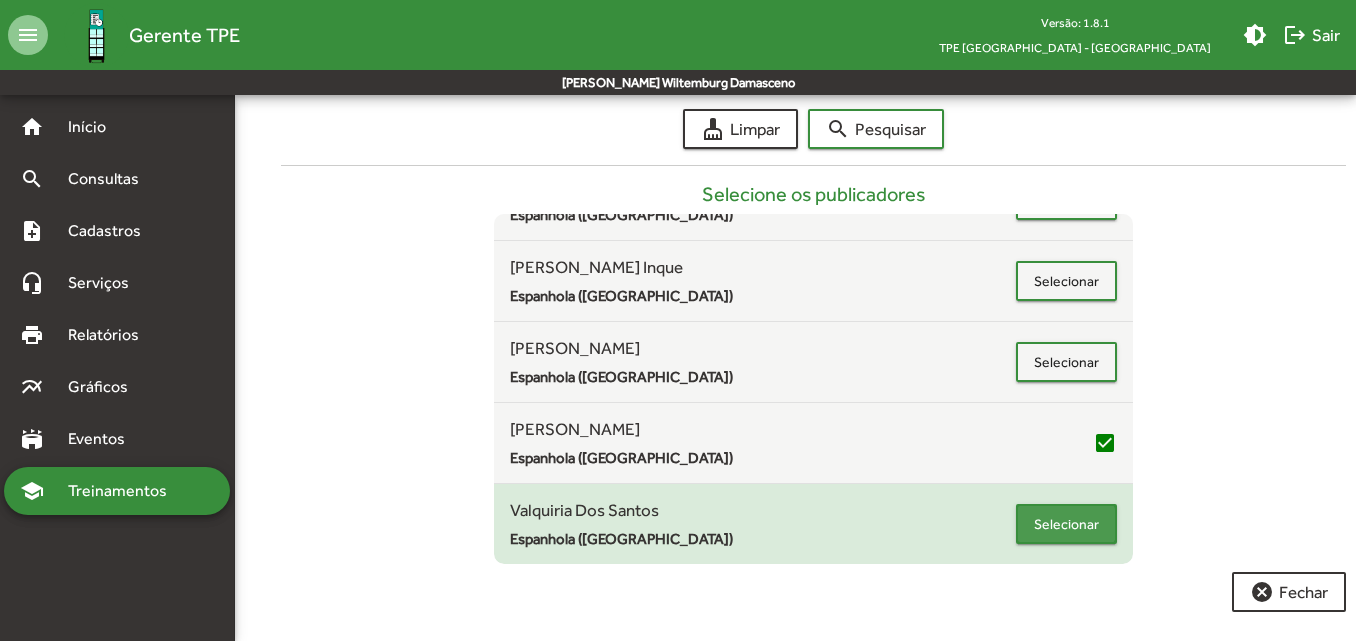 click on "Selecionar" at bounding box center (1066, 524) 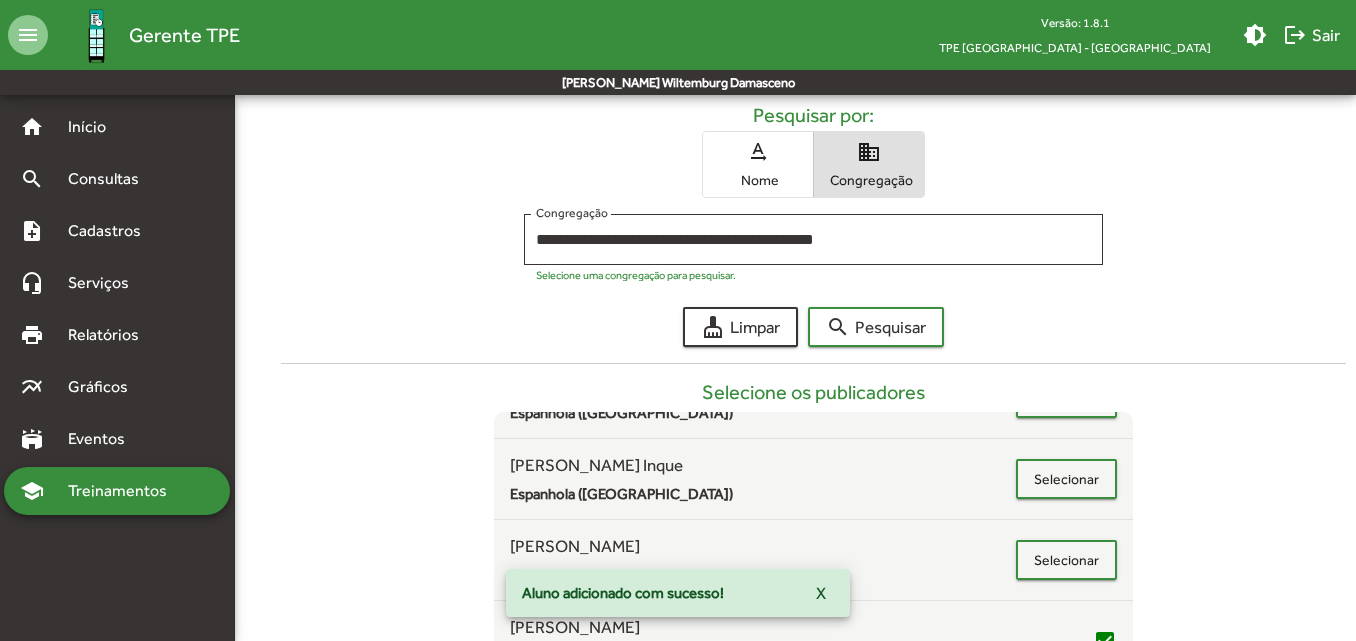 scroll, scrollTop: 289, scrollLeft: 0, axis: vertical 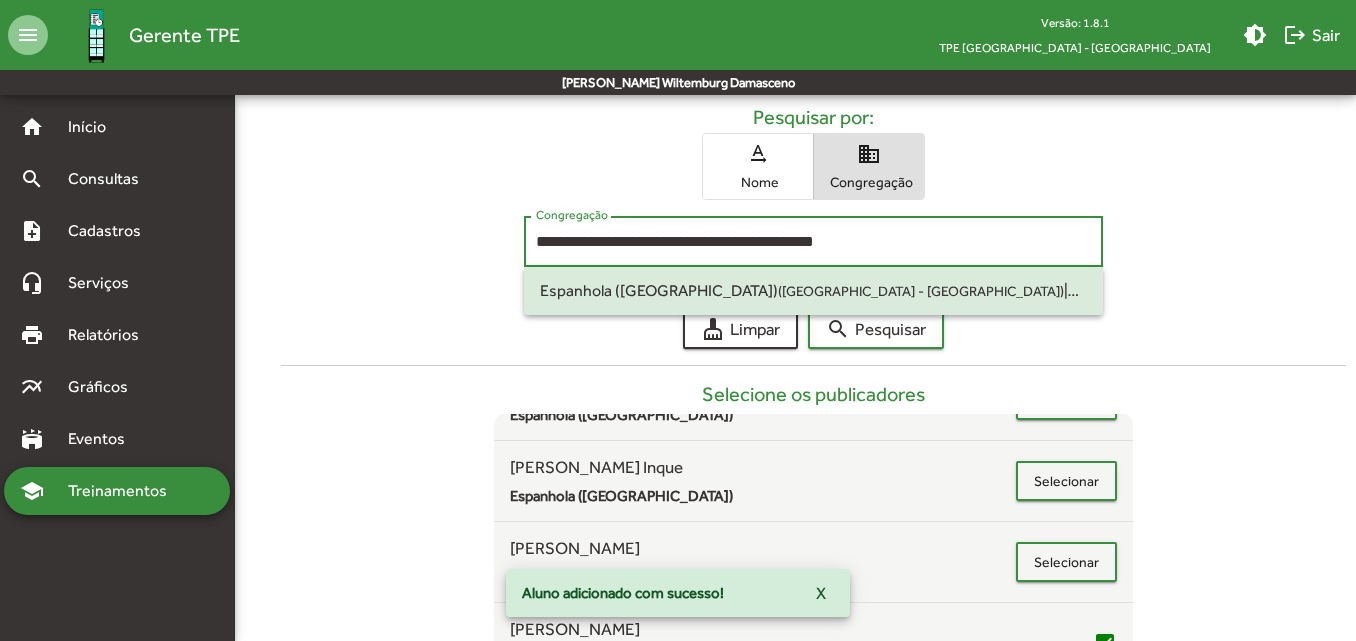 click on "**********" at bounding box center [813, 242] 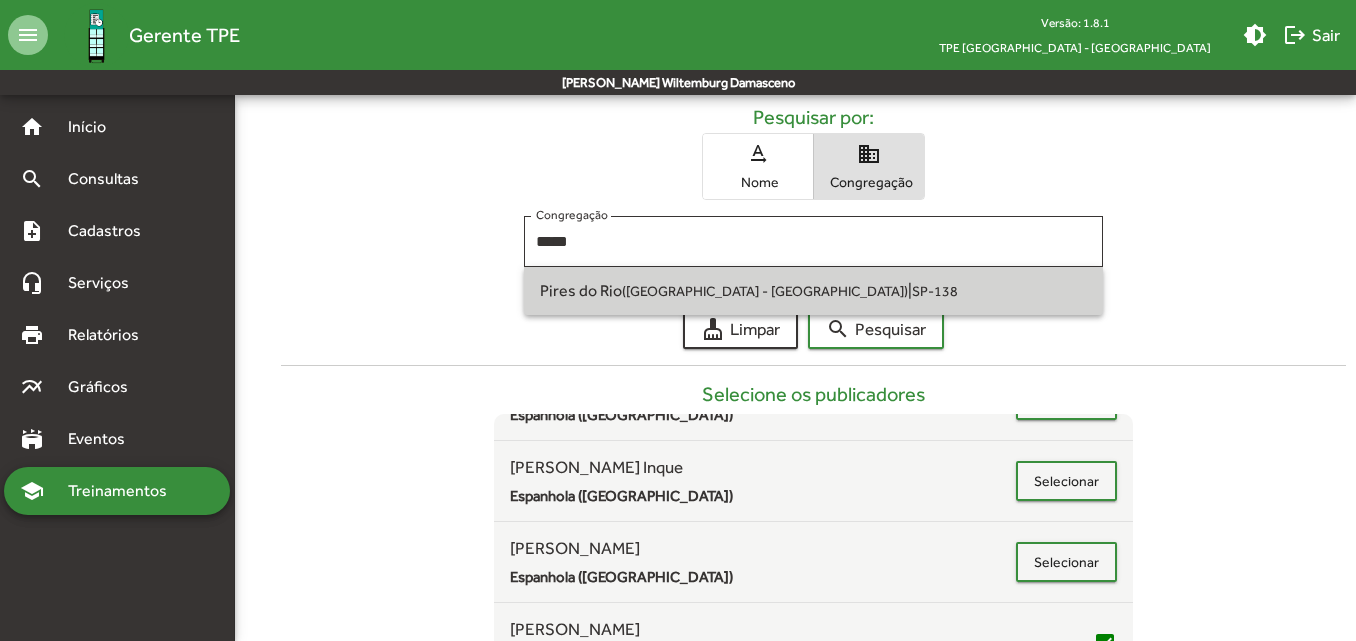click on "Pires do Rio  ([GEOGRAPHIC_DATA] - [GEOGRAPHIC_DATA])  |  SP-138" at bounding box center [813, 291] 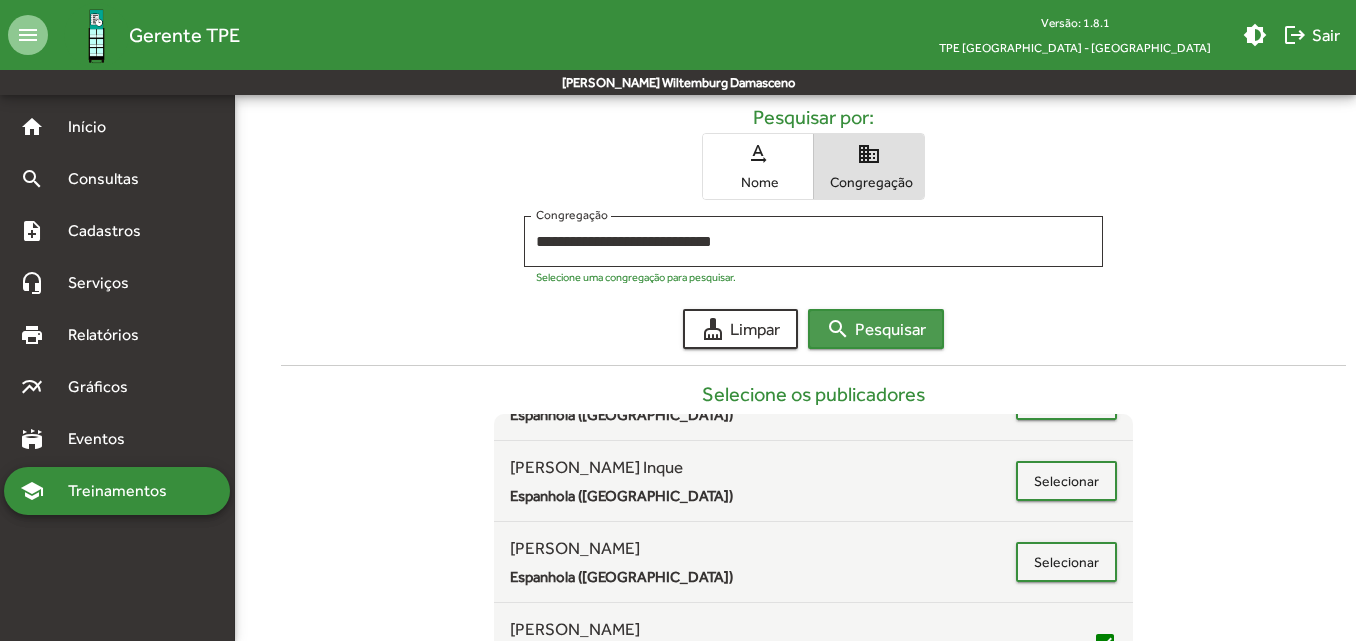 click on "search  Pesquisar" at bounding box center (876, 329) 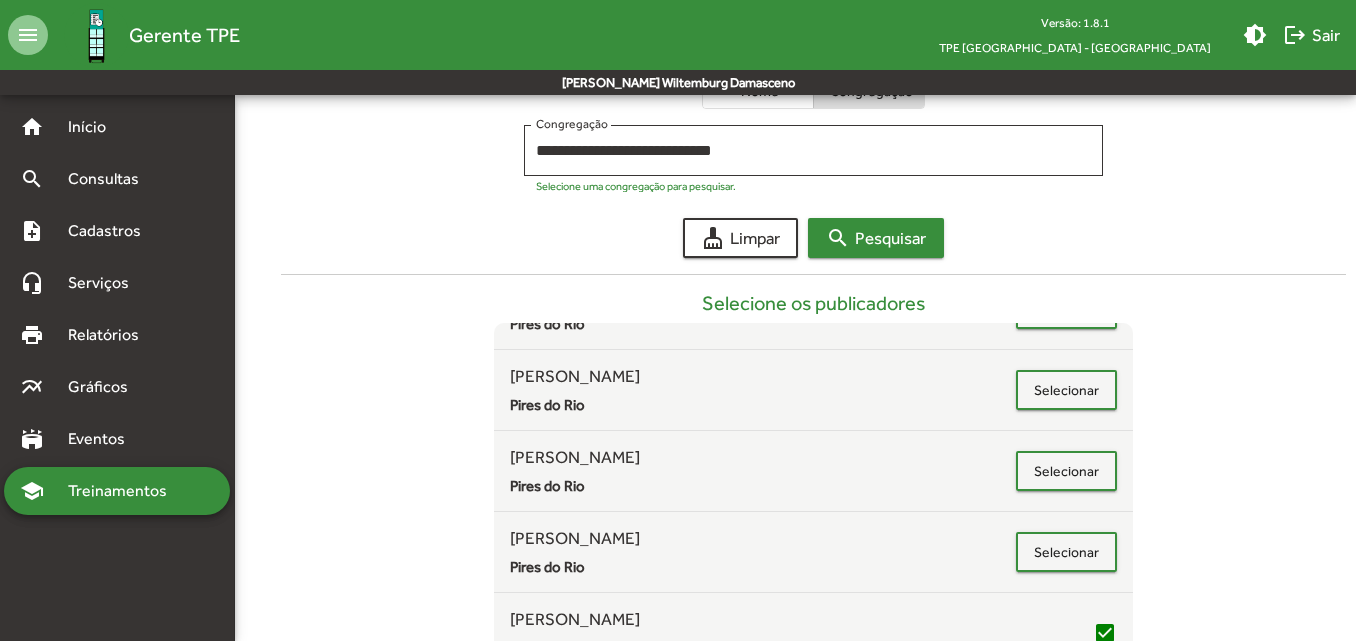 scroll, scrollTop: 489, scrollLeft: 0, axis: vertical 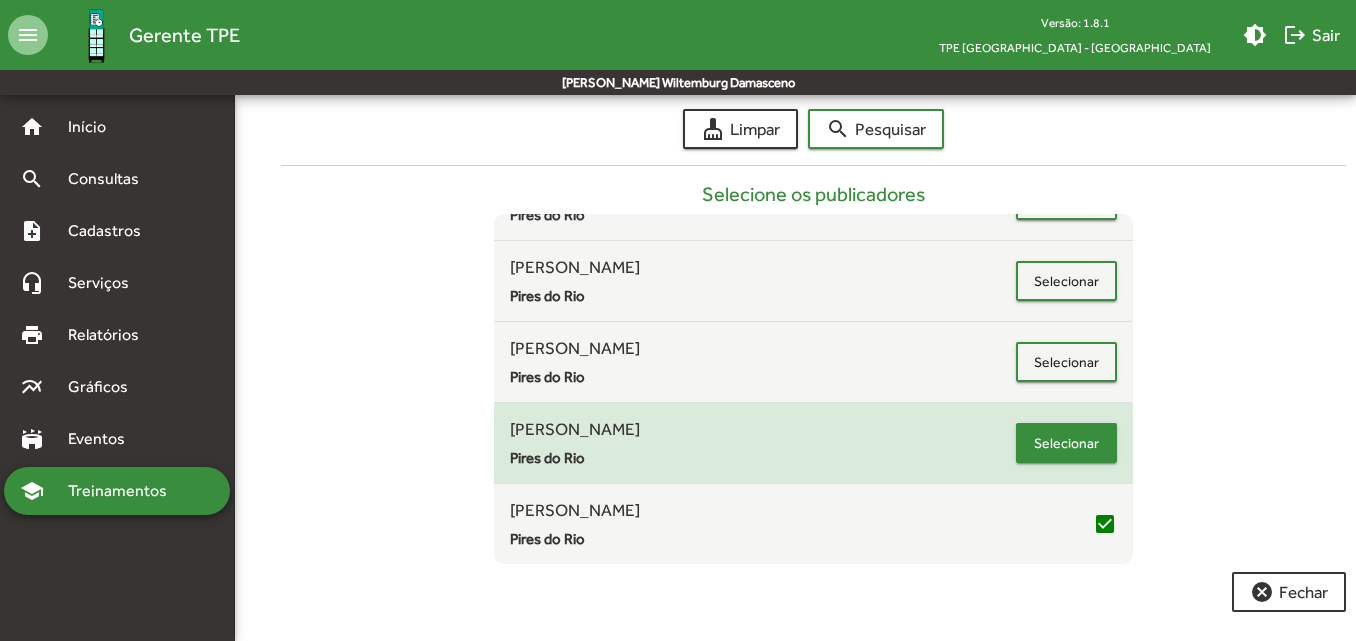 click on "Selecionar" at bounding box center (1066, 443) 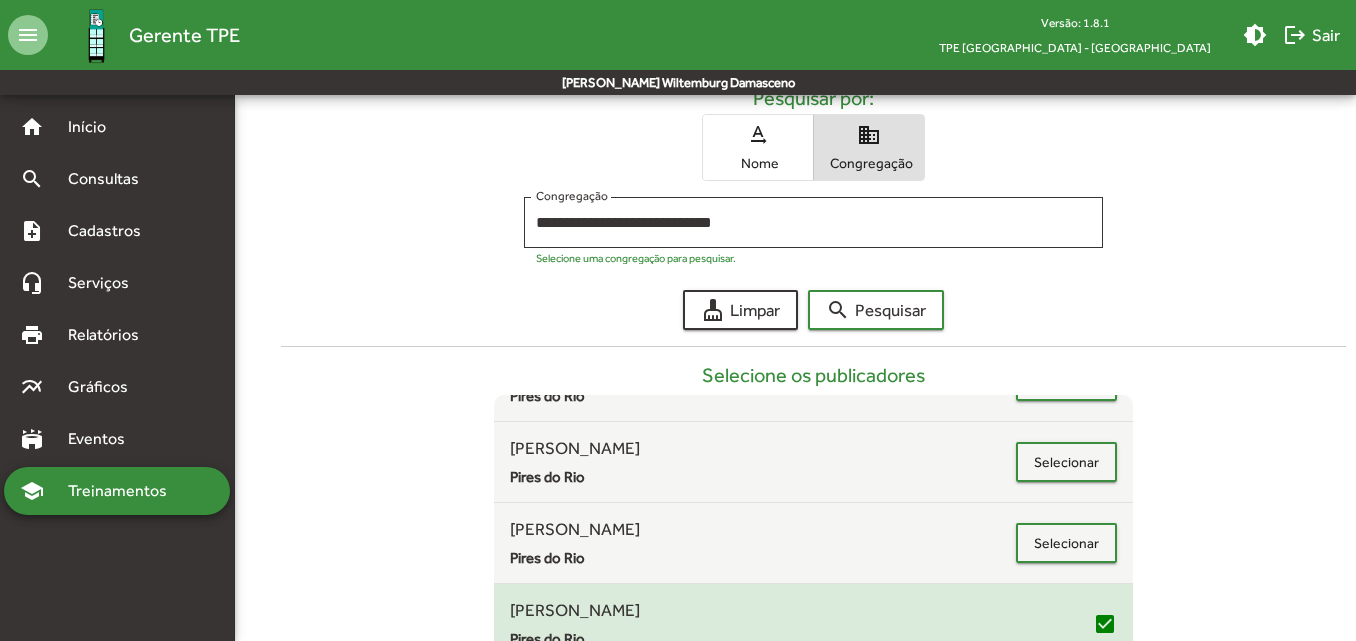 scroll, scrollTop: 304, scrollLeft: 0, axis: vertical 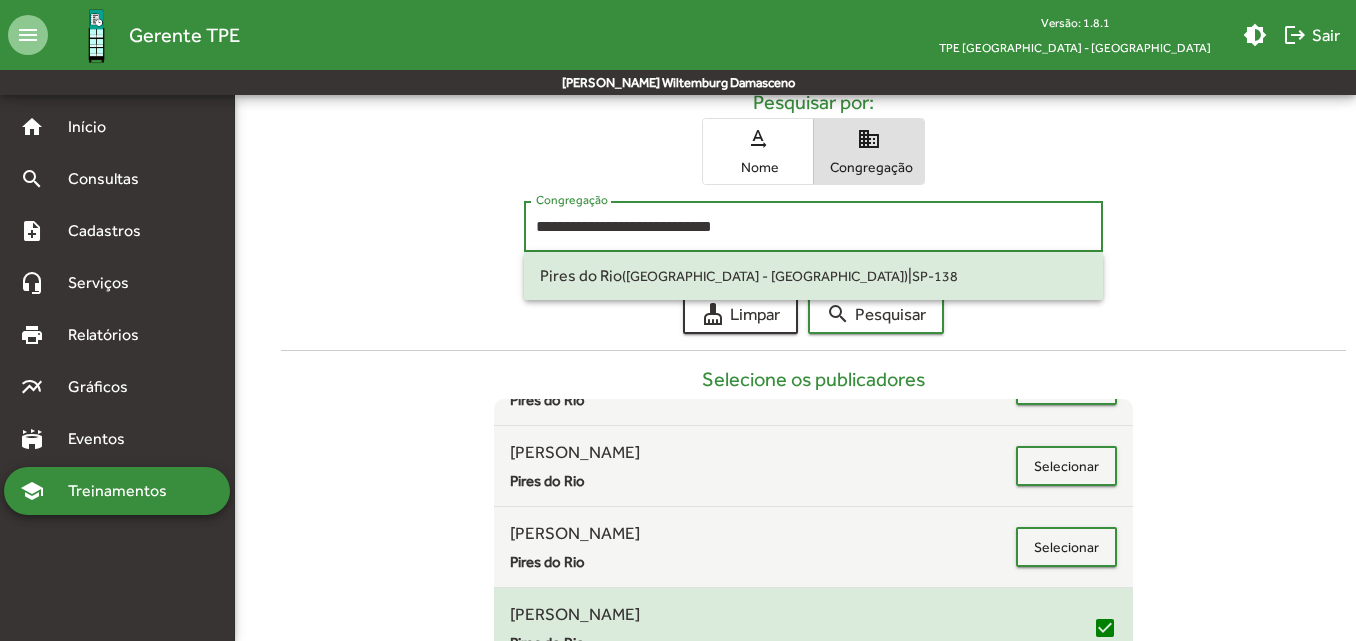 click on "**********" at bounding box center (813, 227) 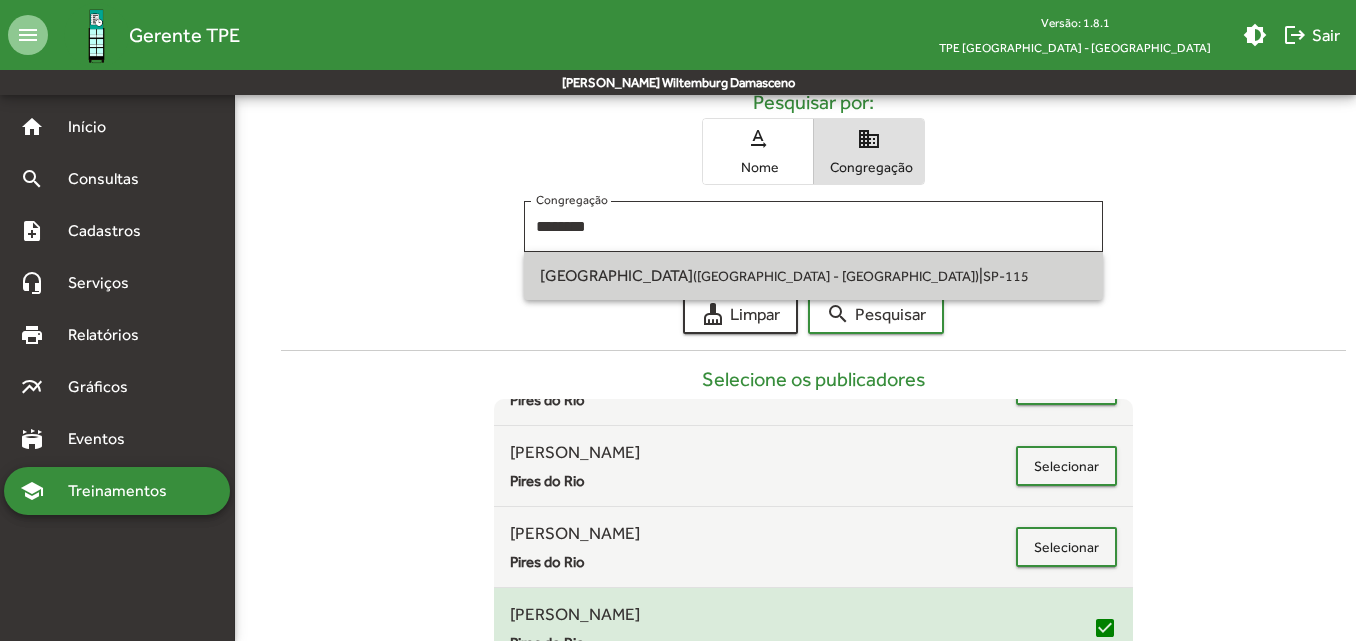 click on "[GEOGRAPHIC_DATA]  ([GEOGRAPHIC_DATA] - [GEOGRAPHIC_DATA])  |  SP-115" at bounding box center [813, 276] 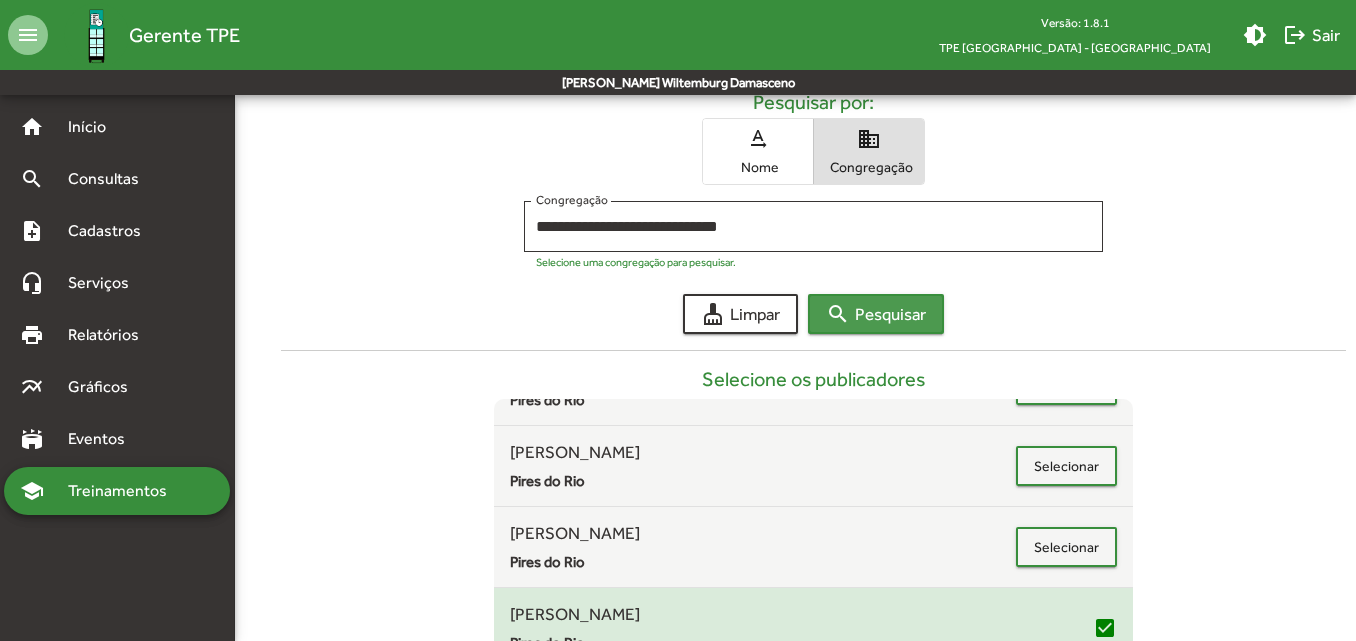 click on "search  Pesquisar" at bounding box center (876, 314) 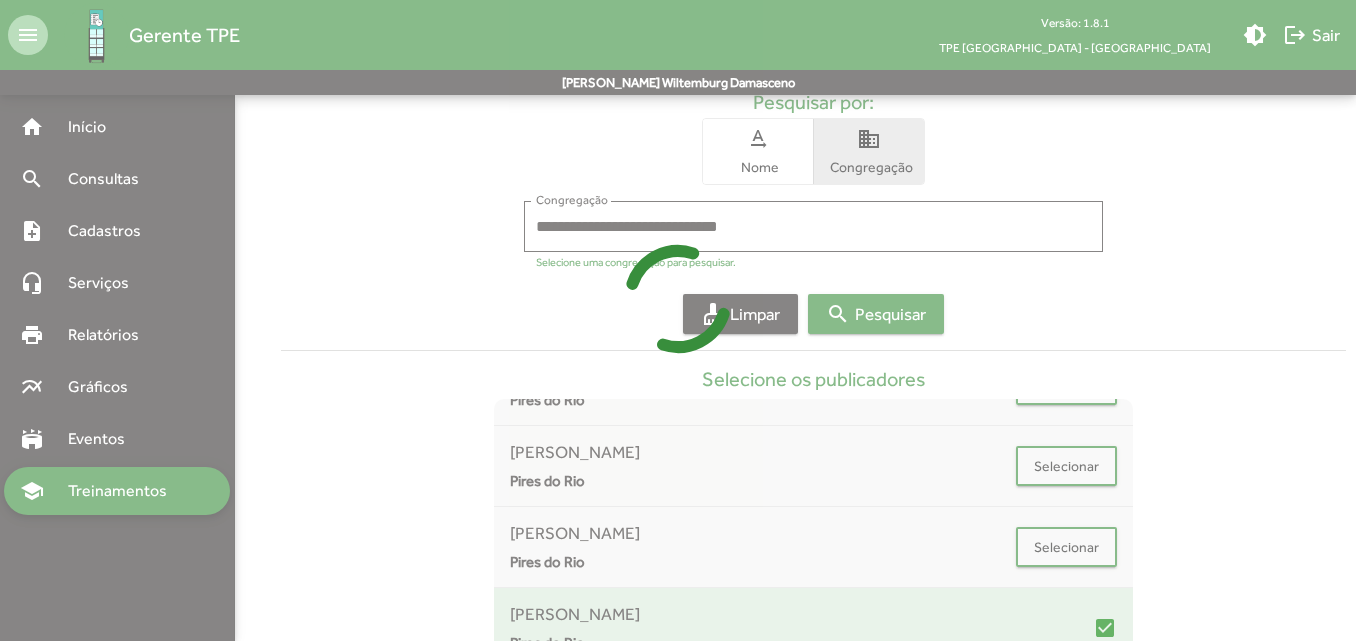 scroll, scrollTop: 297, scrollLeft: 0, axis: vertical 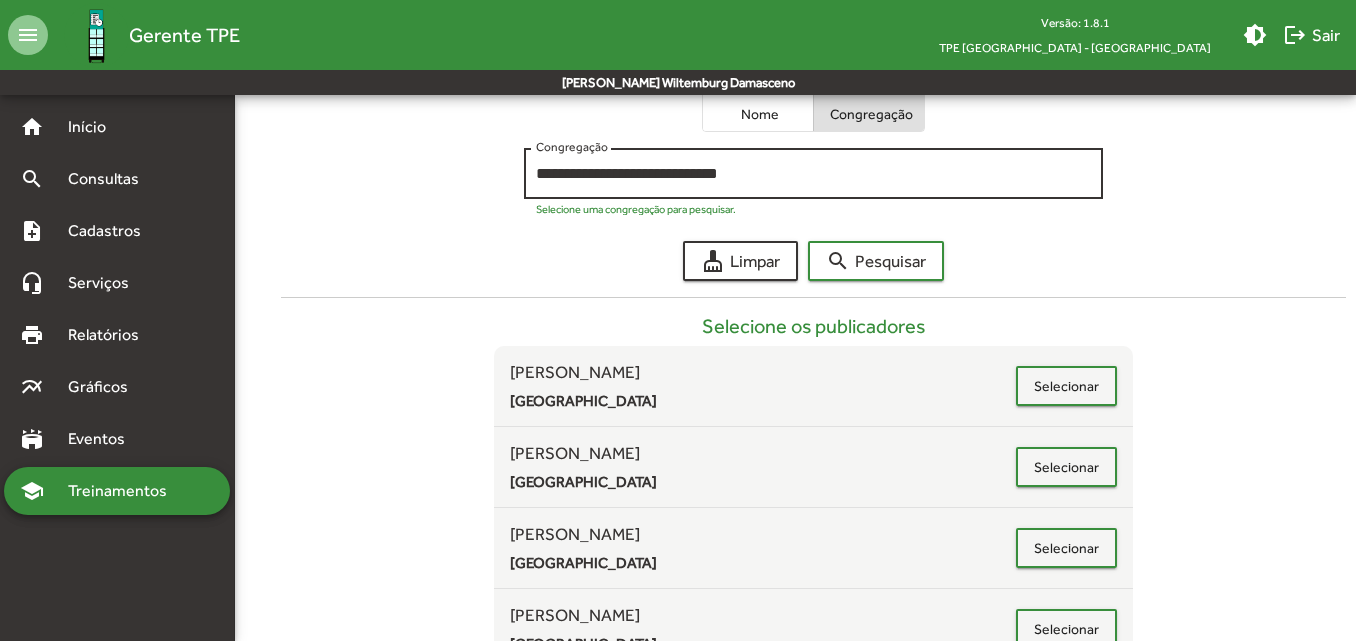 click on "**********" at bounding box center [813, 174] 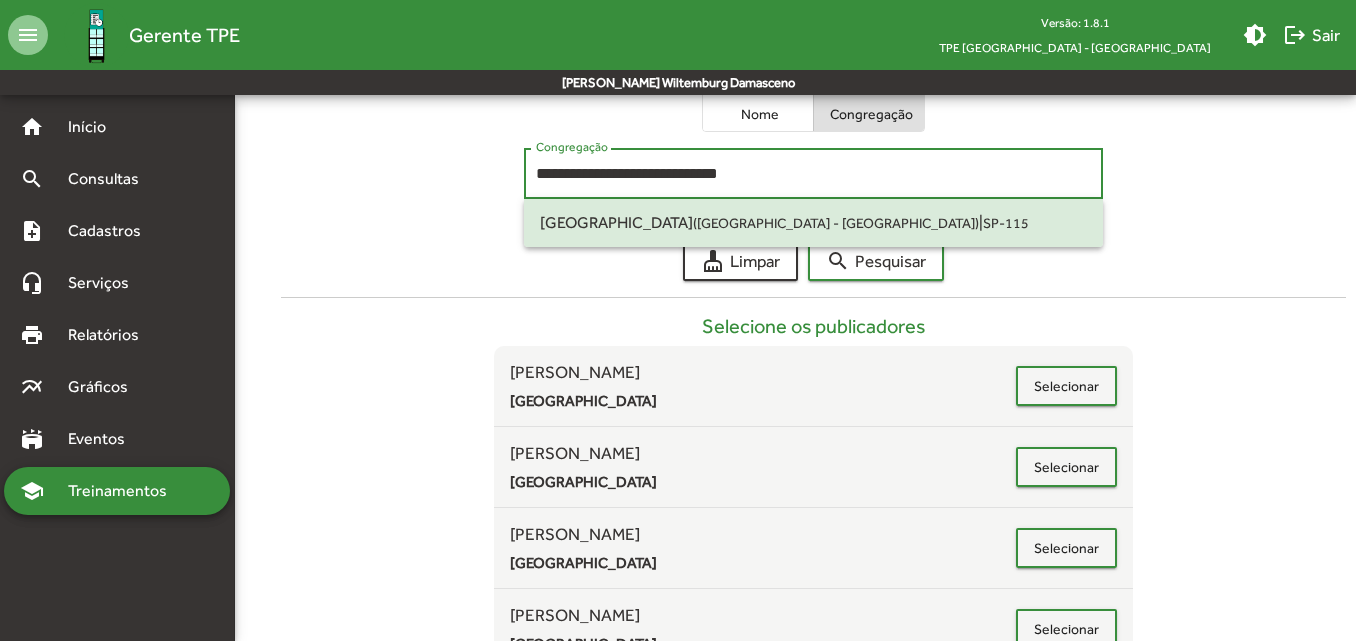 click on "**********" at bounding box center [813, 174] 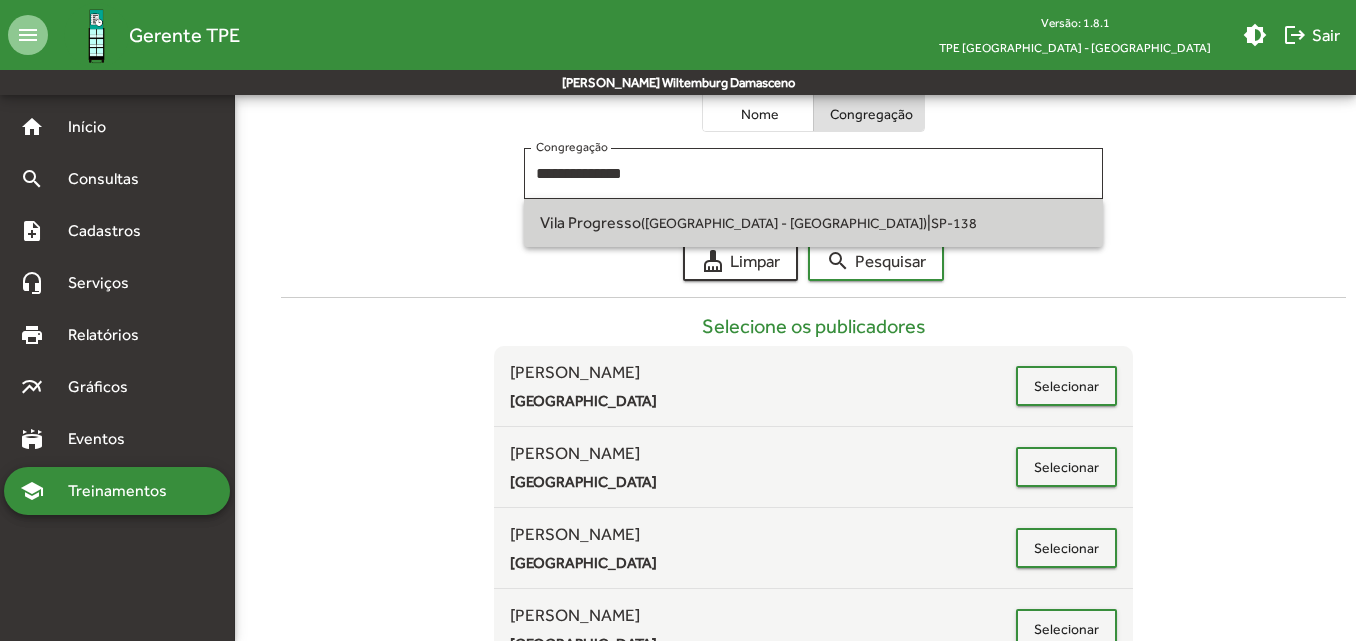 click on "SP-138" at bounding box center (954, 223) 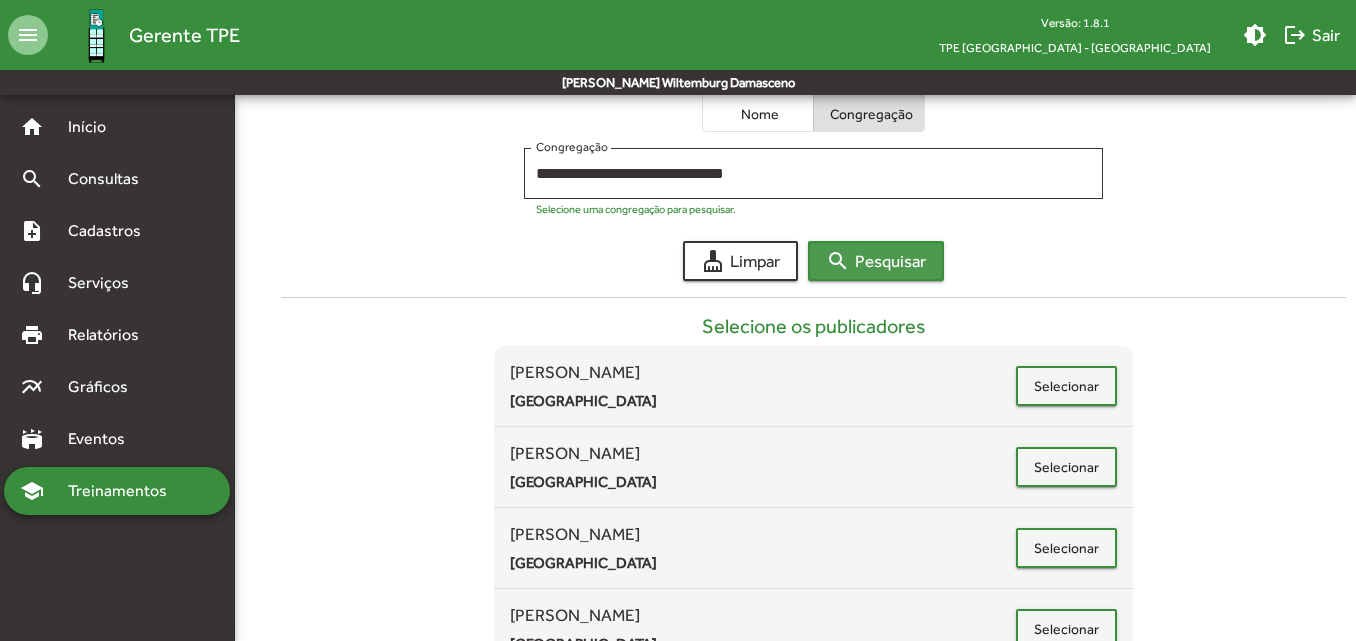 click on "search" at bounding box center (838, 261) 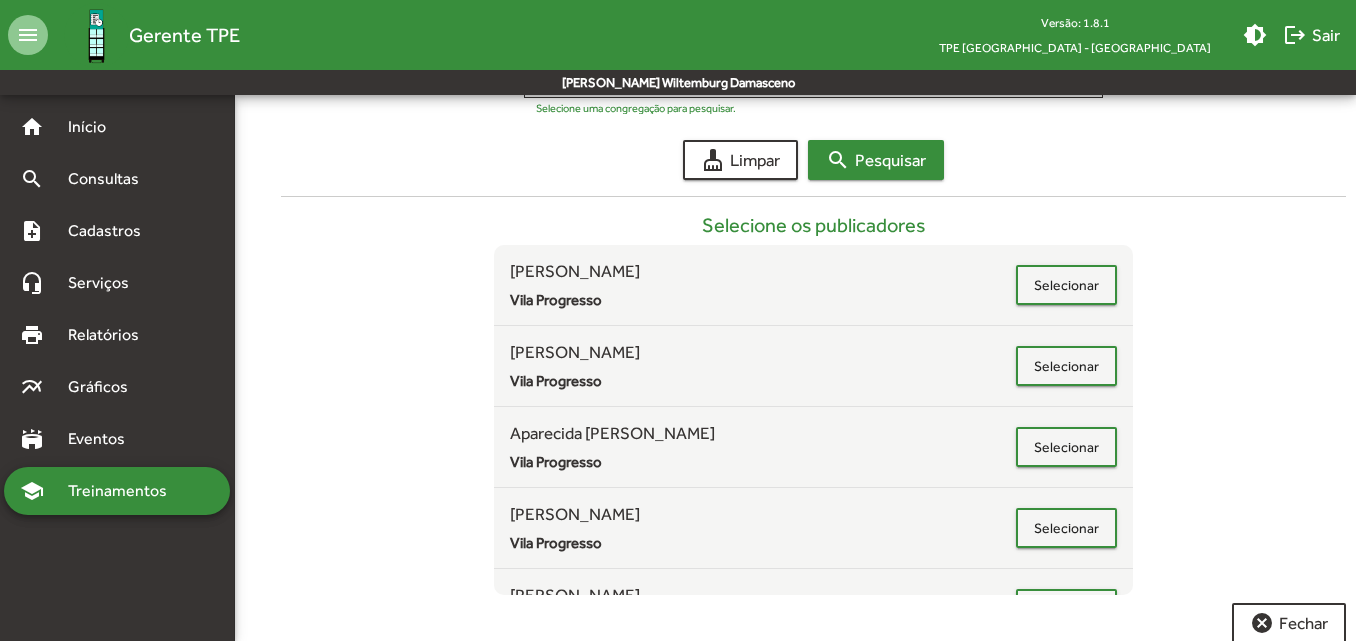 scroll, scrollTop: 489, scrollLeft: 0, axis: vertical 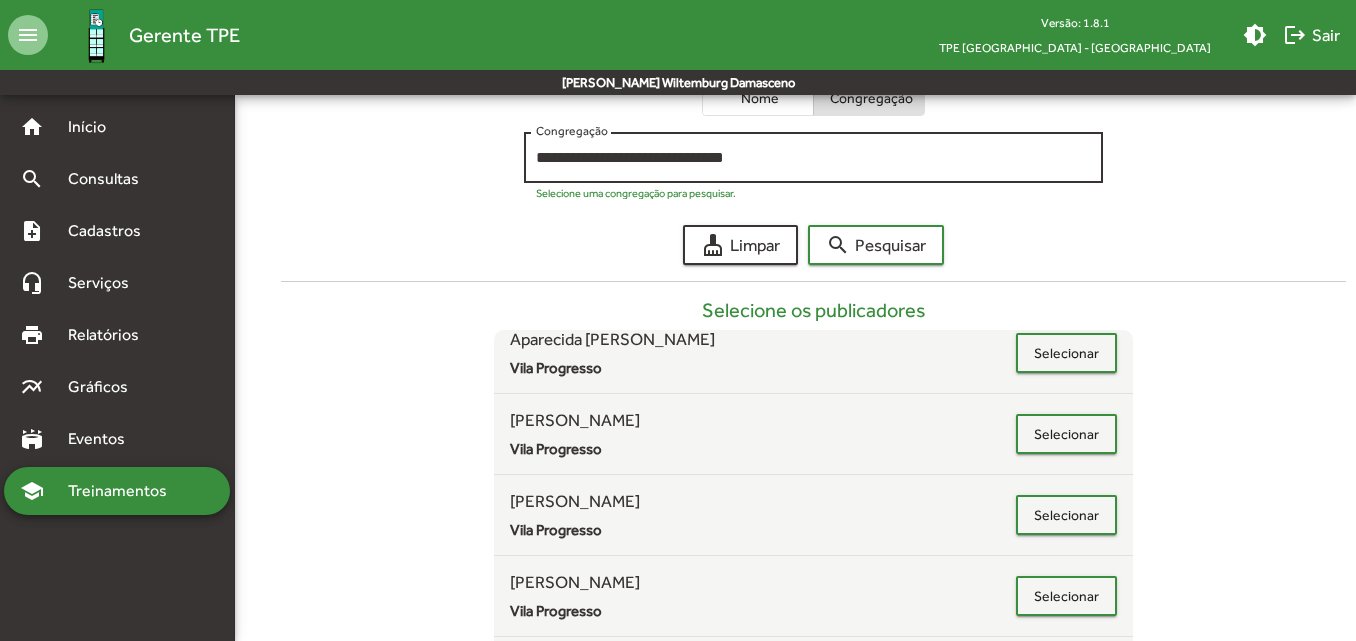 click on "**********" at bounding box center [813, 158] 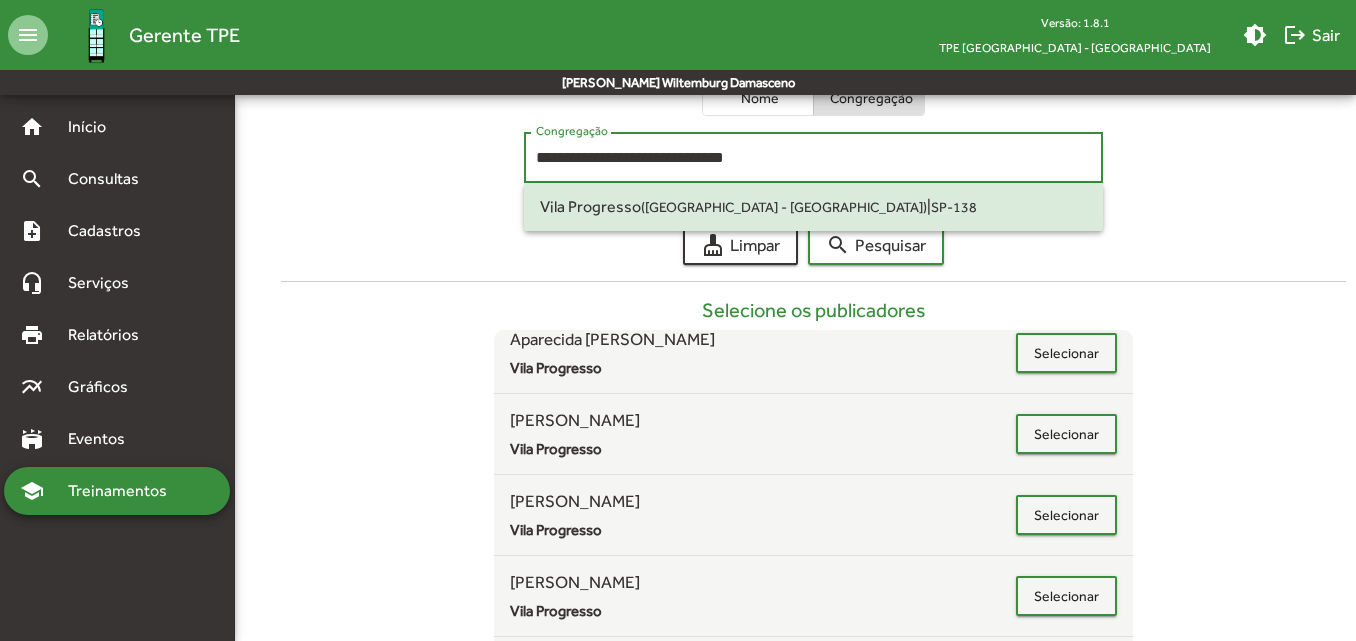 click on "**********" at bounding box center [813, 158] 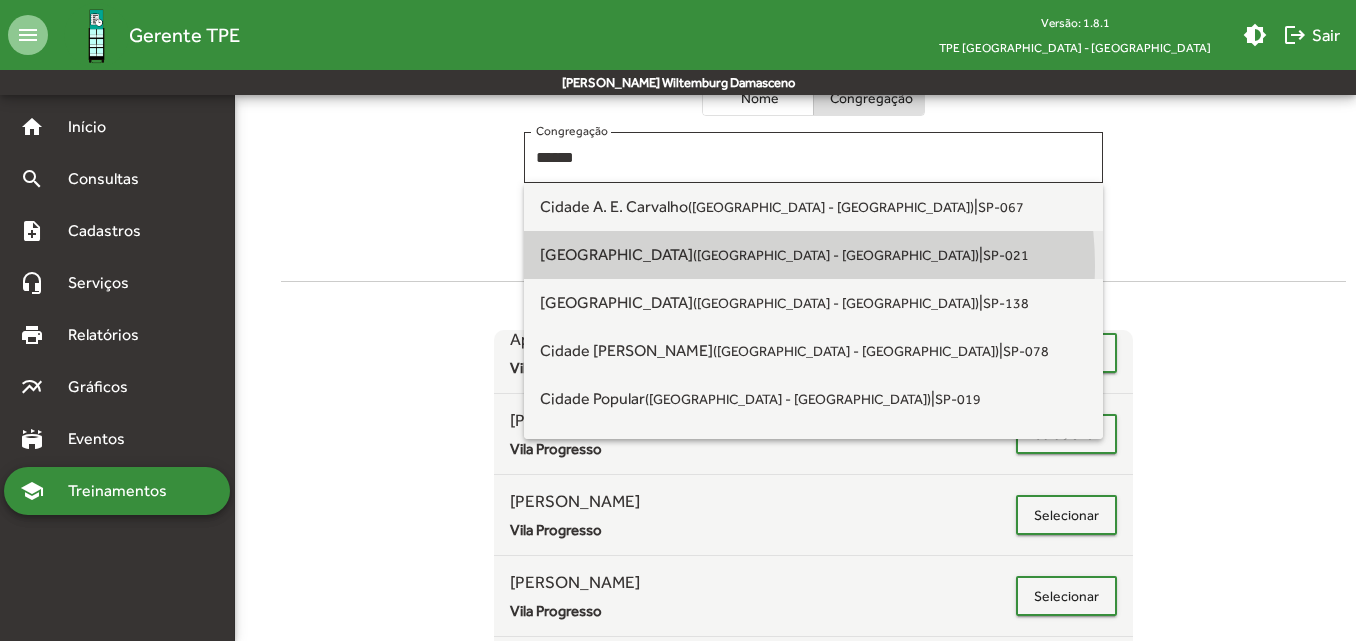 click on "[GEOGRAPHIC_DATA]  ([GEOGRAPHIC_DATA] - [GEOGRAPHIC_DATA])  |  SP-021" at bounding box center (813, 255) 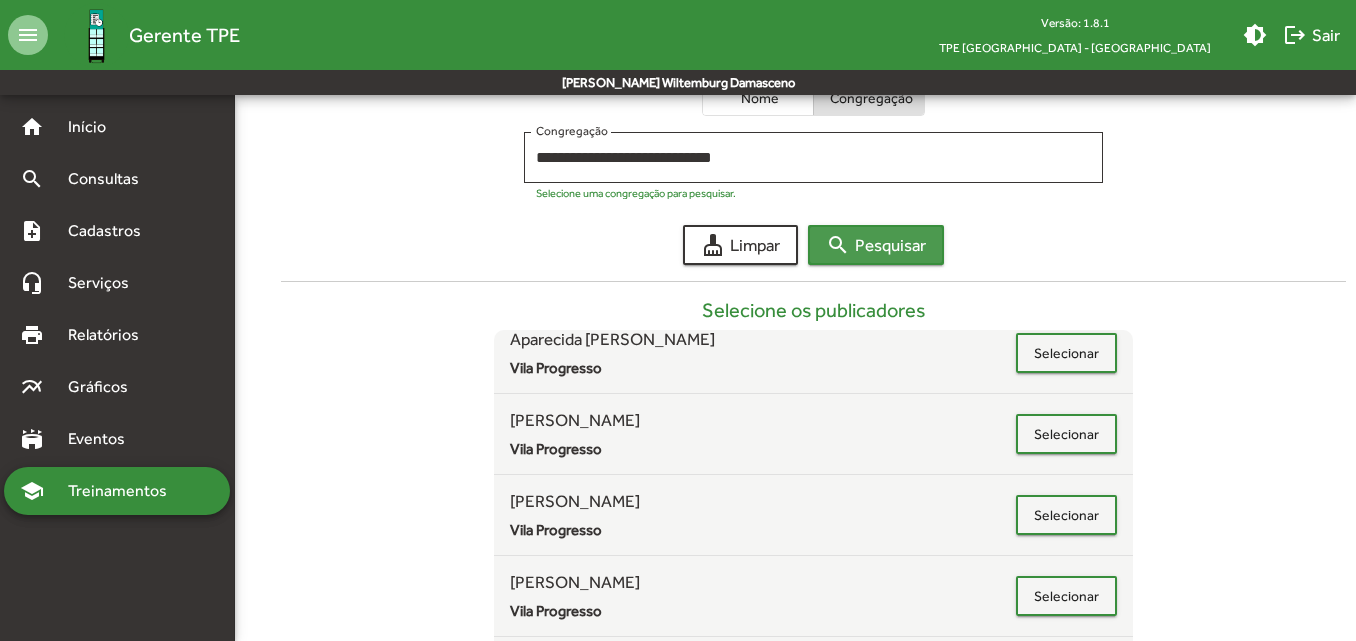 click on "search" at bounding box center (838, 245) 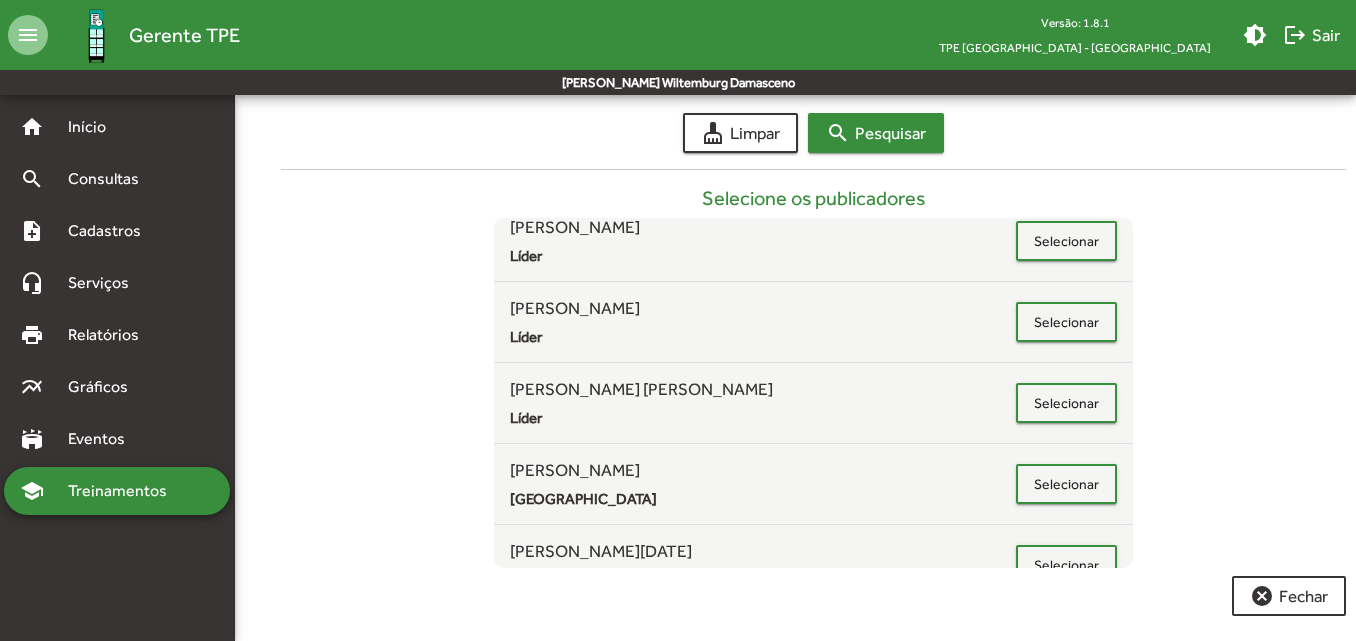 scroll, scrollTop: 486, scrollLeft: 0, axis: vertical 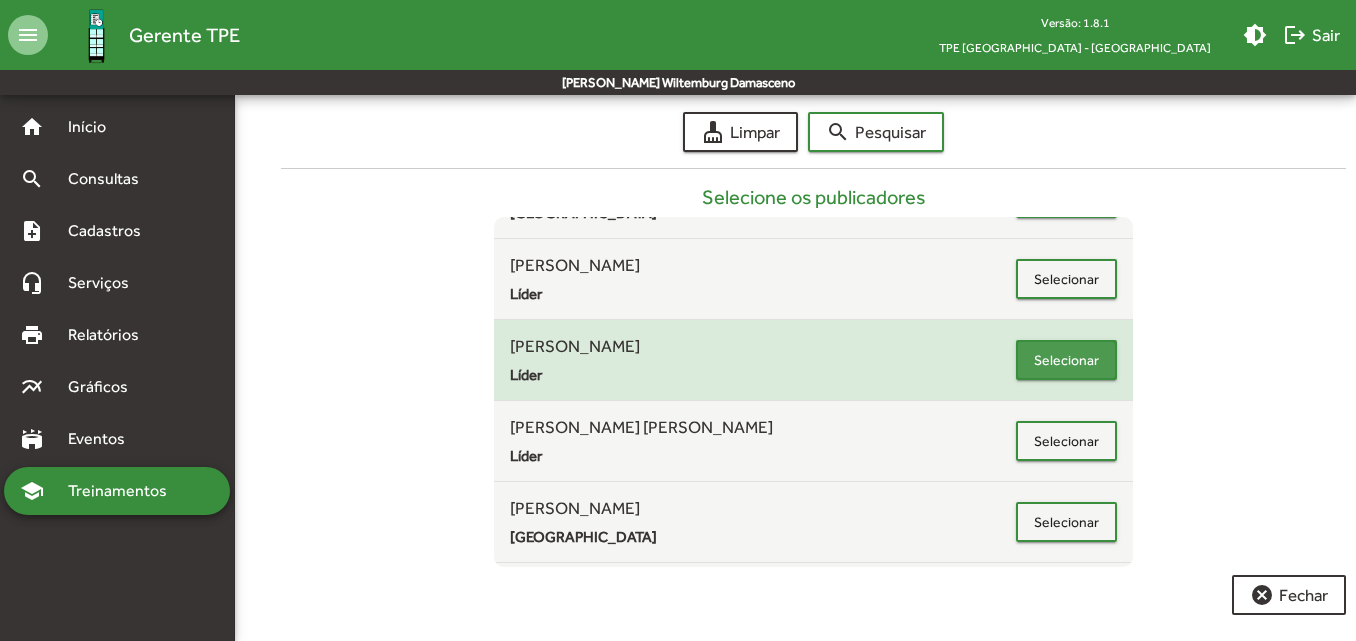 click on "Selecionar" at bounding box center (1066, 360) 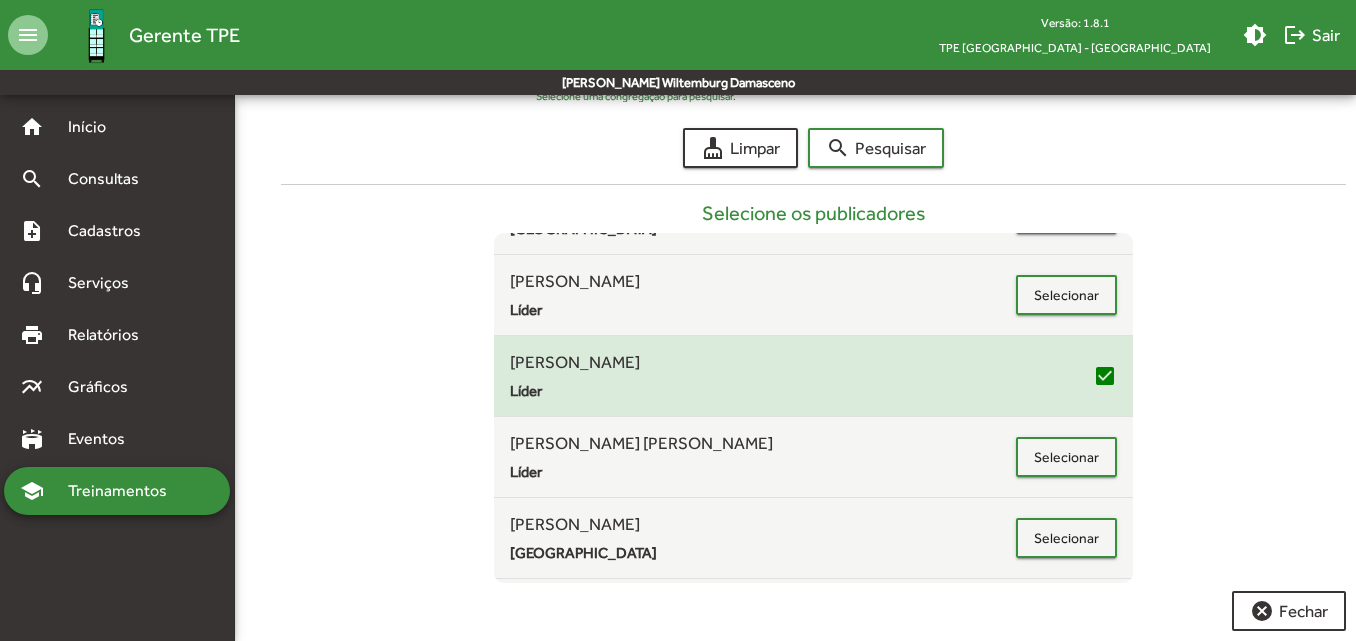 scroll, scrollTop: 489, scrollLeft: 0, axis: vertical 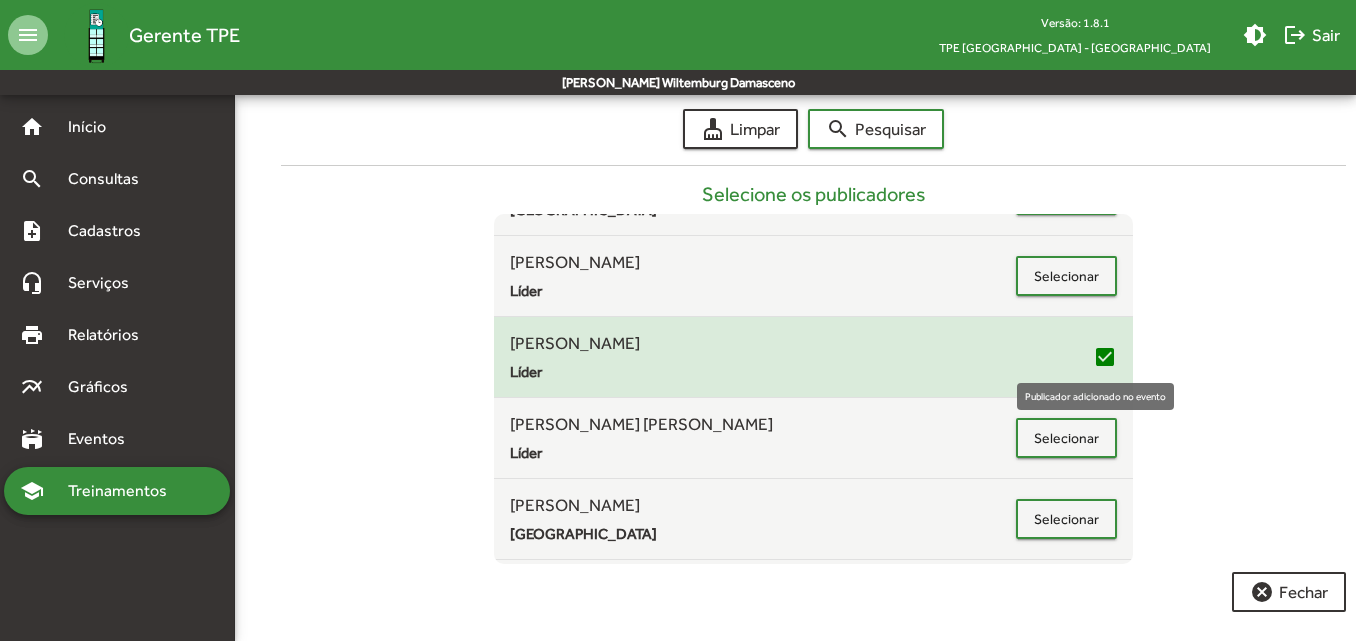 click on "check_box" at bounding box center (1105, 357) 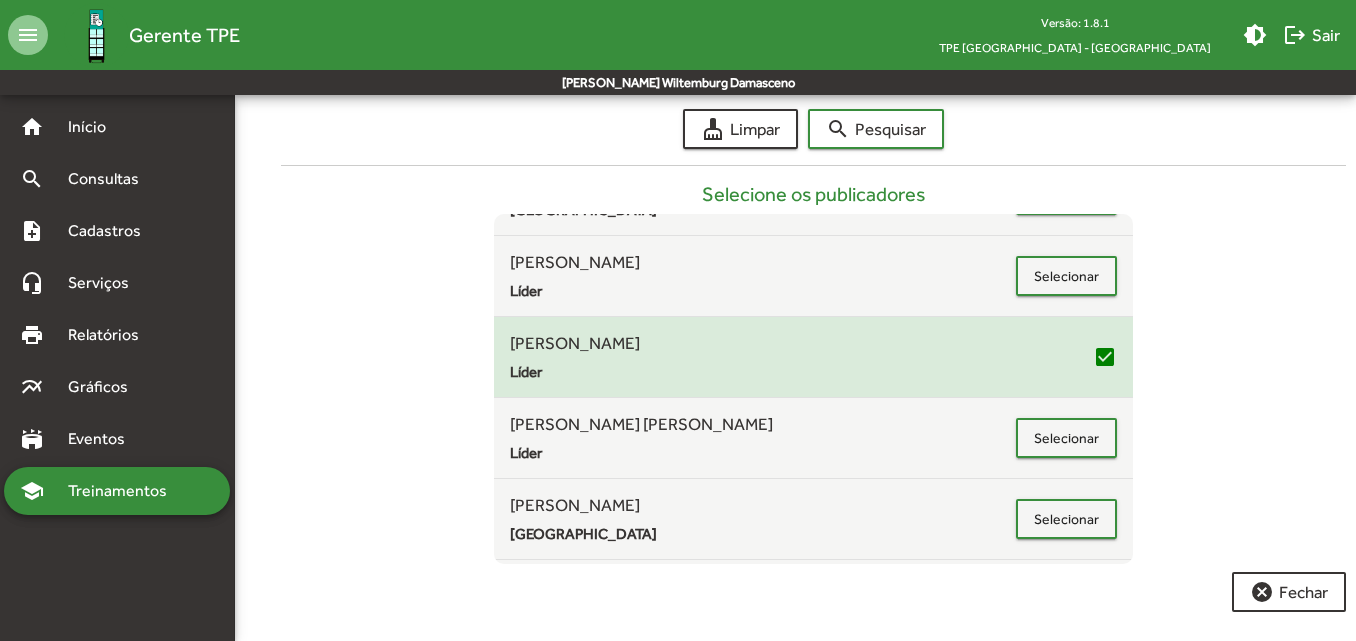 click on "check_box" at bounding box center [1105, 357] 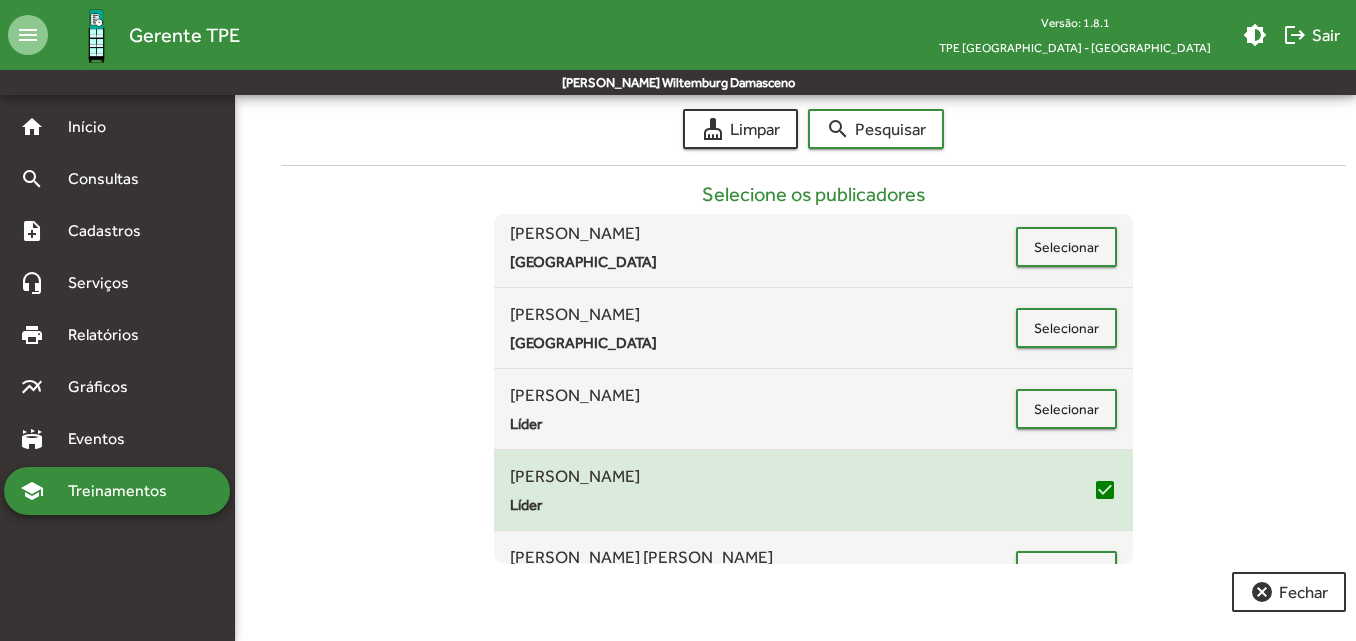 scroll, scrollTop: 0, scrollLeft: 0, axis: both 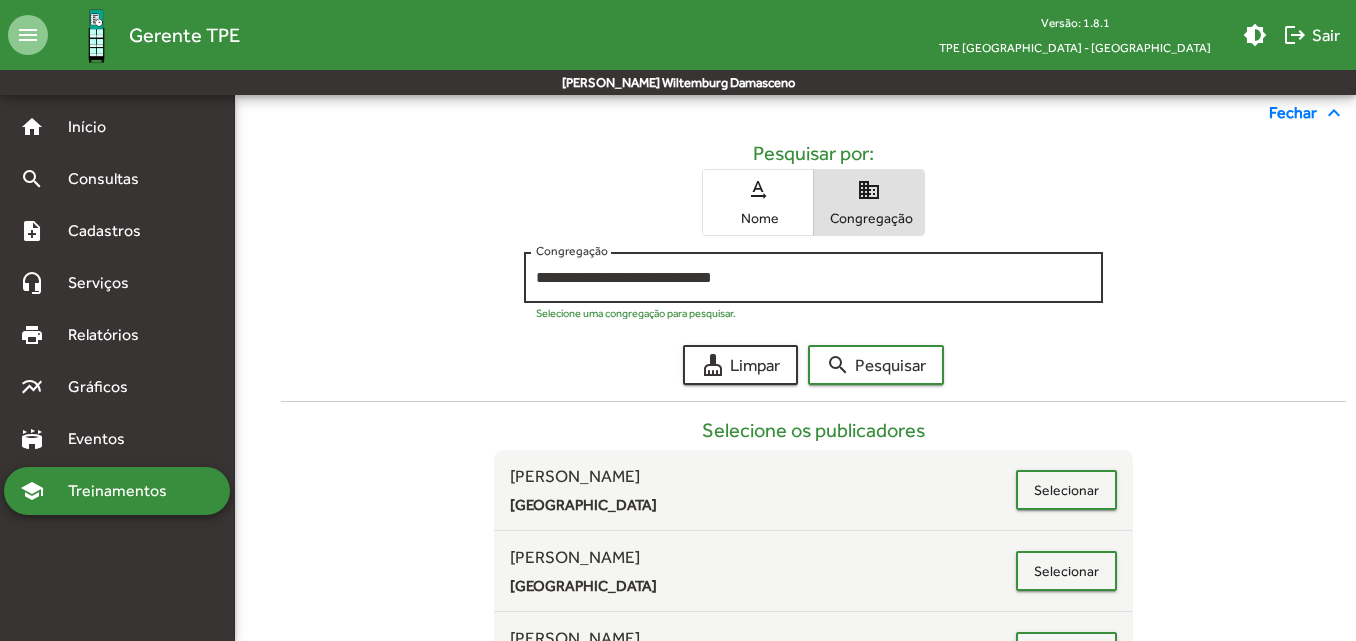 click on "**********" at bounding box center [813, 278] 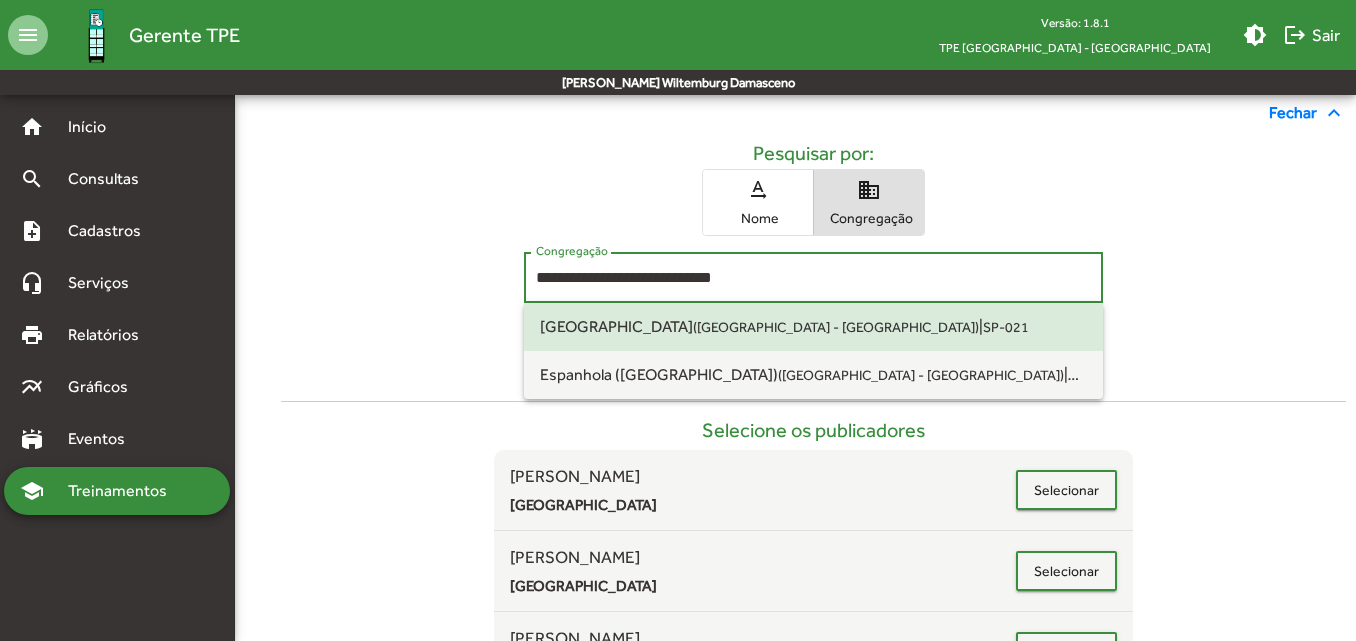 click on "**********" at bounding box center (813, 278) 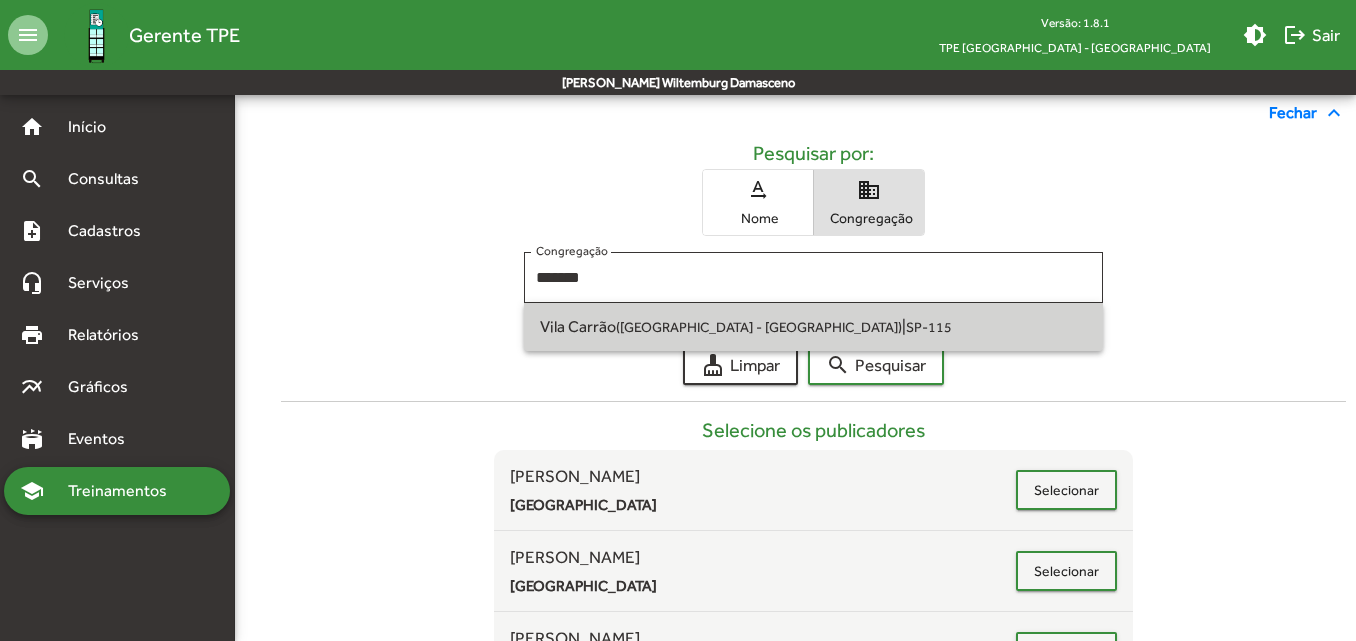 click on "Vila Carrão  ([GEOGRAPHIC_DATA] - [GEOGRAPHIC_DATA])  |  SP-115" at bounding box center [813, 327] 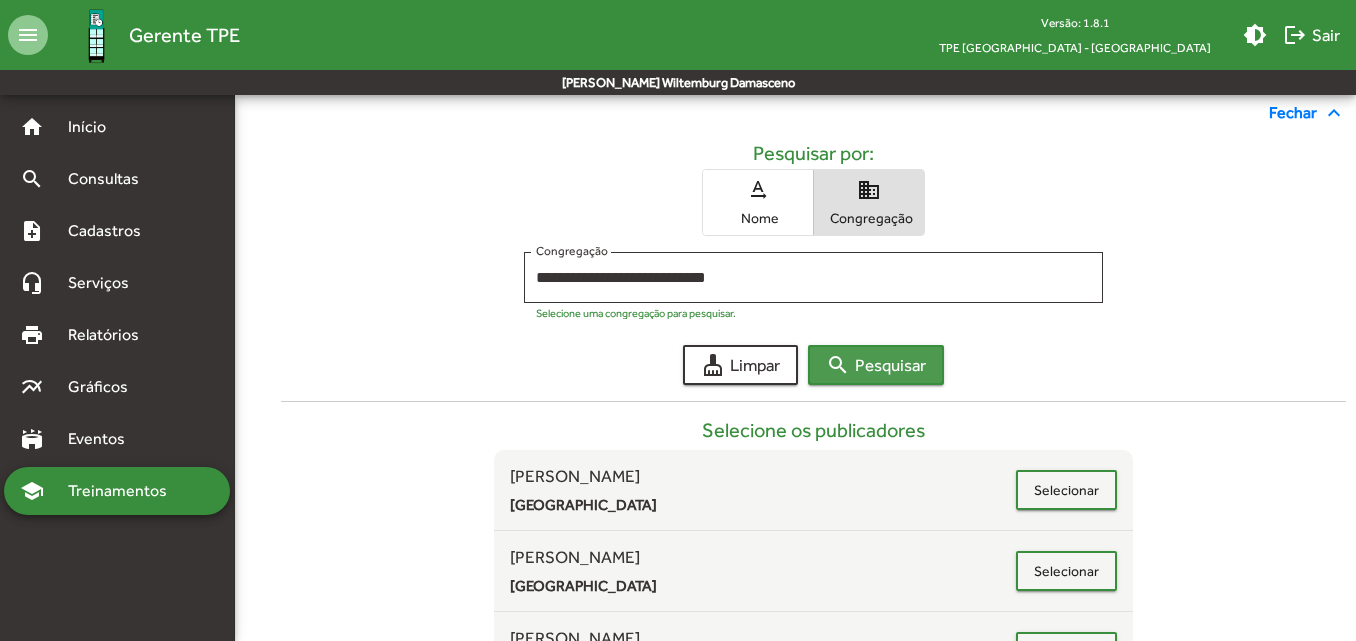 click on "search  Pesquisar" at bounding box center (876, 365) 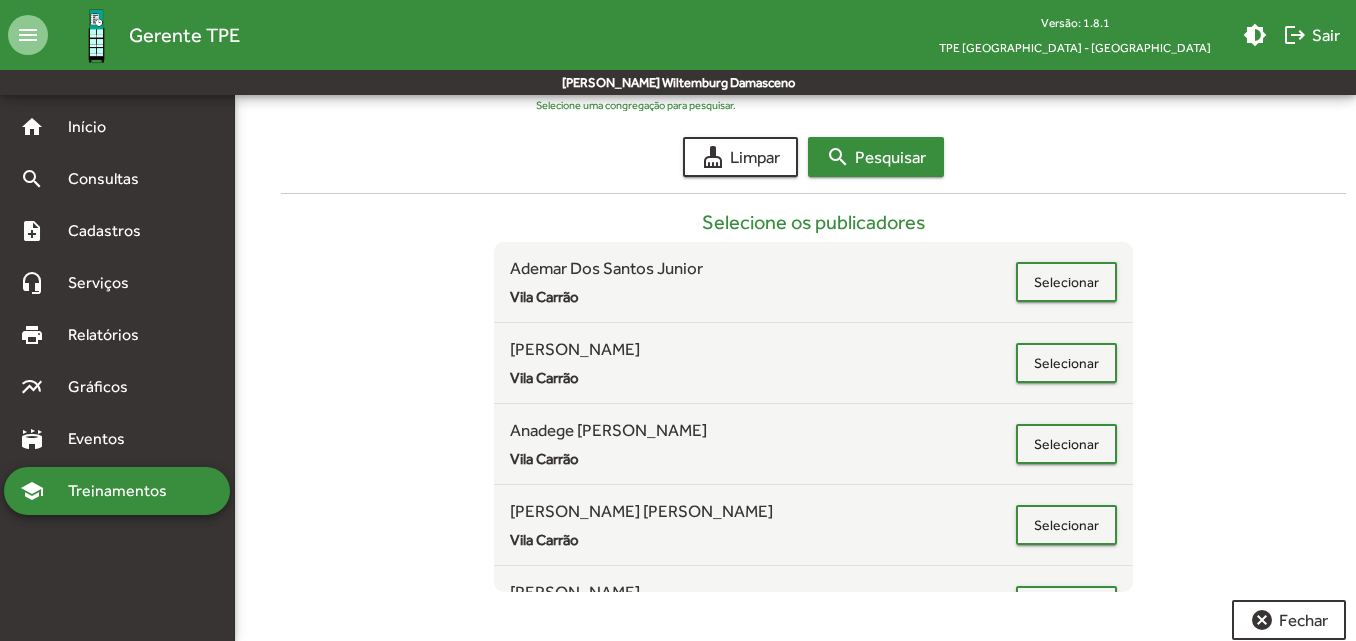 scroll, scrollTop: 489, scrollLeft: 0, axis: vertical 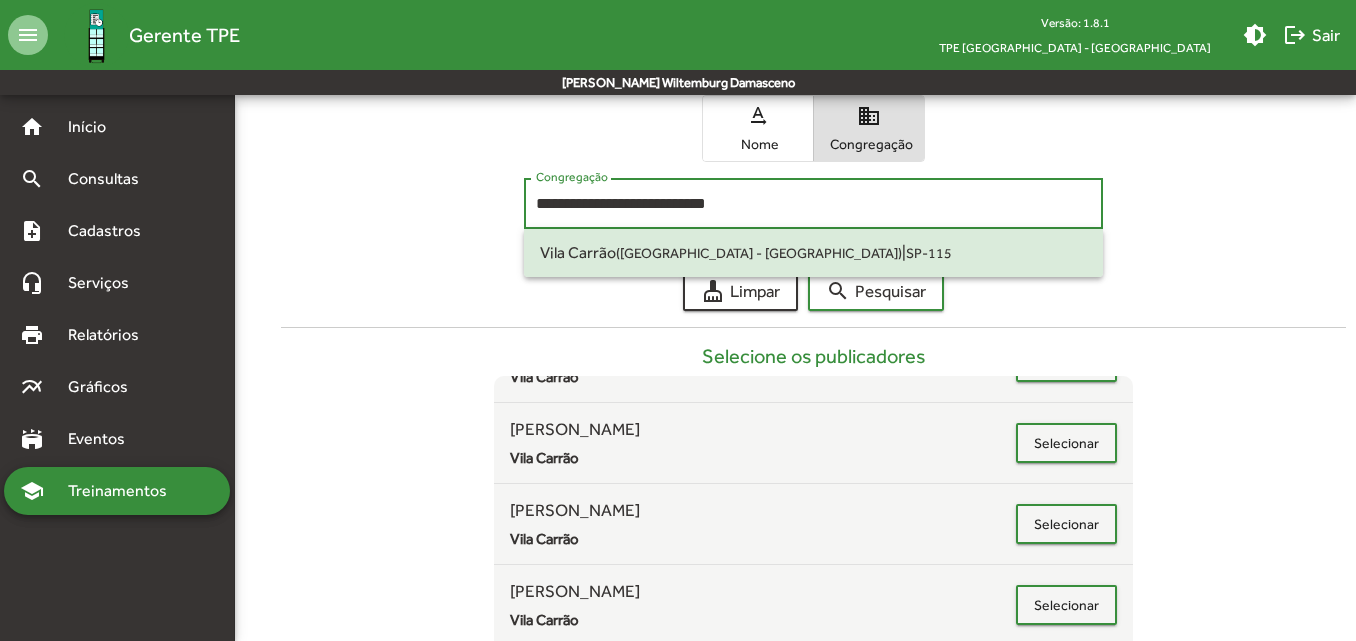 click on "**********" at bounding box center [813, 204] 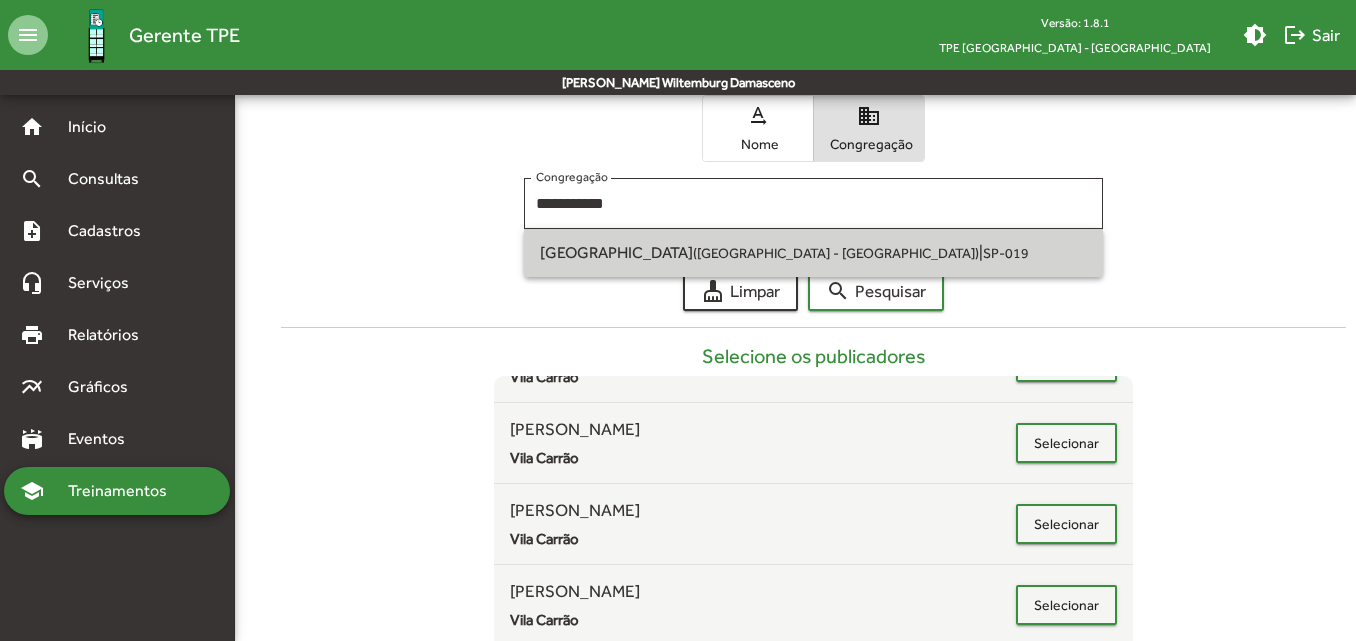 click on "[GEOGRAPHIC_DATA]  ([GEOGRAPHIC_DATA] - [GEOGRAPHIC_DATA])  |  SP-019" at bounding box center [813, 253] 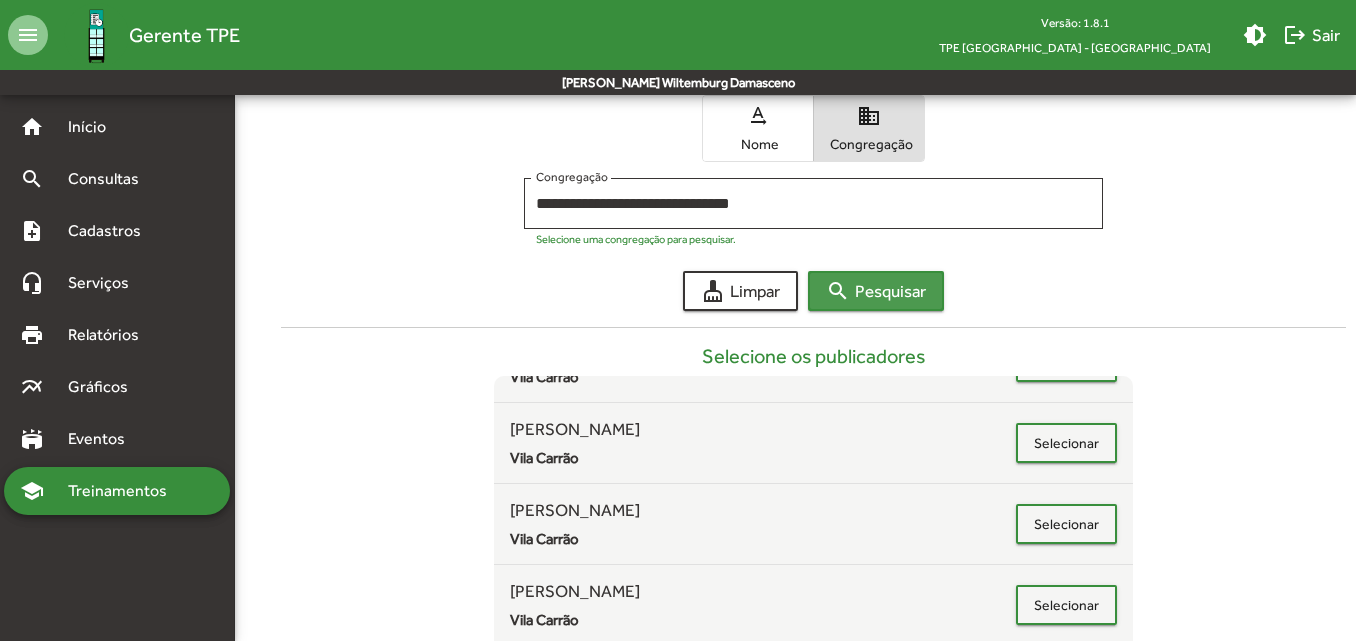 click on "search  Pesquisar" at bounding box center (876, 291) 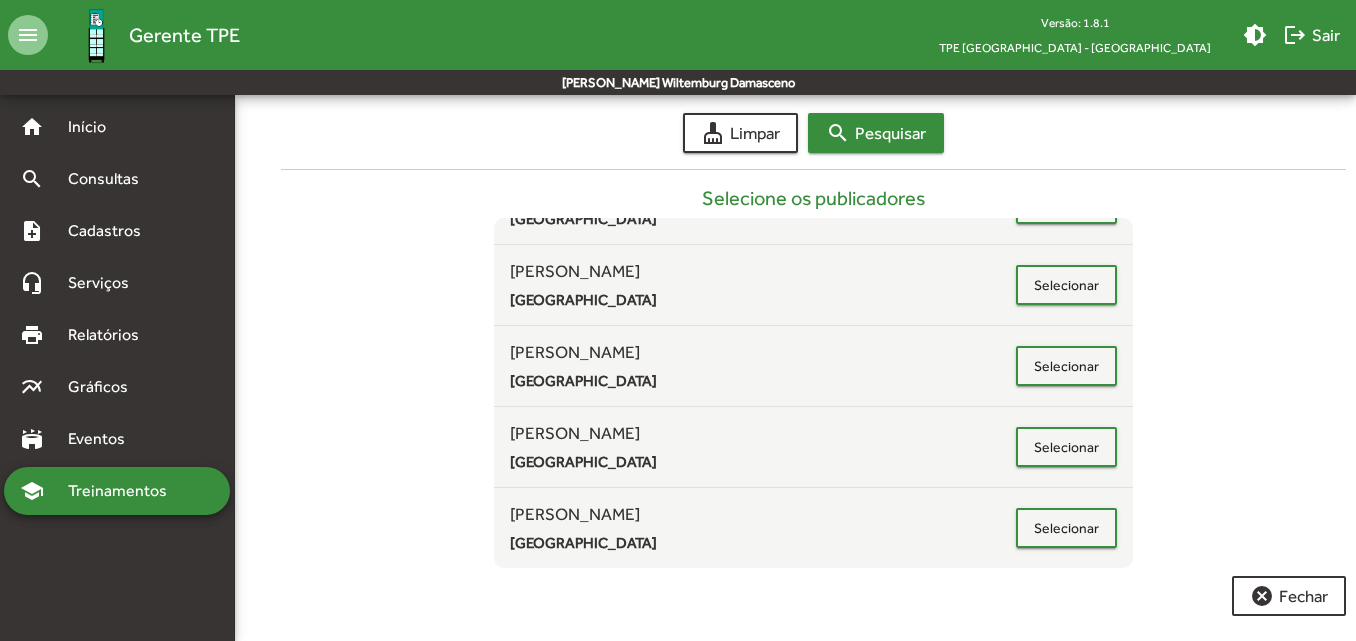 scroll, scrollTop: 489, scrollLeft: 0, axis: vertical 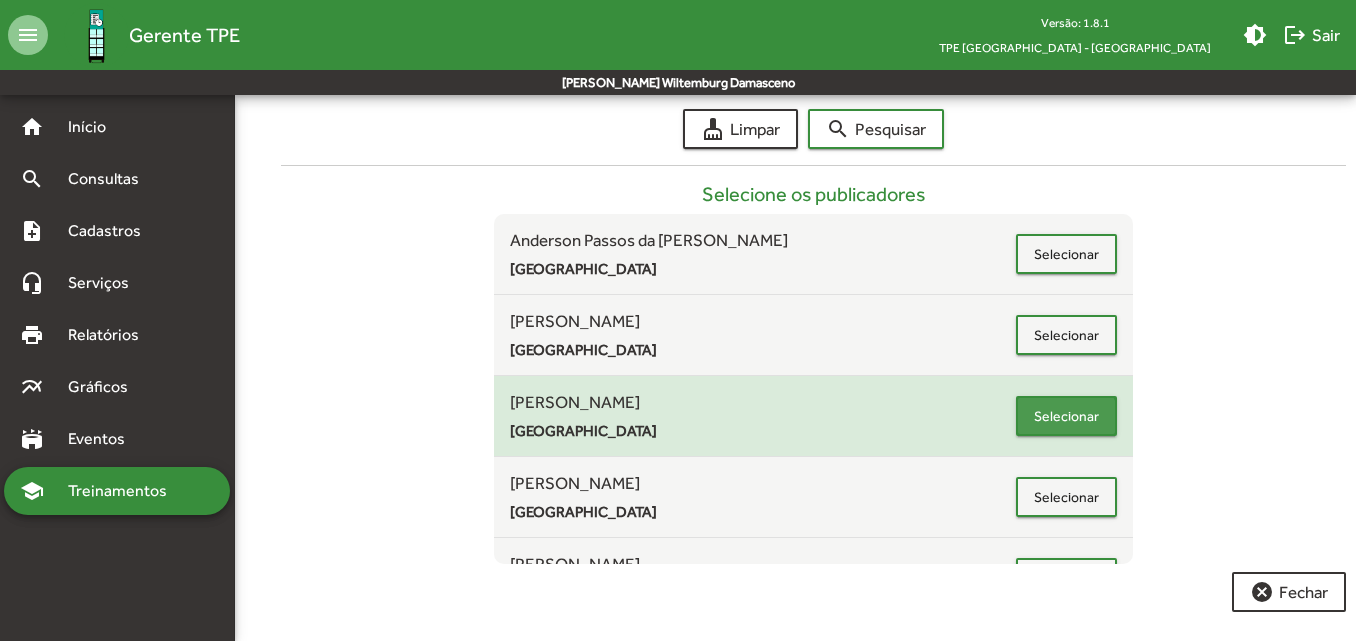 click on "Selecionar" at bounding box center [1066, 416] 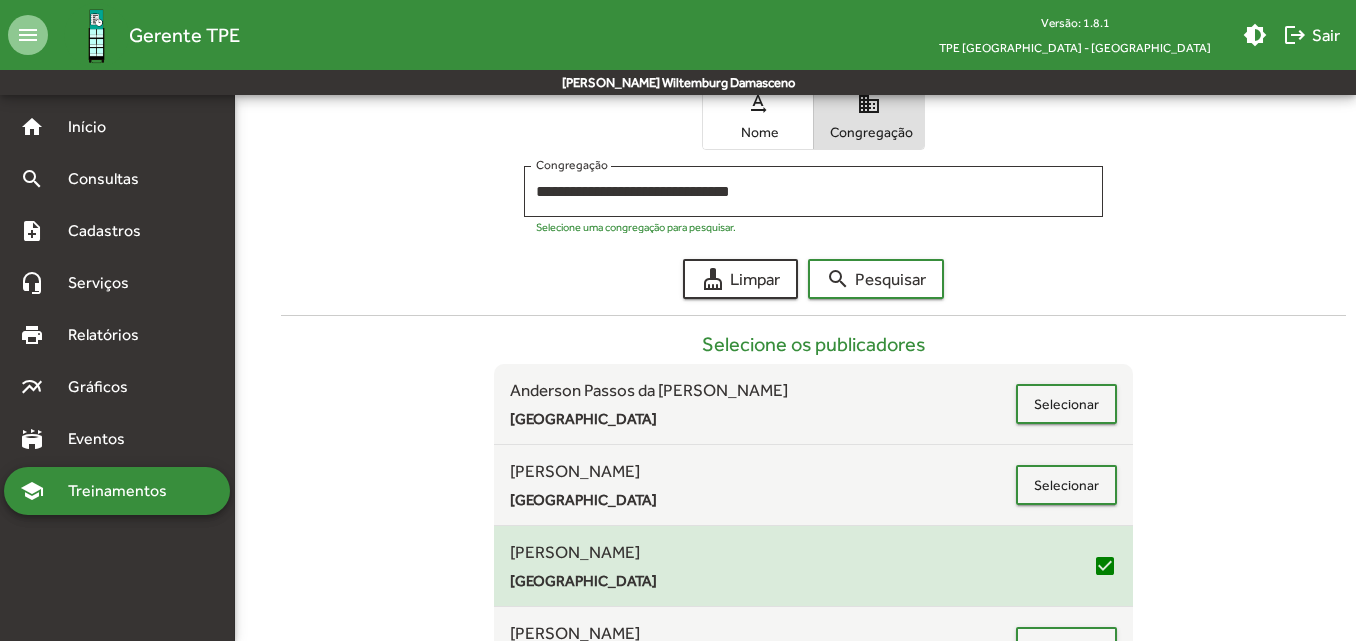 scroll, scrollTop: 338, scrollLeft: 0, axis: vertical 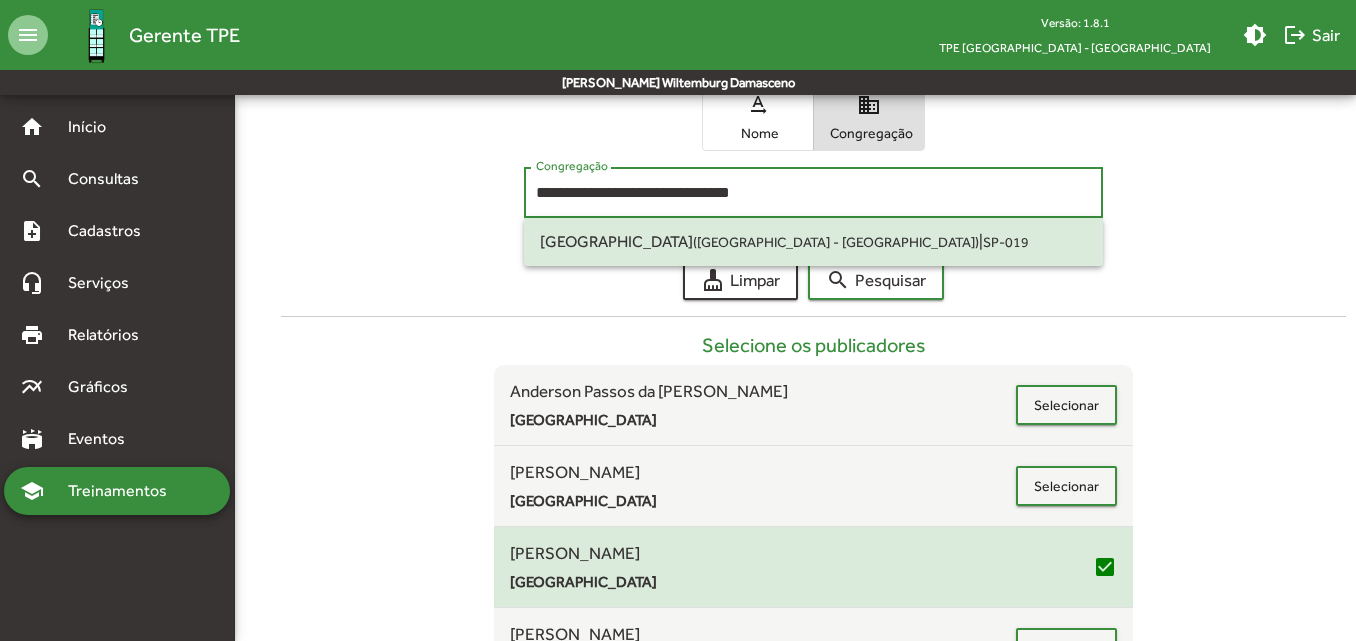 click on "**********" at bounding box center [813, 193] 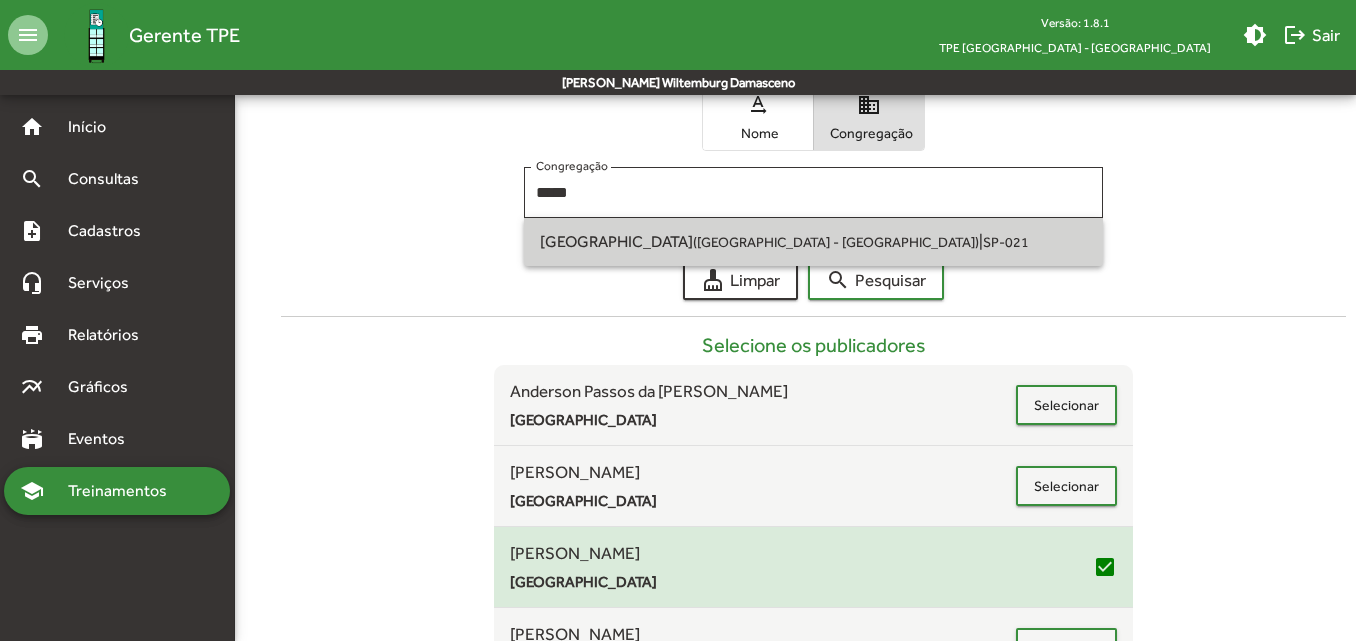 click on "[GEOGRAPHIC_DATA]  ([GEOGRAPHIC_DATA] - [GEOGRAPHIC_DATA])" at bounding box center (759, 241) 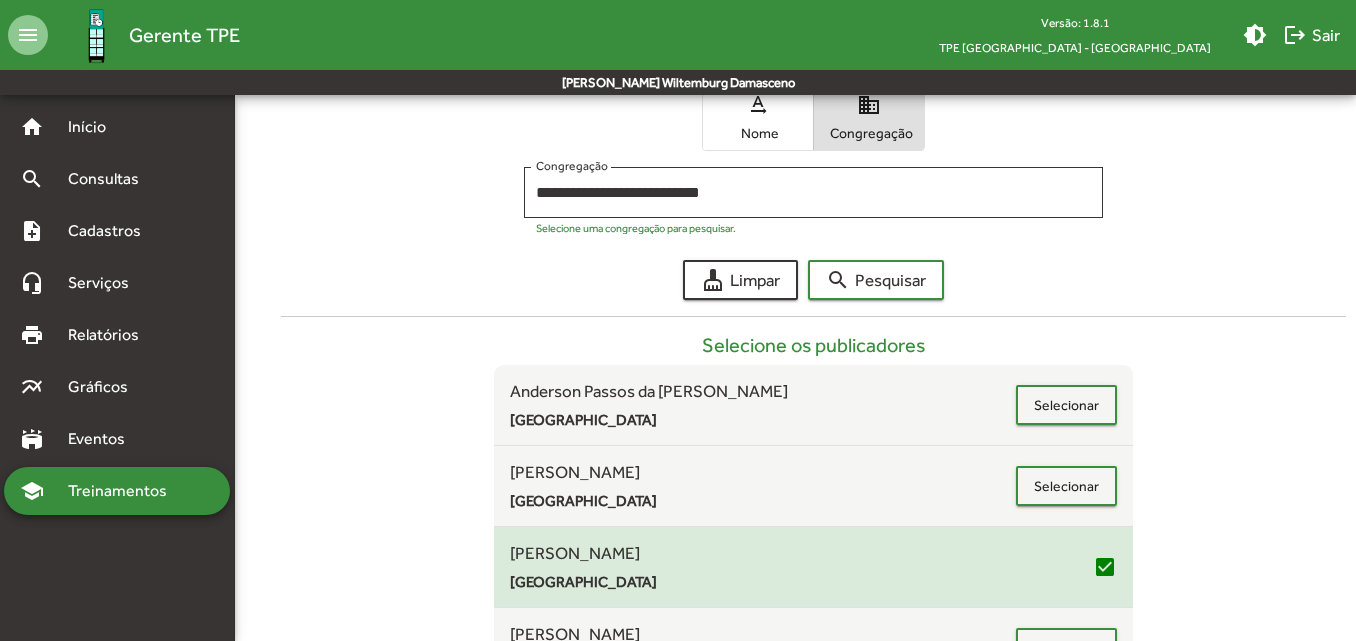 click on "Selecione os publicadores Anderson Passos da [GEOGRAPHIC_DATA]  Selecionar  [PERSON_NAME][GEOGRAPHIC_DATA] [GEOGRAPHIC_DATA]  Selecionar  [PERSON_NAME] [GEOGRAPHIC_DATA]  check_box [PERSON_NAME] [GEOGRAPHIC_DATA]  Selecionar  [PERSON_NAME][GEOGRAPHIC_DATA] [GEOGRAPHIC_DATA]  Selecionar  [GEOGRAPHIC_DATA] [GEOGRAPHIC_DATA]  Selecionar  [PERSON_NAME][GEOGRAPHIC_DATA] [GEOGRAPHIC_DATA]  Selecionar  [PERSON_NAME] [GEOGRAPHIC_DATA]  Selecionar  [PERSON_NAME] [GEOGRAPHIC_DATA]  Selecionar  [GEOGRAPHIC_DATA][PERSON_NAME][GEOGRAPHIC_DATA] [GEOGRAPHIC_DATA]  Selecionar  [GEOGRAPHIC_DATA] [GEOGRAPHIC_DATA]  [GEOGRAPHIC_DATA] [GEOGRAPHIC_DATA] Correia da Silva [GEOGRAPHIC_DATA]  Selecionar  [GEOGRAPHIC_DATA] [GEOGRAPHIC_DATA]  Selecionar  [PERSON_NAME] Rueda Zittlau [GEOGRAPHIC_DATA]  Selecionar  [PERSON_NAME] Parque do Carmo  Selecionar" at bounding box center (813, 507) 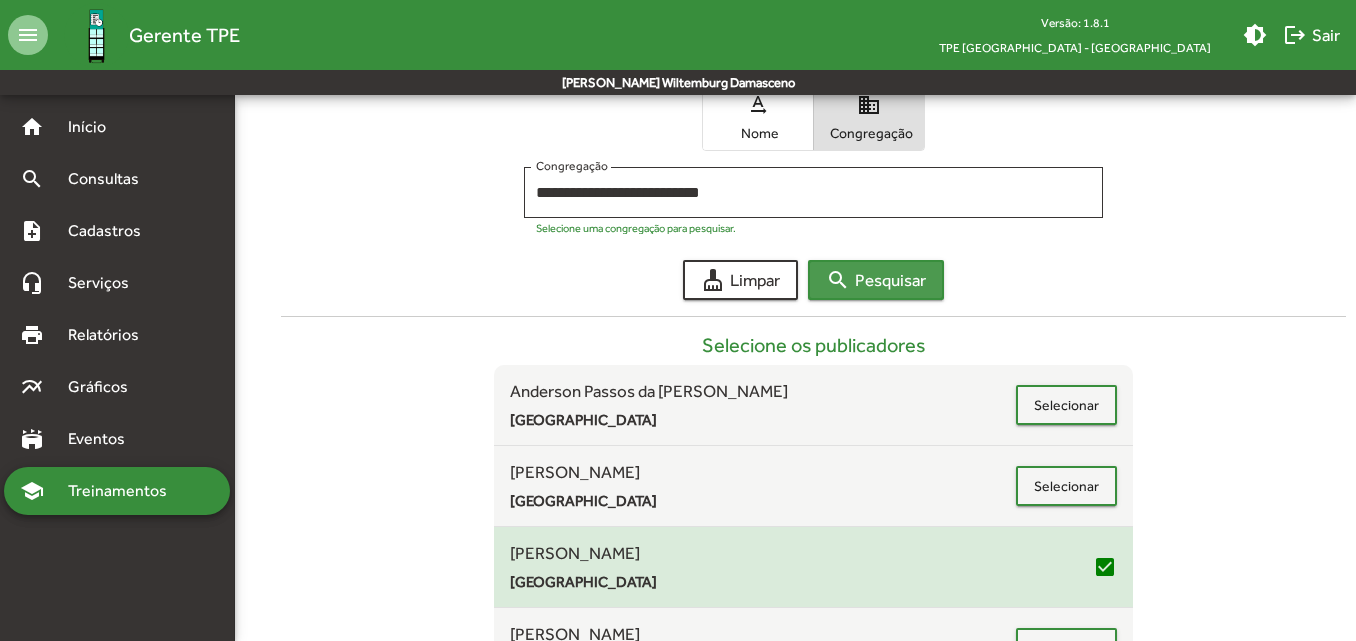click on "search  Pesquisar" at bounding box center (876, 280) 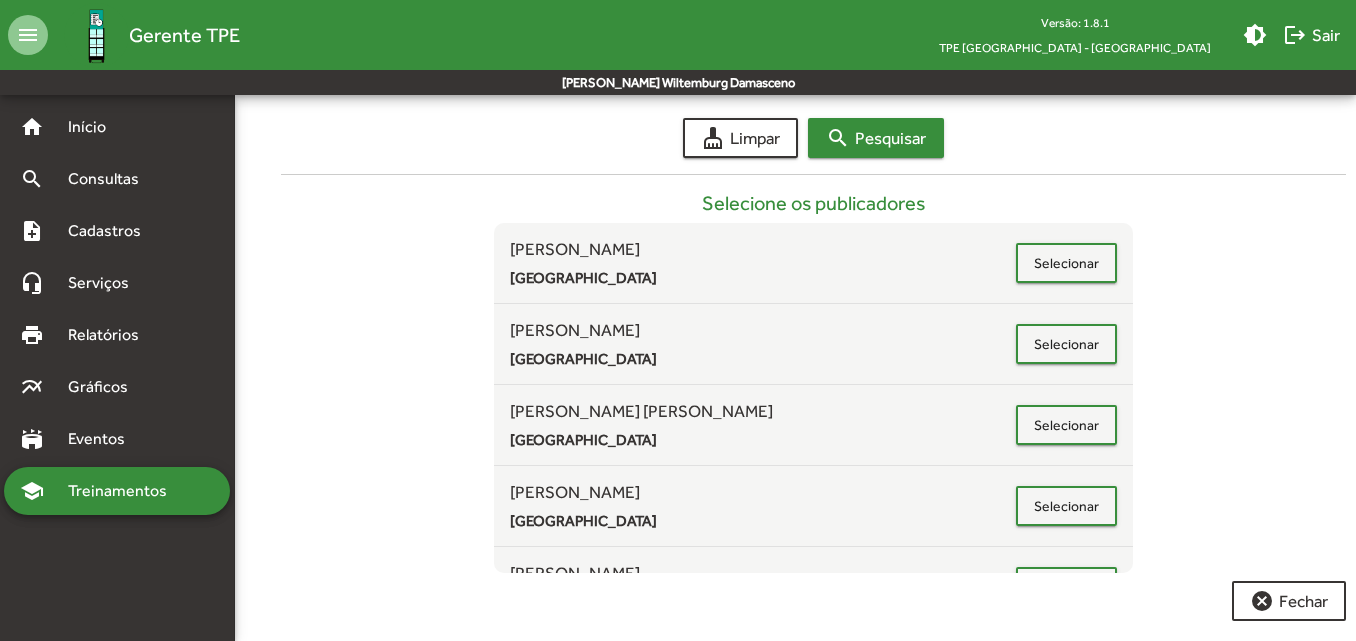 scroll, scrollTop: 481, scrollLeft: 0, axis: vertical 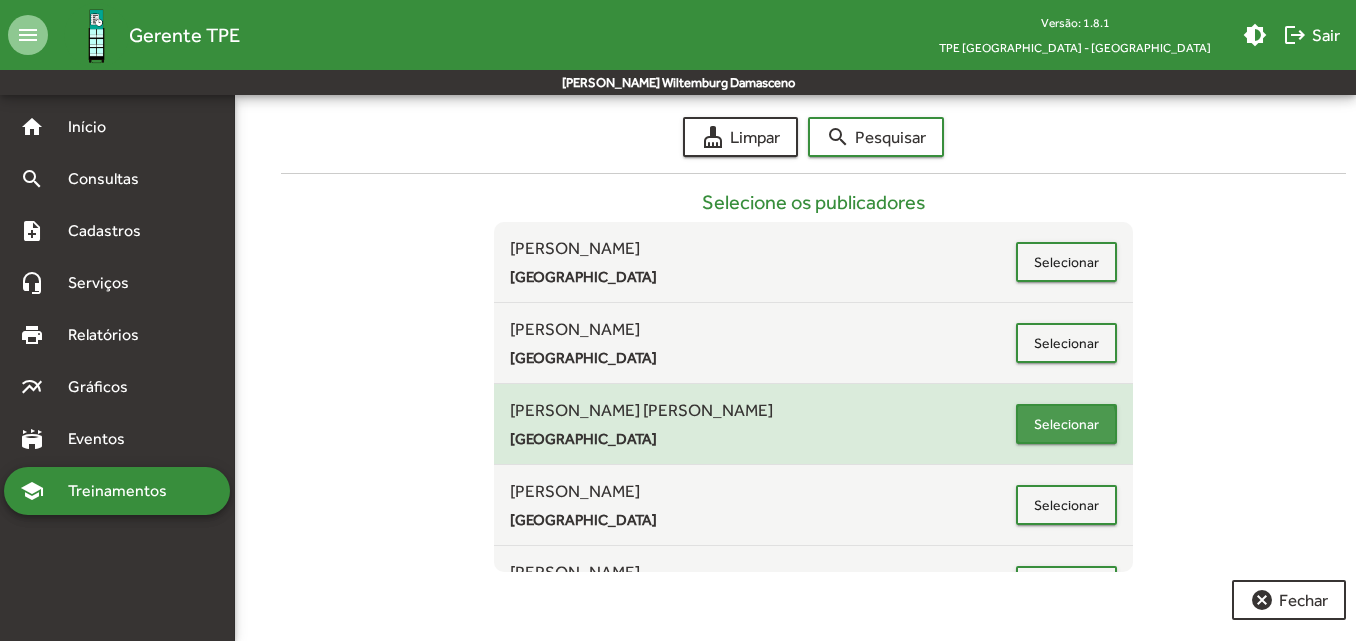 click on "Selecionar" at bounding box center (1066, 424) 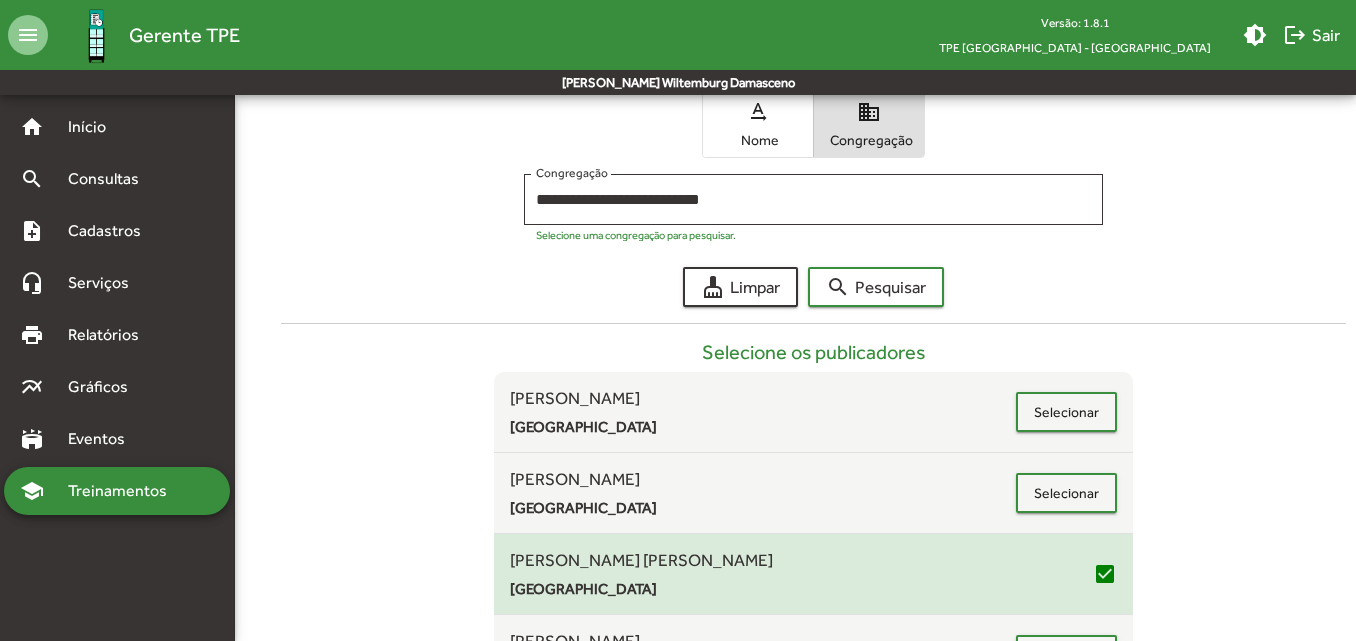 scroll, scrollTop: 326, scrollLeft: 0, axis: vertical 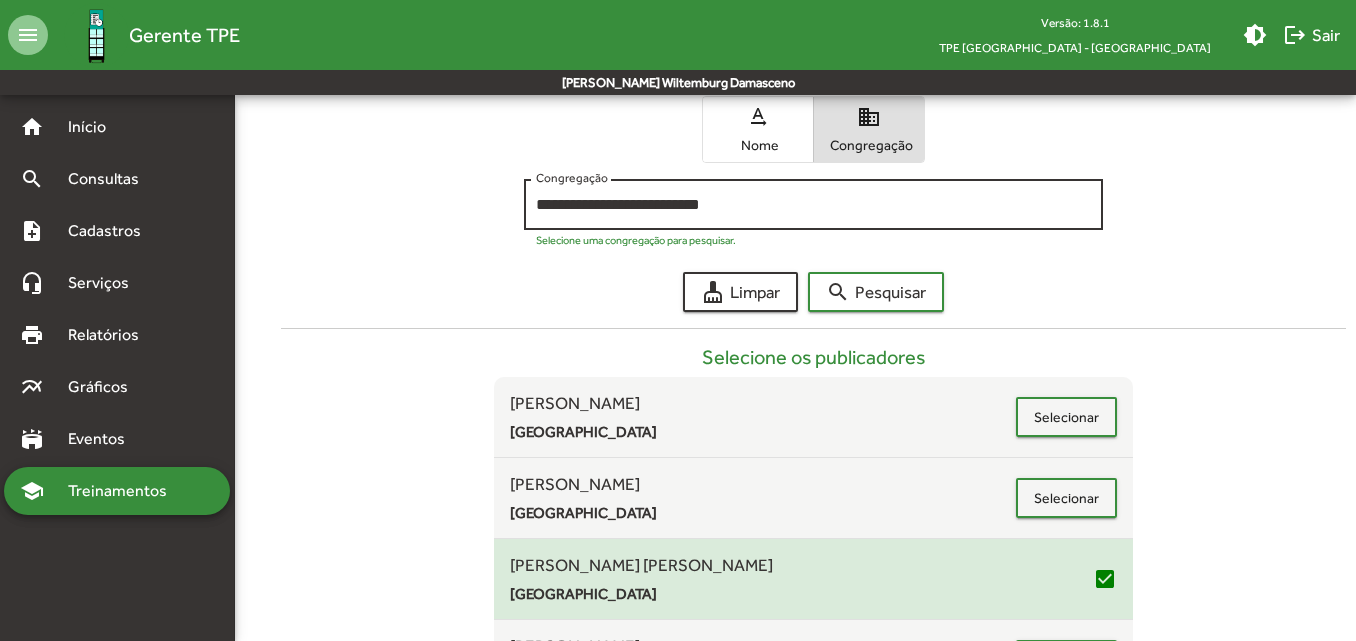 click on "**********" at bounding box center (813, 205) 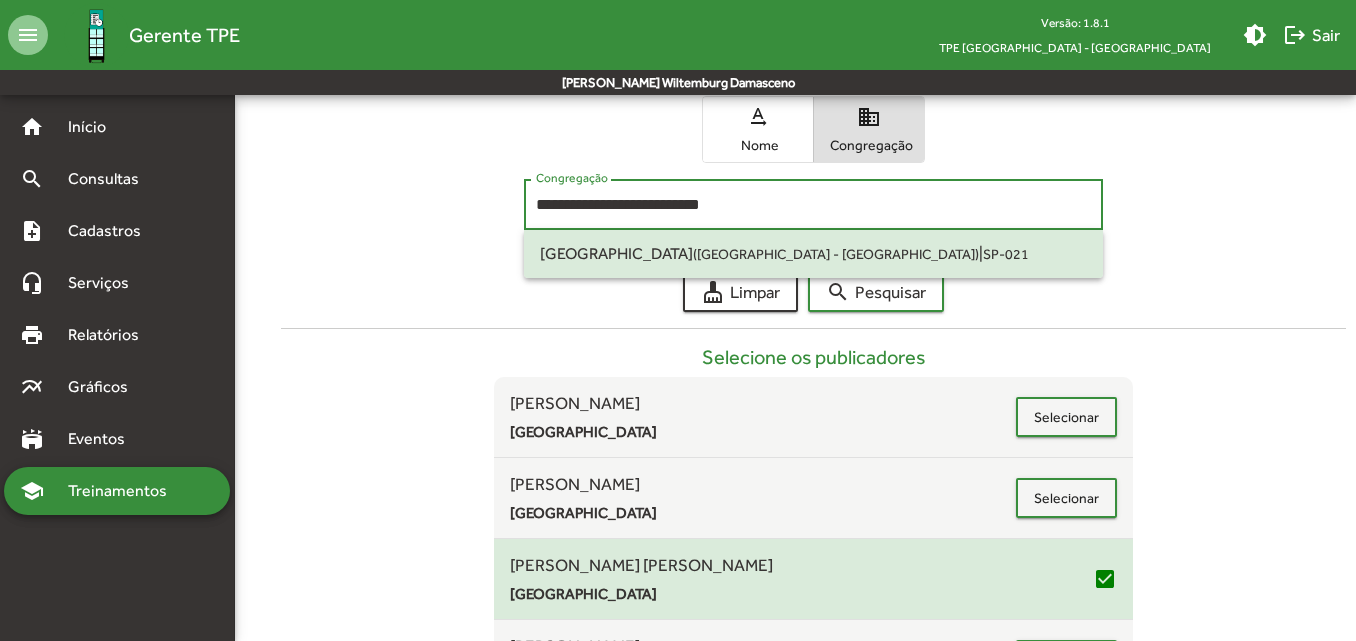 click on "**********" at bounding box center [813, 205] 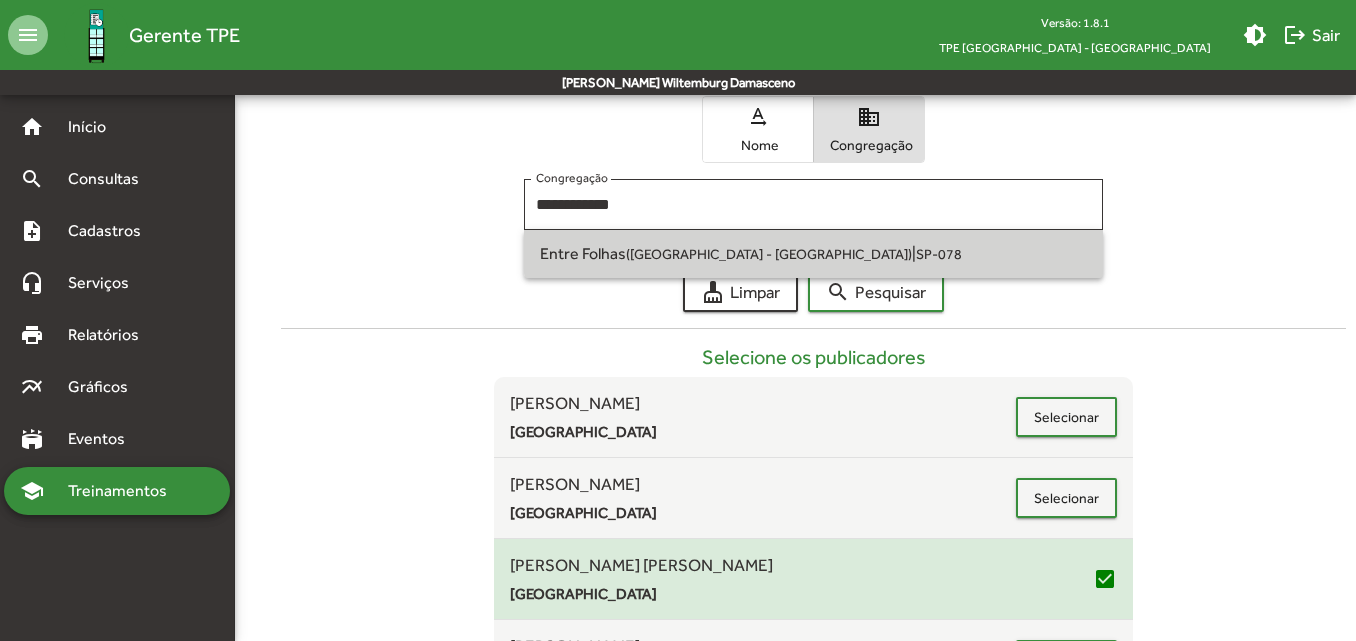 click on "Entre Folhas  ([GEOGRAPHIC_DATA] - [GEOGRAPHIC_DATA])  |  SP-078" at bounding box center (813, 254) 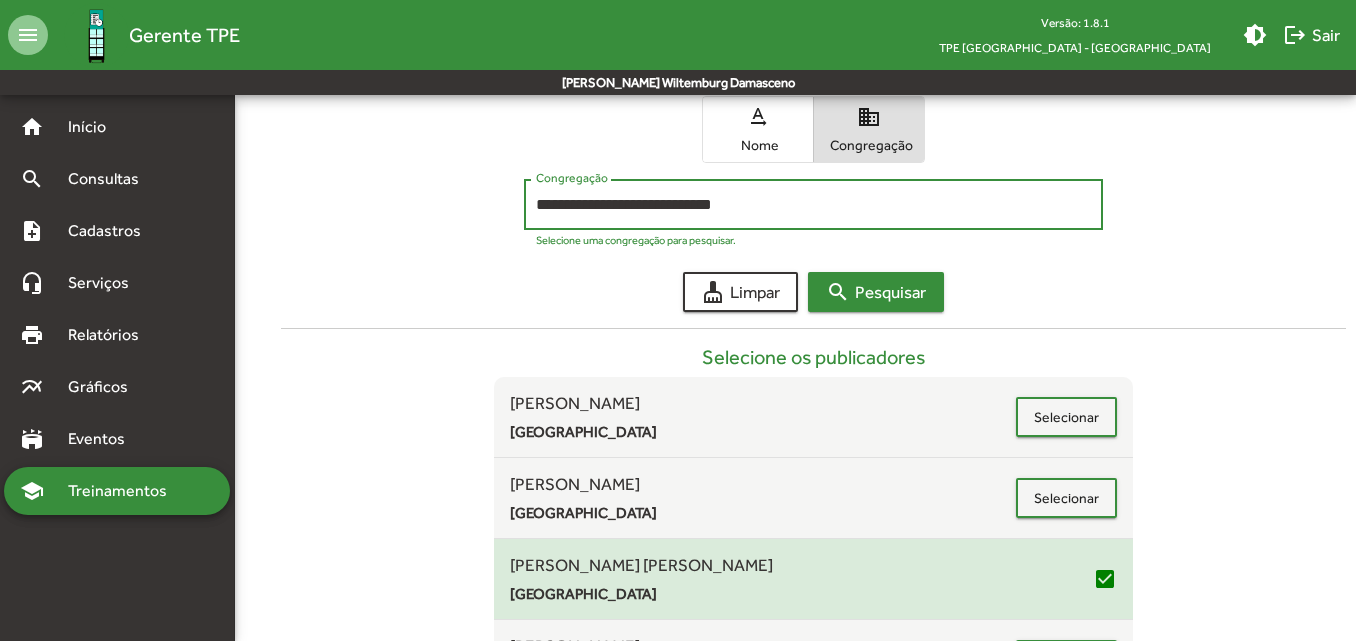 click on "search  Pesquisar" at bounding box center (876, 292) 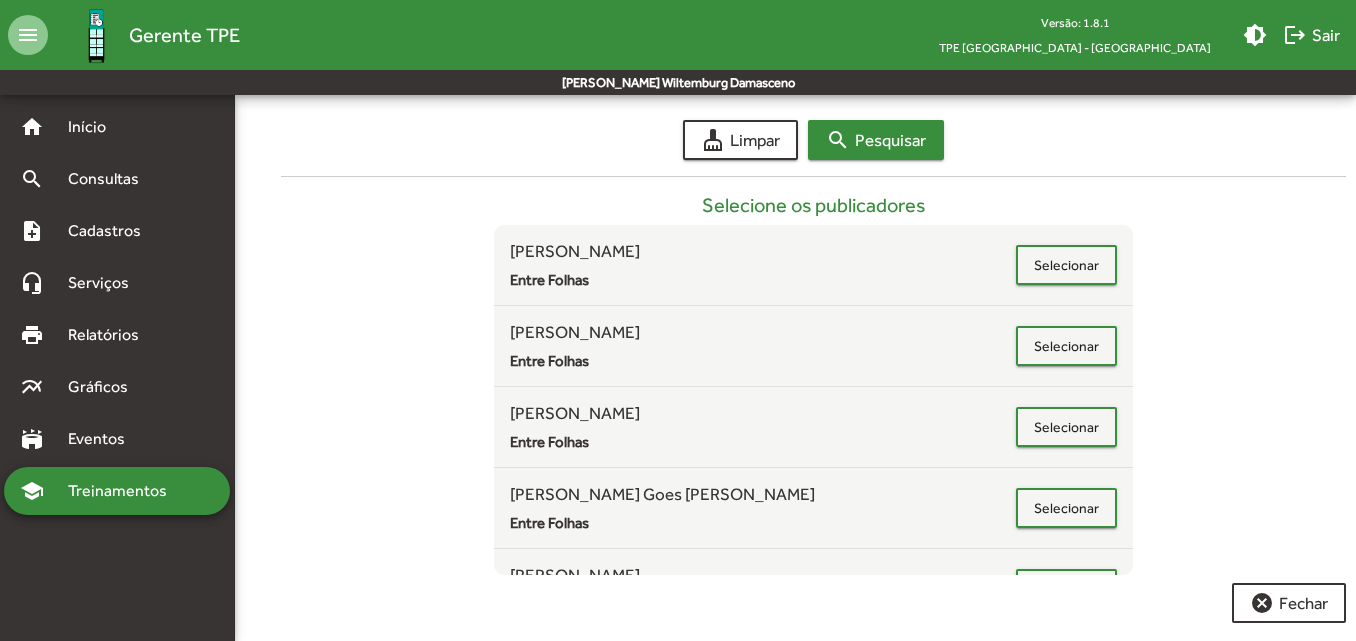 scroll, scrollTop: 479, scrollLeft: 0, axis: vertical 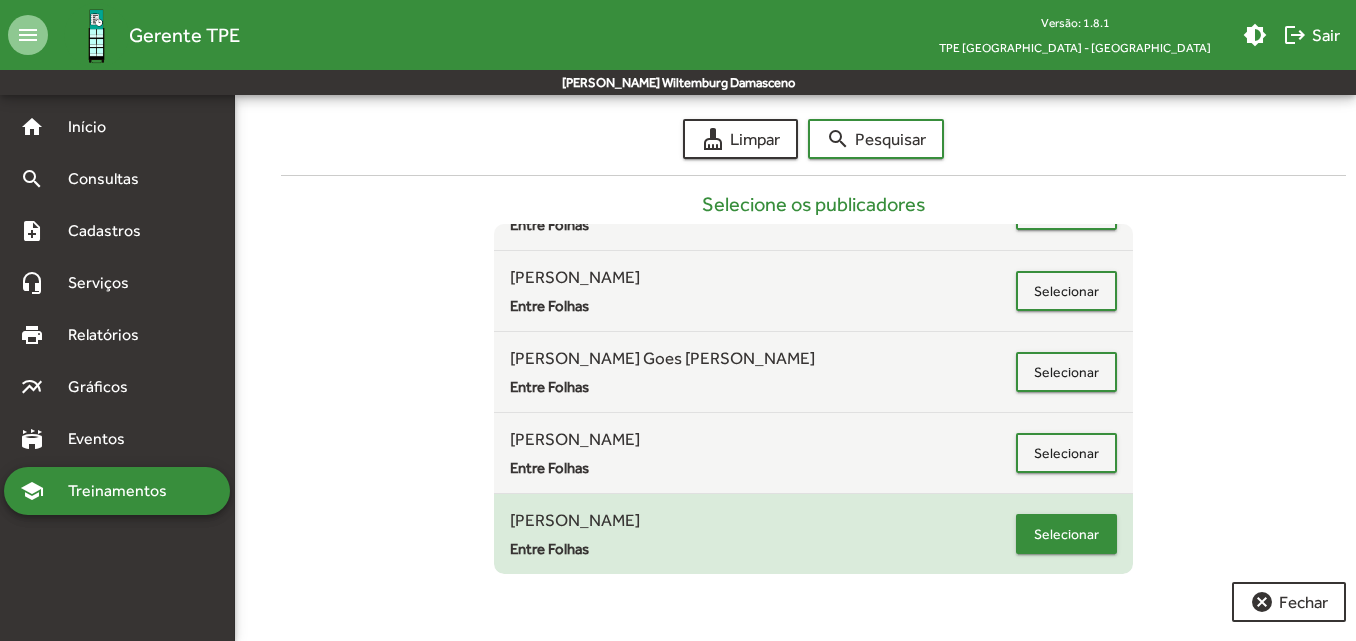 click on "Selecionar" at bounding box center [1066, 534] 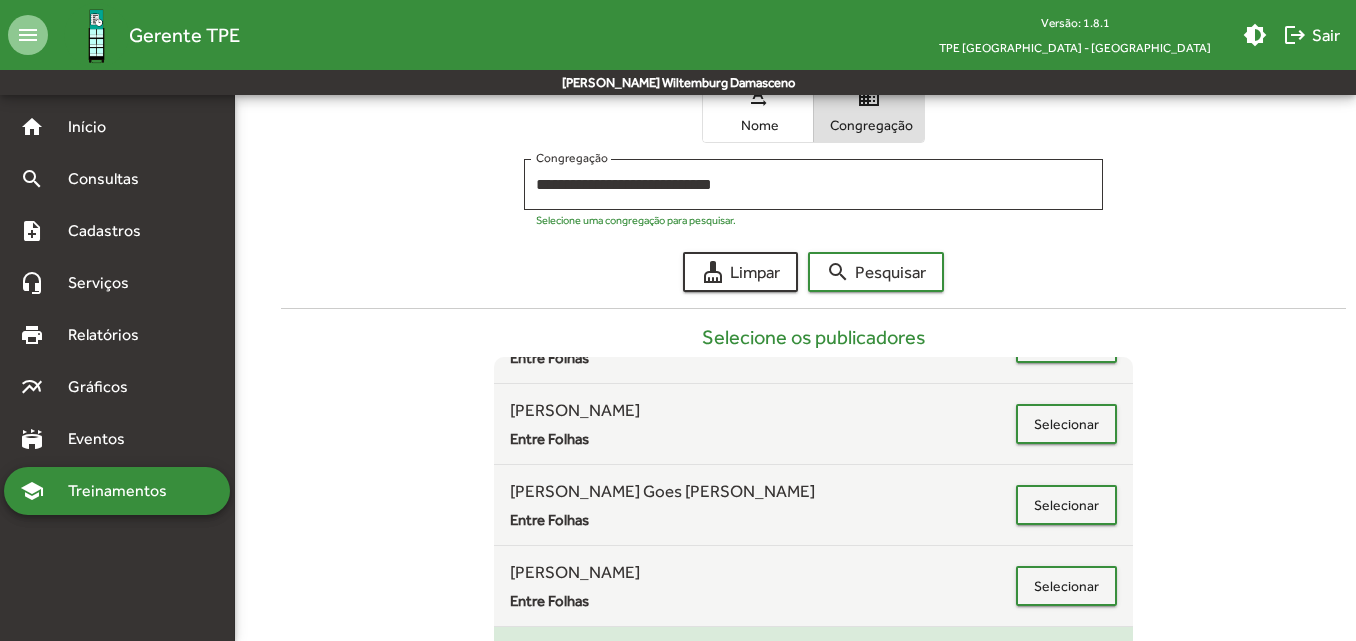 scroll, scrollTop: 345, scrollLeft: 0, axis: vertical 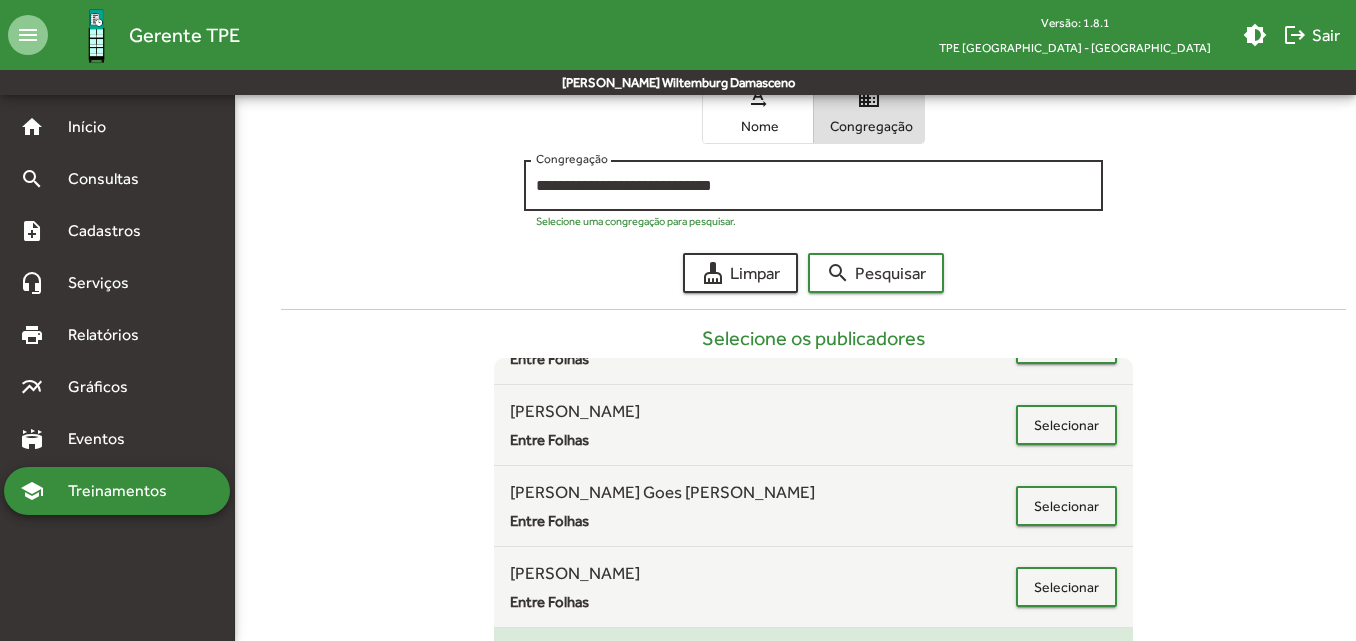 click on "**********" at bounding box center (813, 183) 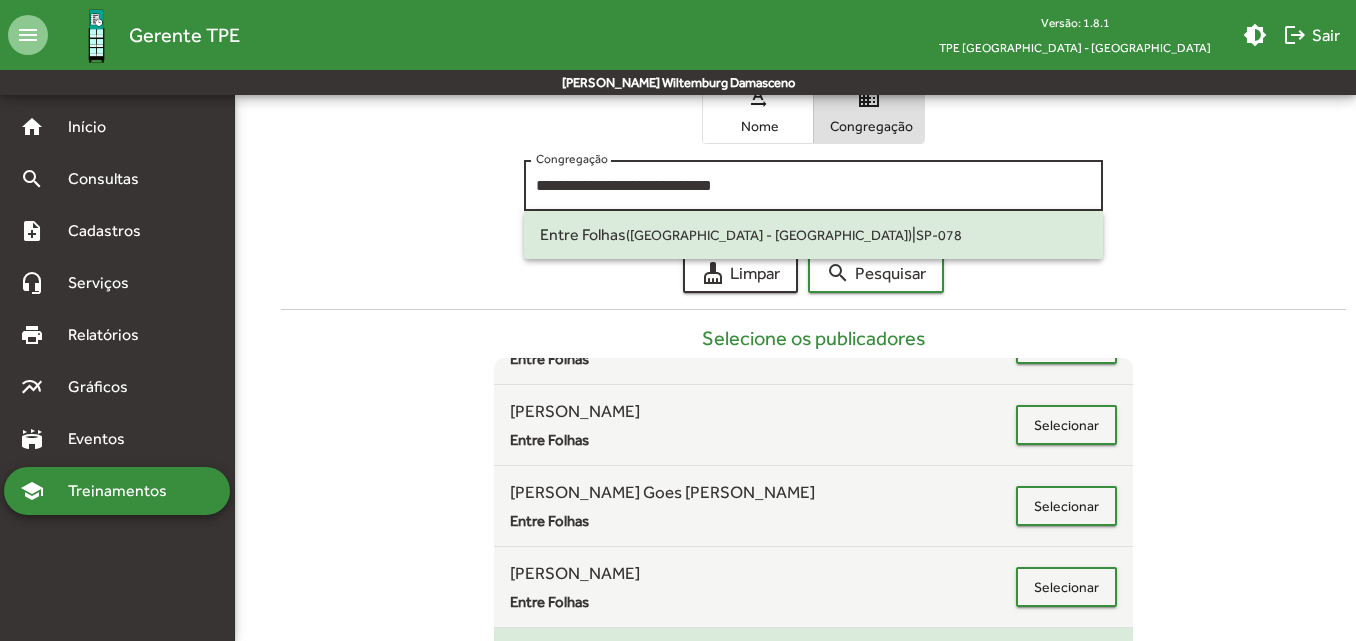 click on "**********" at bounding box center (813, 183) 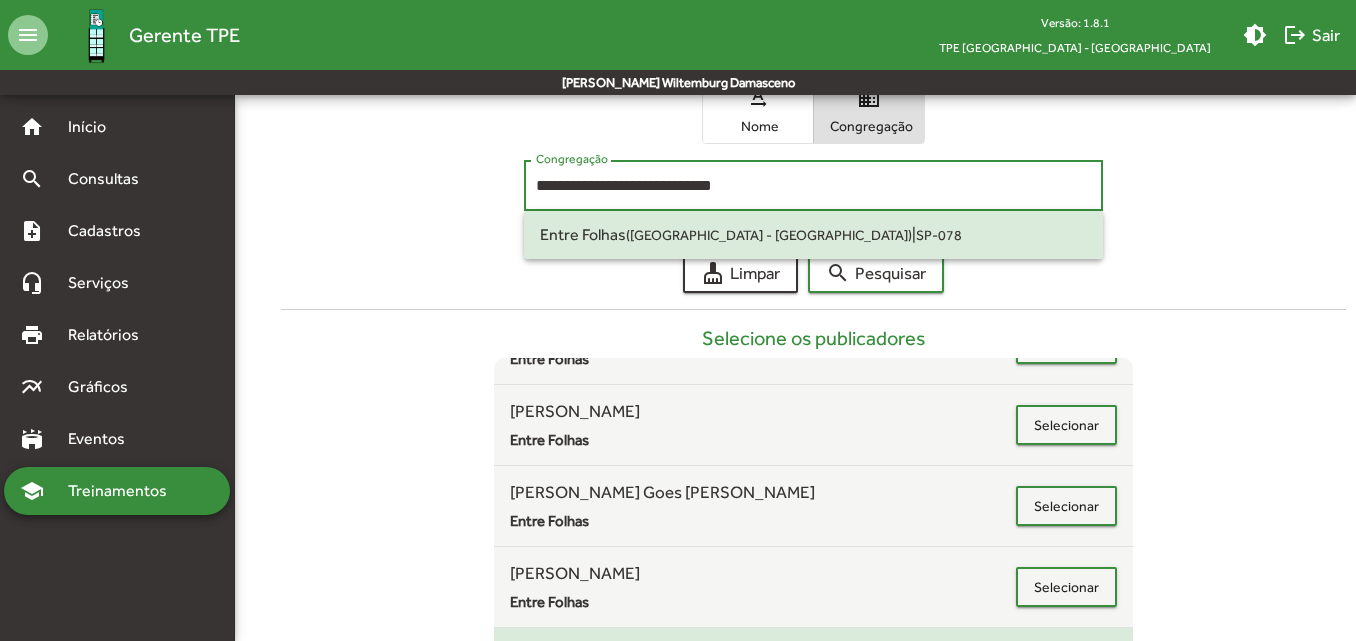 click on "**********" at bounding box center (813, 183) 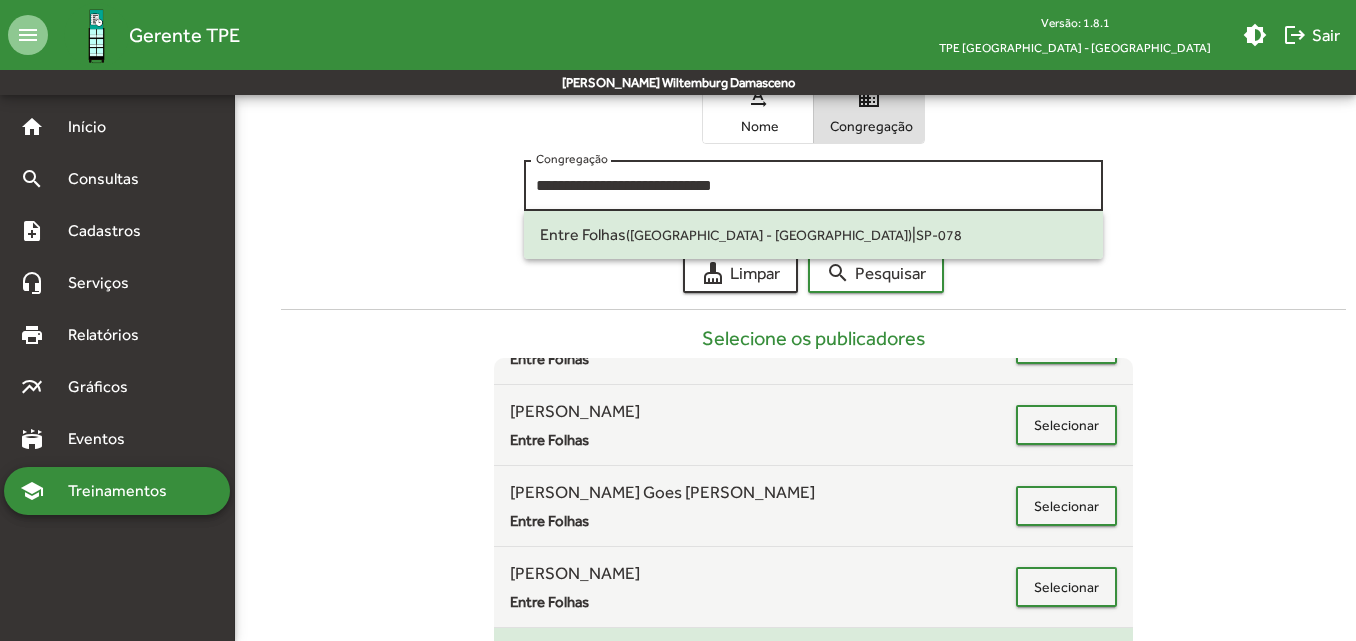 click on "**********" at bounding box center (813, 183) 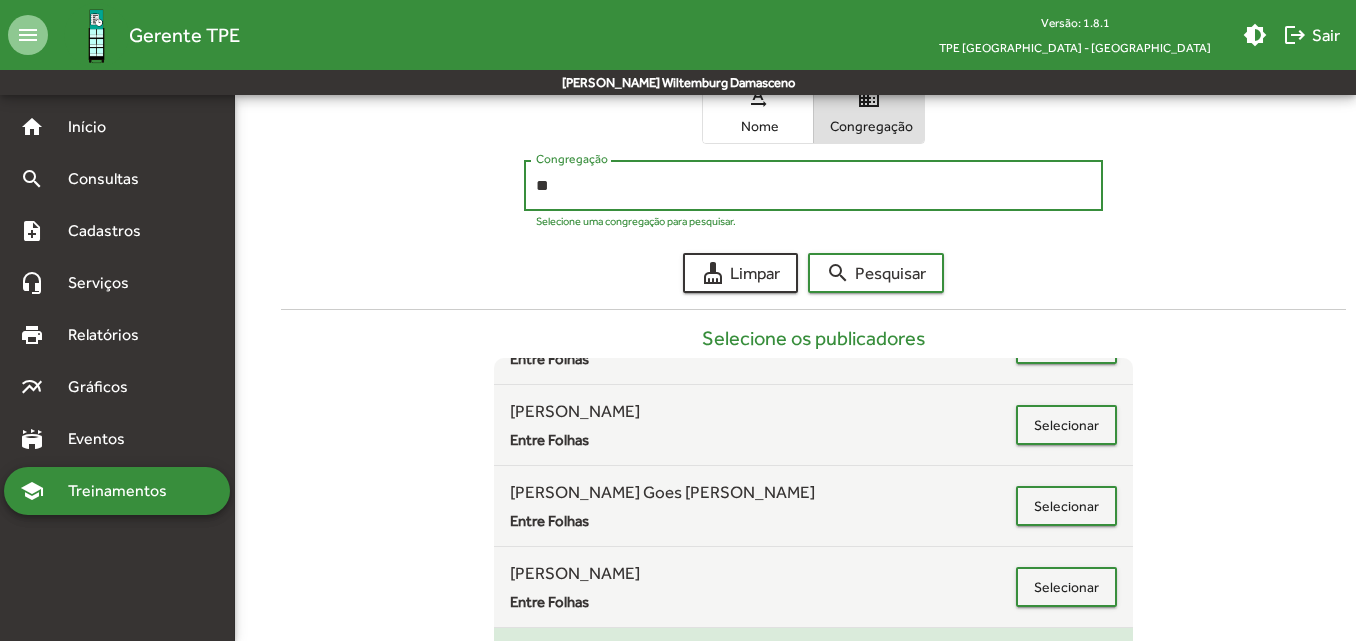 type on "*" 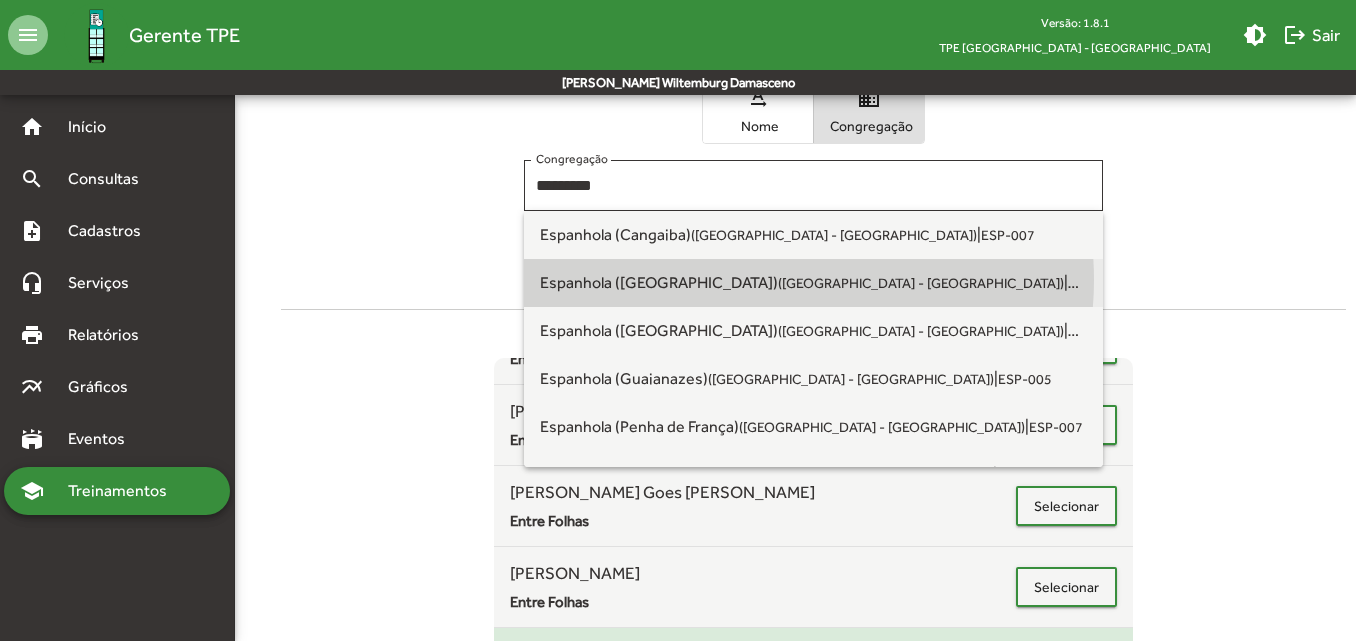click on "([GEOGRAPHIC_DATA] - [GEOGRAPHIC_DATA])" at bounding box center [921, 283] 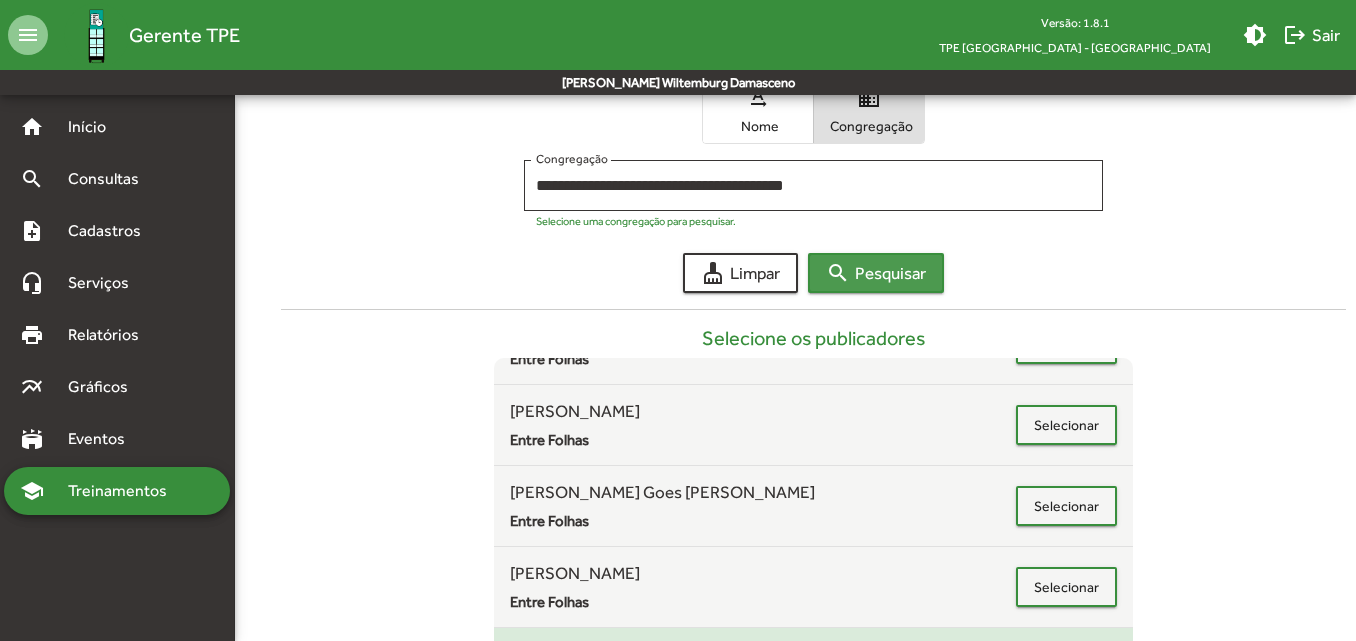 click on "search  Pesquisar" at bounding box center (876, 273) 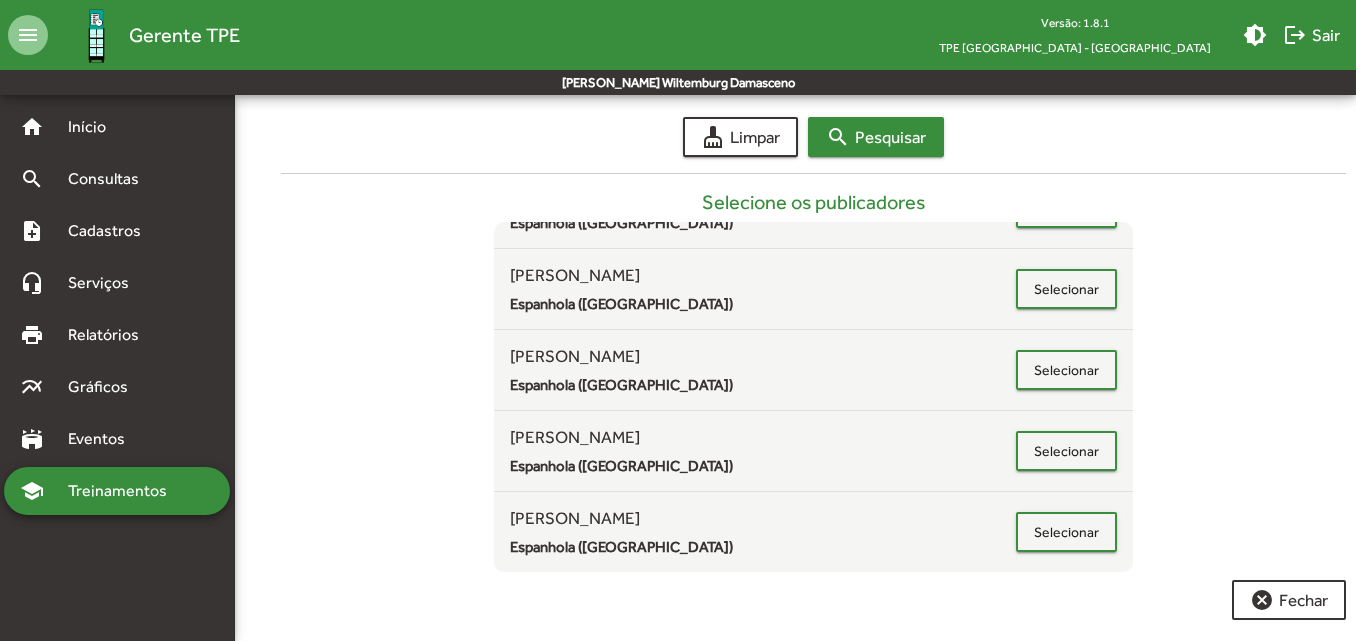 scroll, scrollTop: 489, scrollLeft: 0, axis: vertical 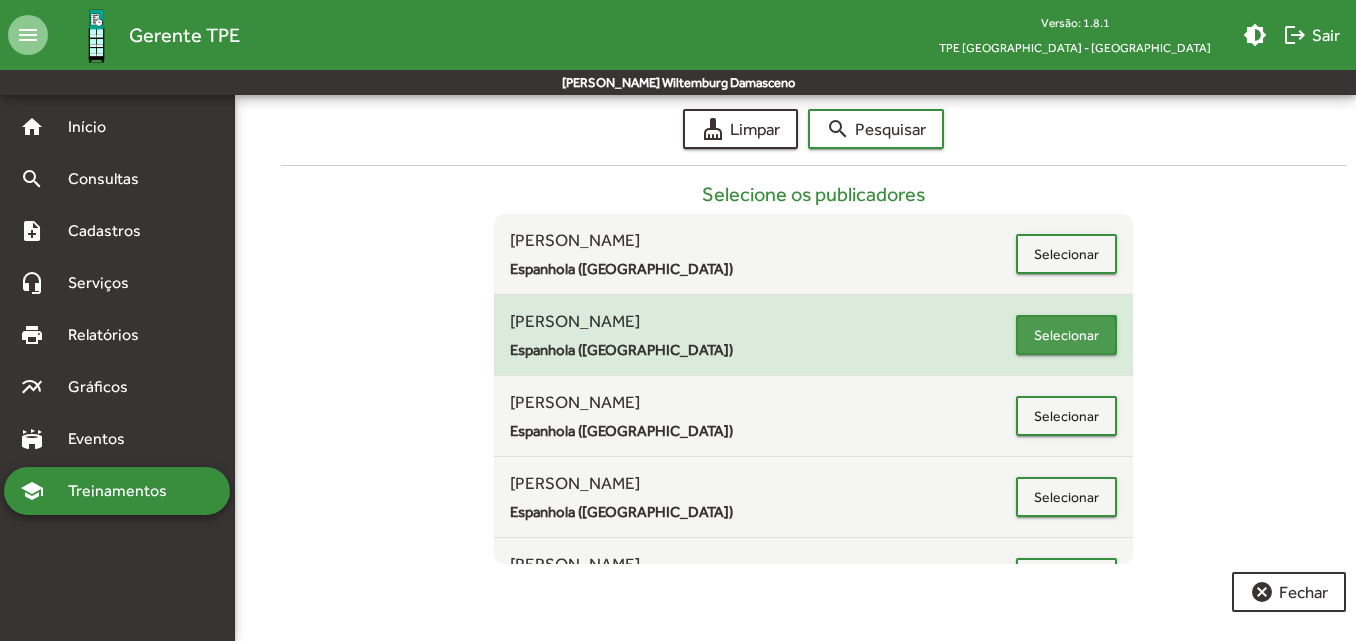 click on "Selecionar" at bounding box center [1066, 335] 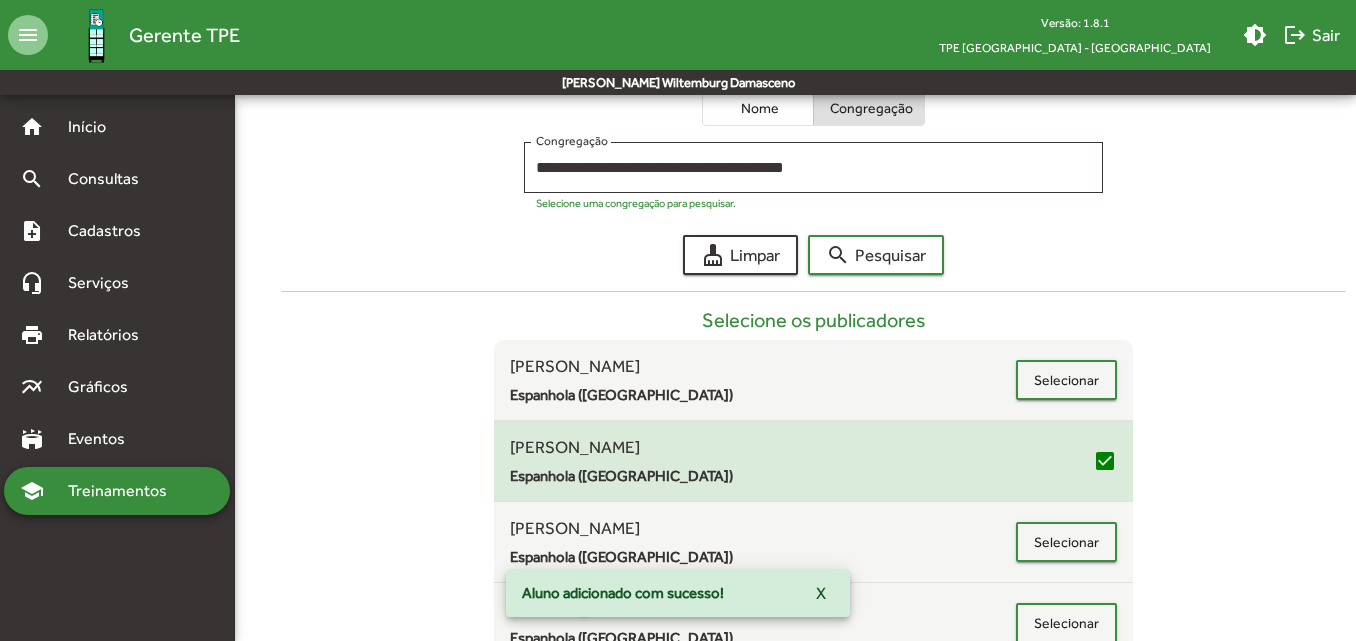 scroll, scrollTop: 356, scrollLeft: 0, axis: vertical 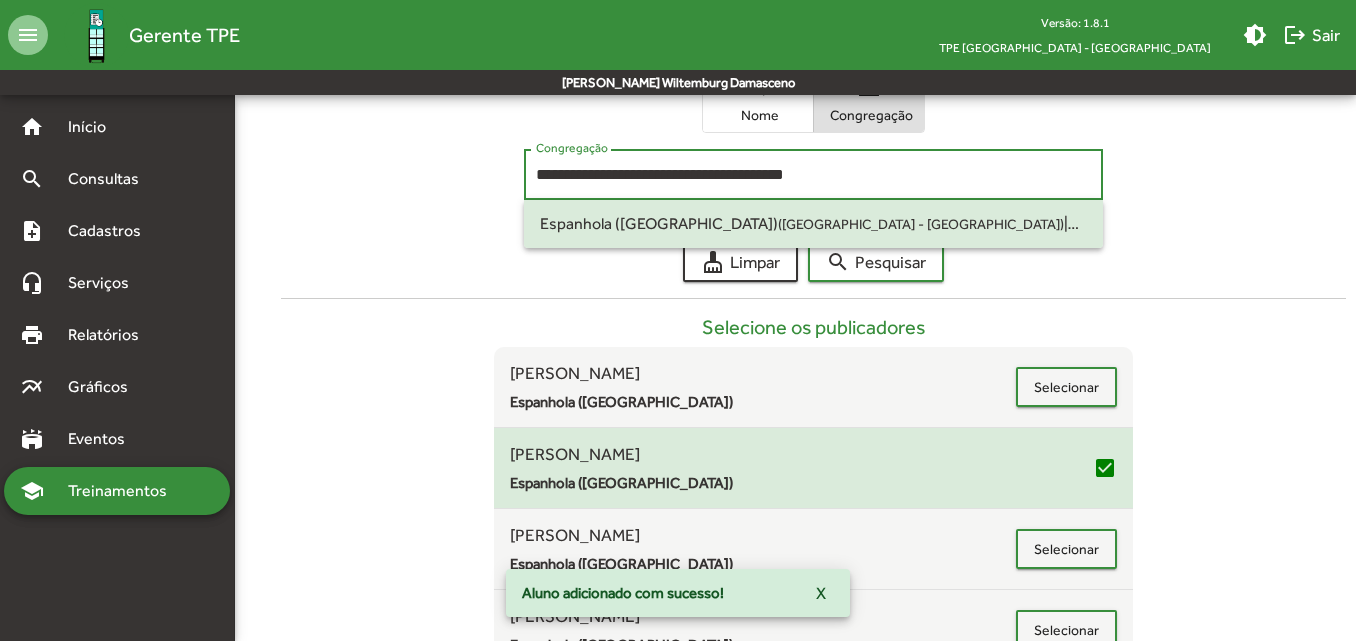 click on "**********" at bounding box center (813, 175) 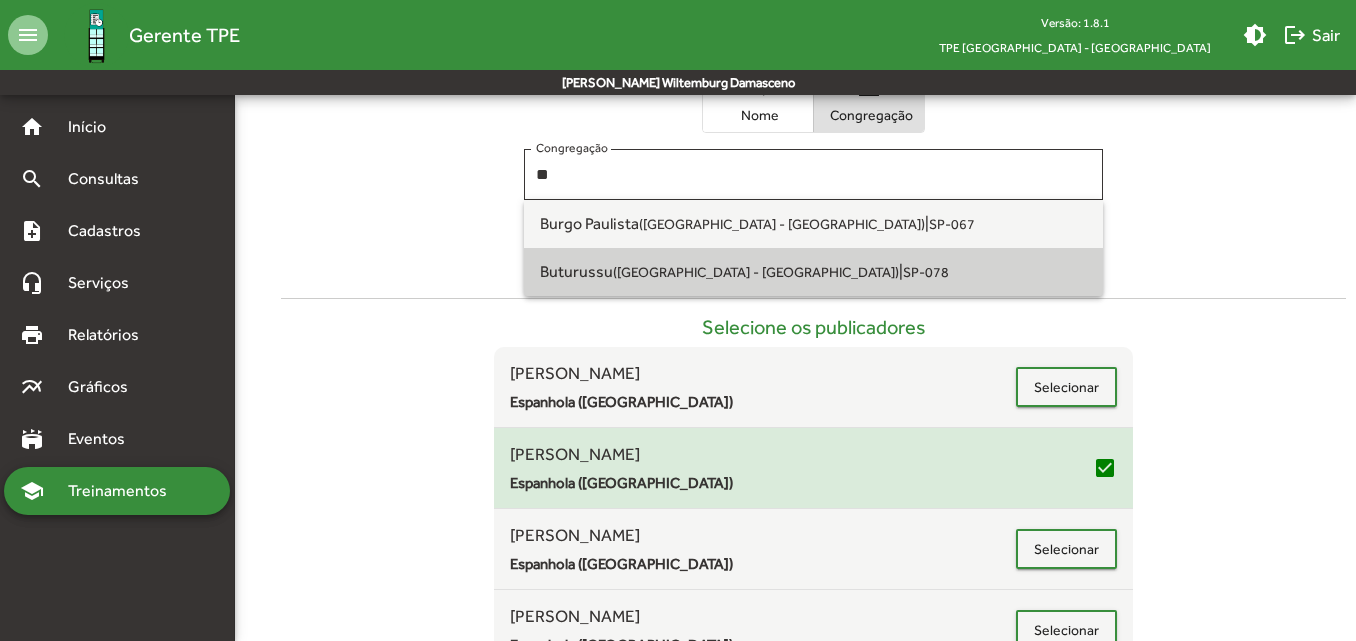 click on "Buturussu  ([GEOGRAPHIC_DATA] - [GEOGRAPHIC_DATA])  |  SP-078" at bounding box center [813, 272] 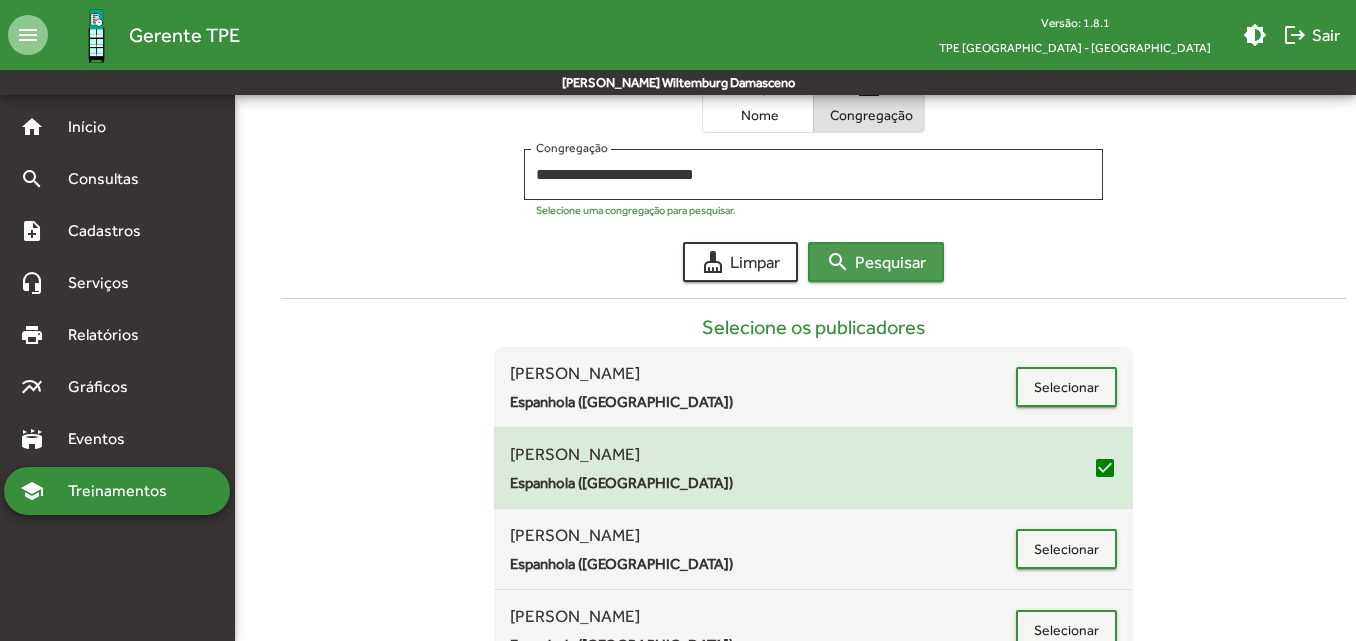 click on "search  Pesquisar" at bounding box center [876, 262] 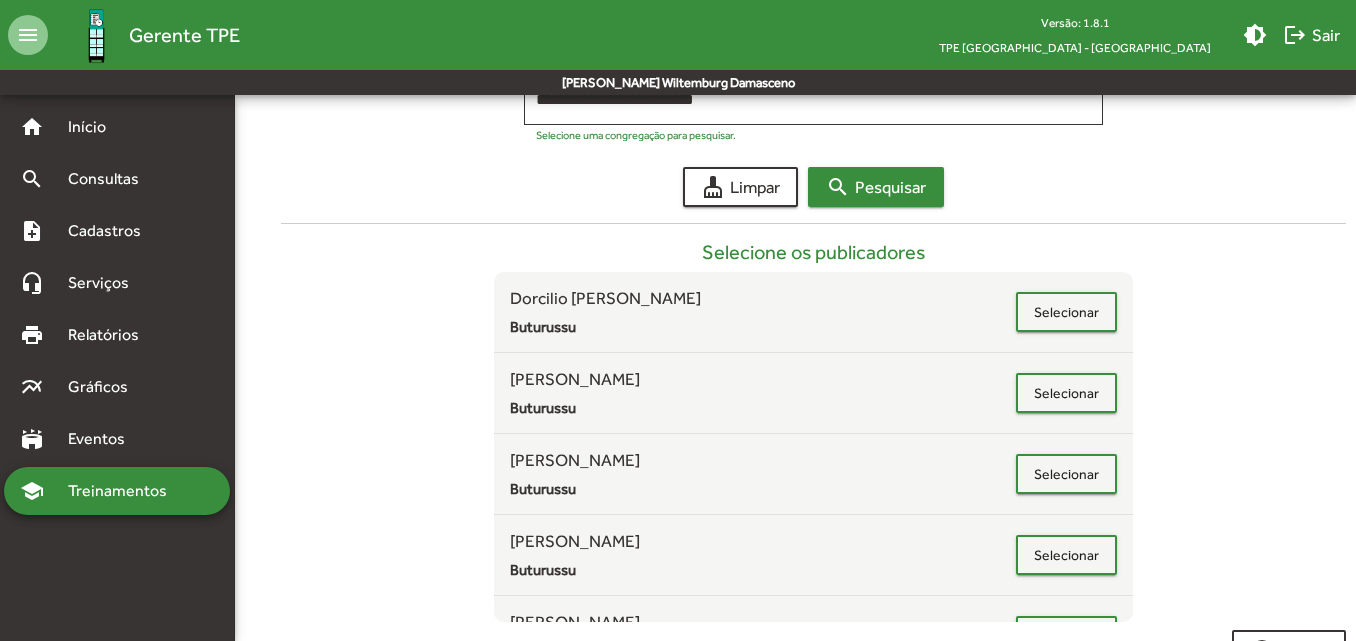scroll, scrollTop: 489, scrollLeft: 0, axis: vertical 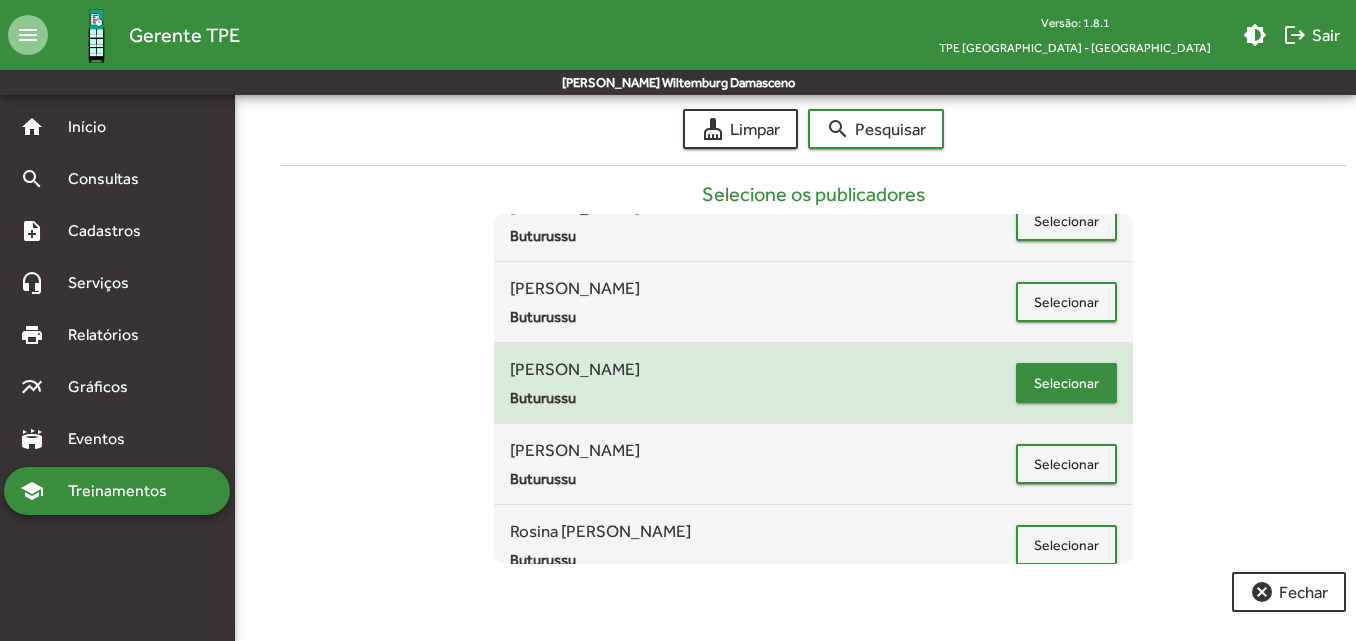 click on "Selecionar" at bounding box center [1066, 383] 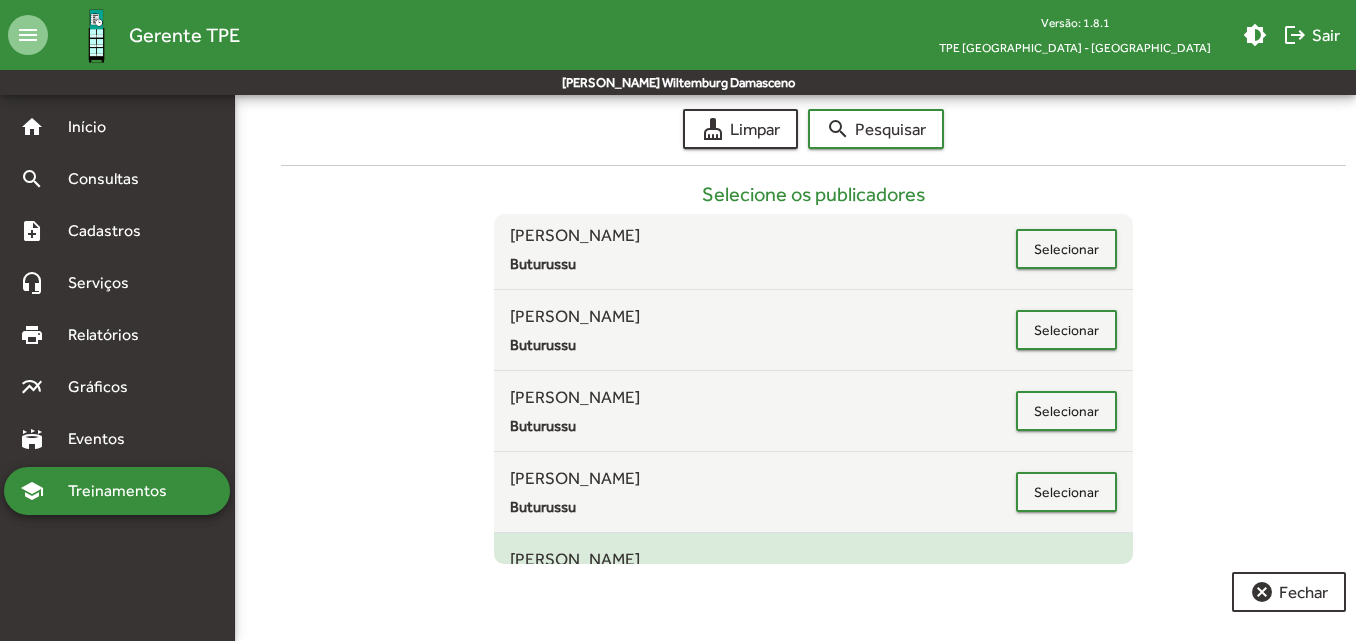 scroll, scrollTop: 166, scrollLeft: 0, axis: vertical 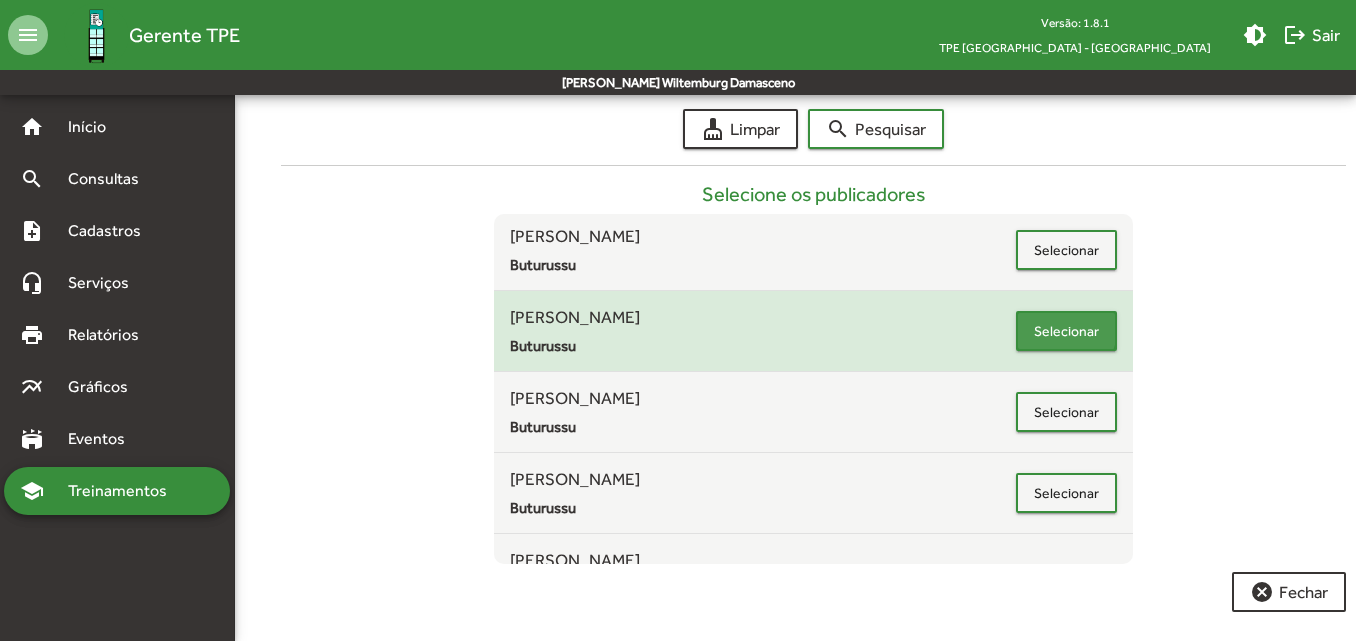 click on "Selecionar" at bounding box center (1066, 331) 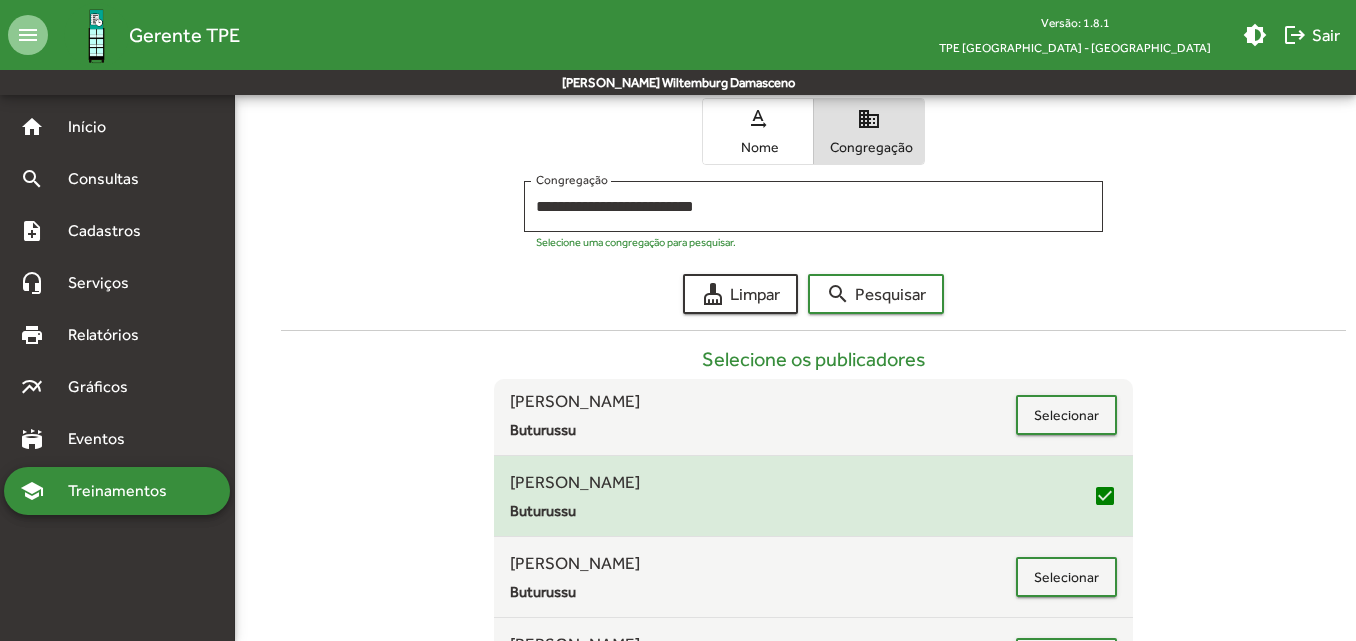 scroll, scrollTop: 302, scrollLeft: 0, axis: vertical 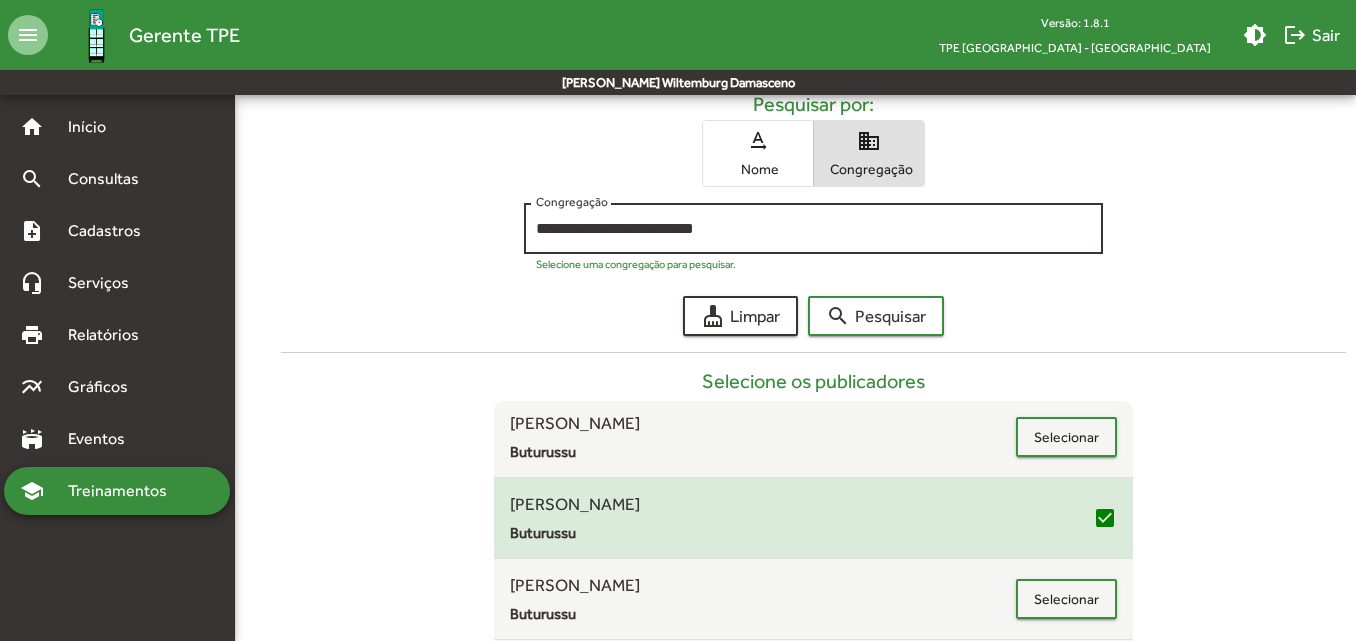 click on "**********" at bounding box center (813, 229) 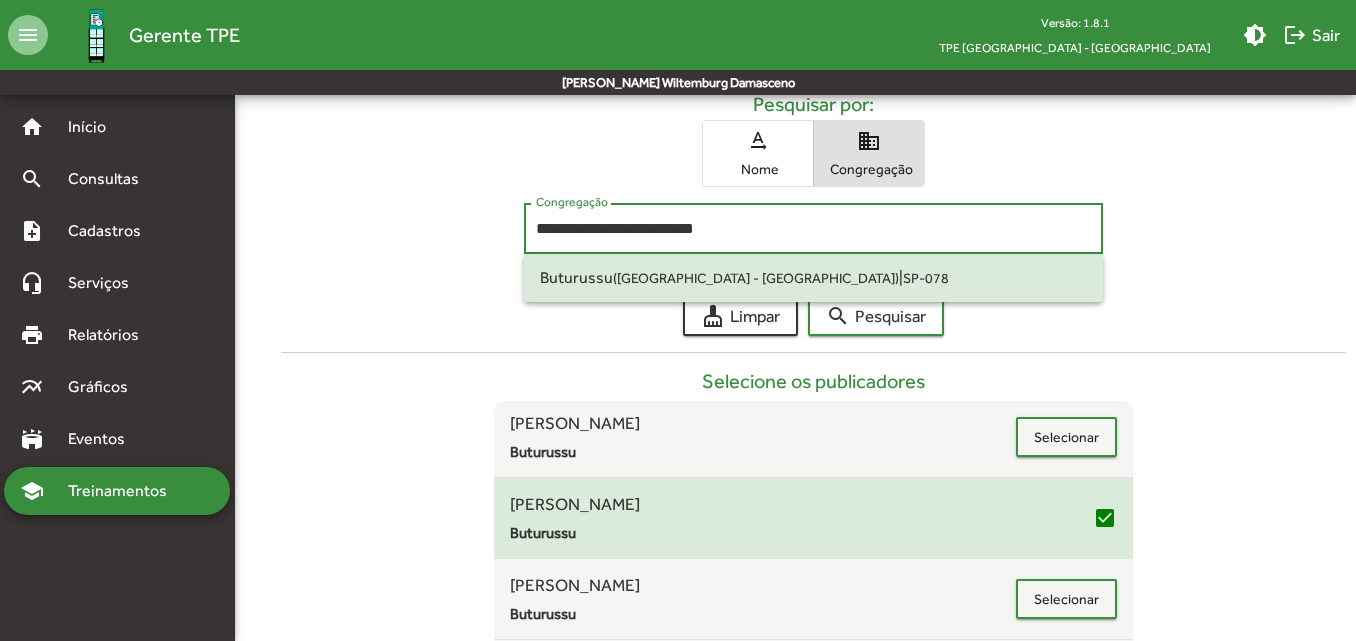 click on "**********" at bounding box center [813, 229] 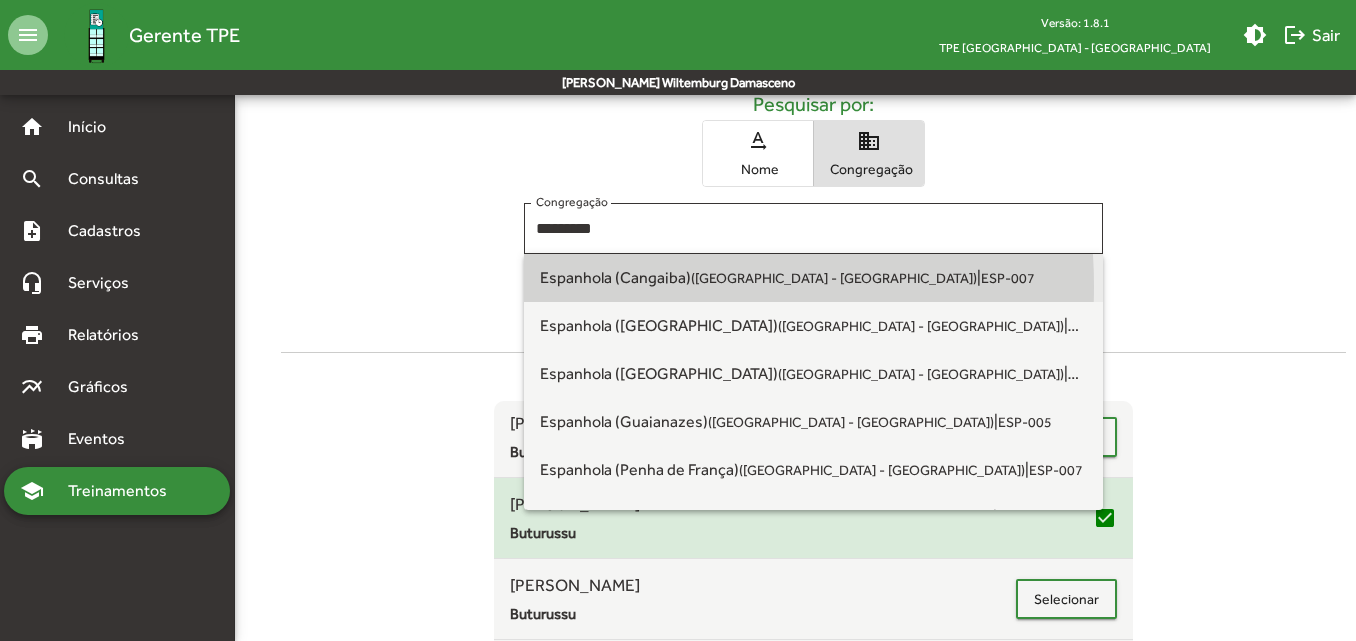 click on "Espanhola (Cangaiba)  ([GEOGRAPHIC_DATA] - [GEOGRAPHIC_DATA])" at bounding box center [758, 277] 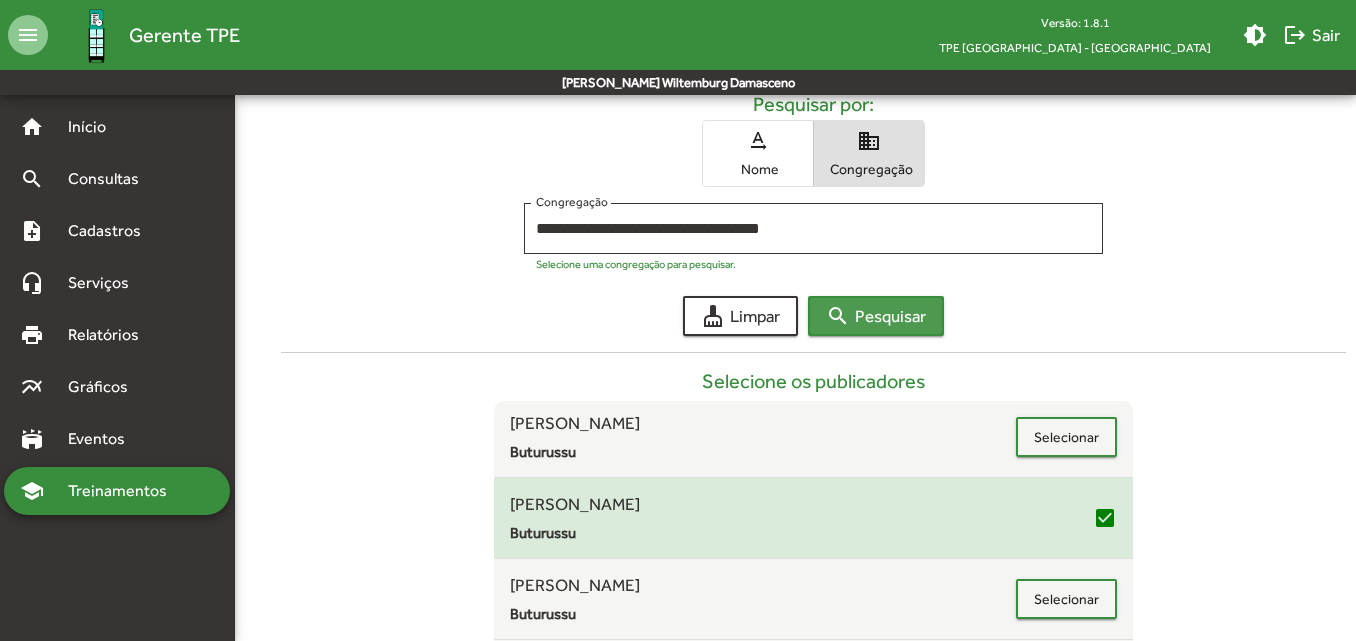 click on "search  Pesquisar" at bounding box center (876, 316) 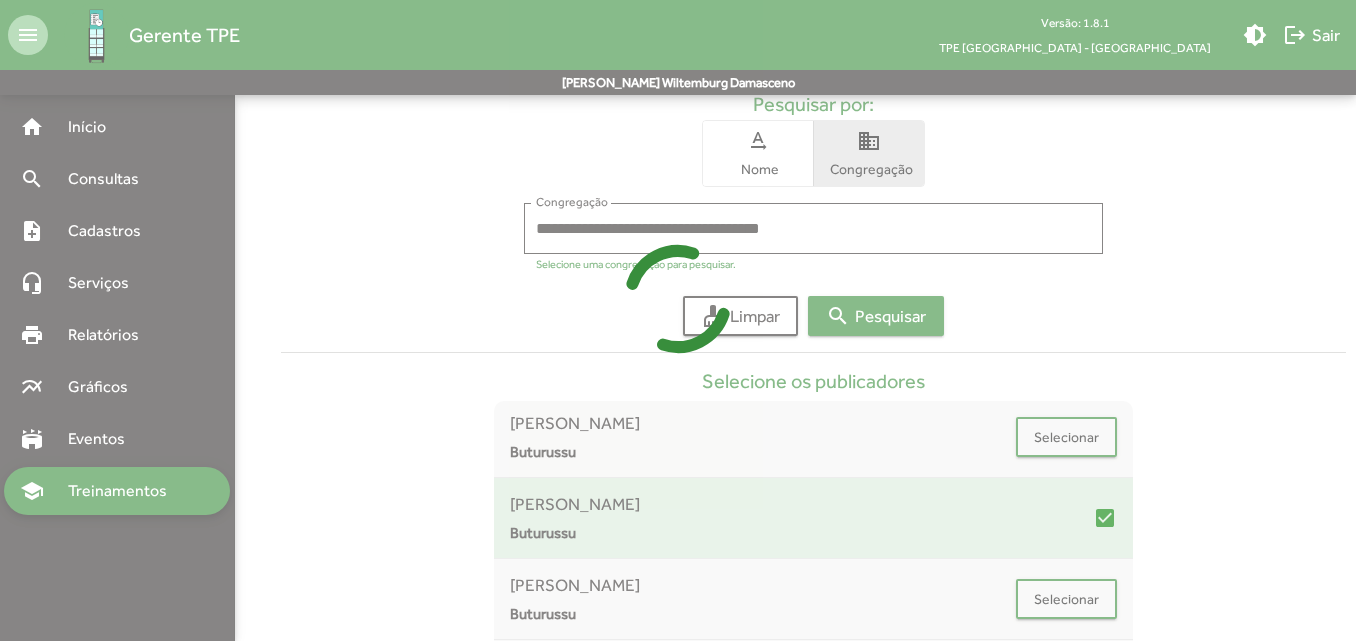 scroll, scrollTop: 0, scrollLeft: 0, axis: both 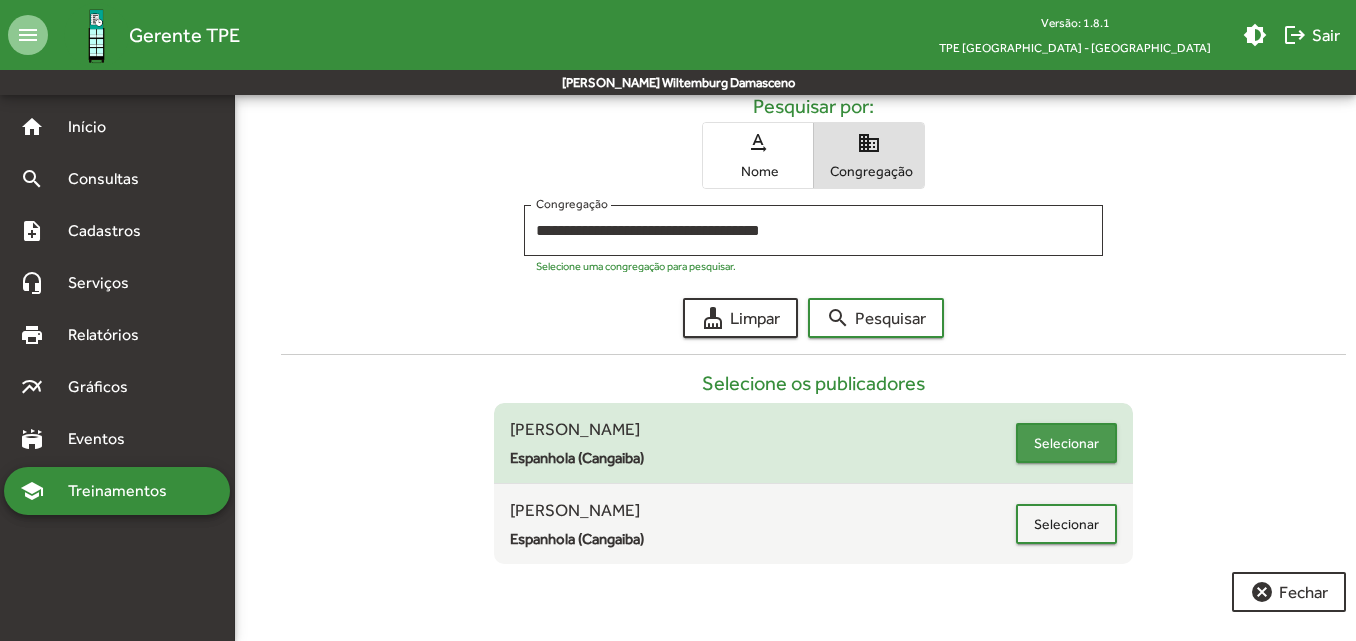 click on "Selecionar" at bounding box center [1066, 443] 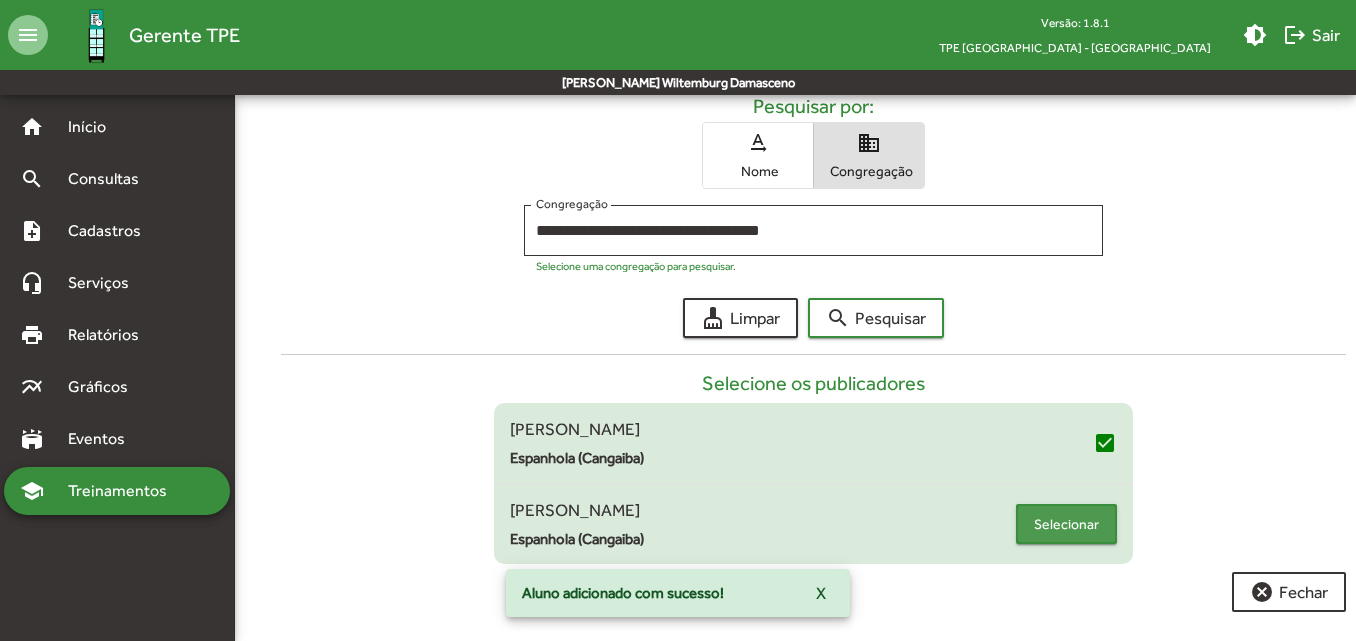 click on "Selecionar" at bounding box center (1066, 524) 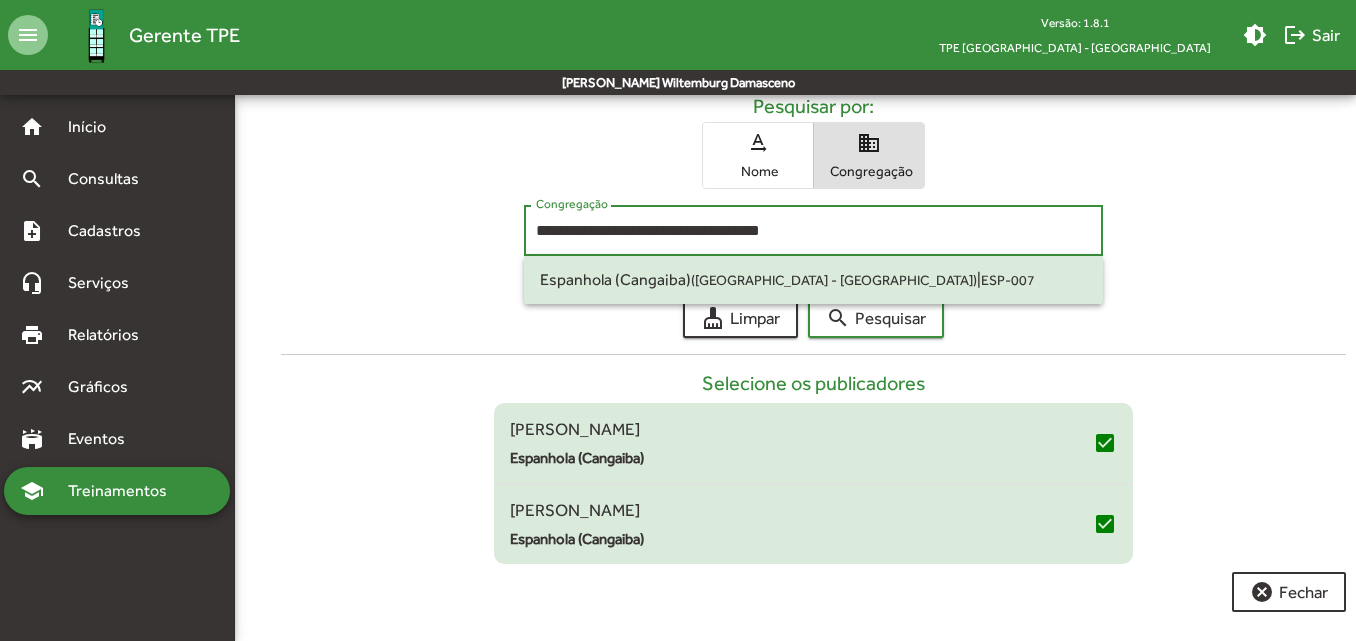 click on "**********" at bounding box center [813, 231] 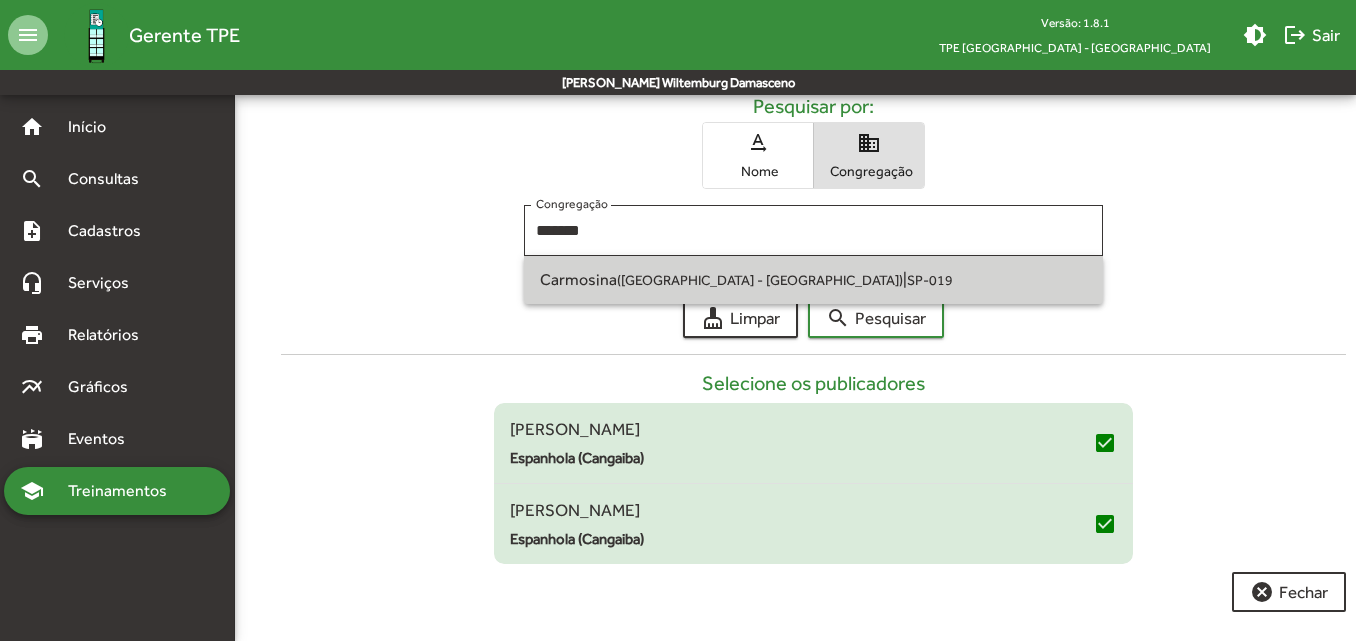 click on "Carmosina  ([GEOGRAPHIC_DATA] - [GEOGRAPHIC_DATA])  |  SP-019" at bounding box center [813, 280] 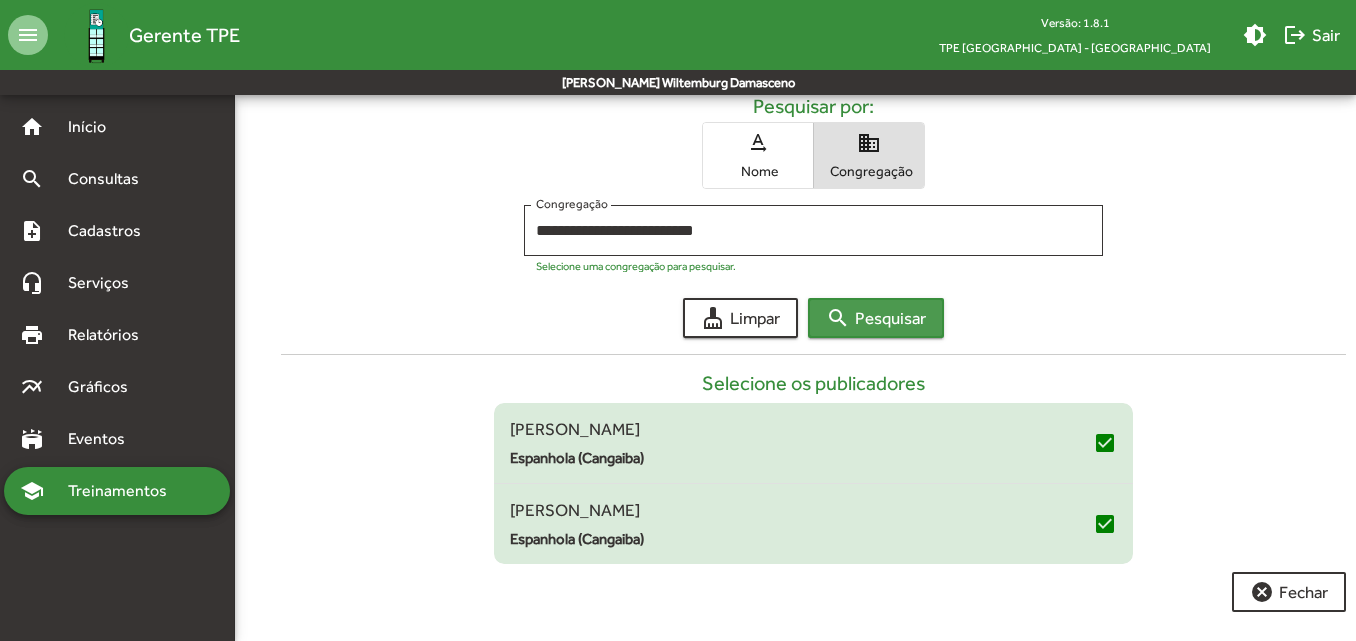 click on "search" at bounding box center (838, 318) 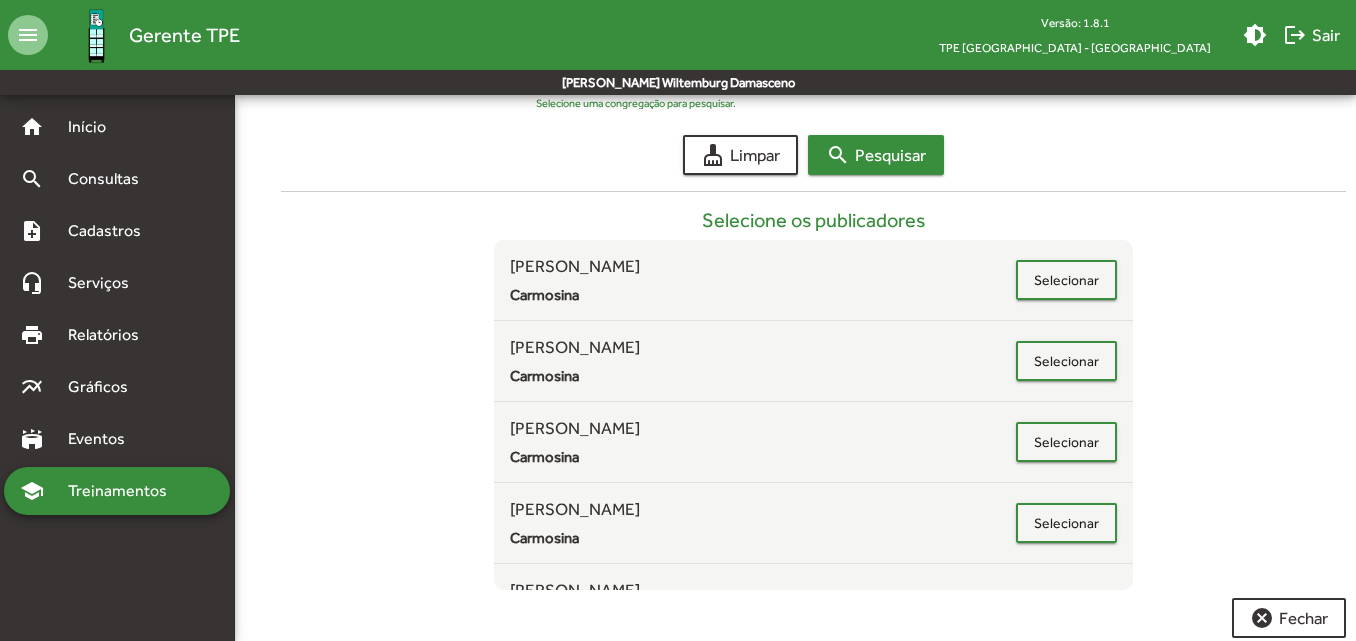 scroll, scrollTop: 489, scrollLeft: 0, axis: vertical 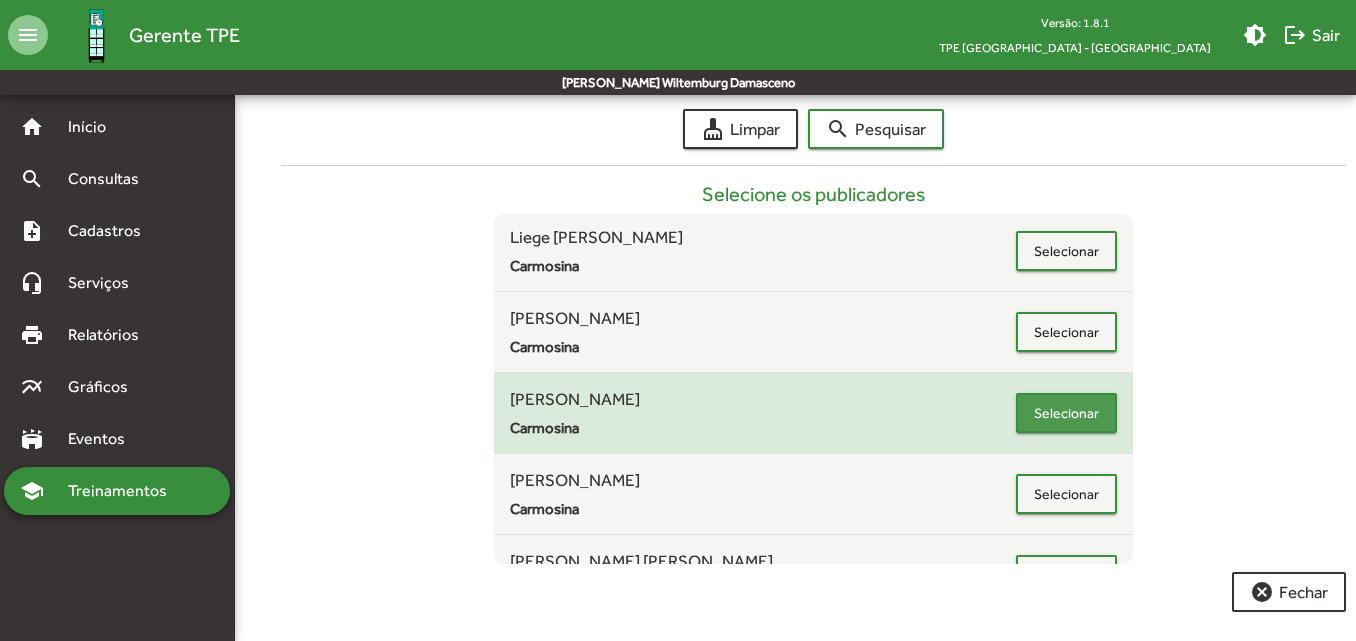 click on "Selecionar" at bounding box center (1066, 413) 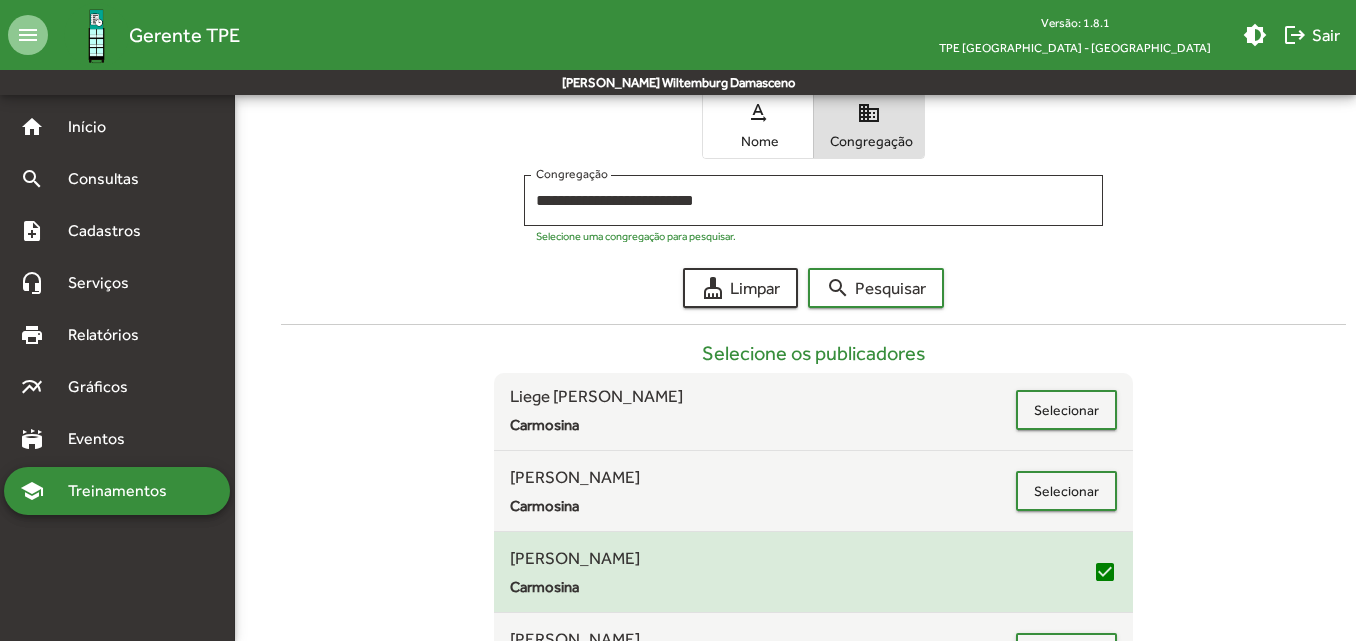 scroll, scrollTop: 328, scrollLeft: 0, axis: vertical 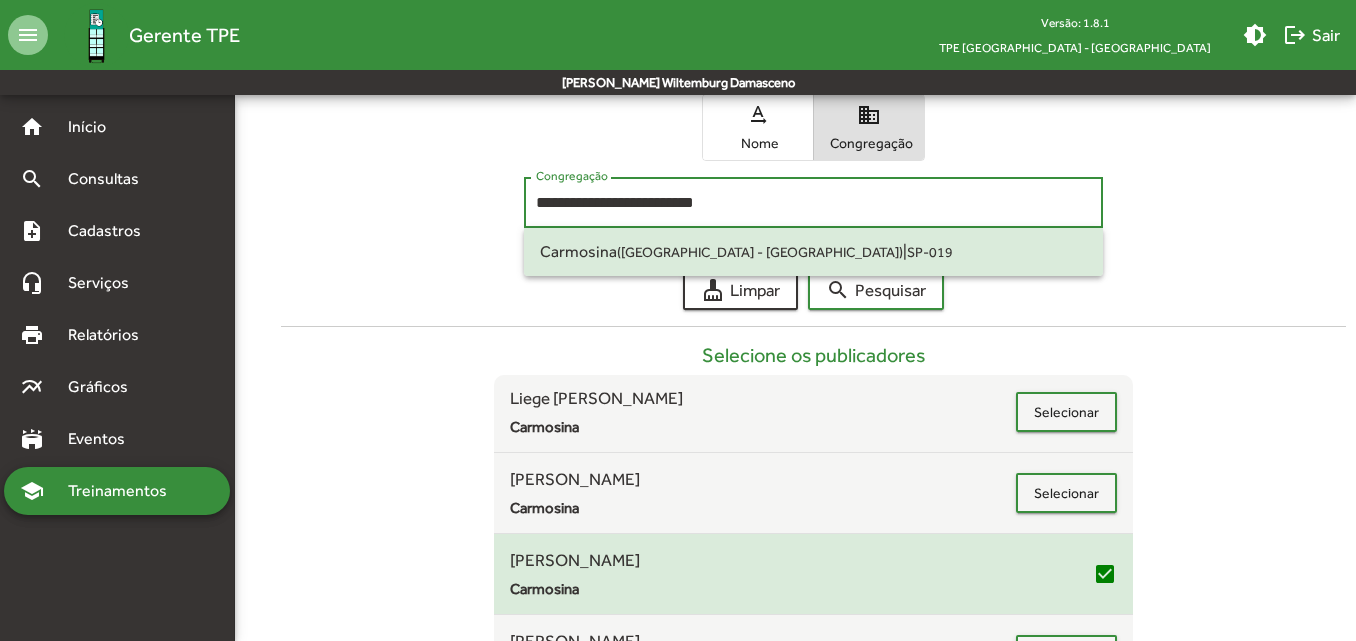 click on "**********" at bounding box center [813, 203] 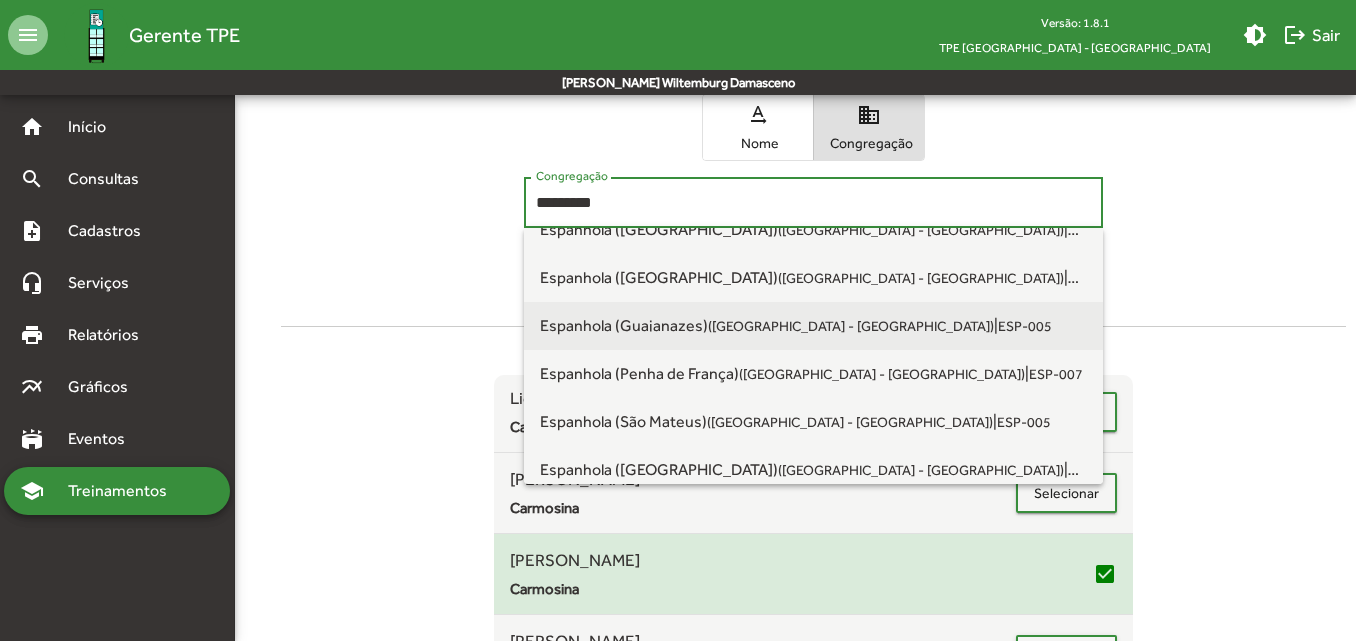 scroll, scrollTop: 80, scrollLeft: 0, axis: vertical 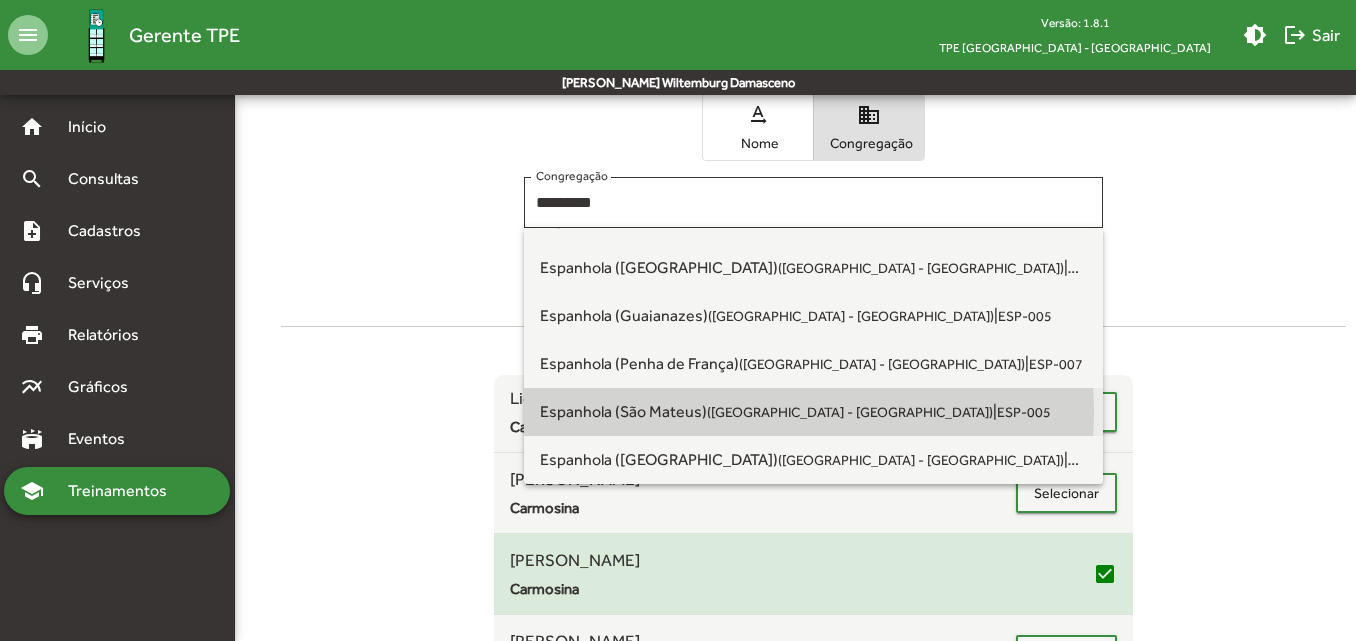 click on "([GEOGRAPHIC_DATA] - [GEOGRAPHIC_DATA])" at bounding box center [850, 412] 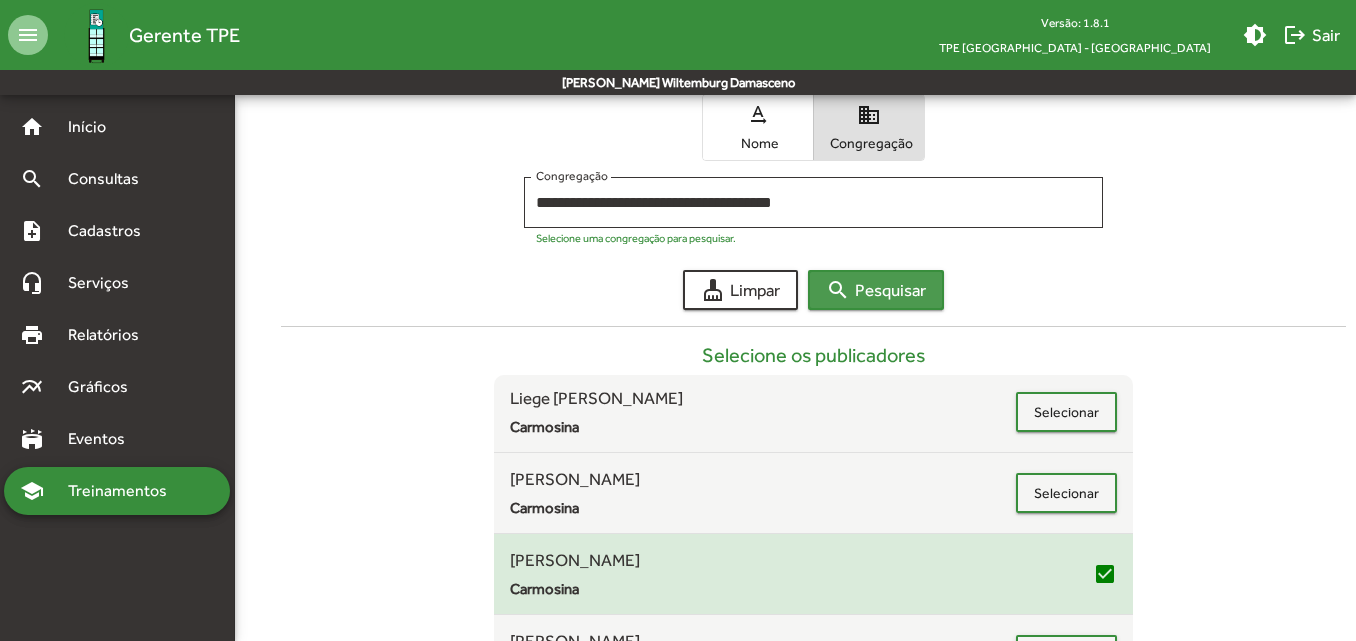 click on "search  Pesquisar" at bounding box center (876, 290) 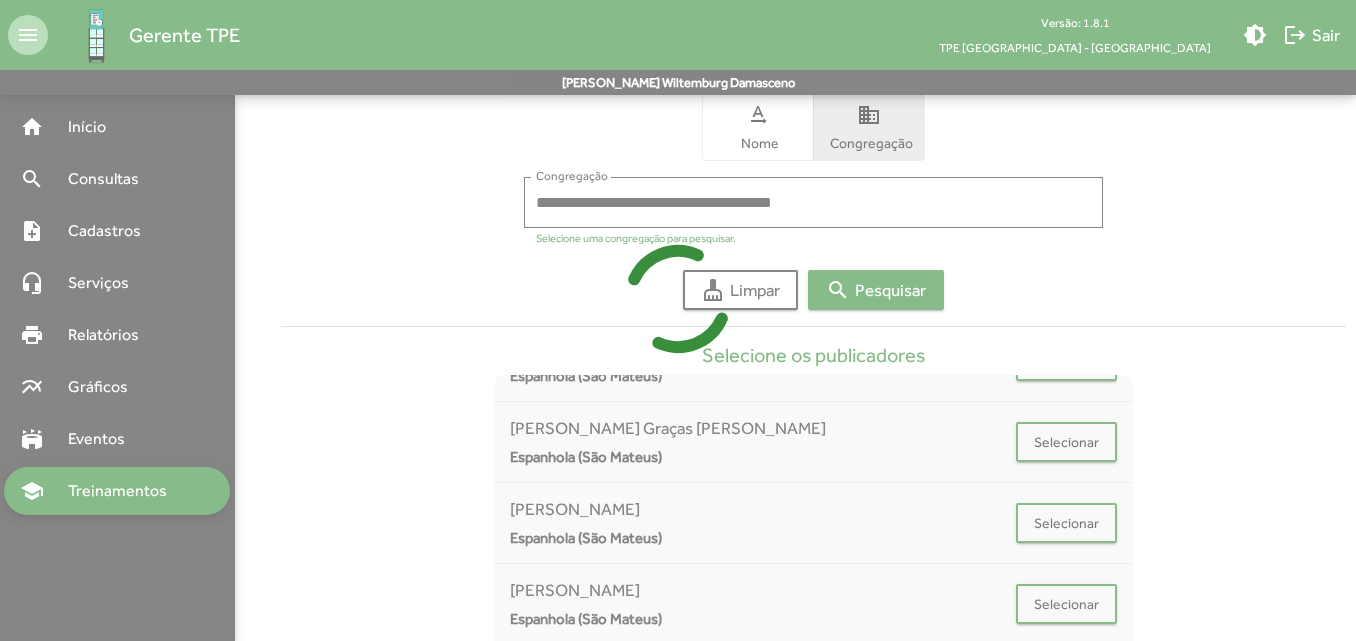 scroll, scrollTop: 54, scrollLeft: 0, axis: vertical 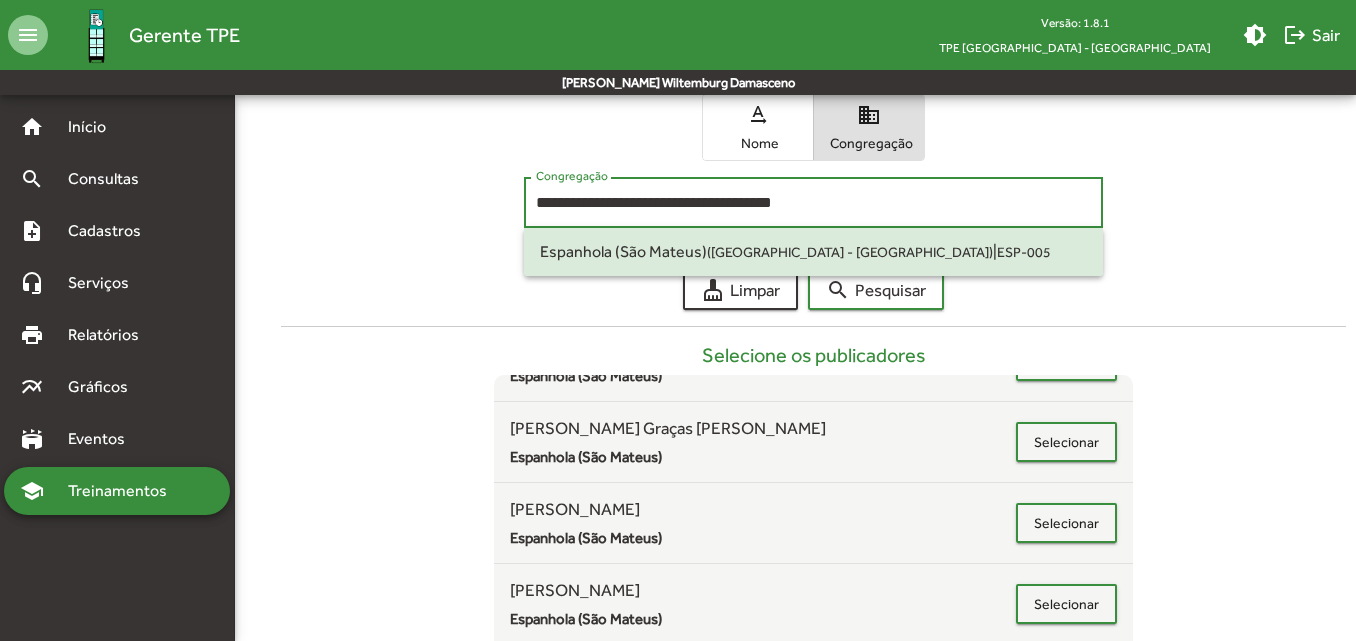 click on "**********" at bounding box center [813, 203] 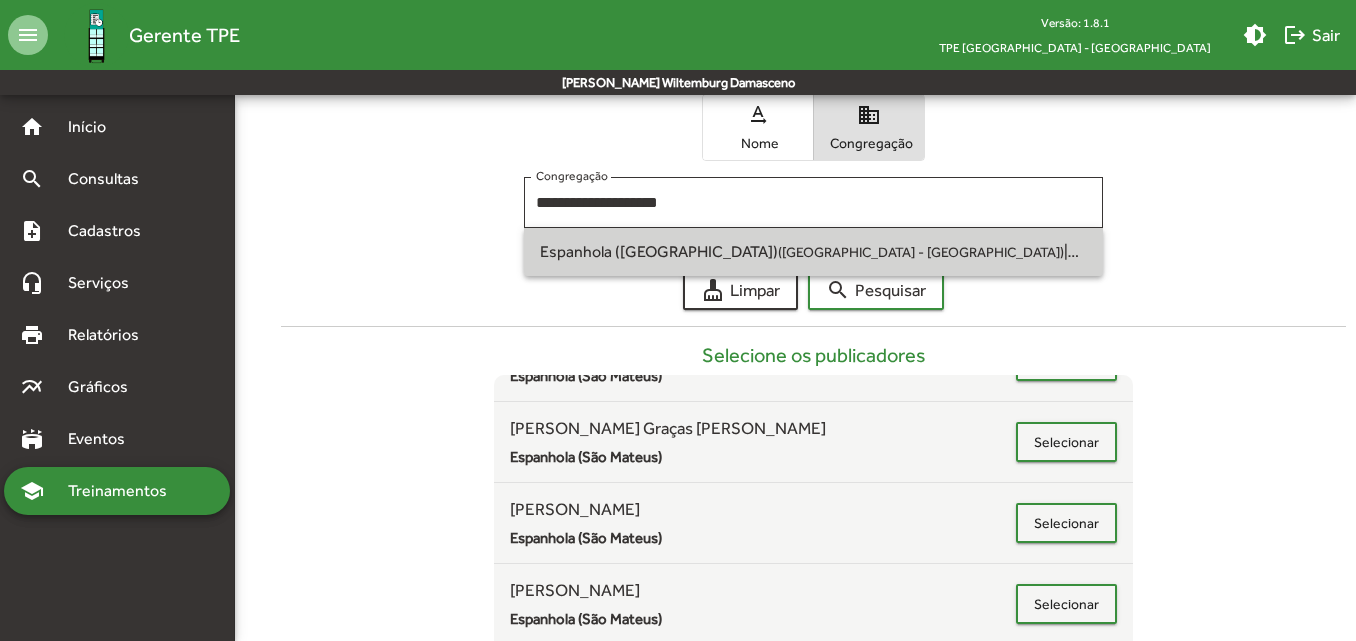 click on "ESP-007" at bounding box center (1095, 252) 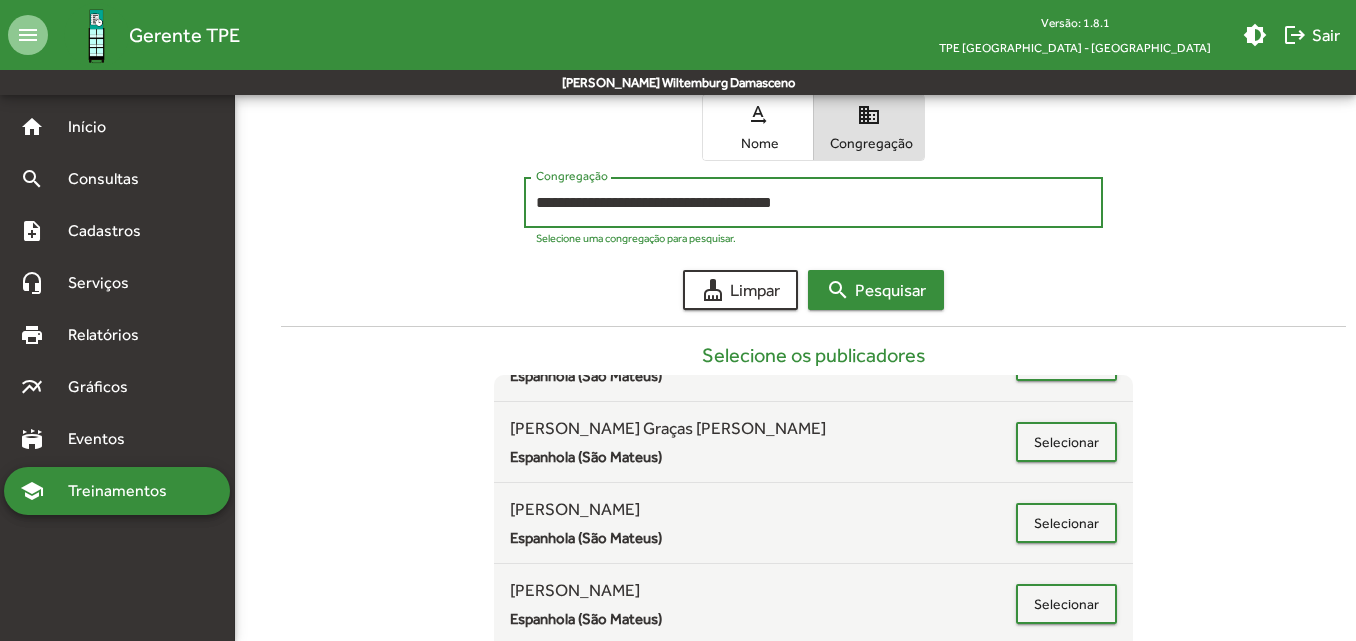 click on "search  Pesquisar" at bounding box center [876, 290] 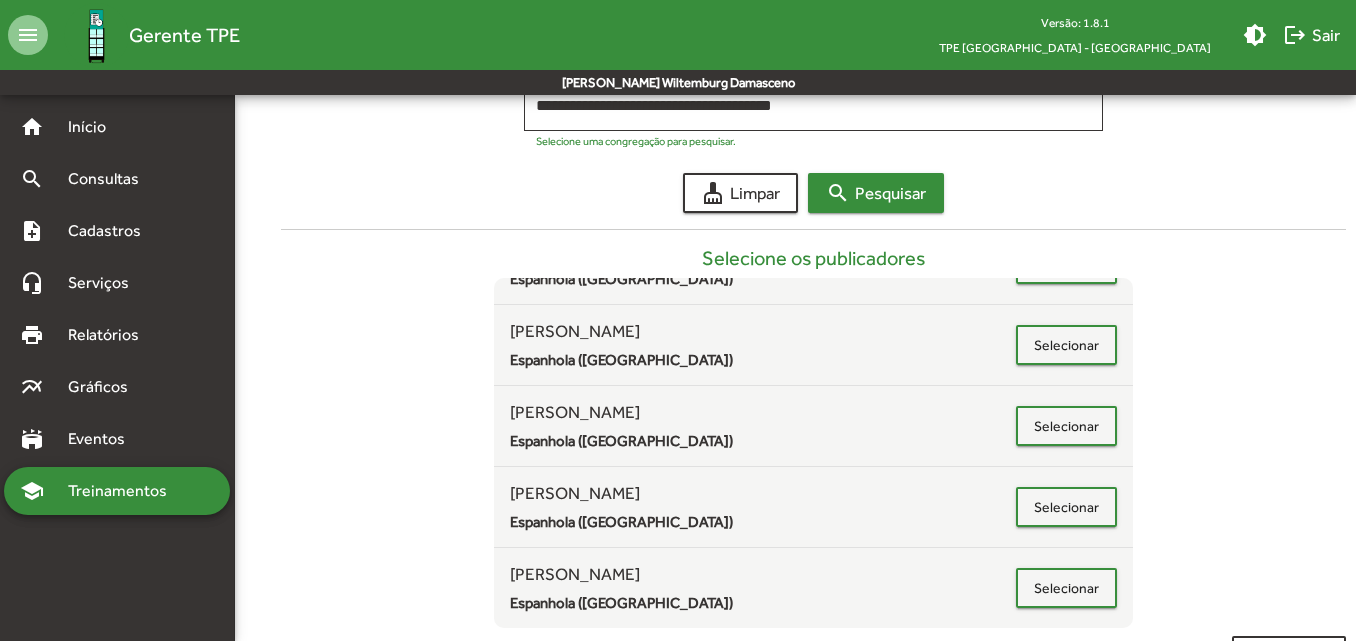 scroll, scrollTop: 471, scrollLeft: 0, axis: vertical 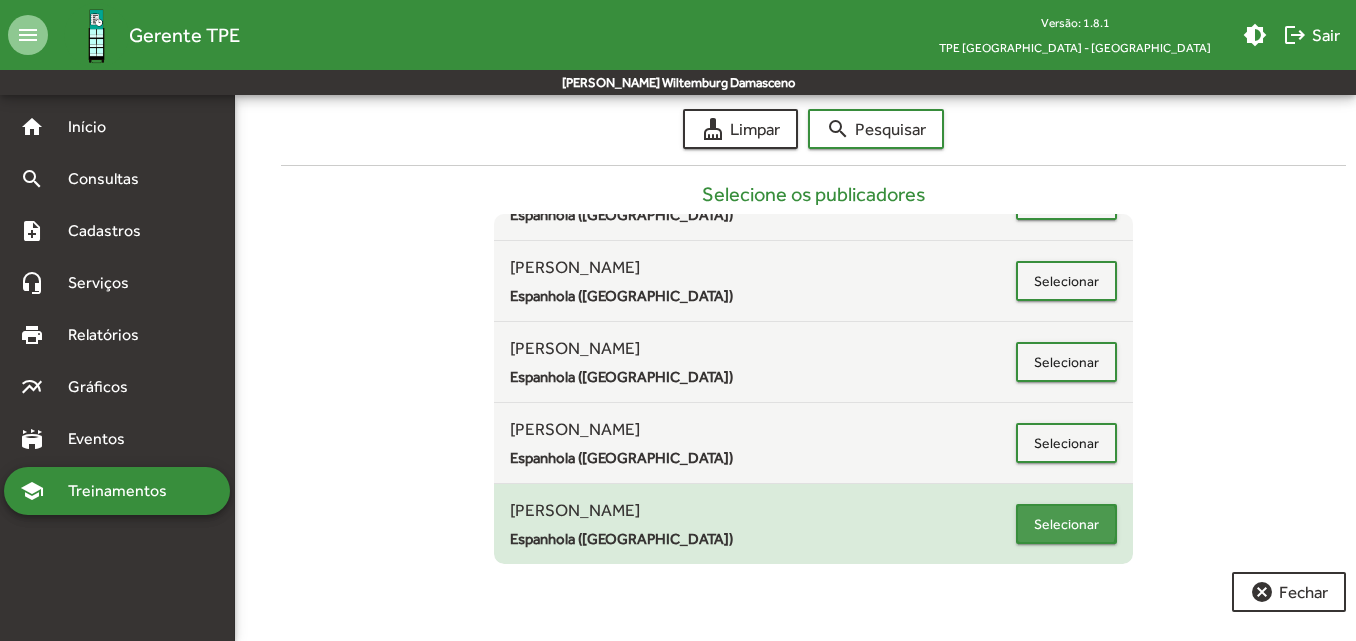 click on "Selecionar" at bounding box center [1066, 524] 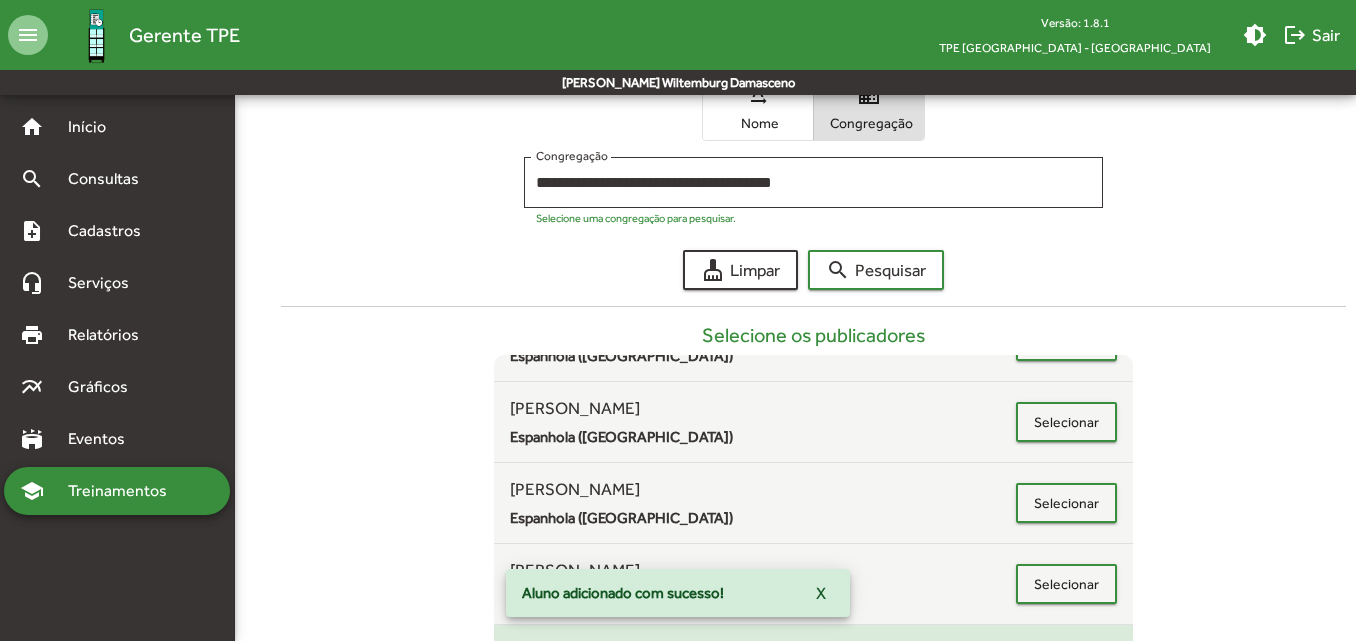 scroll, scrollTop: 328, scrollLeft: 0, axis: vertical 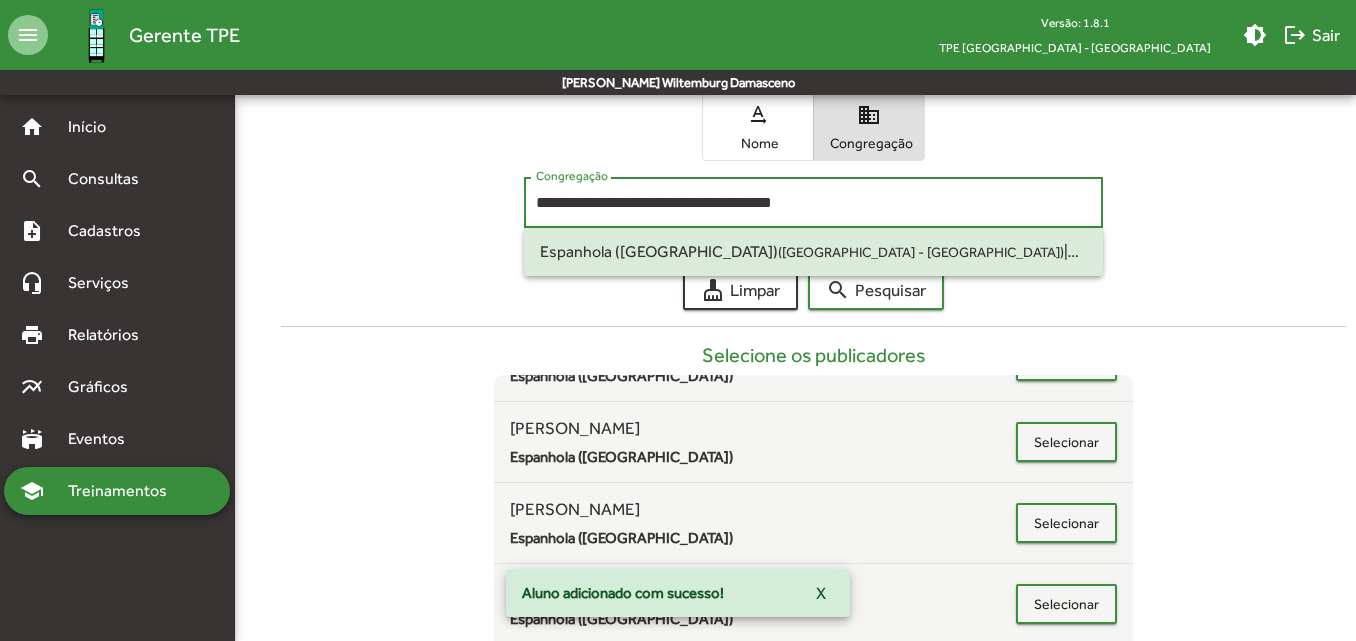 click on "**********" at bounding box center [813, 203] 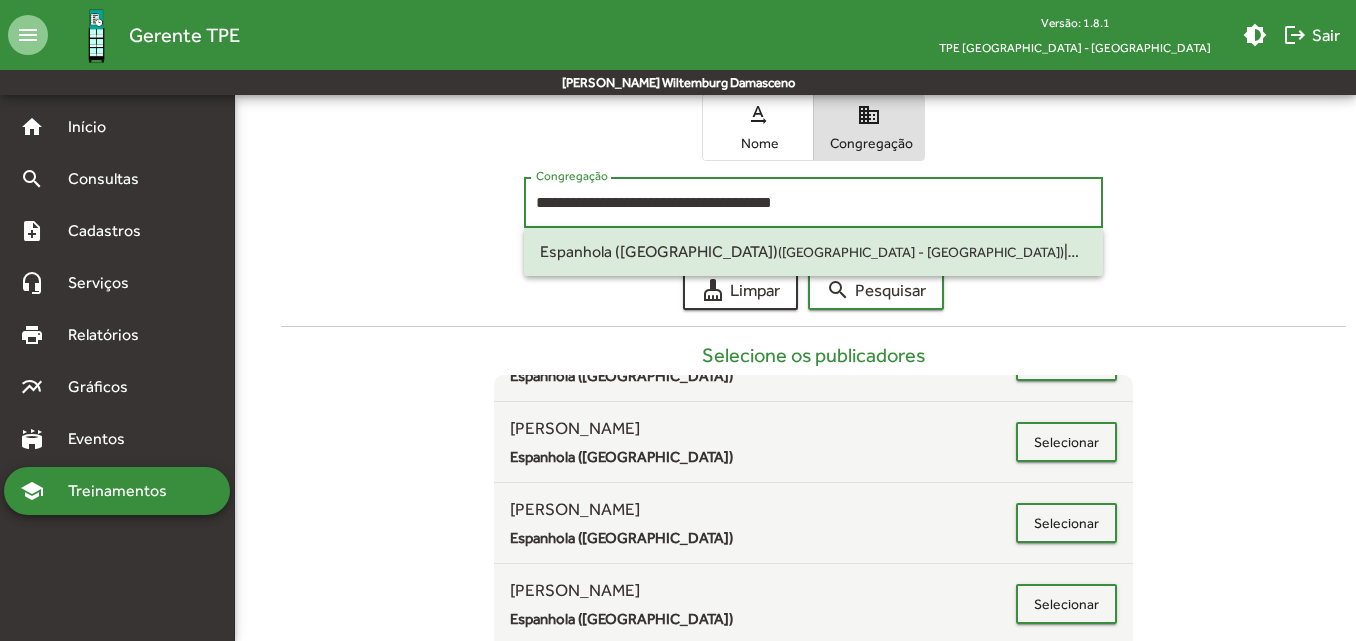 click on "**********" at bounding box center (813, 203) 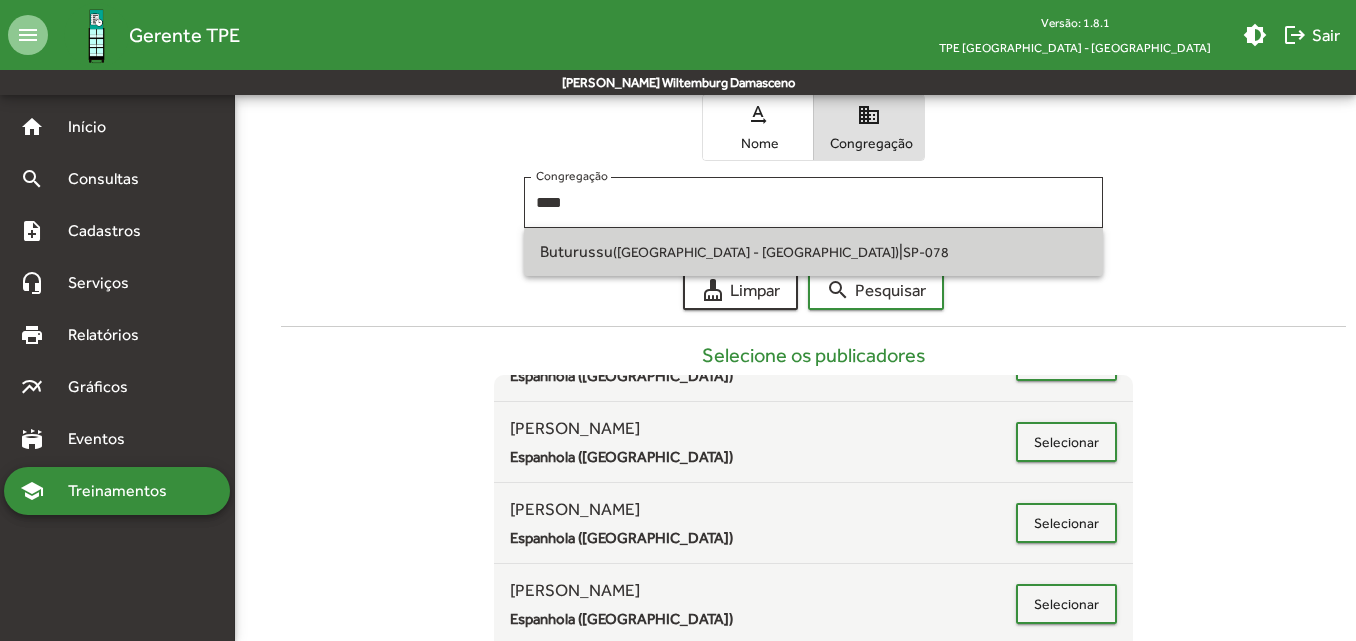 click on "Buturussu  ([GEOGRAPHIC_DATA] - [GEOGRAPHIC_DATA])  |  SP-078" at bounding box center (813, 252) 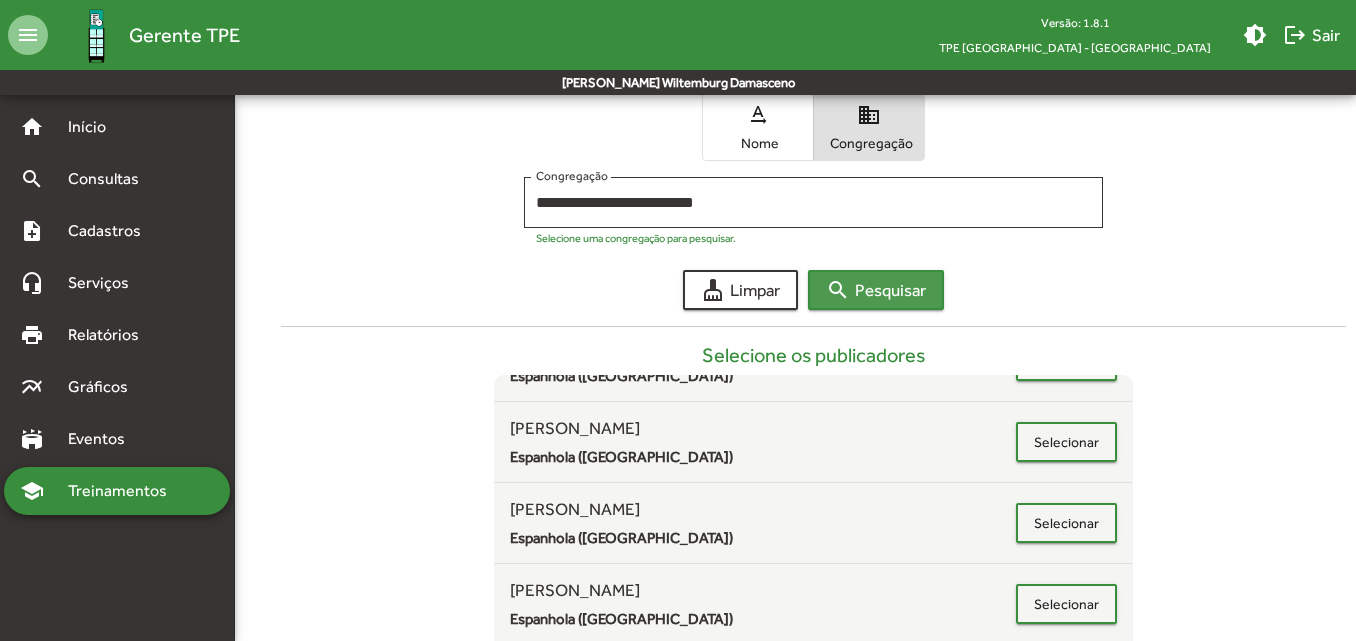 click on "search" at bounding box center [838, 290] 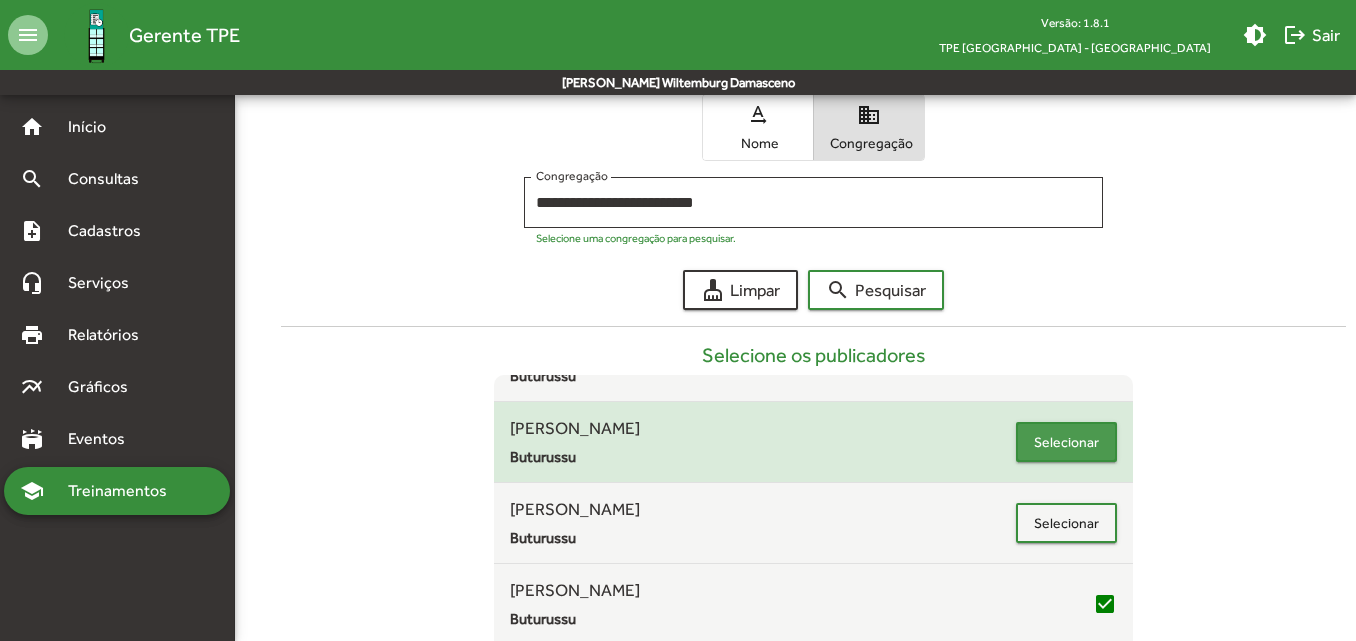 click on "Selecionar" at bounding box center [1066, 442] 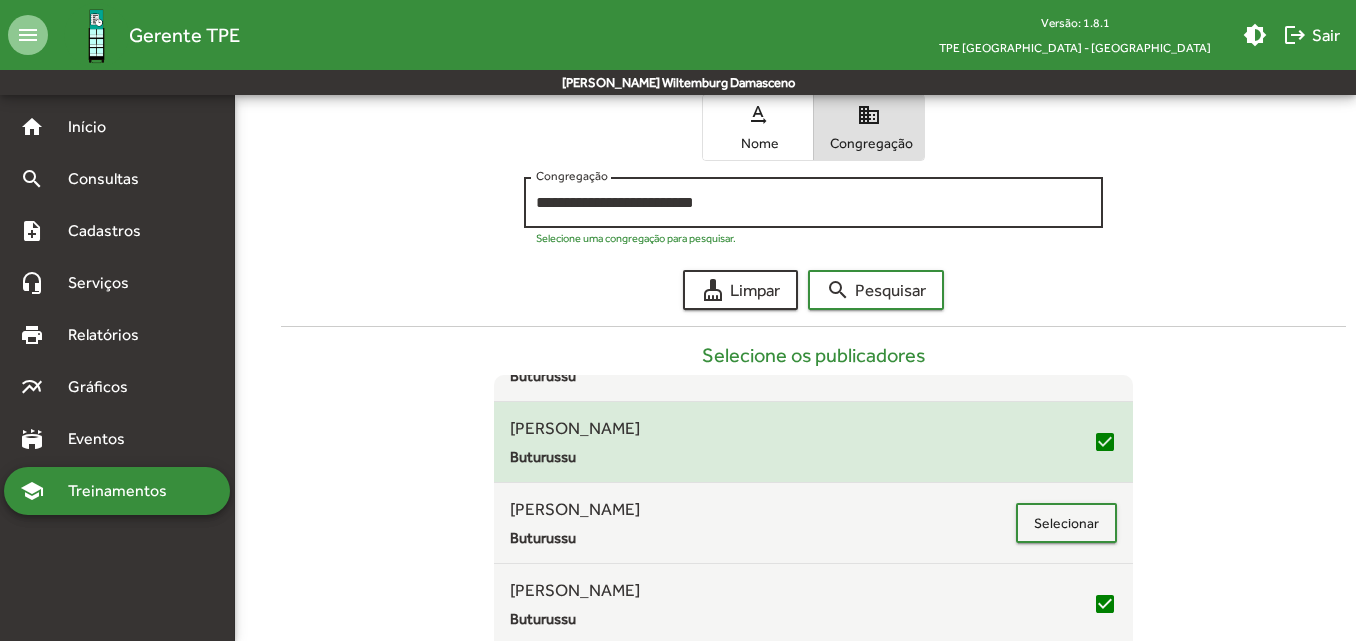 click on "**********" at bounding box center [813, 200] 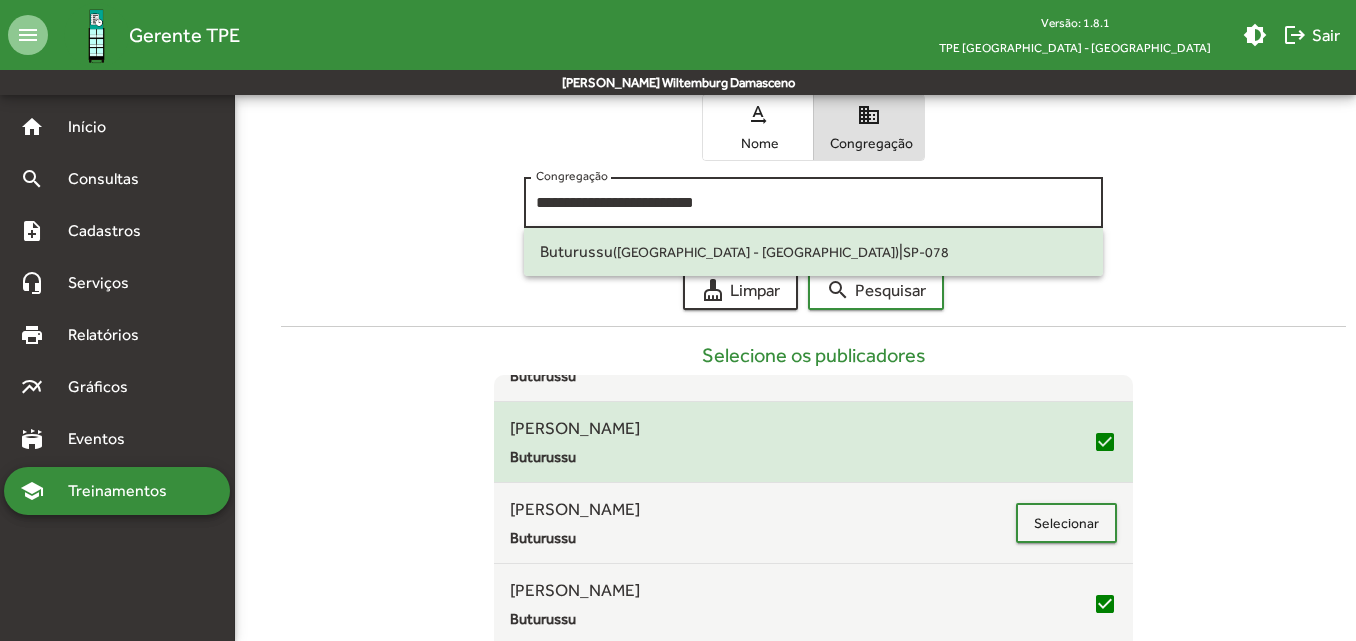 click on "**********" at bounding box center [813, 200] 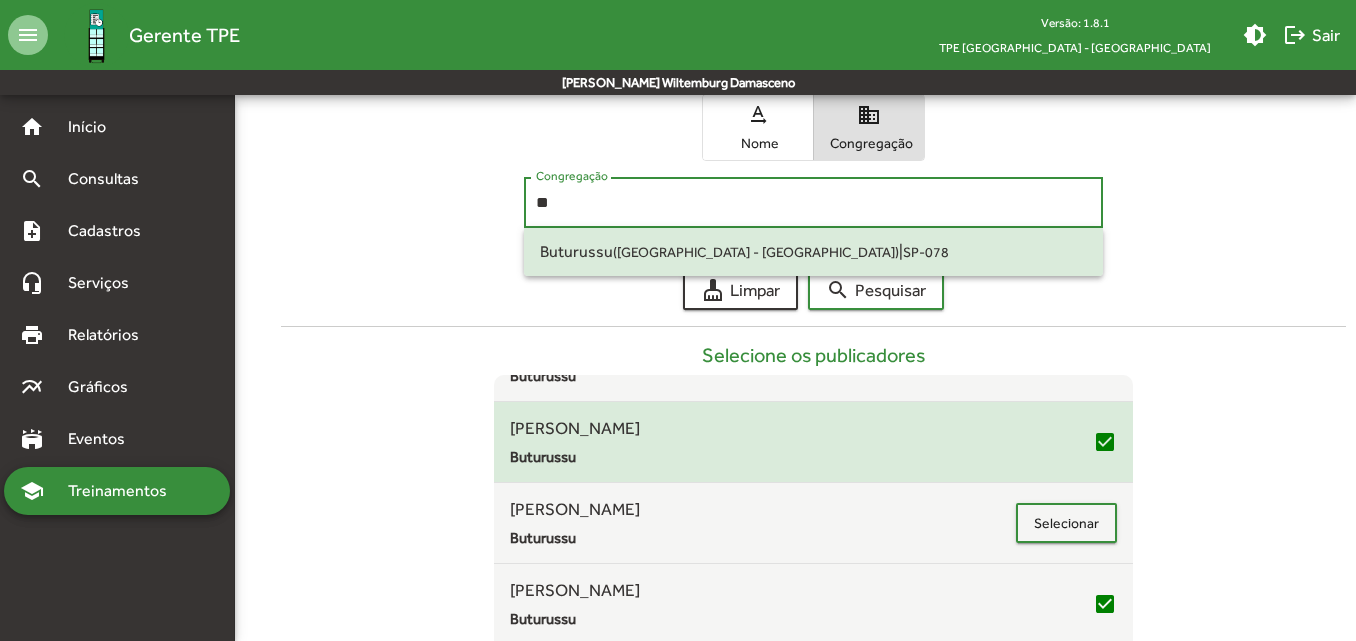type on "*" 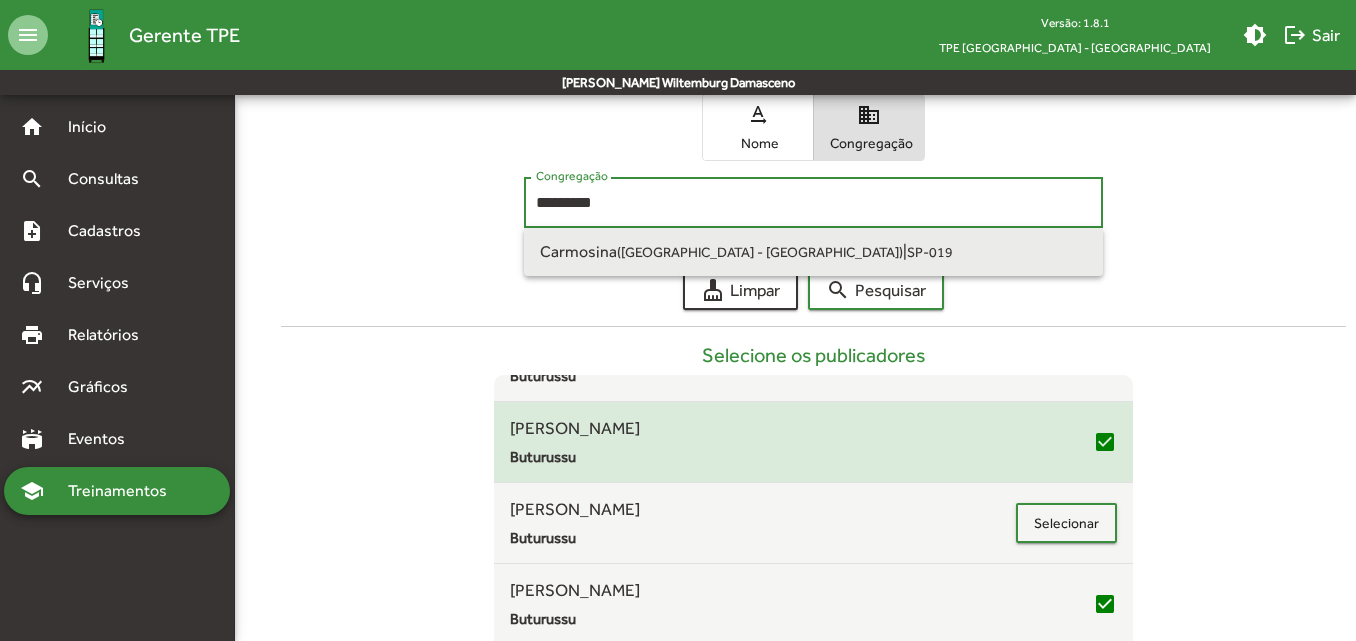 click on "Carmosina  ([GEOGRAPHIC_DATA] - [GEOGRAPHIC_DATA])  |  SP-019" at bounding box center [813, 252] 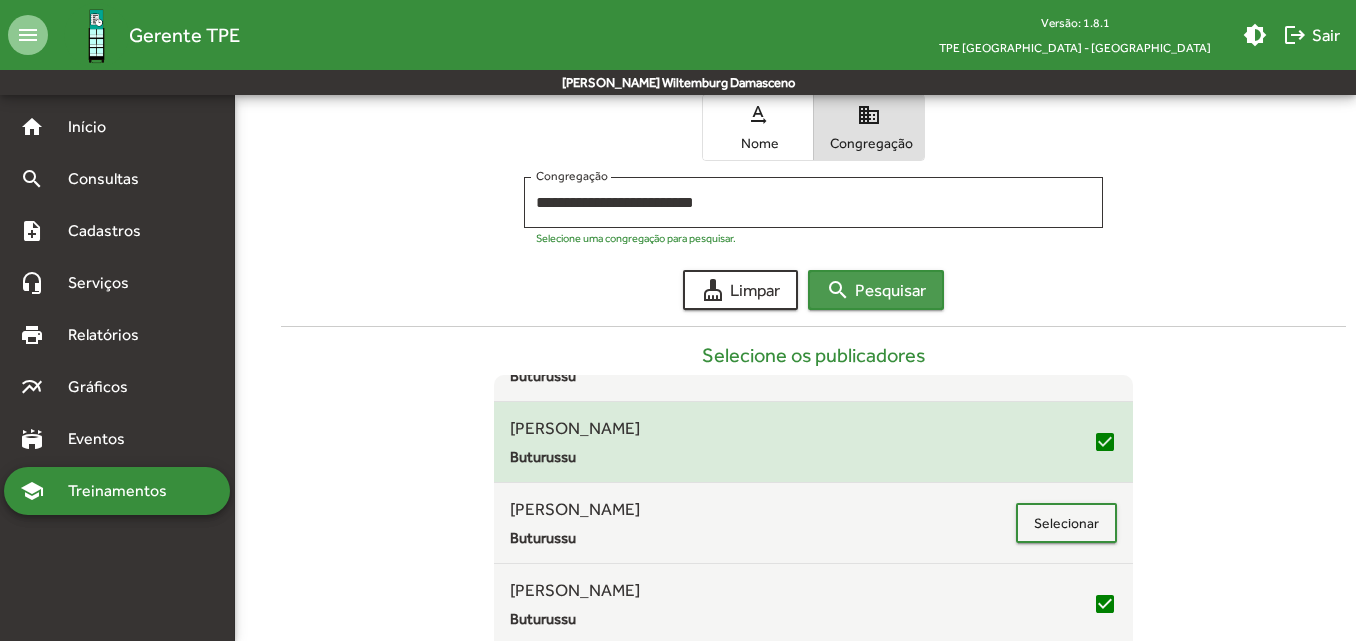 click on "search" at bounding box center [838, 290] 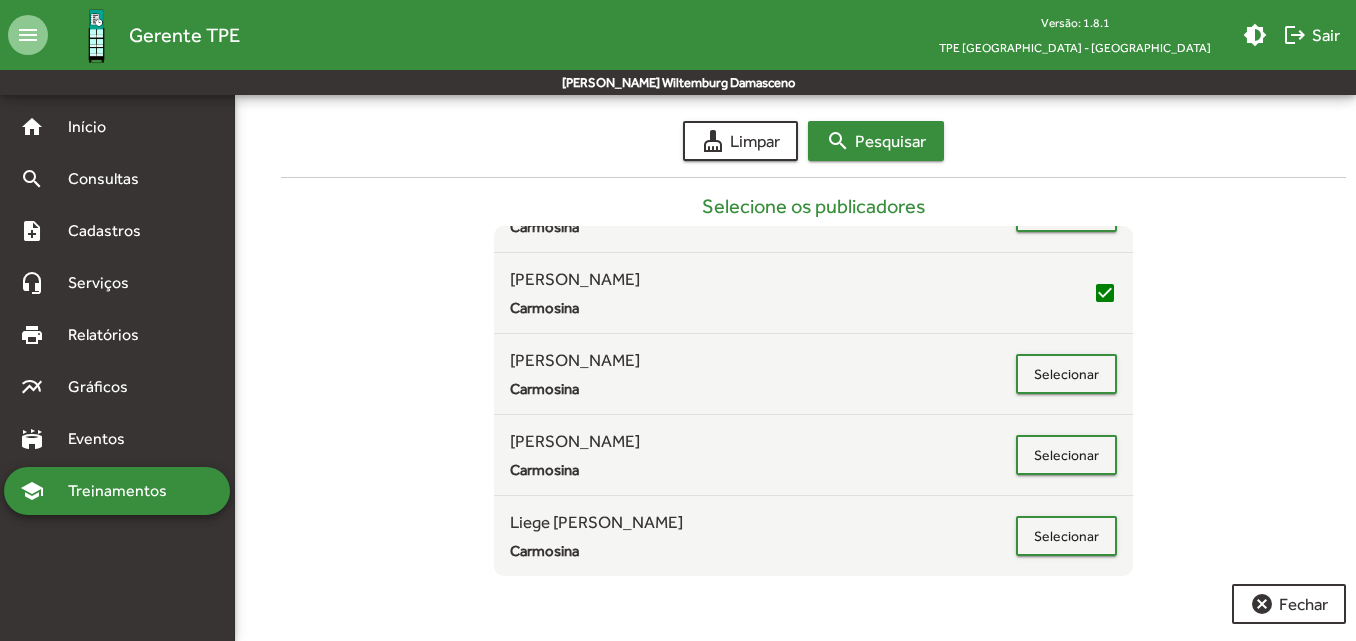 scroll, scrollTop: 489, scrollLeft: 0, axis: vertical 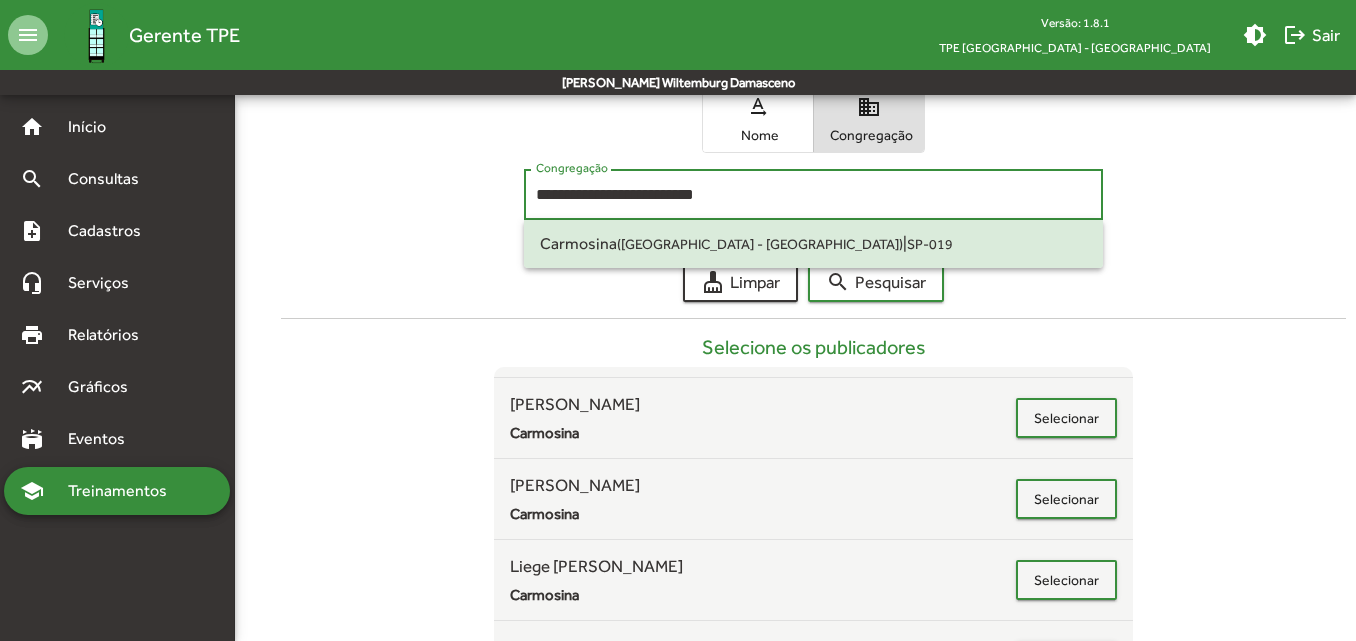 click on "**********" at bounding box center [813, 195] 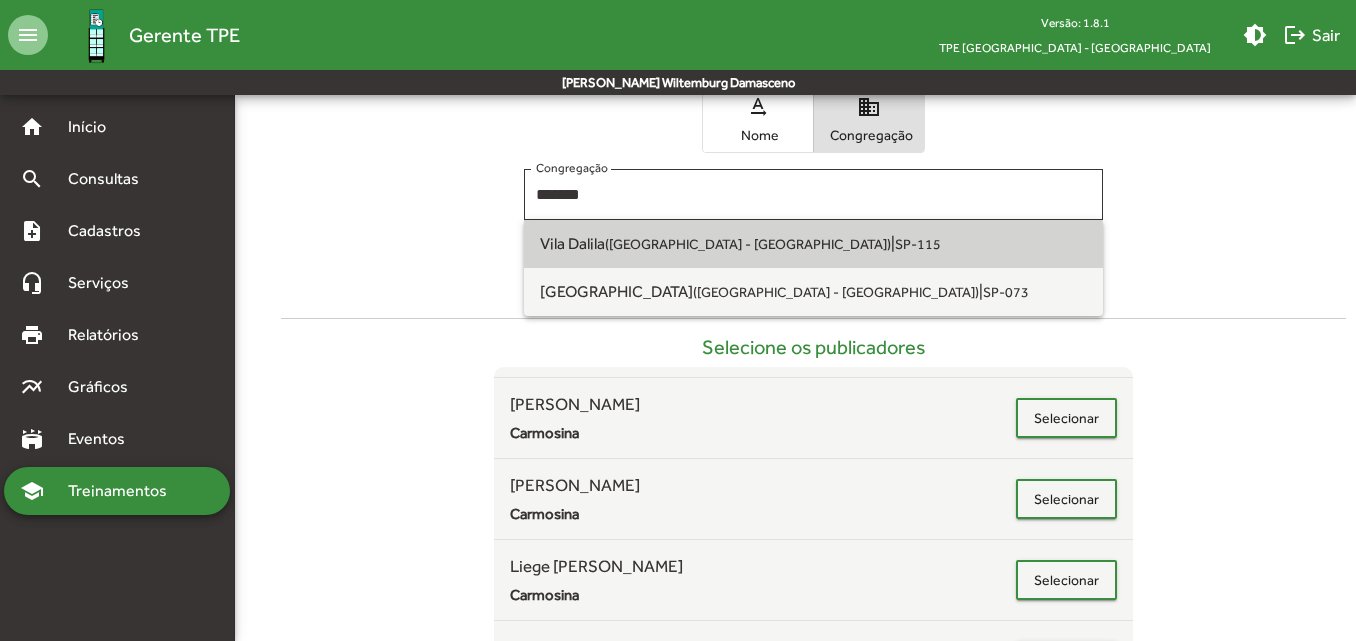 click on "Vila Dalila  ([GEOGRAPHIC_DATA] - [GEOGRAPHIC_DATA])  |  SP-115" at bounding box center [813, 244] 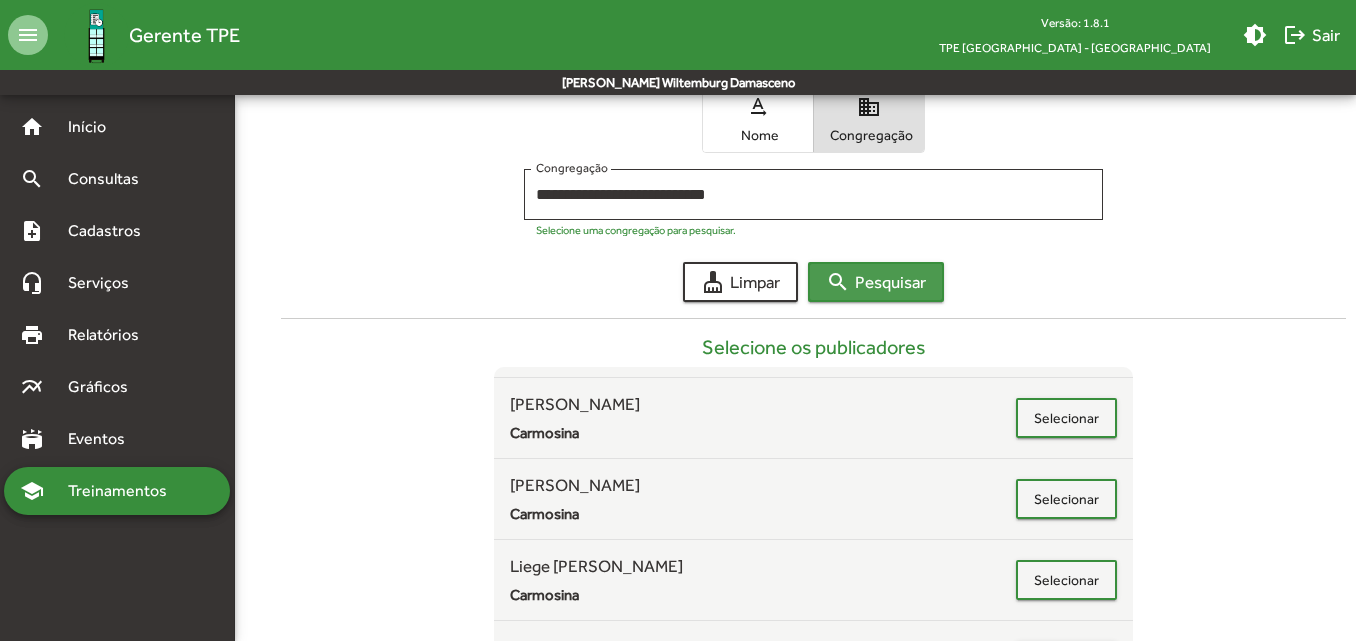click on "search  Pesquisar" at bounding box center [876, 282] 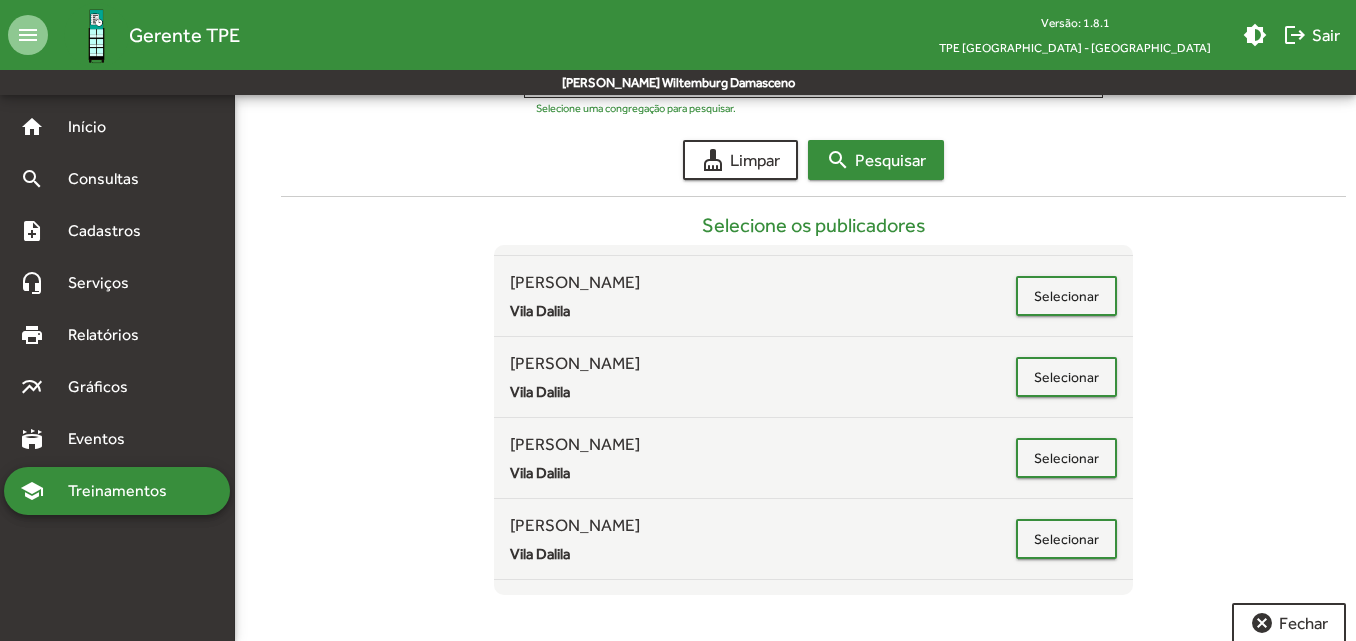 scroll, scrollTop: 489, scrollLeft: 0, axis: vertical 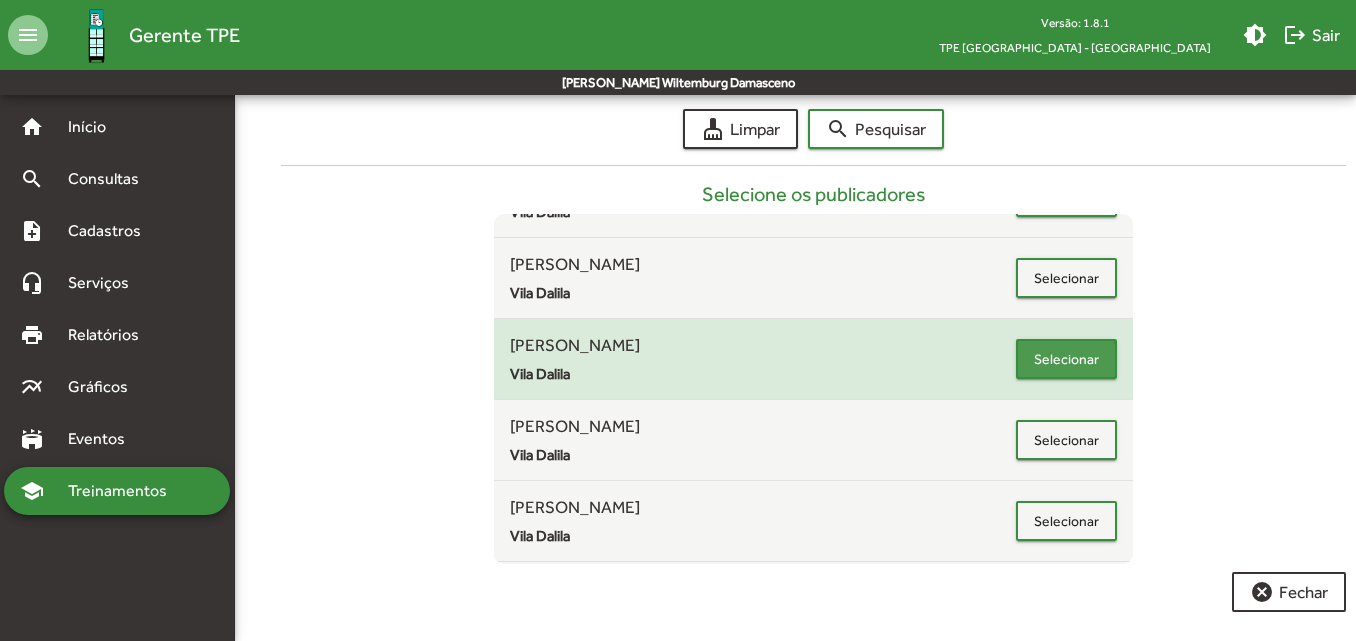 click on "Selecionar" at bounding box center (1066, 359) 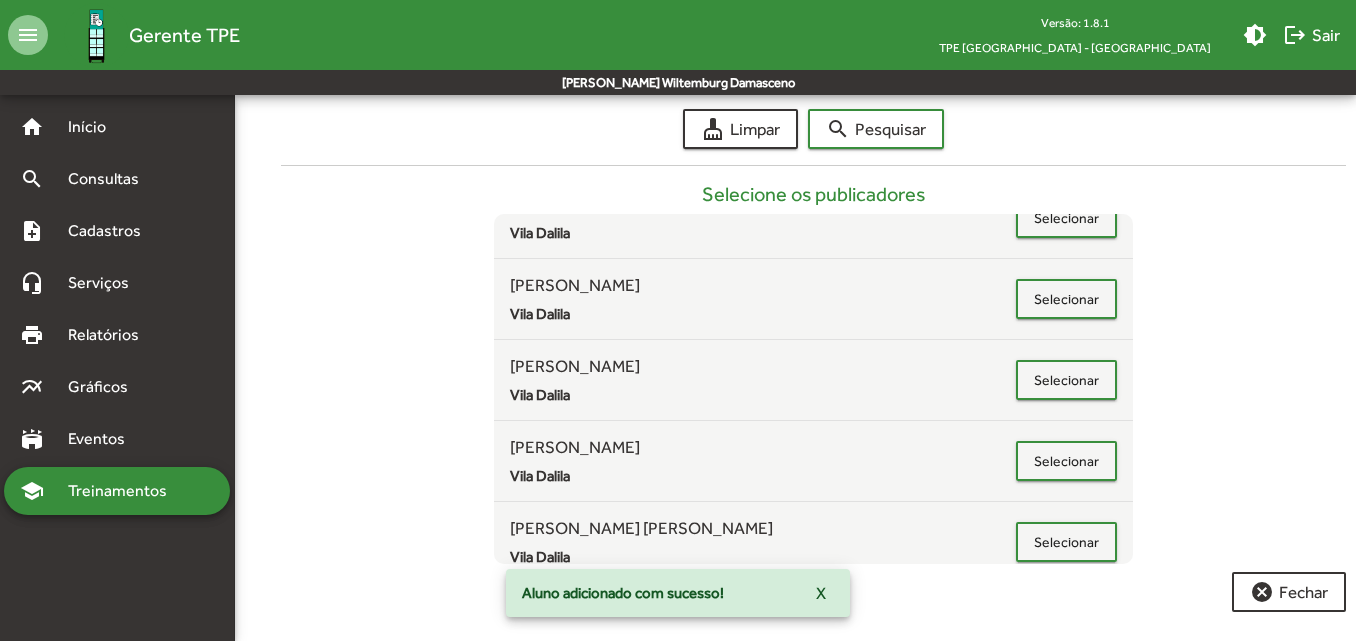 scroll, scrollTop: 1350, scrollLeft: 0, axis: vertical 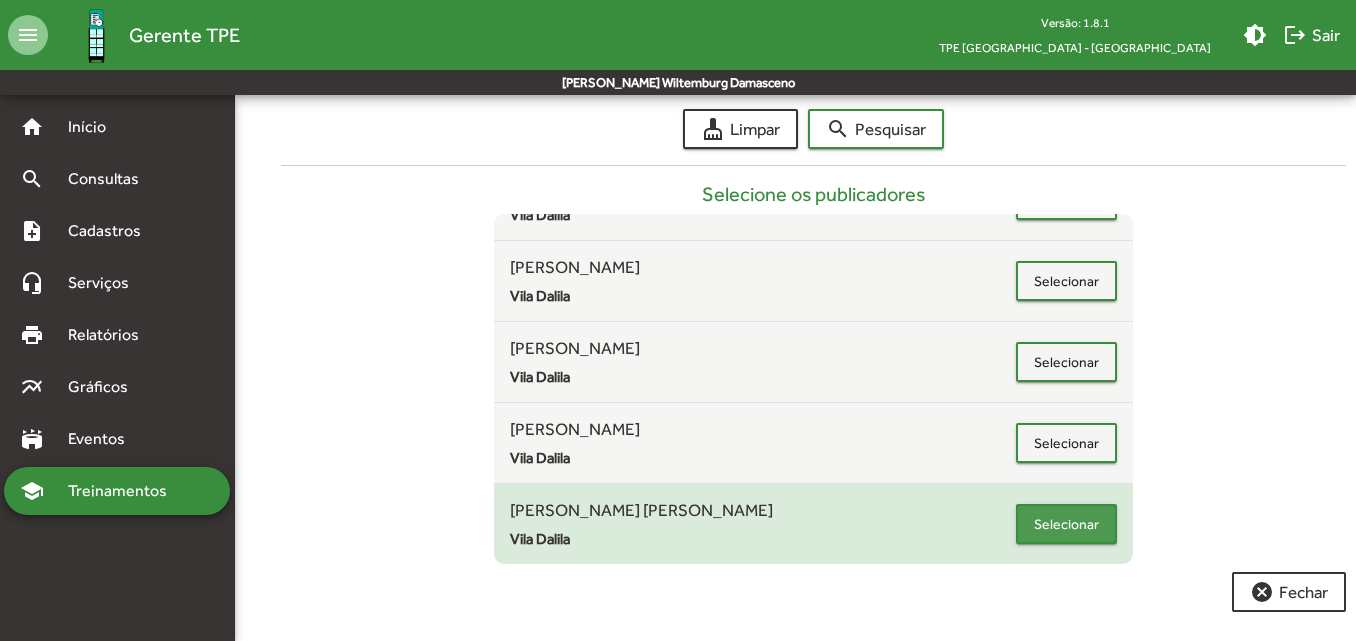 click on "Selecionar" at bounding box center [1066, 524] 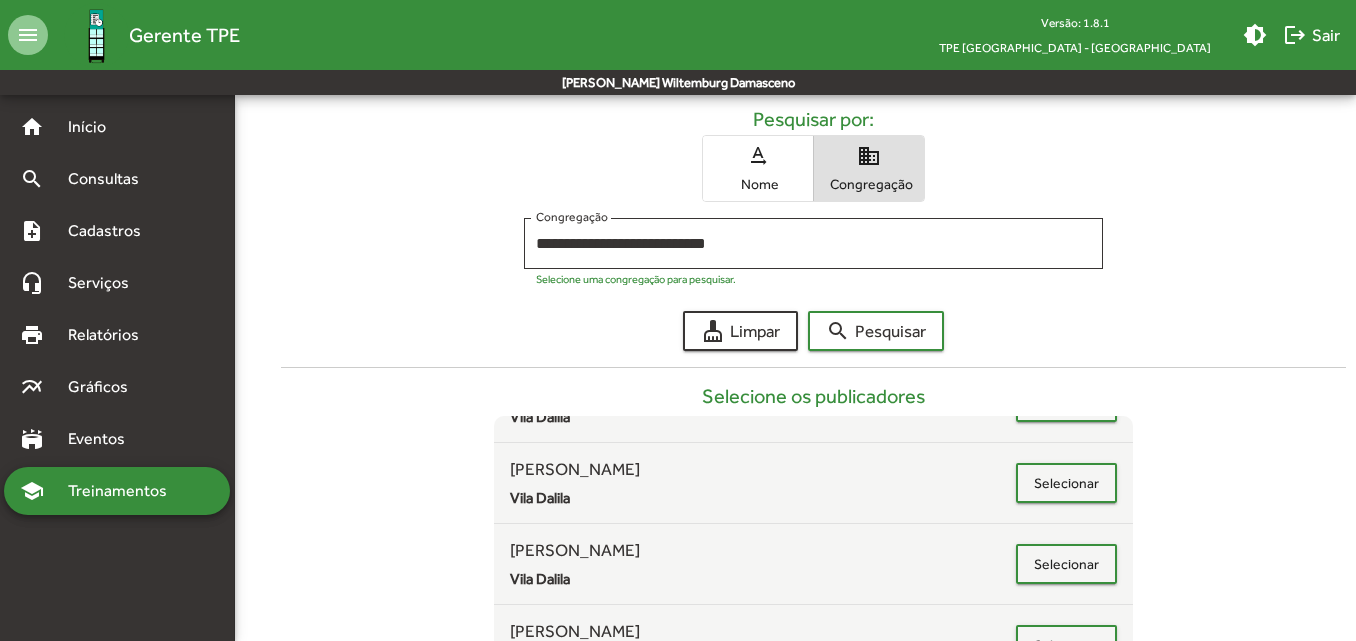 scroll, scrollTop: 286, scrollLeft: 0, axis: vertical 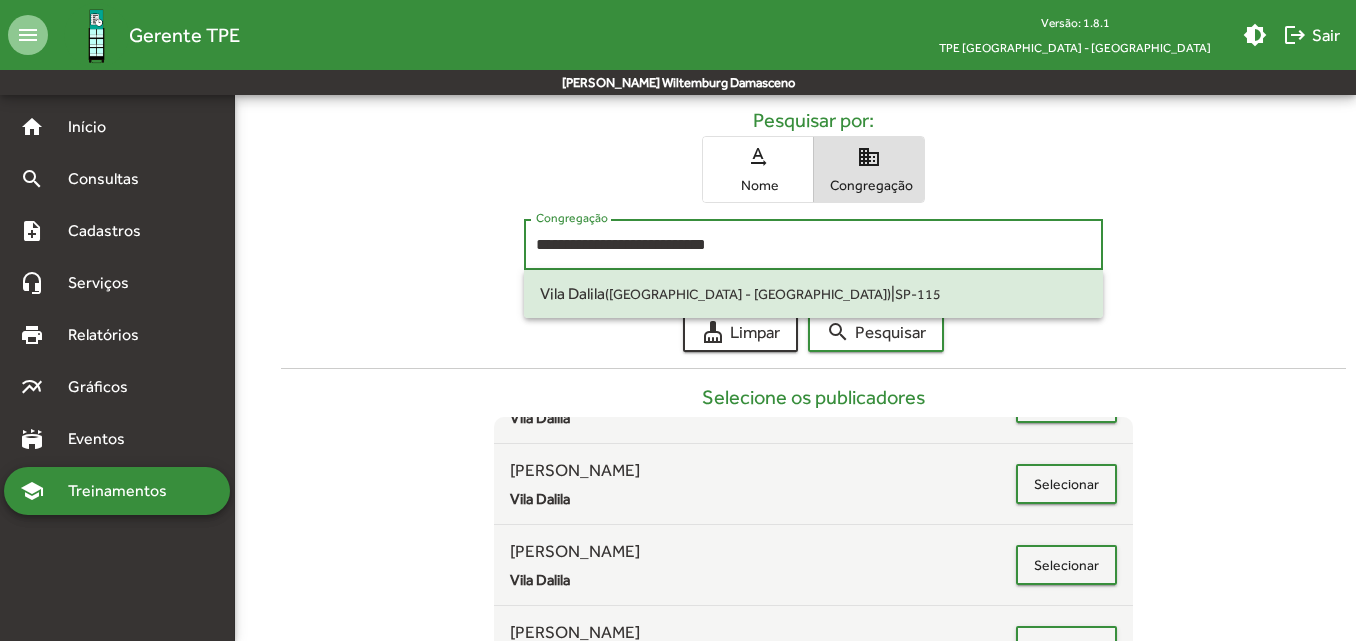 click on "**********" at bounding box center [813, 245] 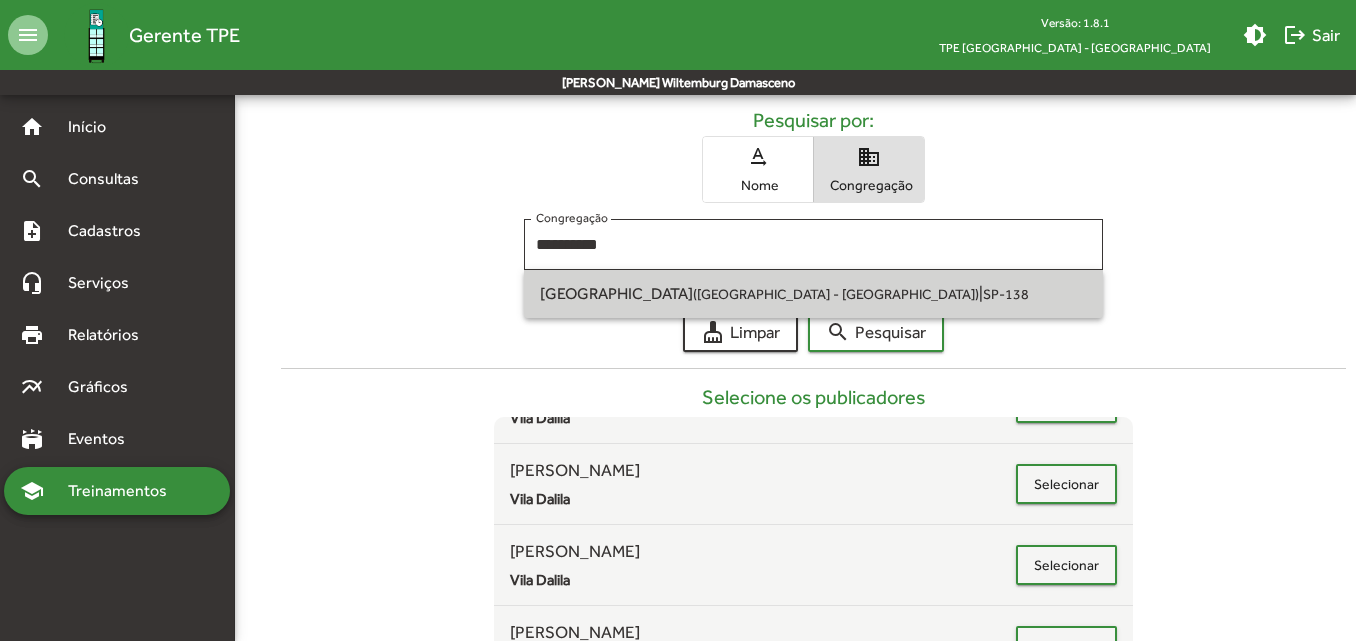click on "[GEOGRAPHIC_DATA]  ([GEOGRAPHIC_DATA] - [GEOGRAPHIC_DATA])  |  SP-138" at bounding box center [813, 294] 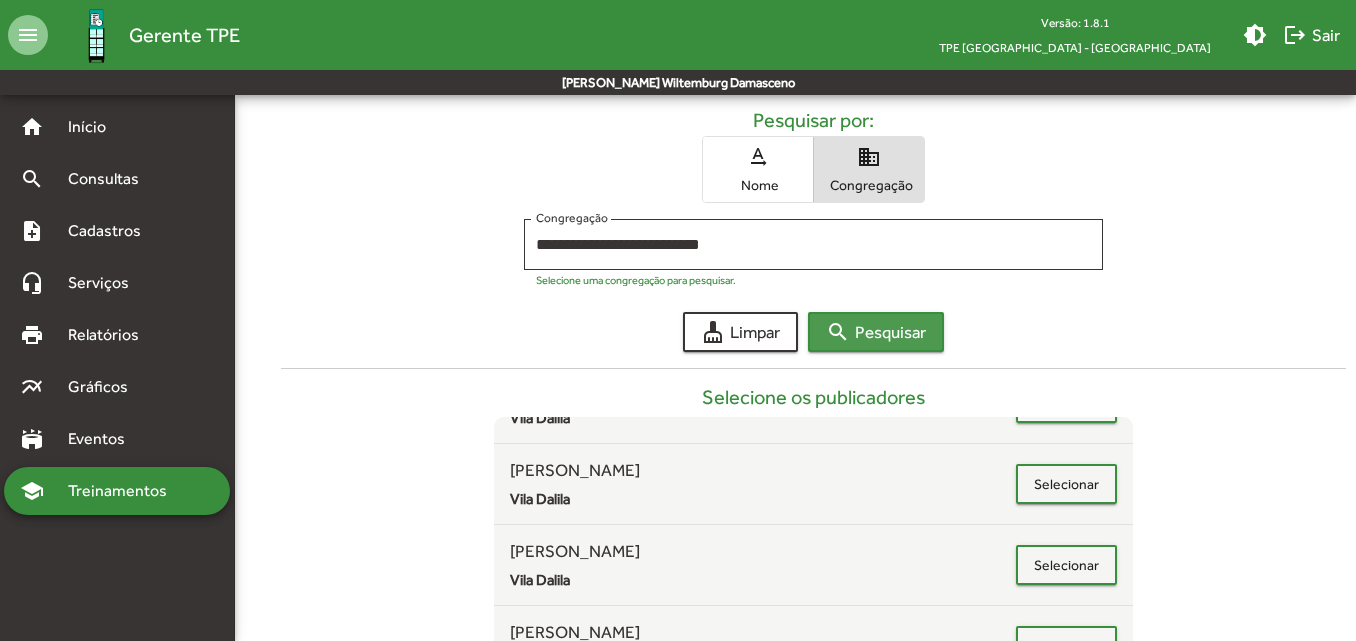 click on "search  Pesquisar" at bounding box center [876, 332] 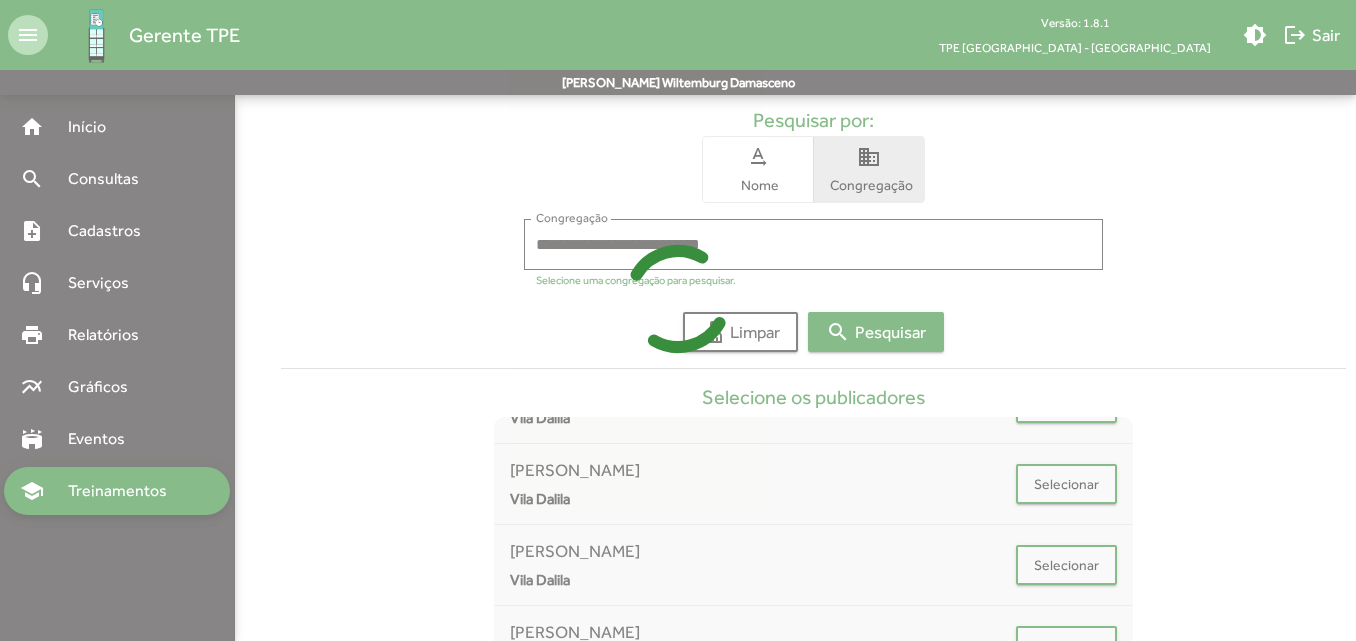 scroll, scrollTop: 297, scrollLeft: 0, axis: vertical 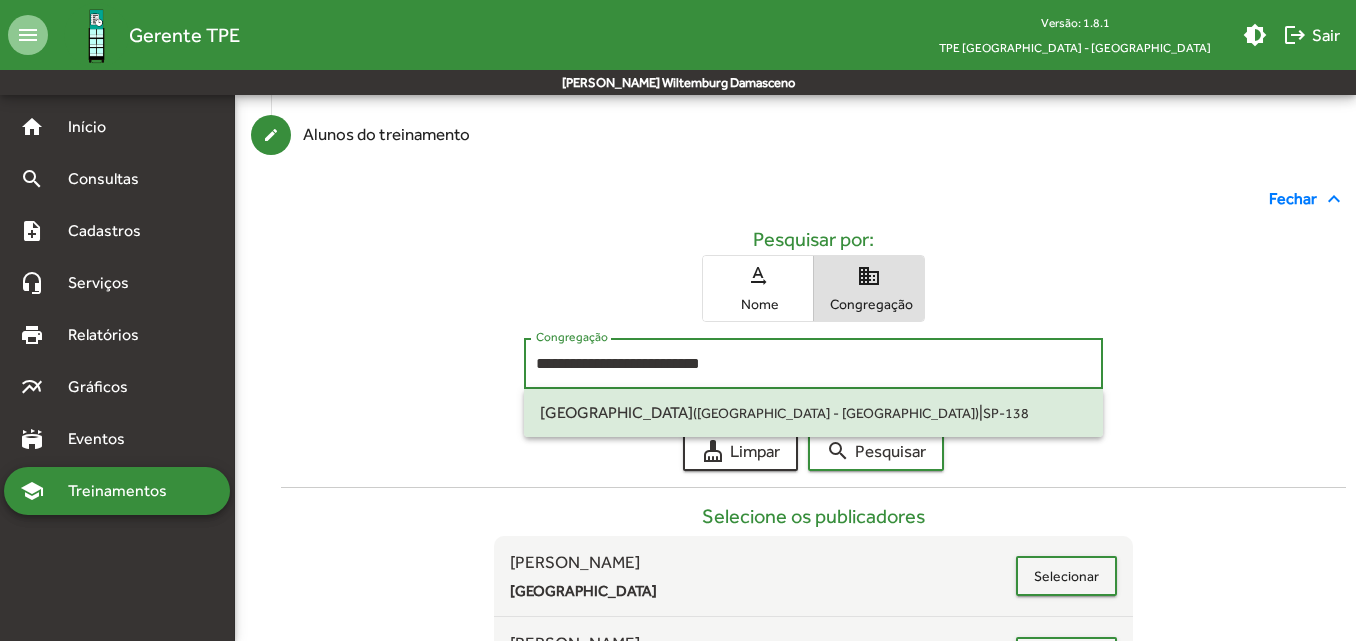 click on "**********" at bounding box center (813, 364) 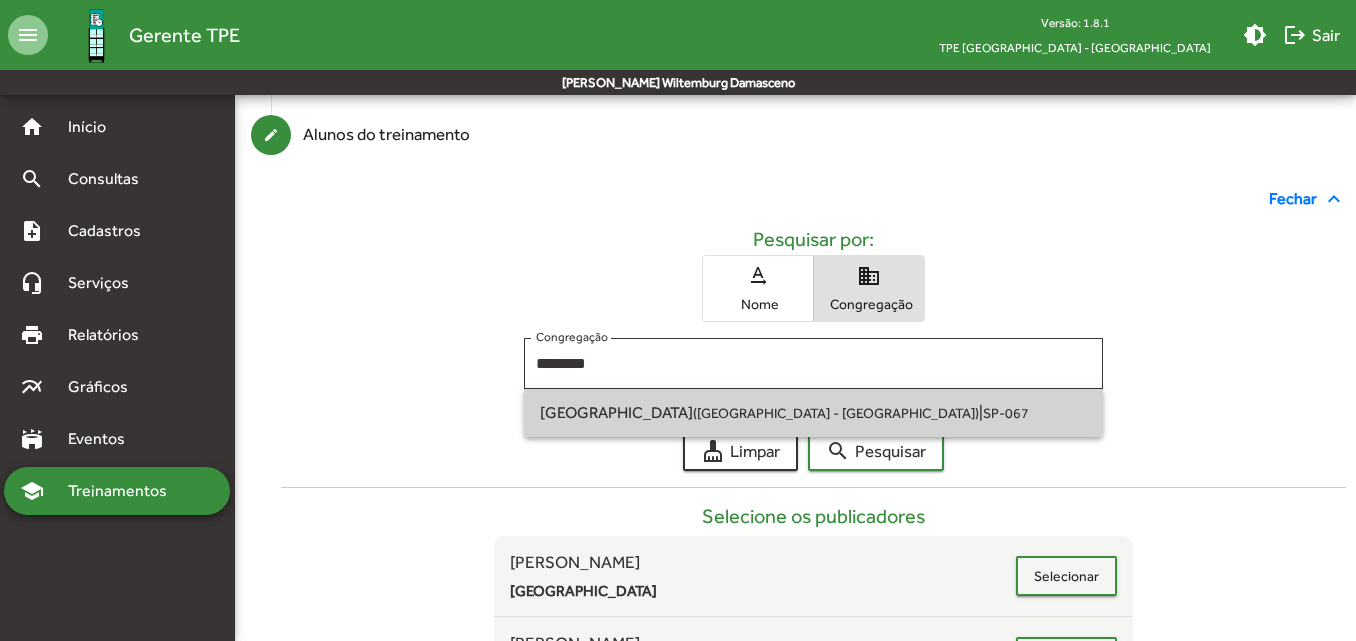 click on "[GEOGRAPHIC_DATA]  ([GEOGRAPHIC_DATA] - [GEOGRAPHIC_DATA])  |  SP-067" at bounding box center [813, 413] 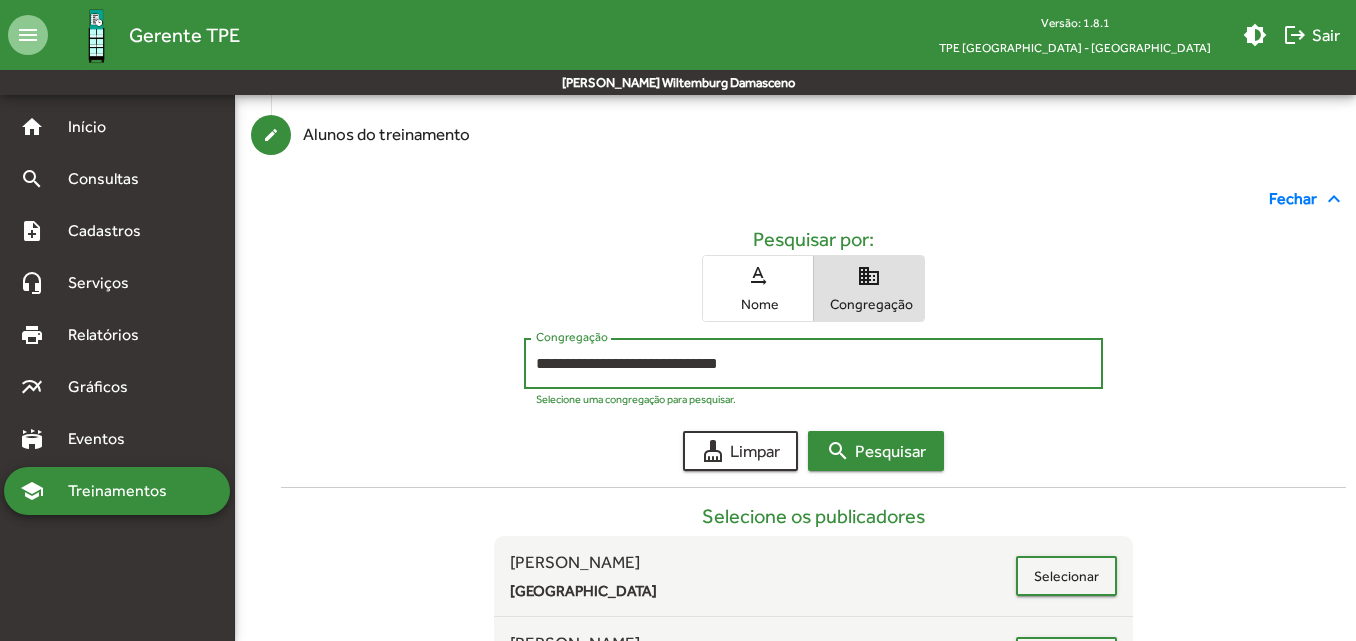 click on "search" at bounding box center [838, 451] 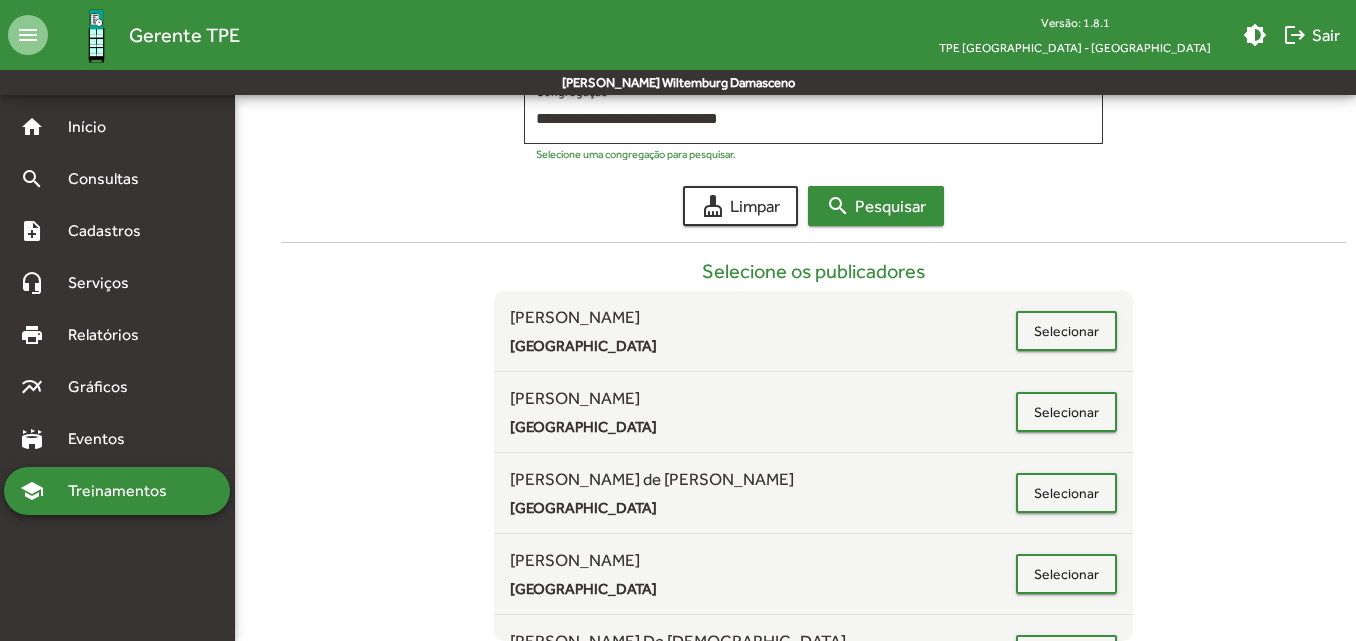 scroll, scrollTop: 414, scrollLeft: 0, axis: vertical 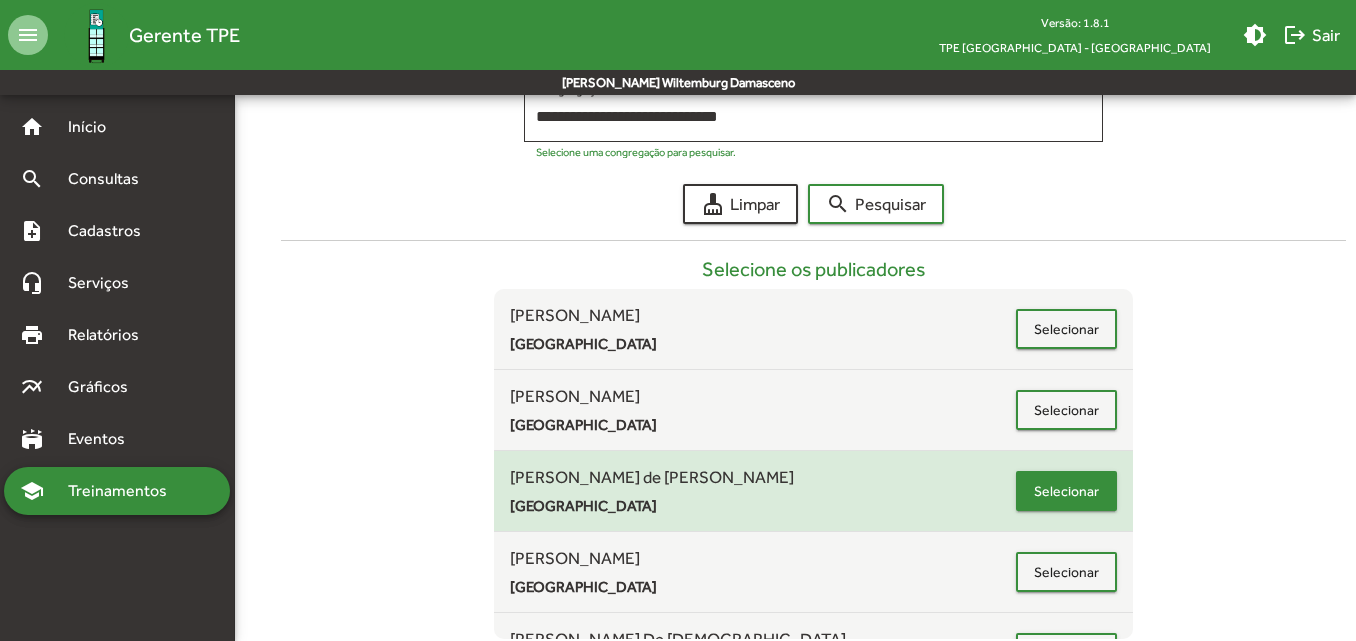click on "Selecionar" at bounding box center (1066, 491) 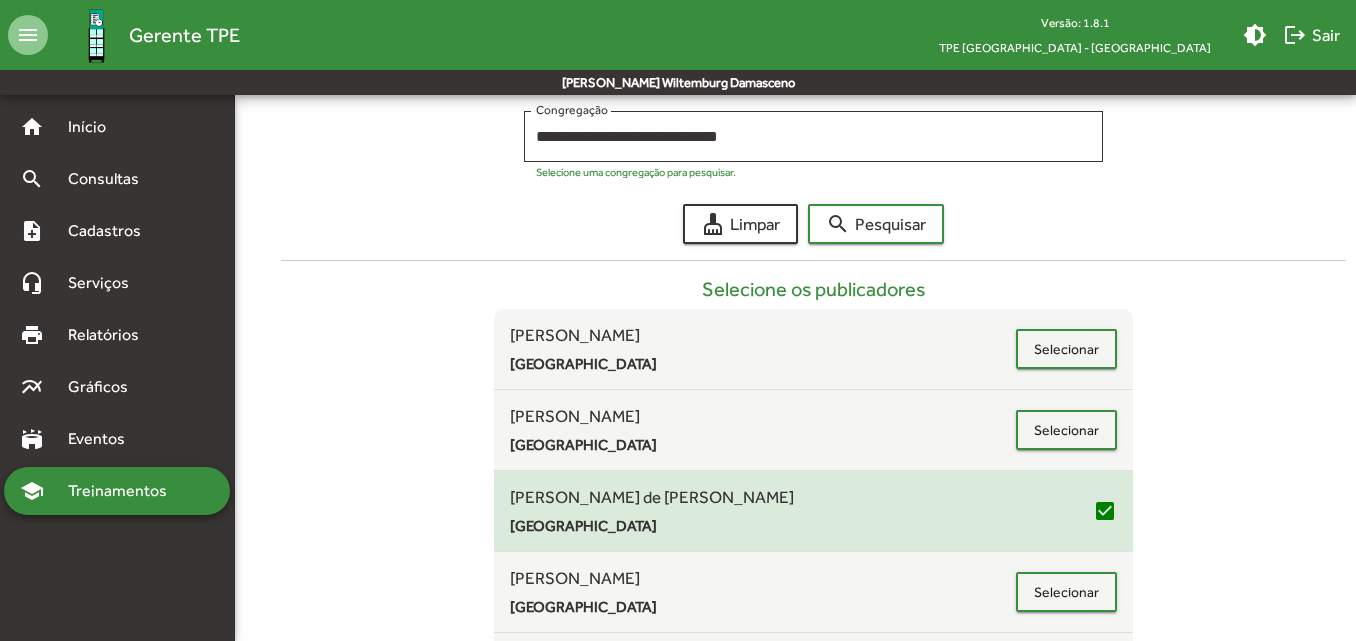 scroll, scrollTop: 391, scrollLeft: 0, axis: vertical 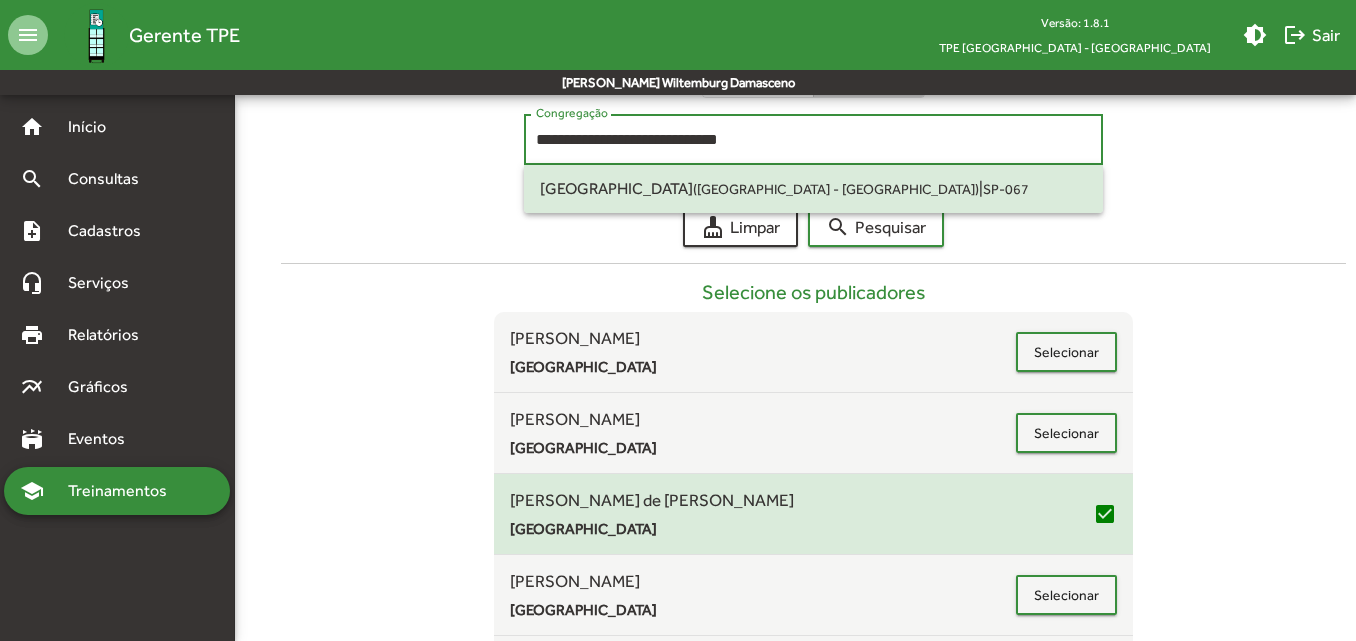 click on "**********" at bounding box center (813, 140) 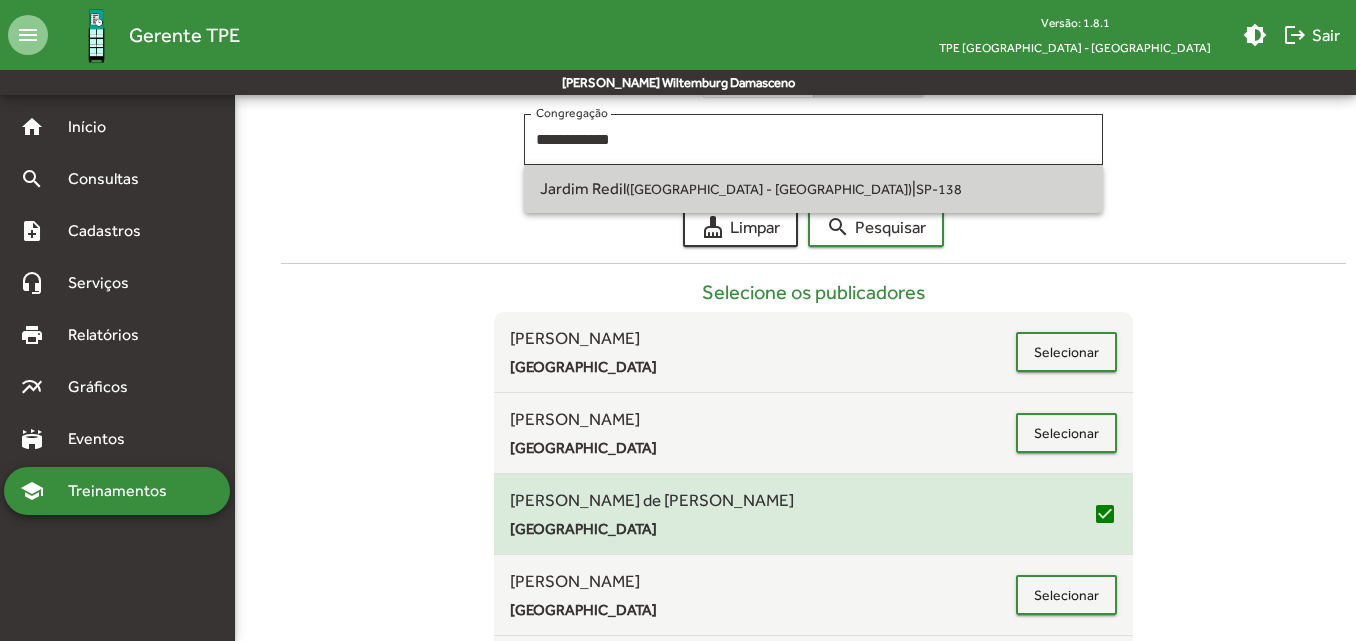 click on "Jardim Redil  ([GEOGRAPHIC_DATA] - [GEOGRAPHIC_DATA])  |  SP-138" at bounding box center [813, 189] 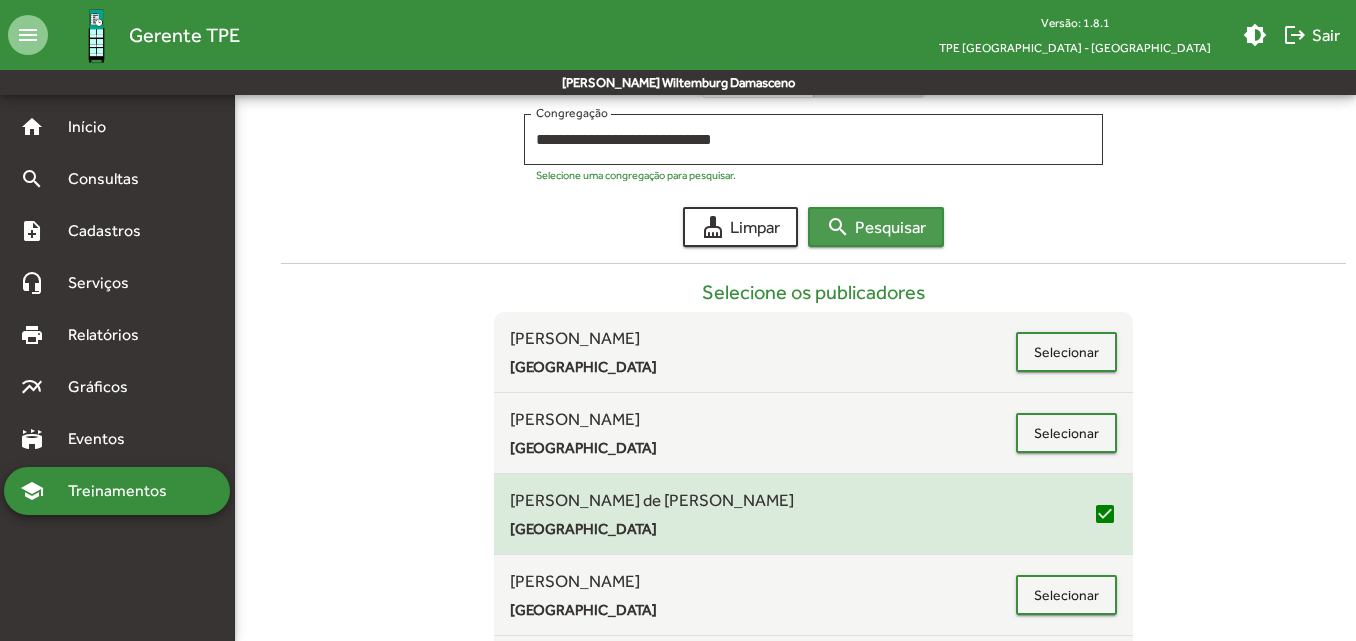 click on "search  Pesquisar" at bounding box center [876, 227] 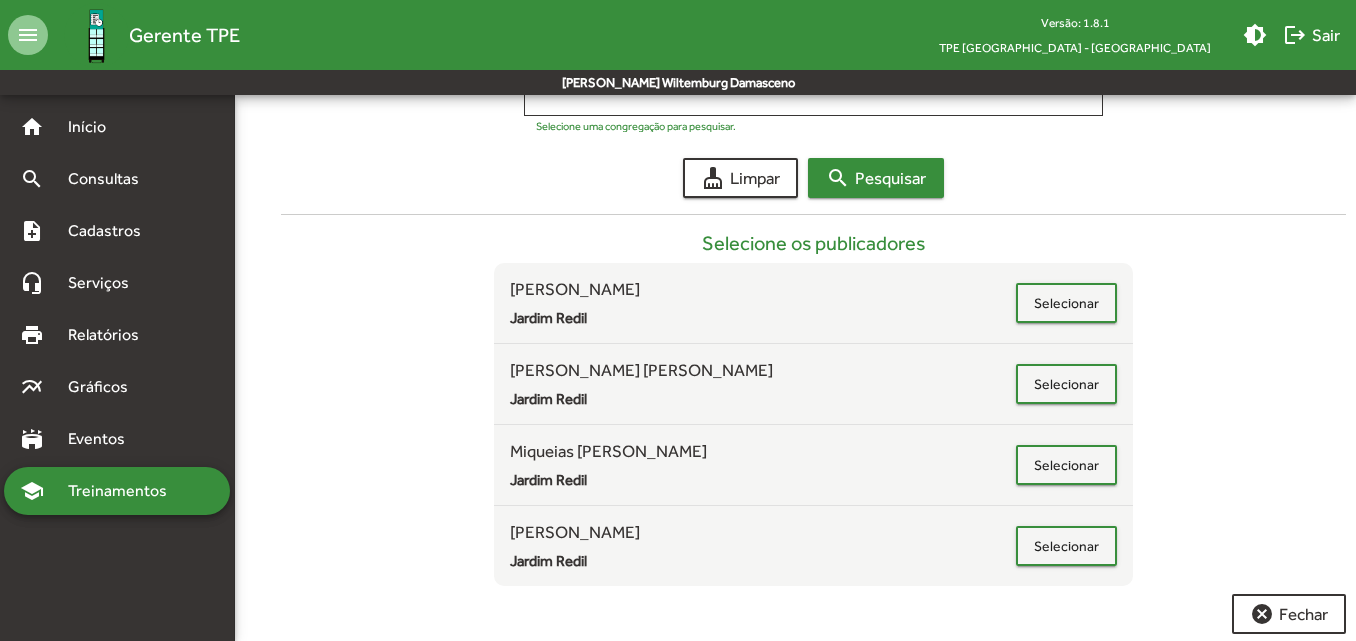 scroll, scrollTop: 444, scrollLeft: 0, axis: vertical 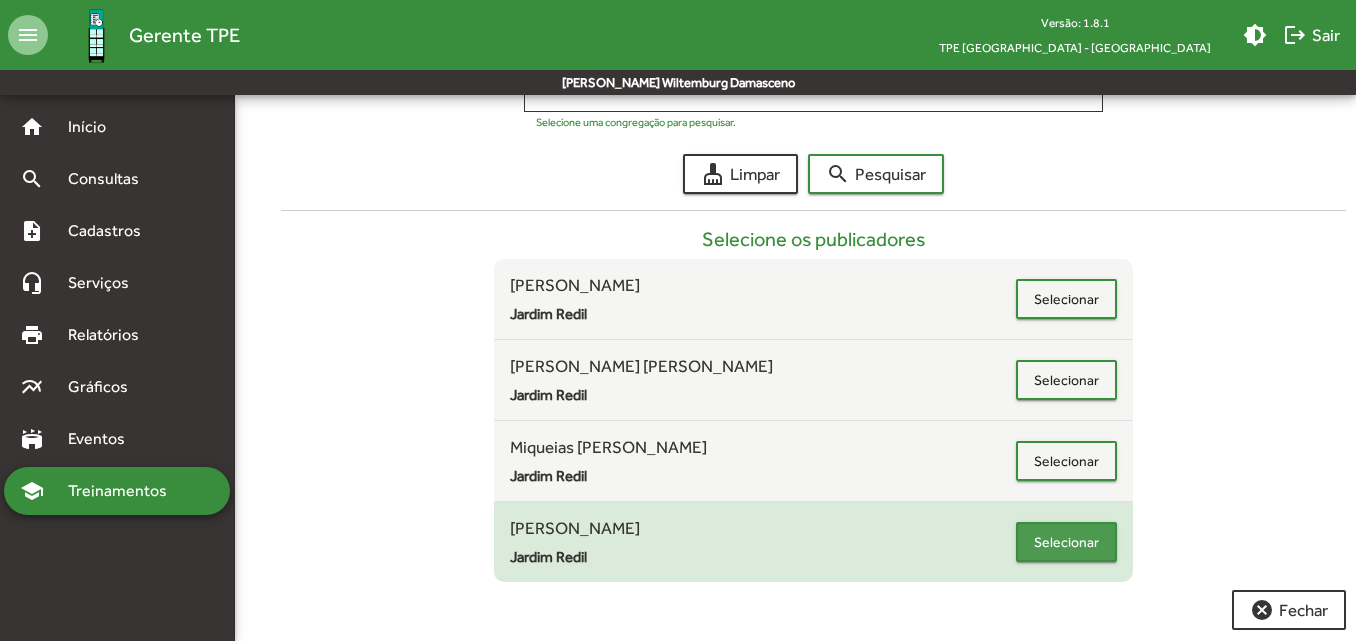 click on "Selecionar" at bounding box center (1066, 542) 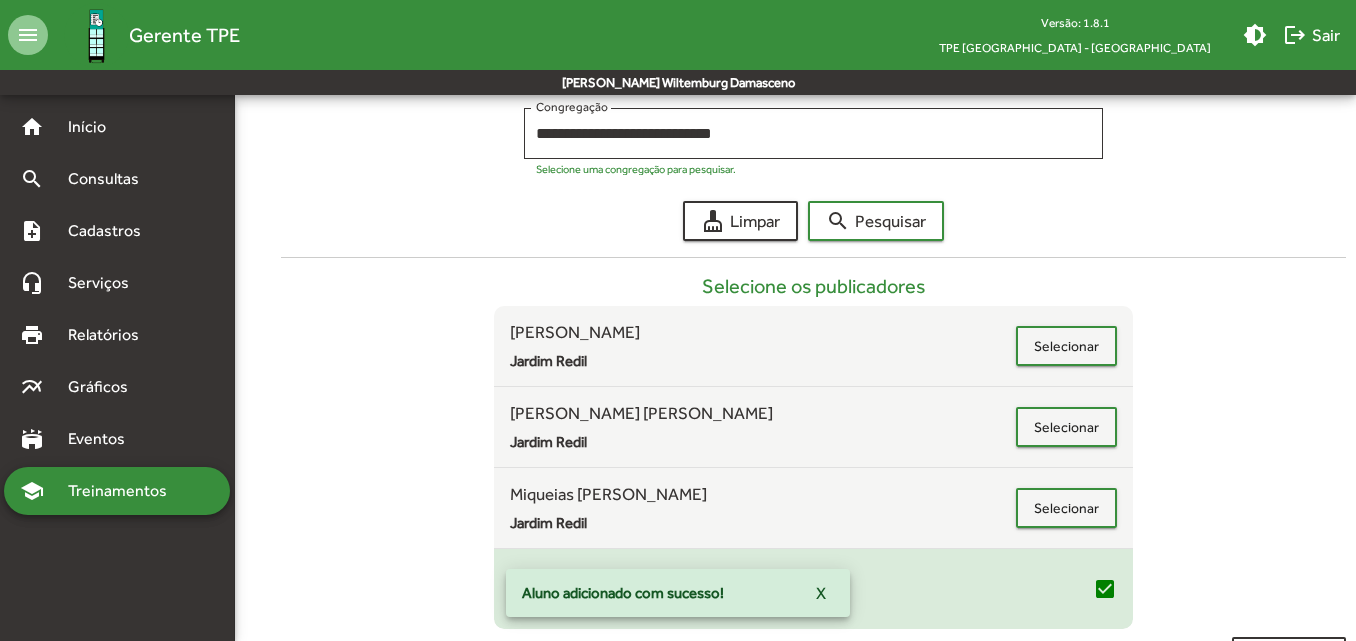 scroll, scrollTop: 394, scrollLeft: 0, axis: vertical 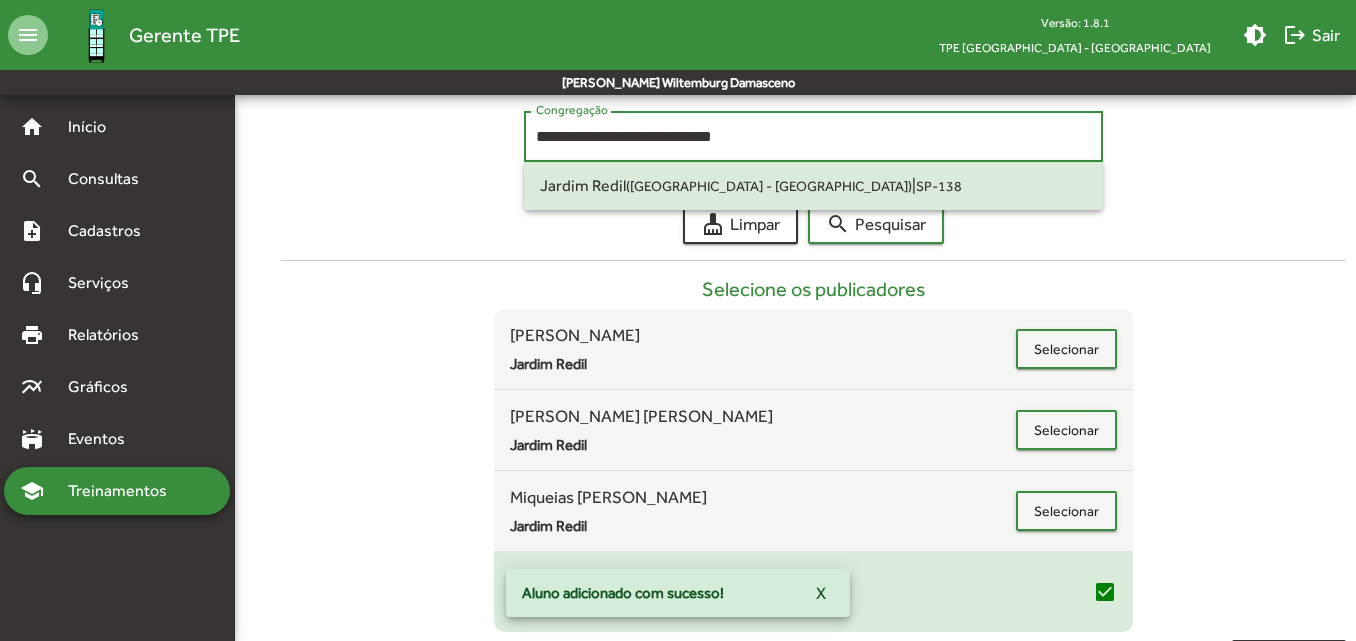 click on "**********" at bounding box center [813, 137] 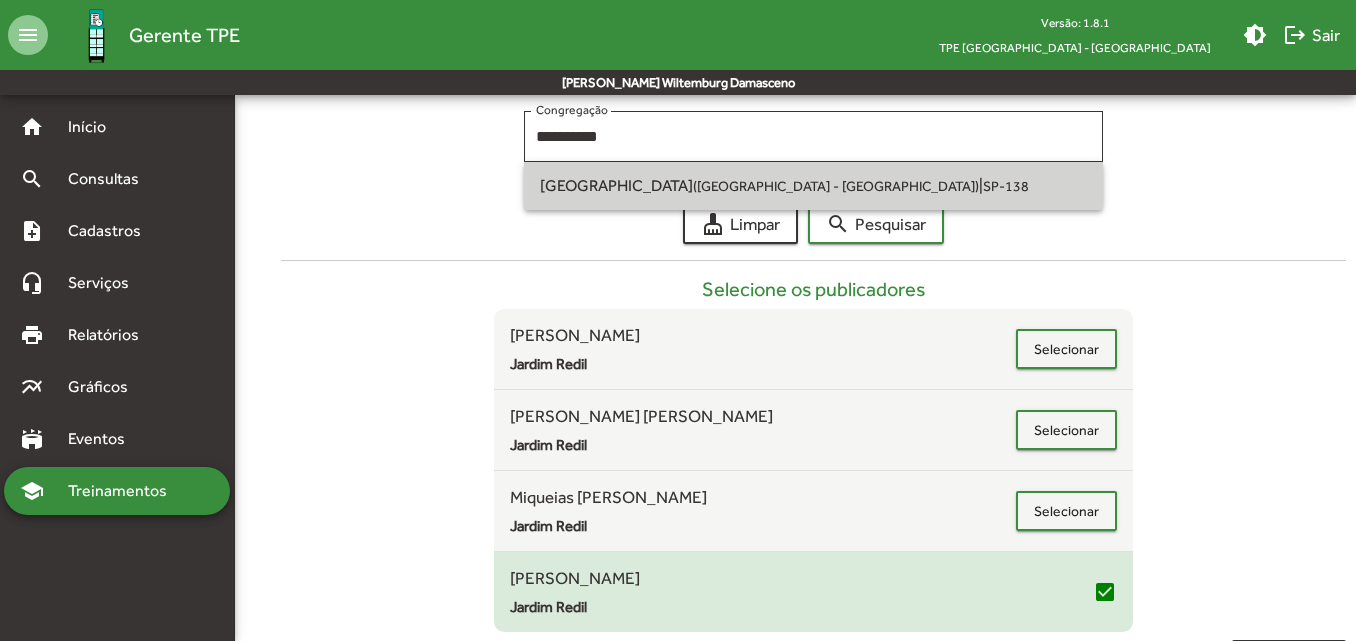 click on "[GEOGRAPHIC_DATA]  ([GEOGRAPHIC_DATA] - [GEOGRAPHIC_DATA])  |  SP-138" at bounding box center (813, 186) 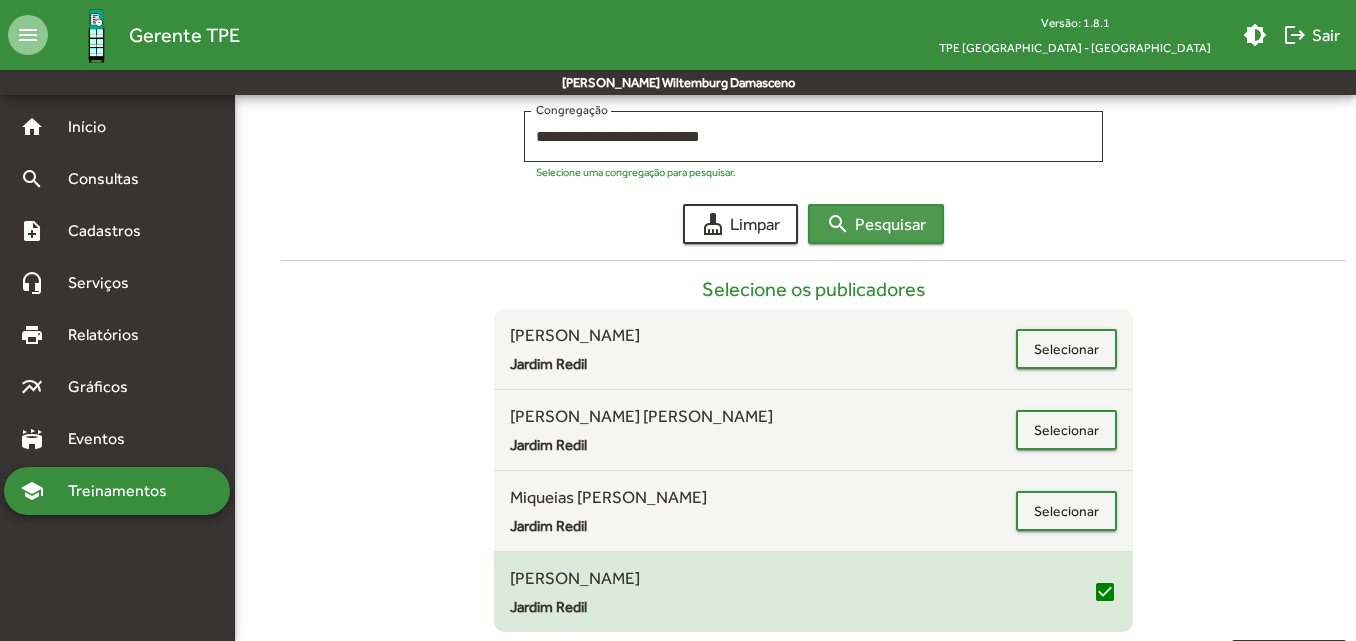 click on "search  Pesquisar" at bounding box center (876, 224) 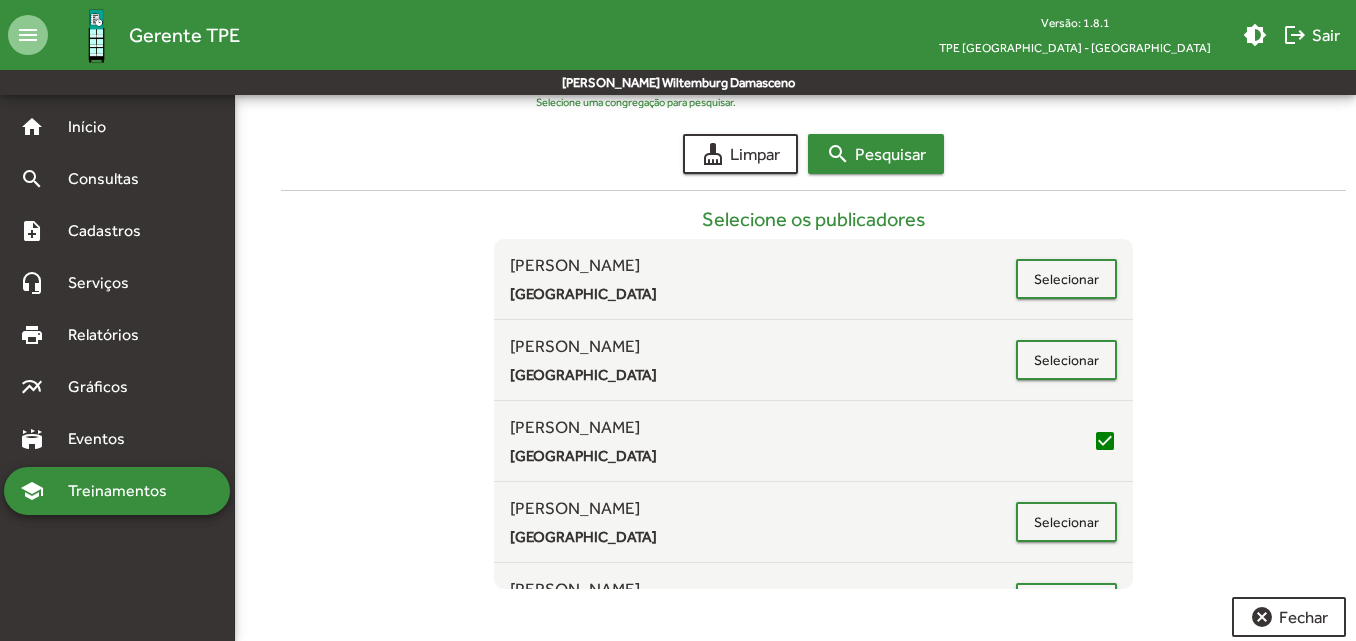 scroll, scrollTop: 489, scrollLeft: 0, axis: vertical 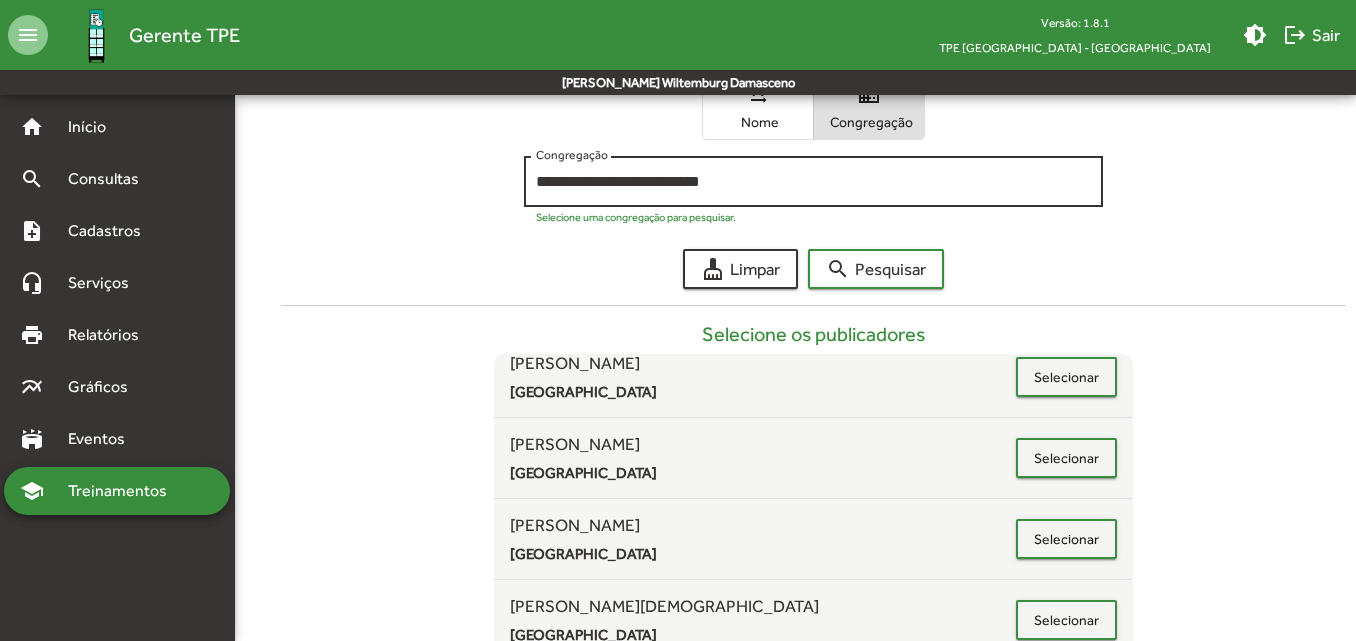 drag, startPoint x: 780, startPoint y: 198, endPoint x: 753, endPoint y: 166, distance: 41.868843 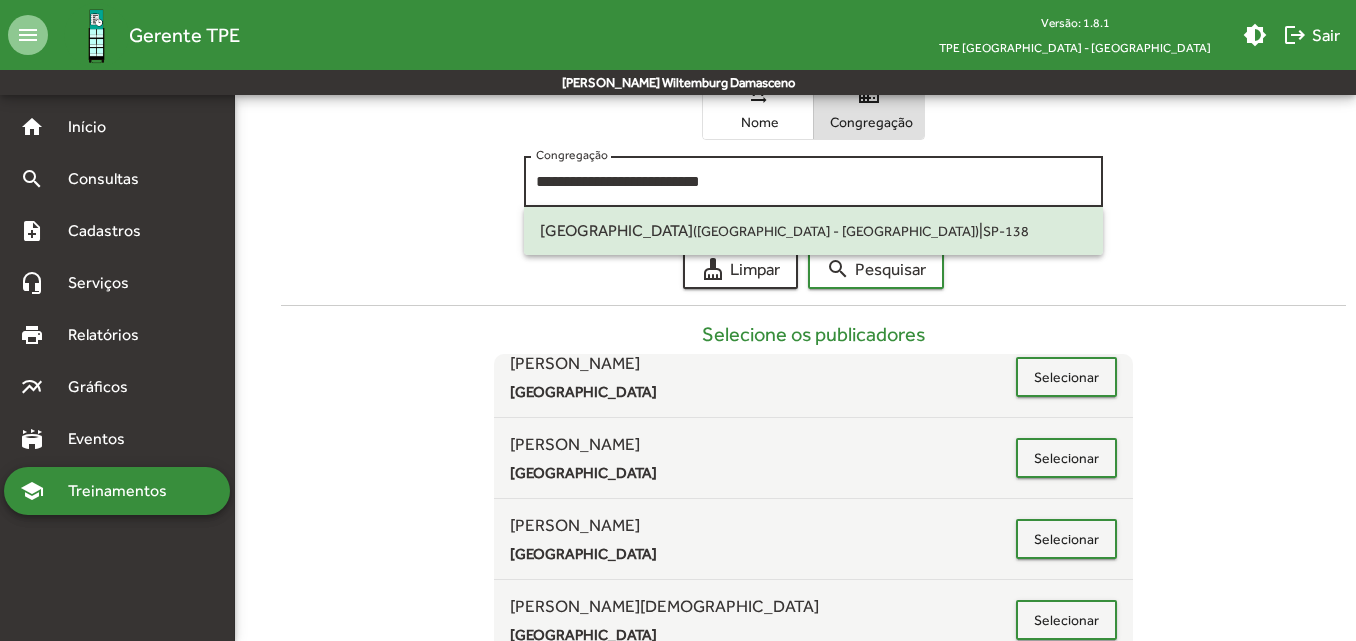 click on "**********" at bounding box center (813, 179) 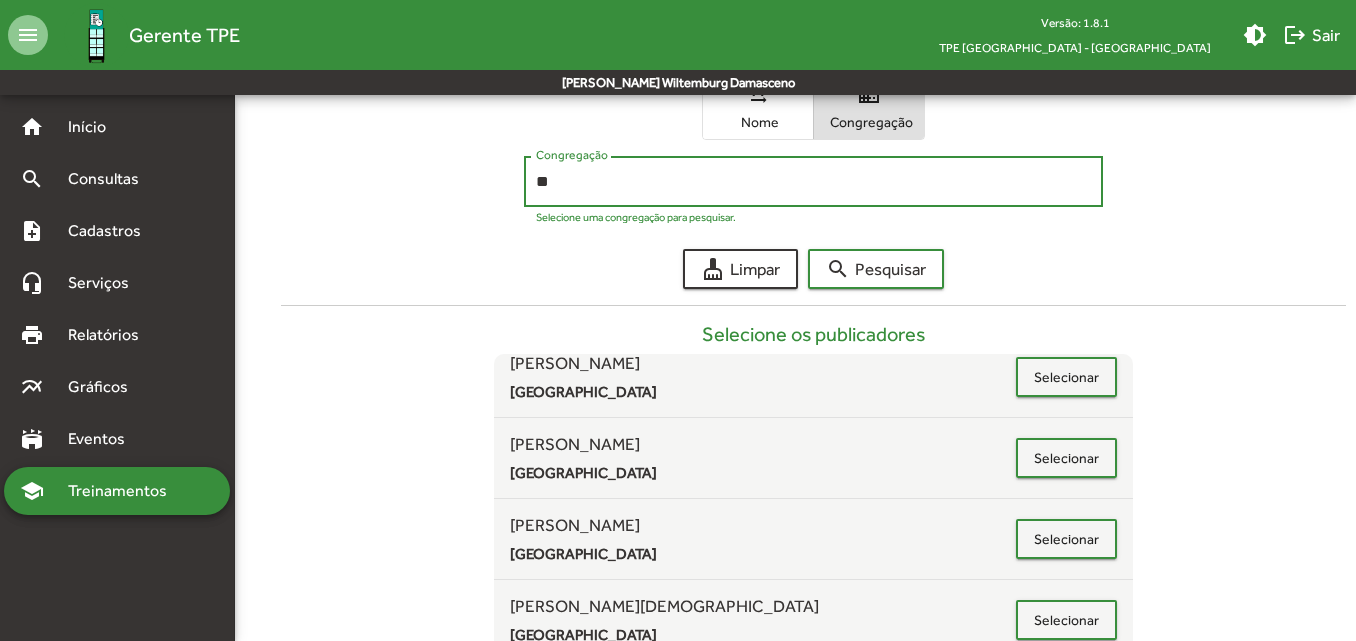 type on "*" 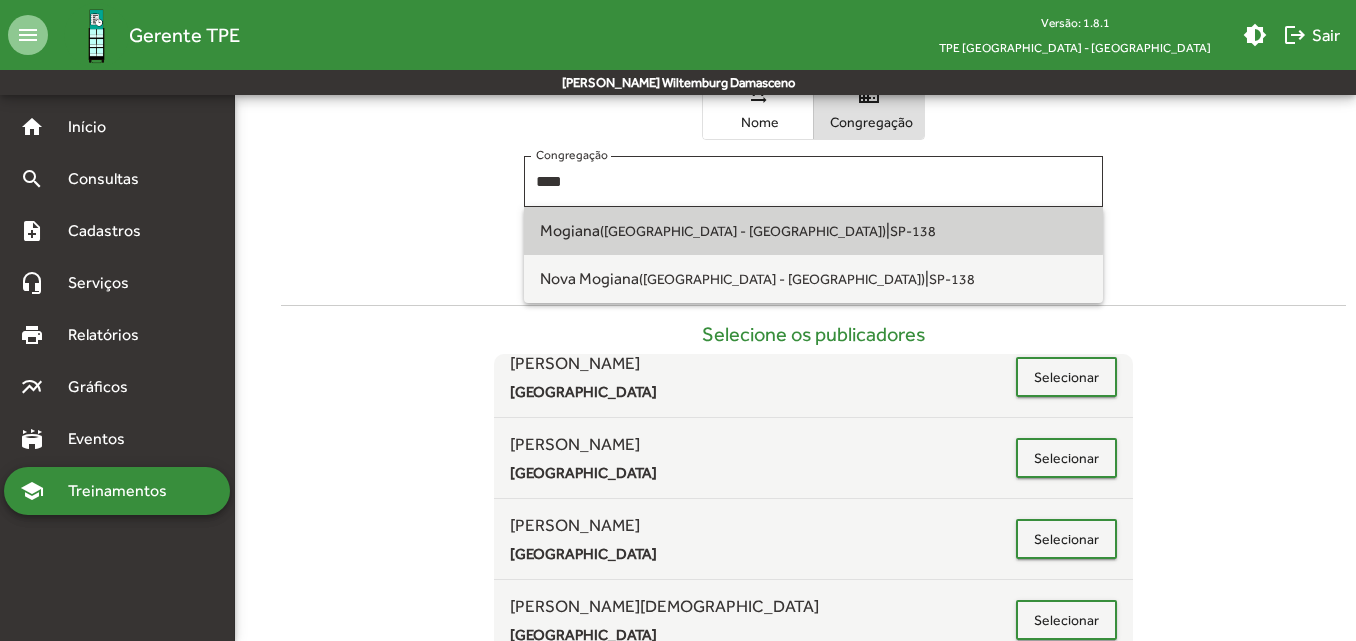 click on "Mogiana  ([GEOGRAPHIC_DATA] - [GEOGRAPHIC_DATA])  |  SP-138" at bounding box center [813, 231] 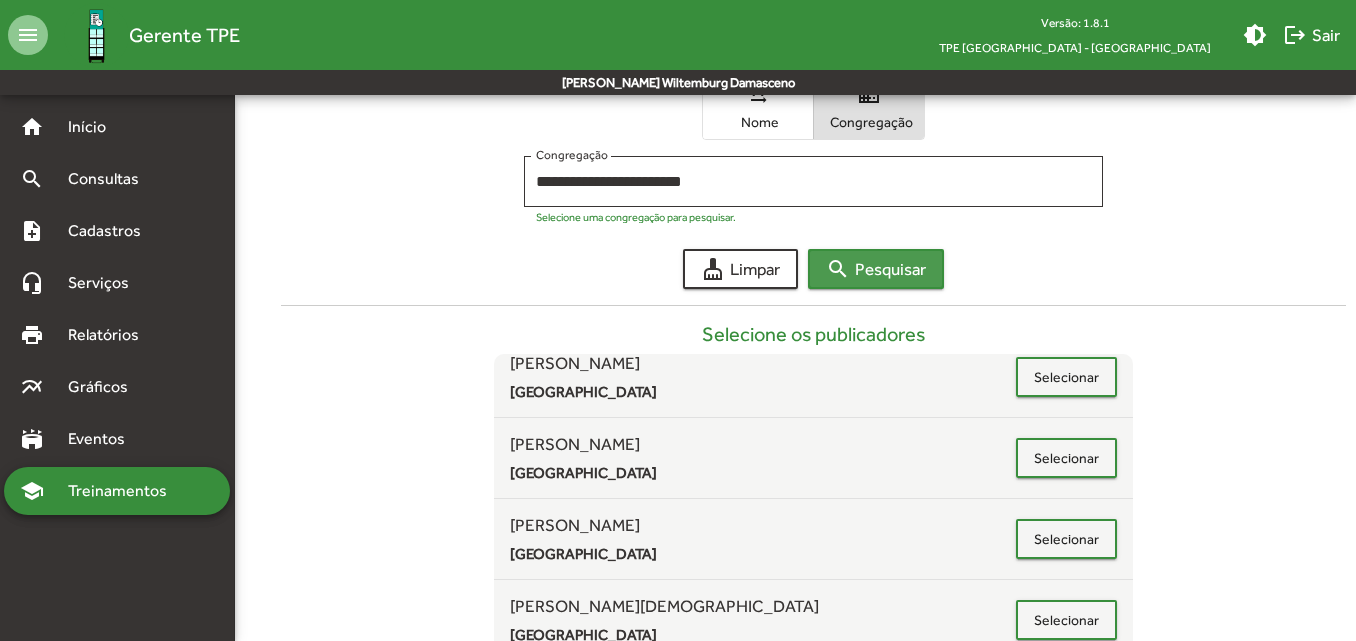 click on "search" at bounding box center (838, 269) 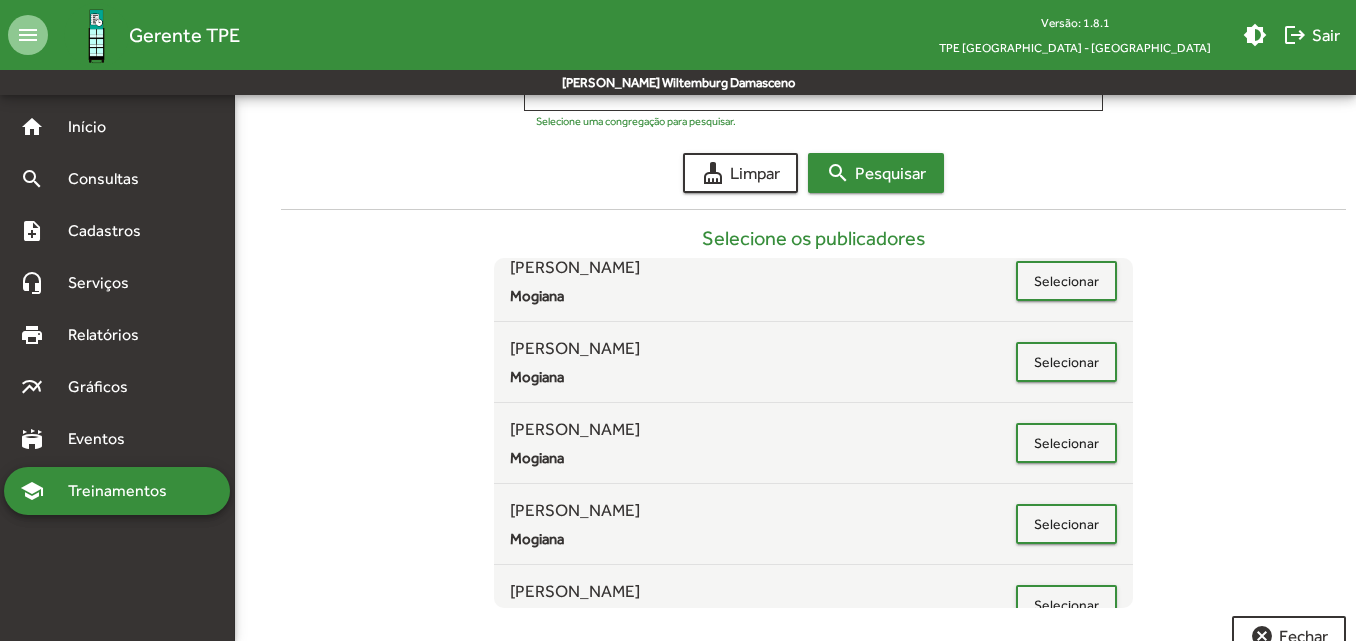 scroll, scrollTop: 446, scrollLeft: 0, axis: vertical 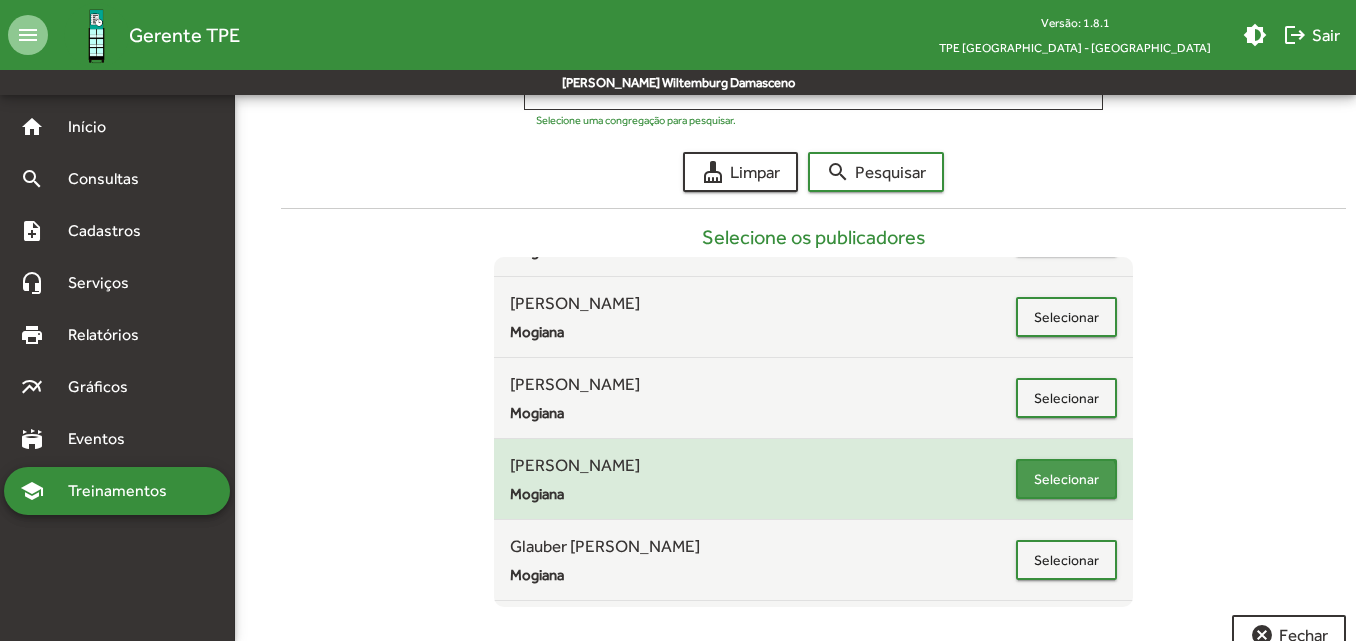 click on "Selecionar" at bounding box center [1066, 479] 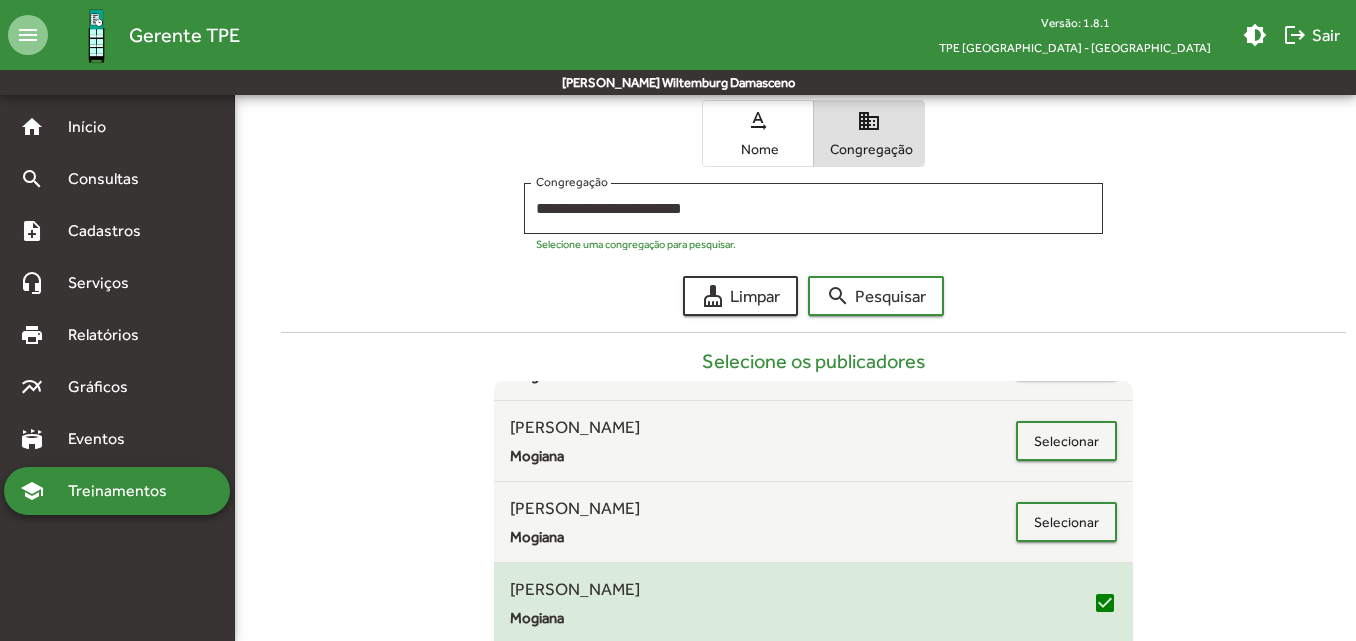 scroll, scrollTop: 320, scrollLeft: 0, axis: vertical 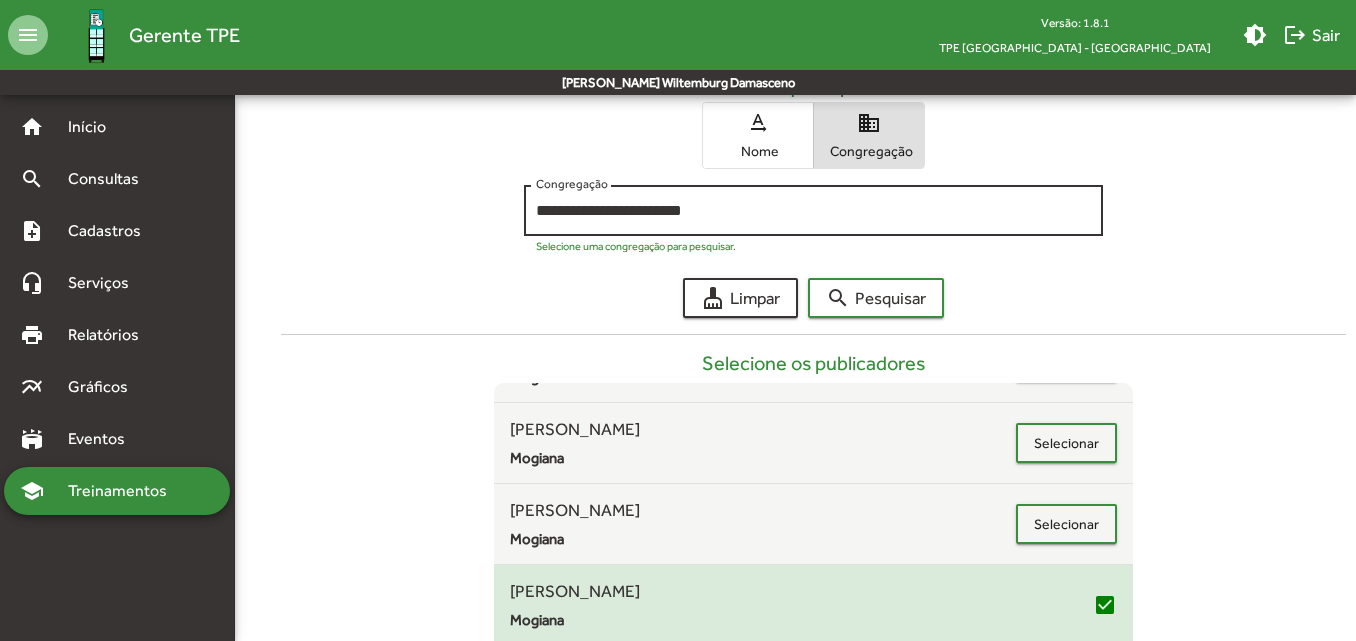 click on "**********" at bounding box center [813, 211] 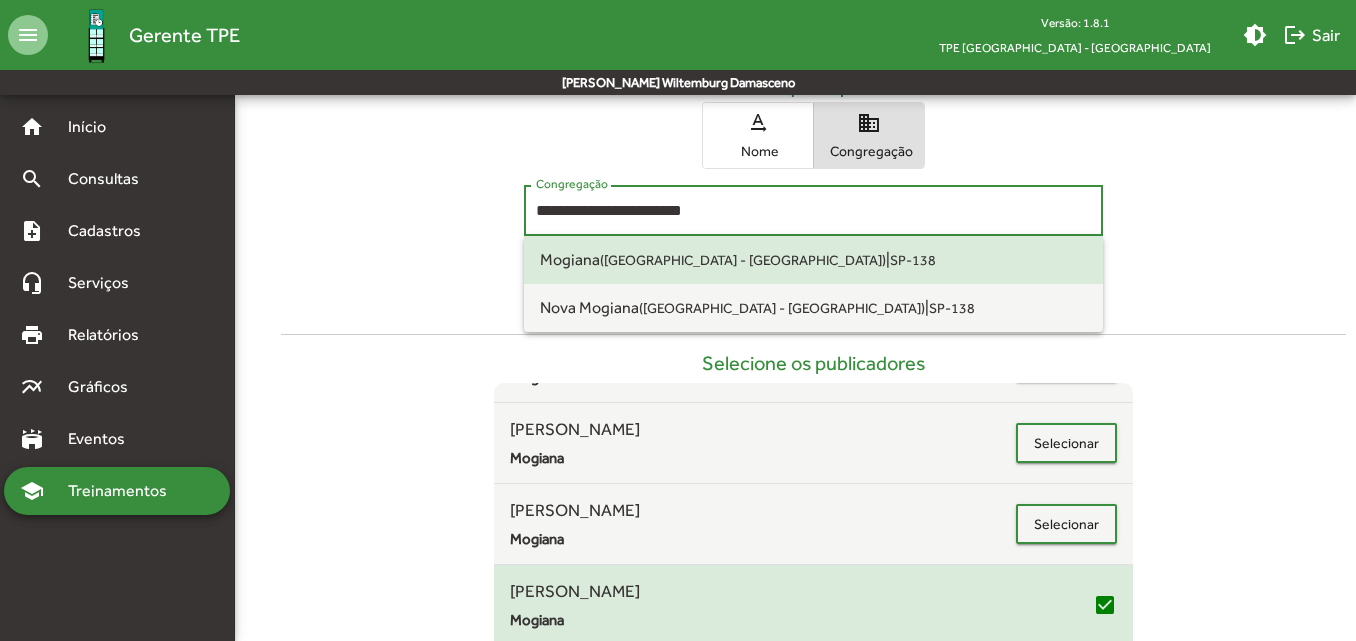 click on "**********" at bounding box center [813, 211] 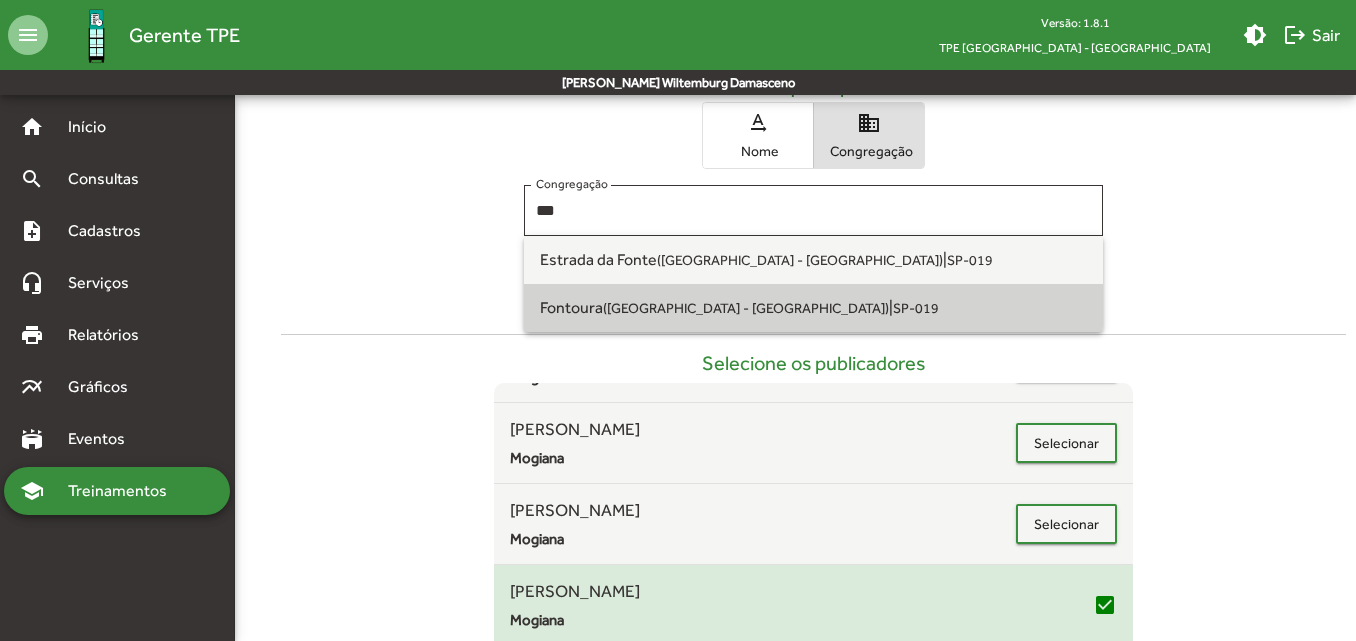 click on "Fontoura  ([GEOGRAPHIC_DATA] - [GEOGRAPHIC_DATA])  |  SP-019" at bounding box center (813, 308) 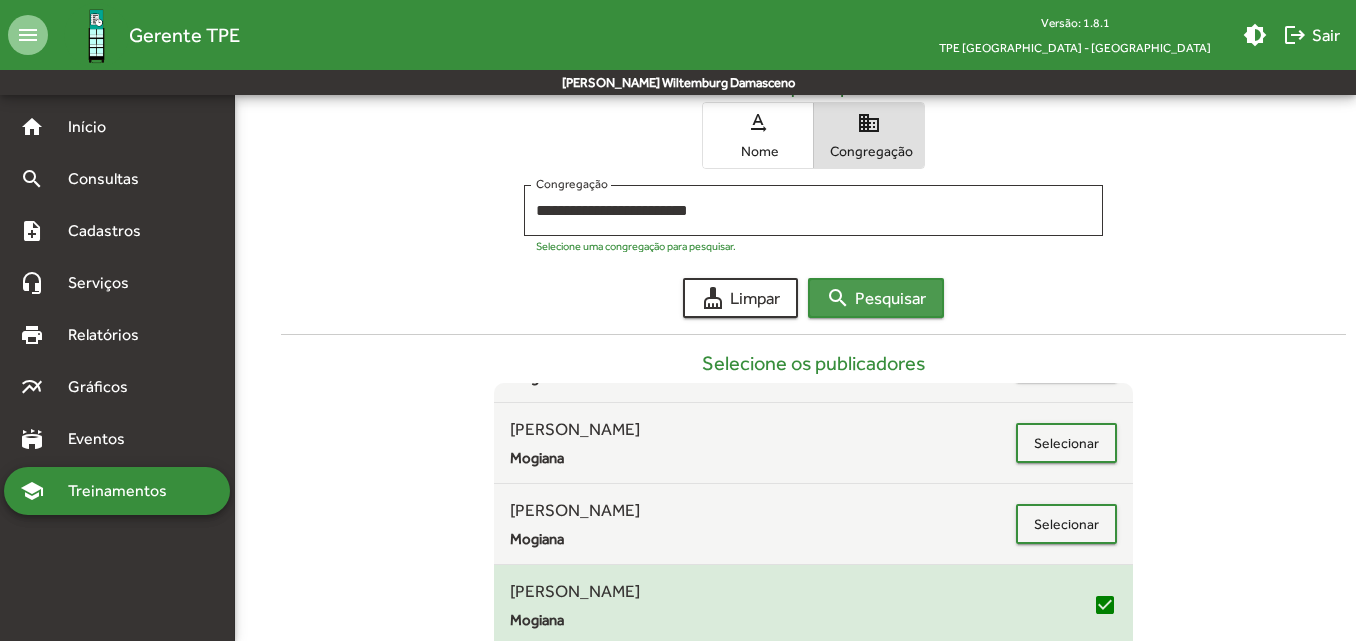 click on "search  Pesquisar" at bounding box center (876, 298) 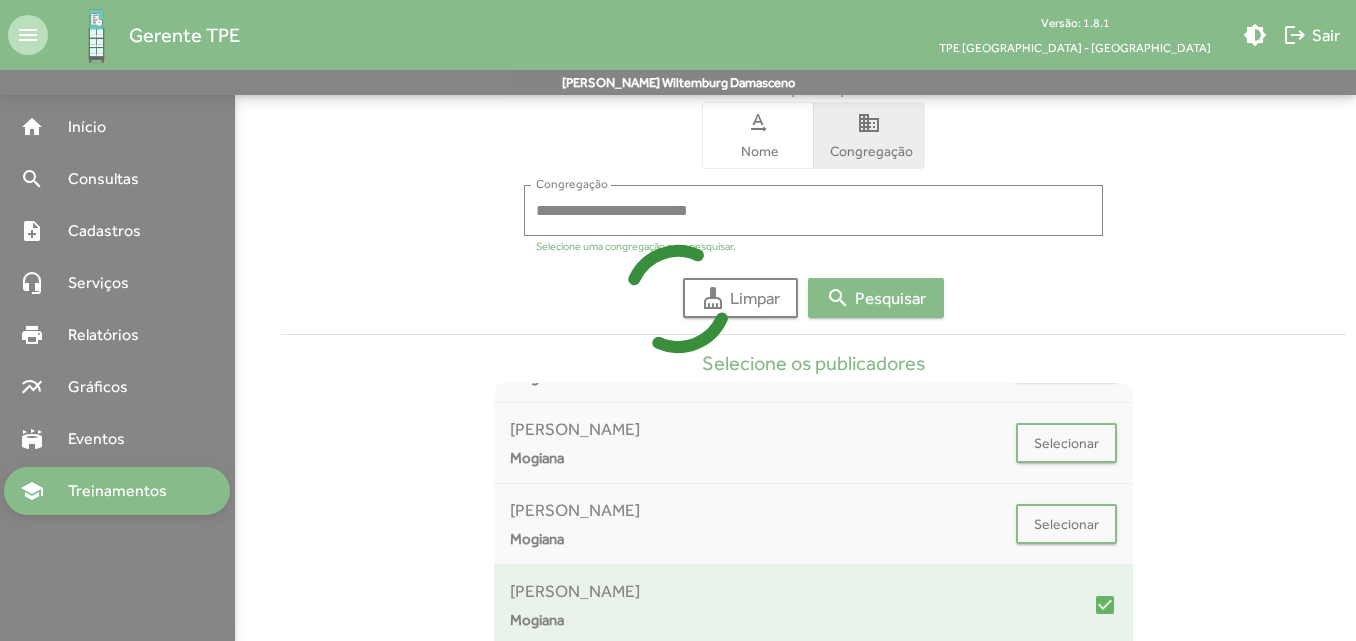 scroll, scrollTop: 378, scrollLeft: 0, axis: vertical 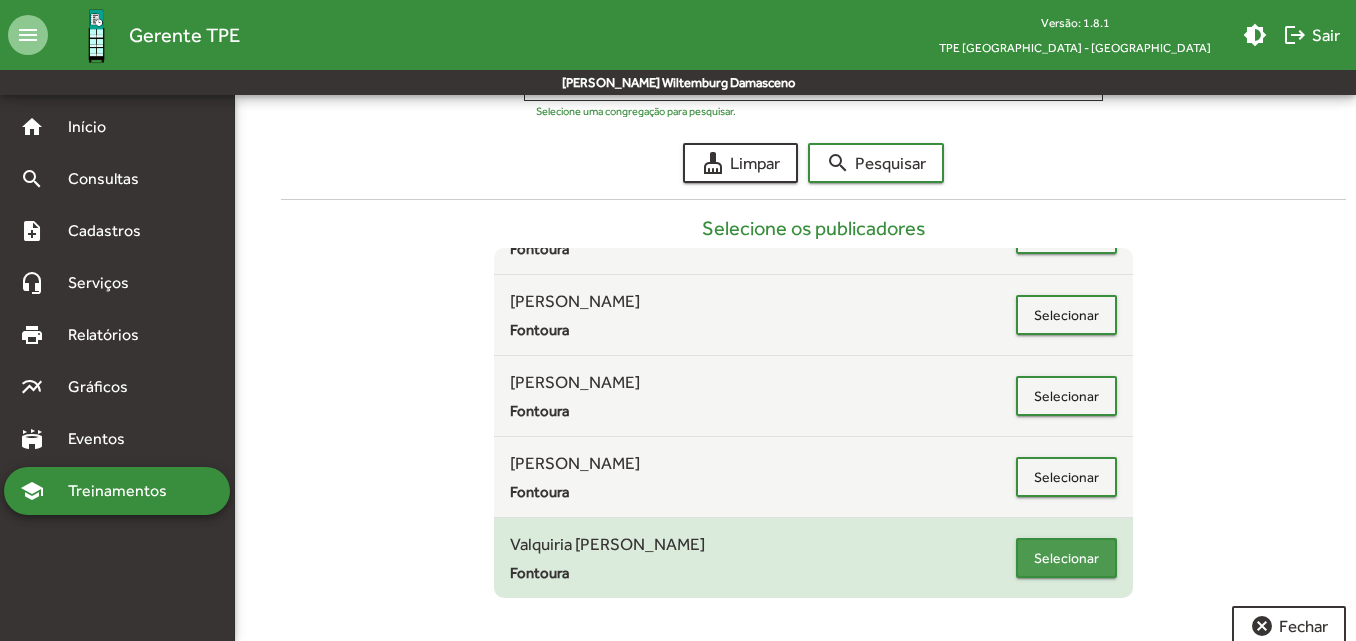 click on "Selecionar" at bounding box center (1066, 558) 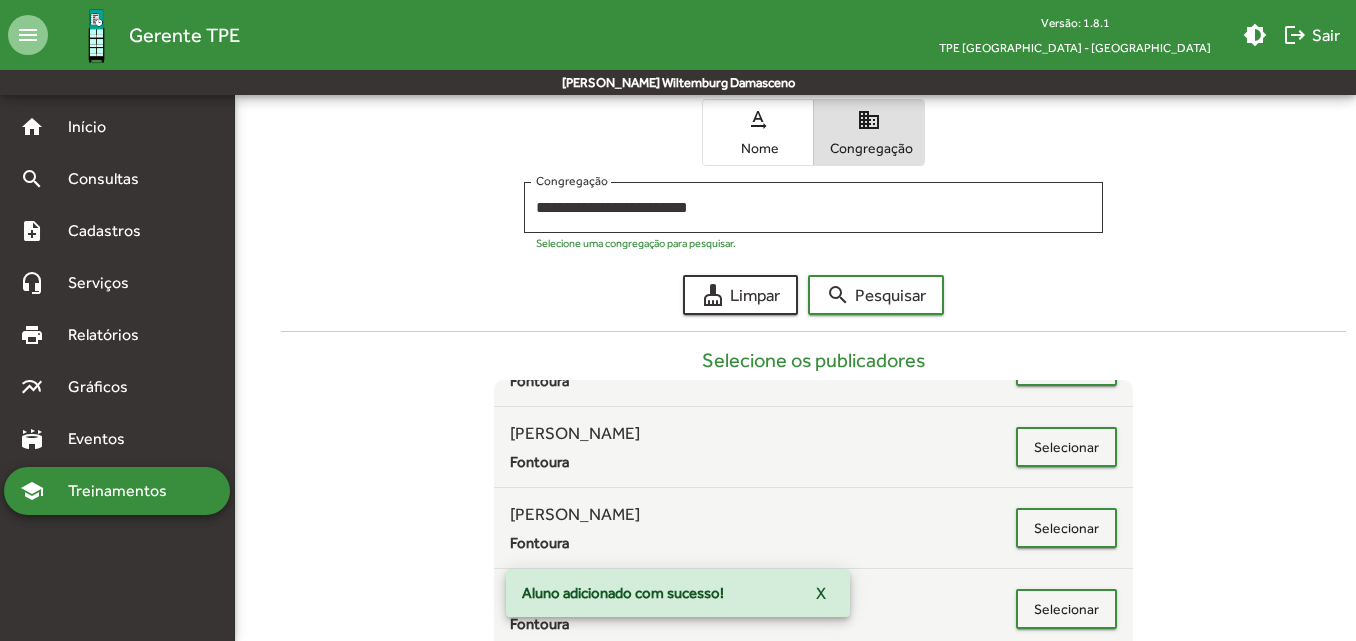 scroll, scrollTop: 321, scrollLeft: 0, axis: vertical 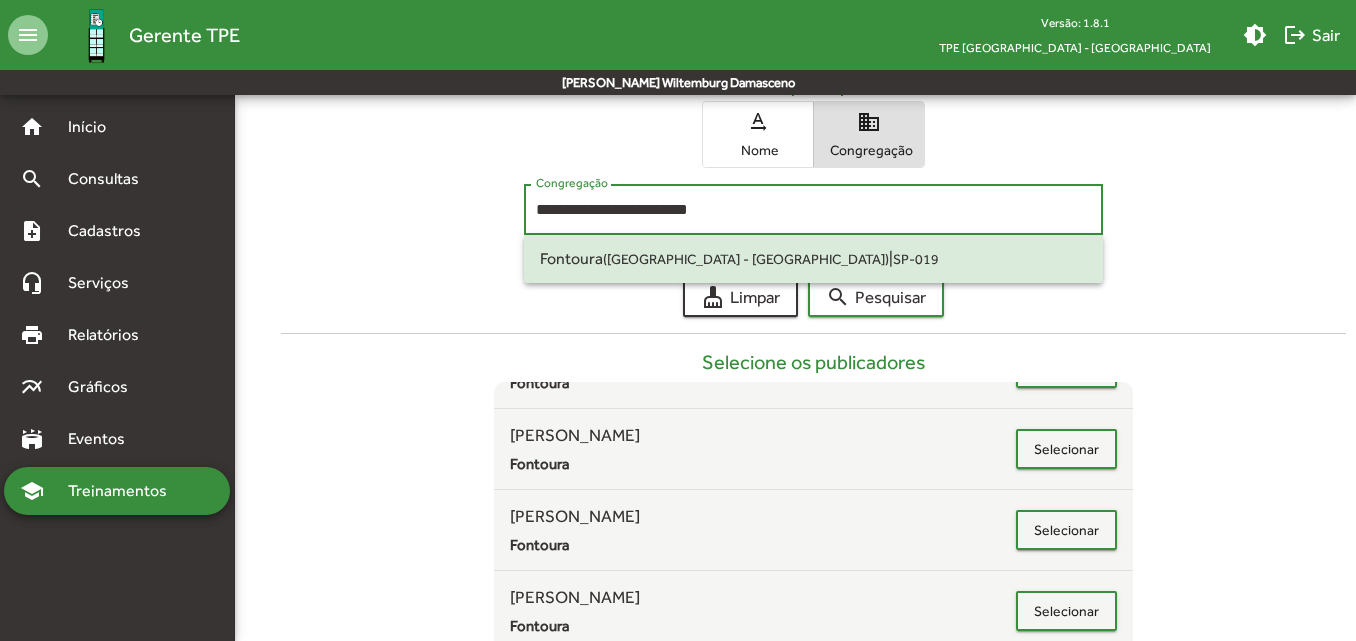 click on "**********" at bounding box center (813, 210) 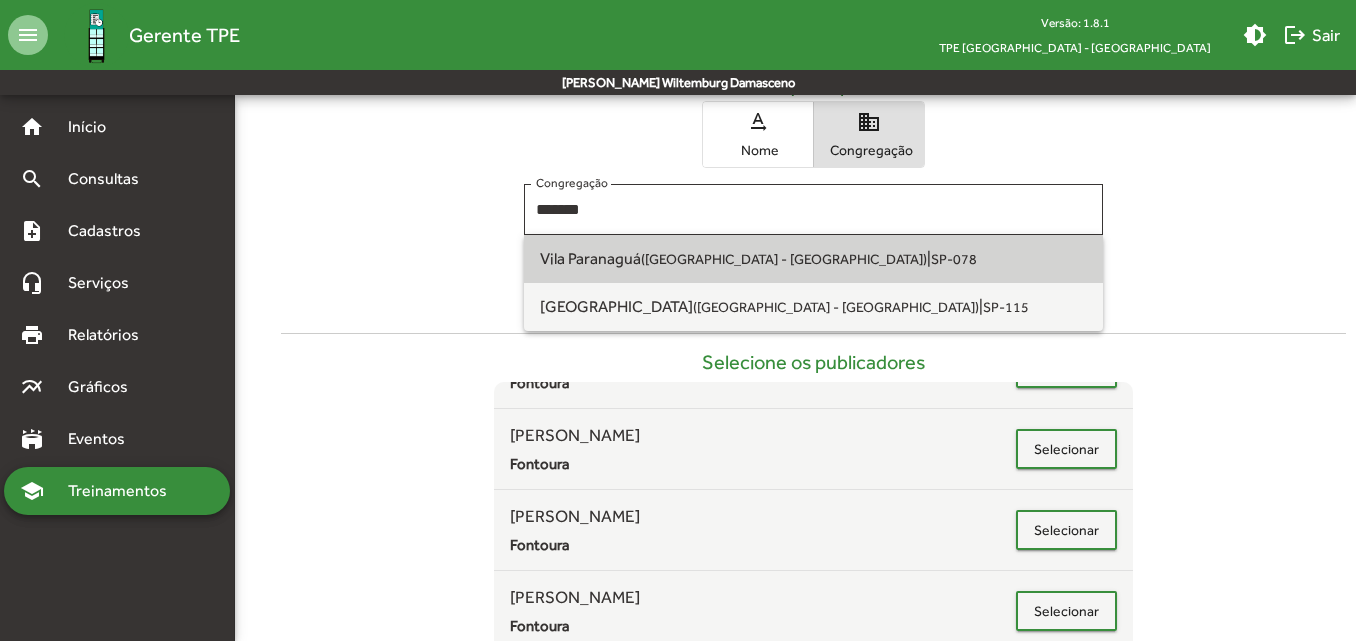 click on "SP-078" at bounding box center [954, 259] 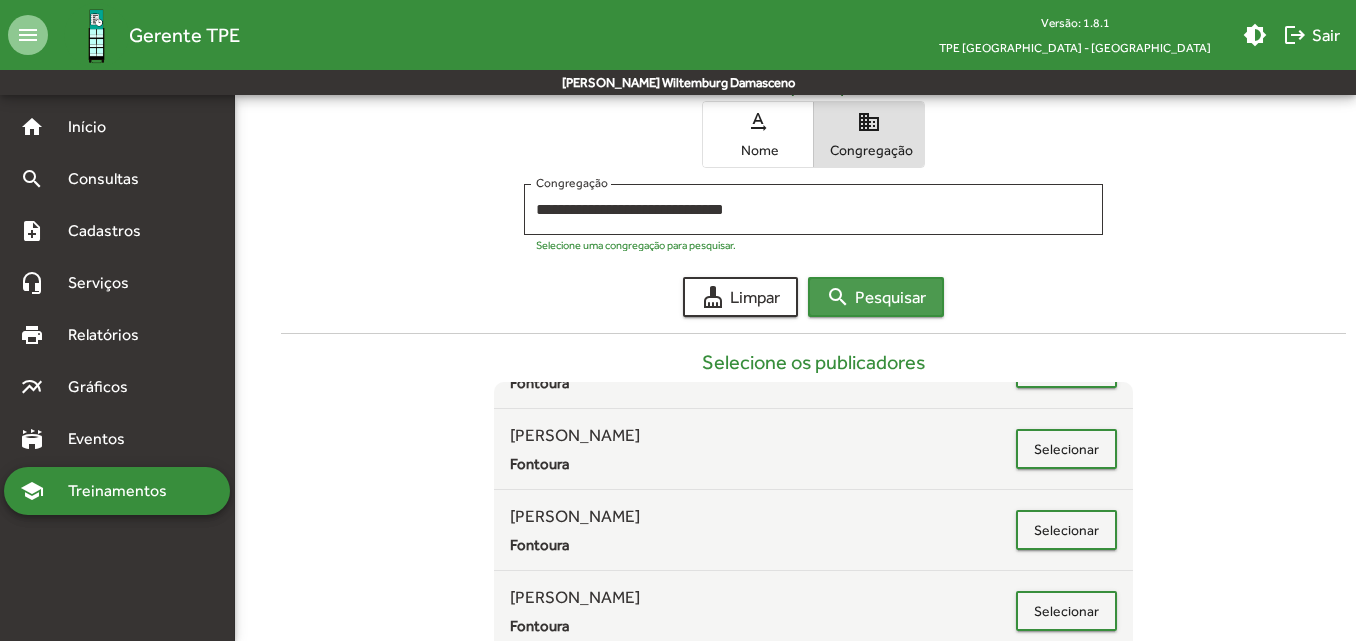 click on "search  Pesquisar" at bounding box center (876, 297) 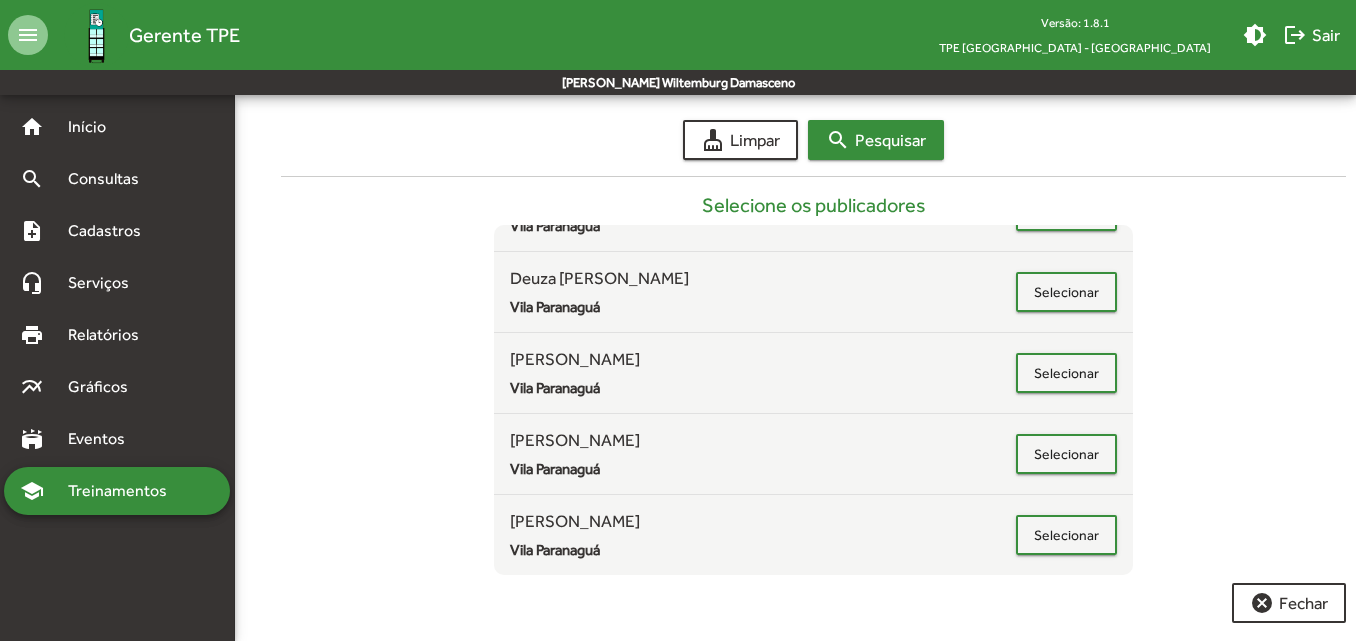 scroll, scrollTop: 479, scrollLeft: 0, axis: vertical 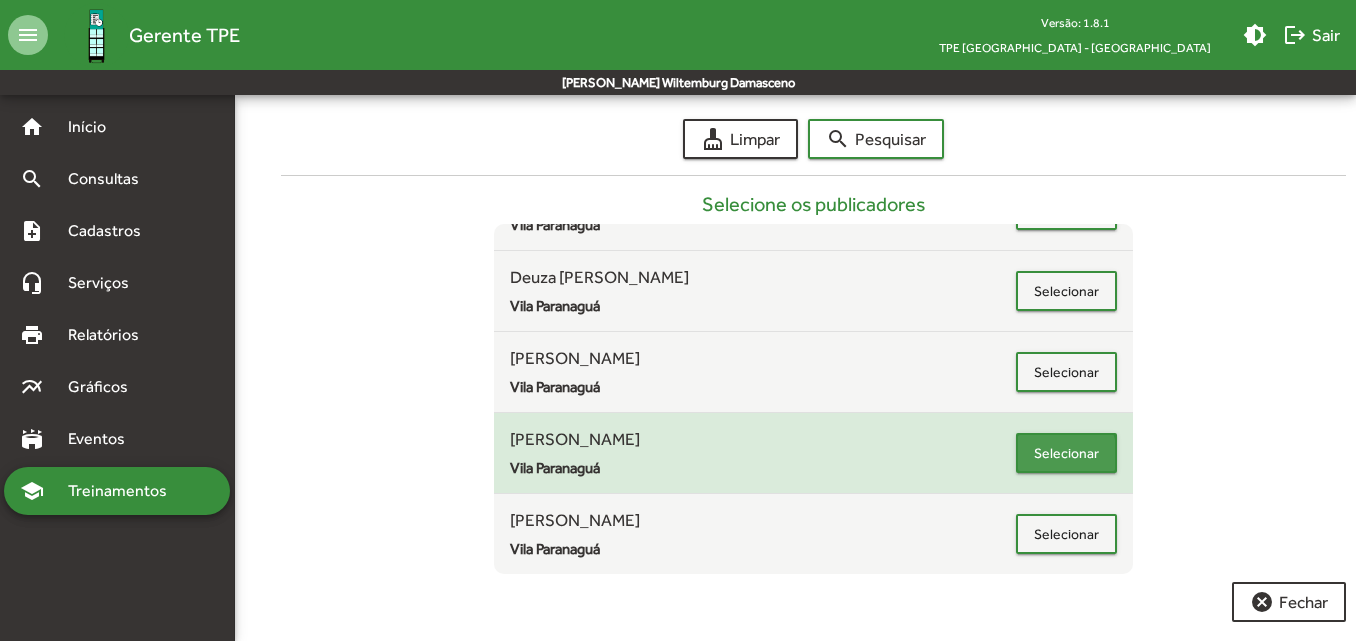 click on "Selecionar" at bounding box center (1066, 453) 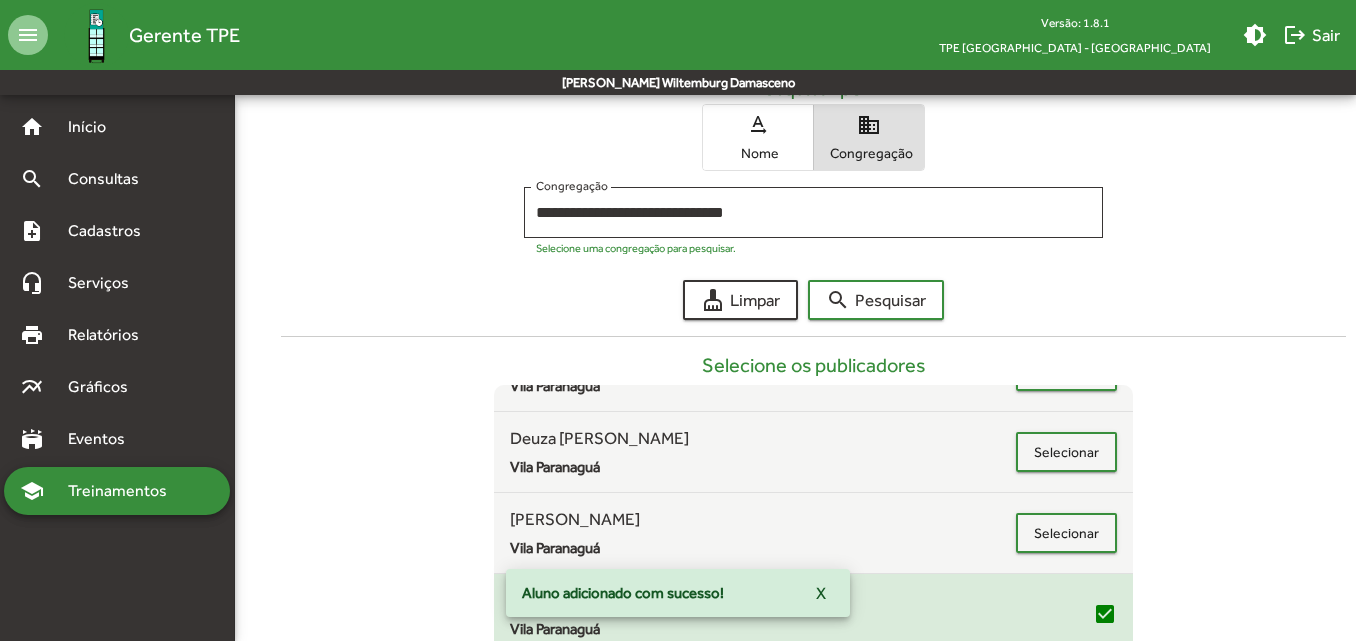 scroll, scrollTop: 317, scrollLeft: 0, axis: vertical 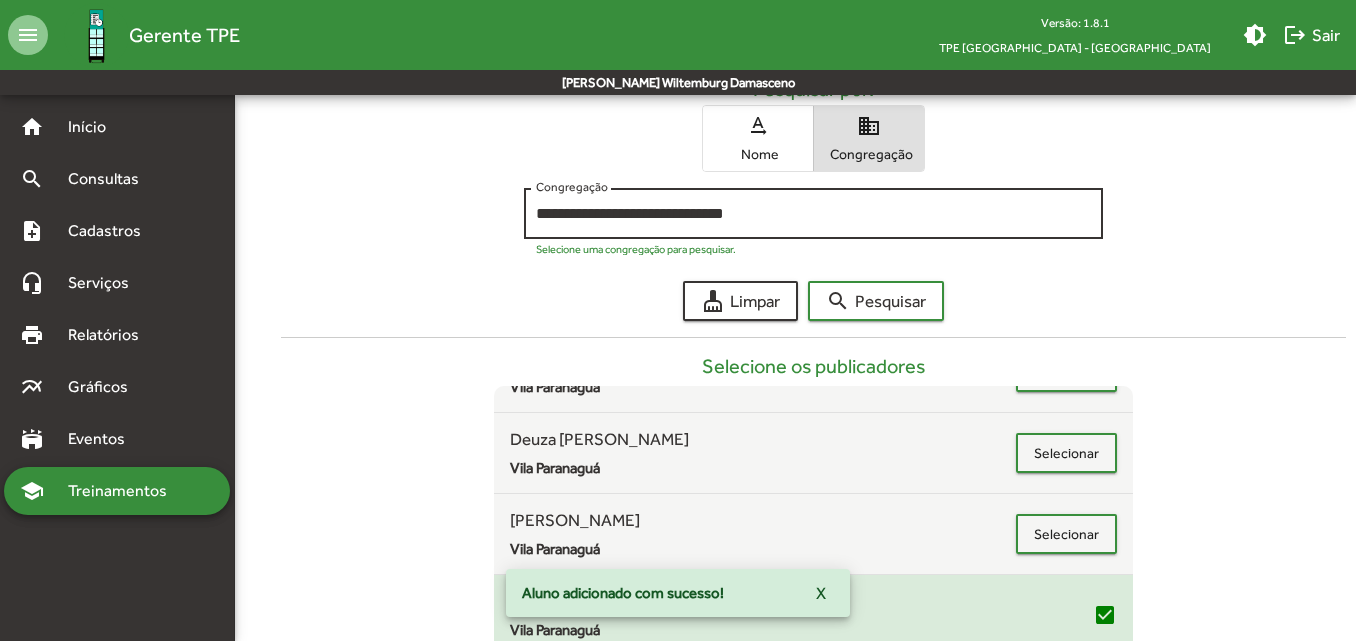 click on "**********" at bounding box center (813, 214) 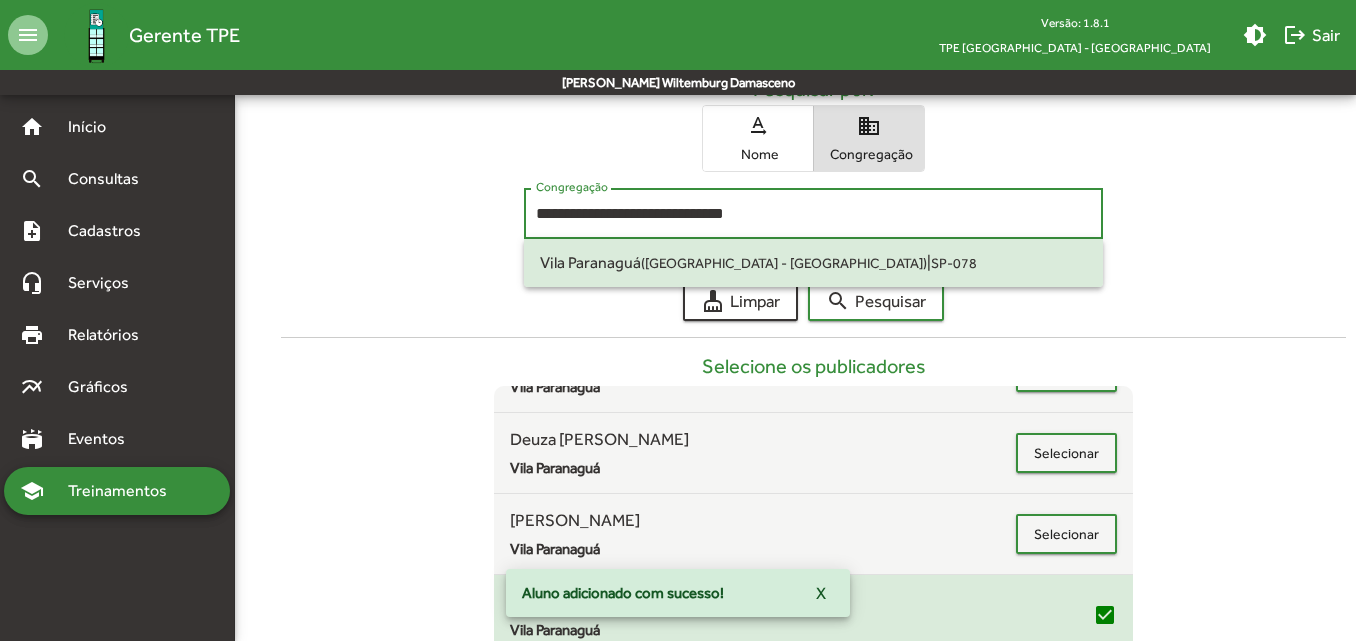 click on "**********" at bounding box center [813, 214] 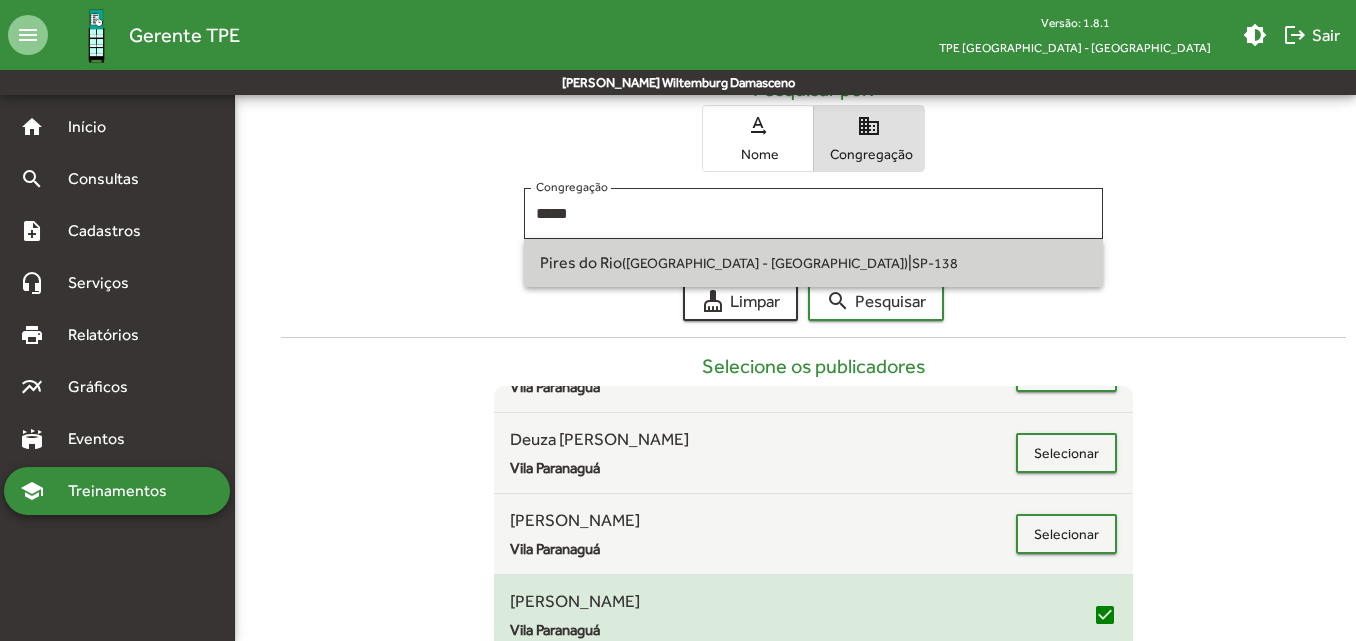 click on "Pires do Rio  ([GEOGRAPHIC_DATA] - [GEOGRAPHIC_DATA])  |  SP-138" at bounding box center [813, 263] 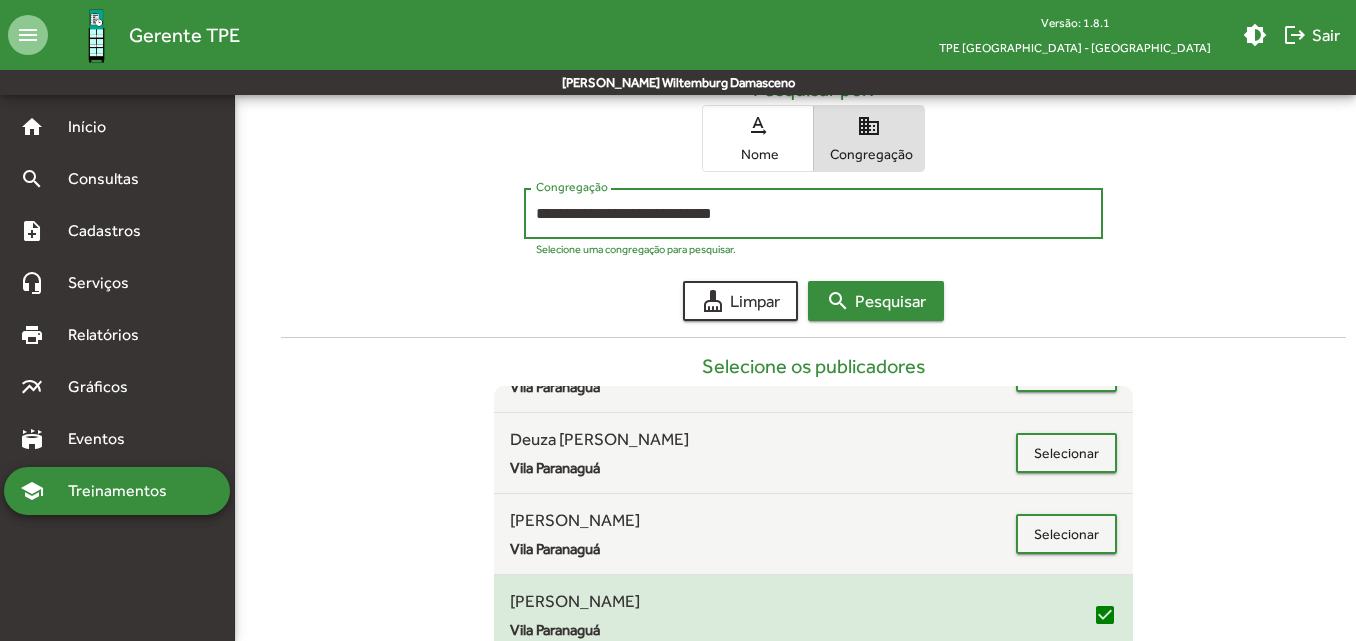 click on "search" at bounding box center (838, 301) 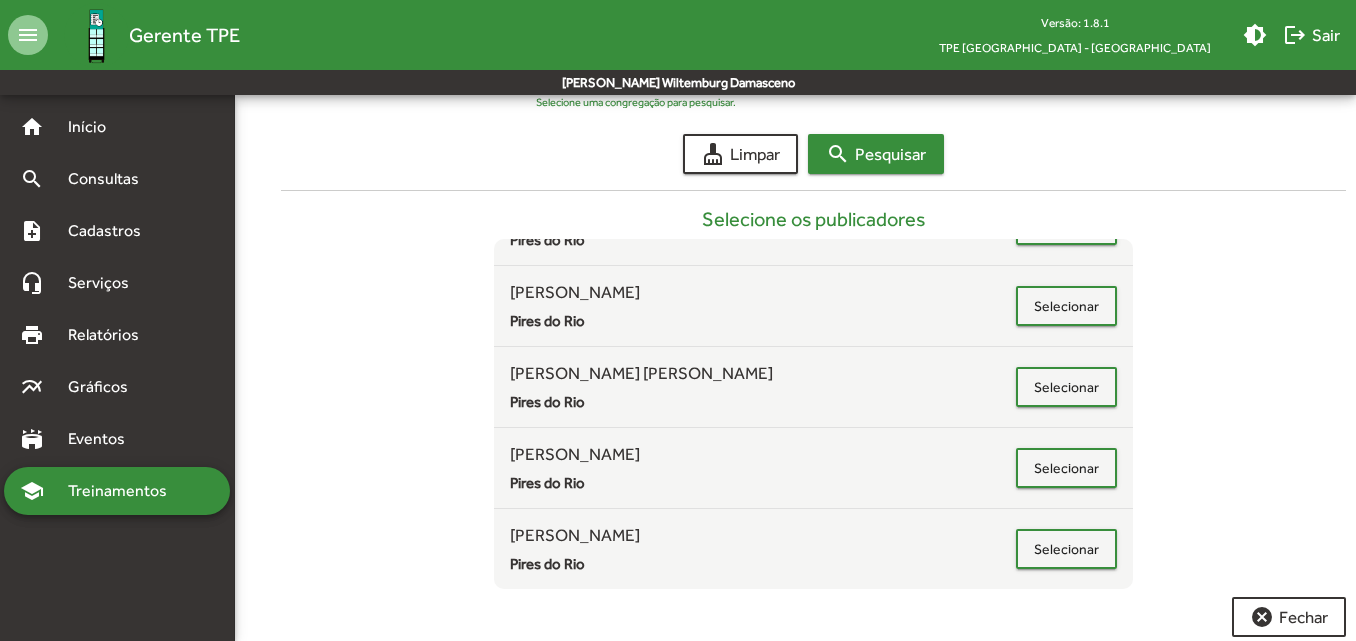 scroll, scrollTop: 465, scrollLeft: 0, axis: vertical 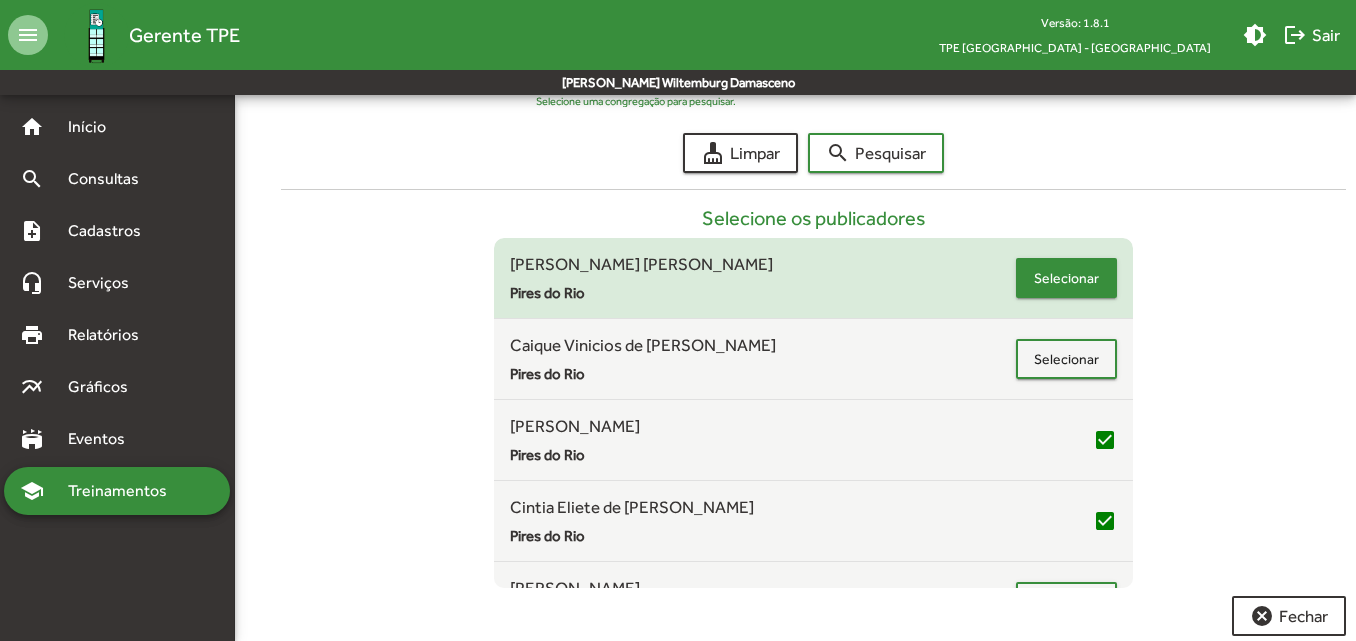 click on "Selecionar" at bounding box center [1066, 278] 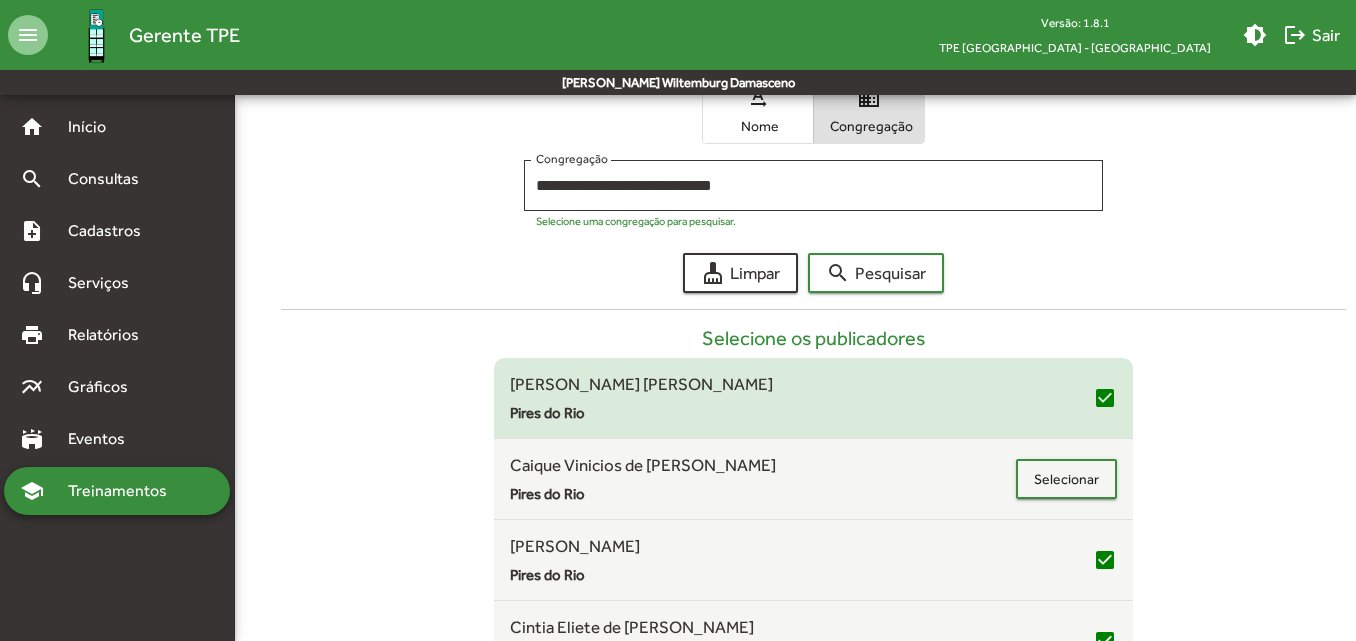 scroll, scrollTop: 344, scrollLeft: 0, axis: vertical 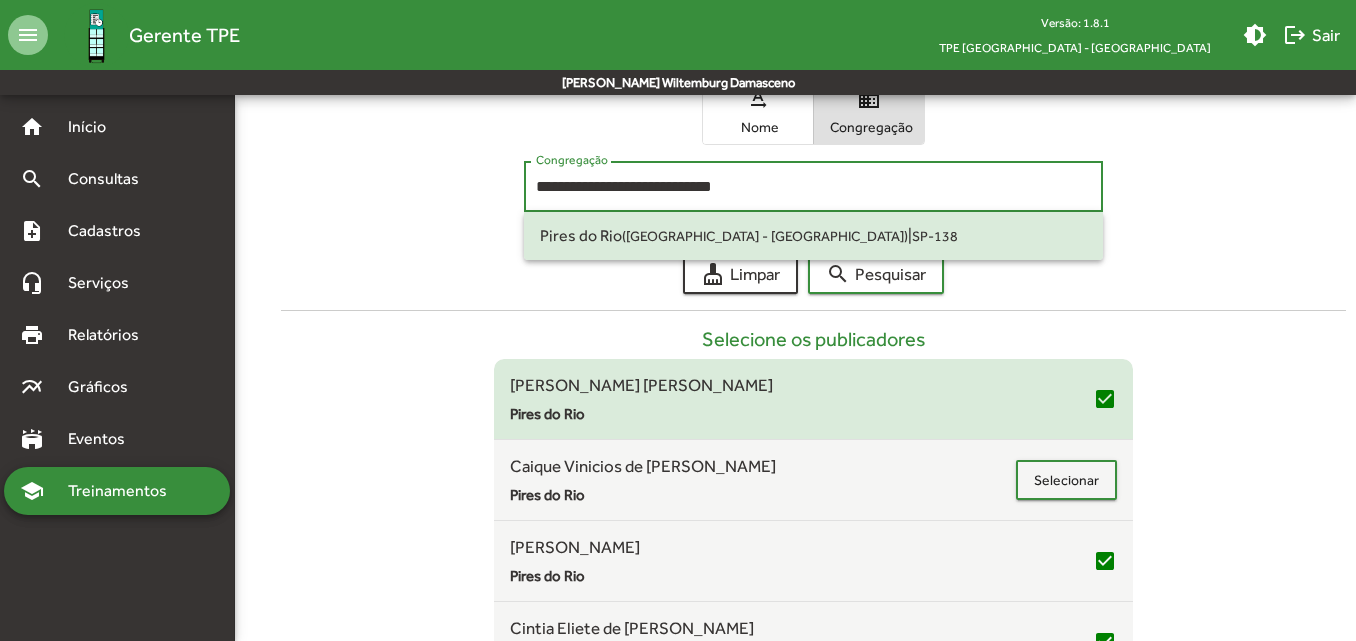 click on "**********" at bounding box center [813, 187] 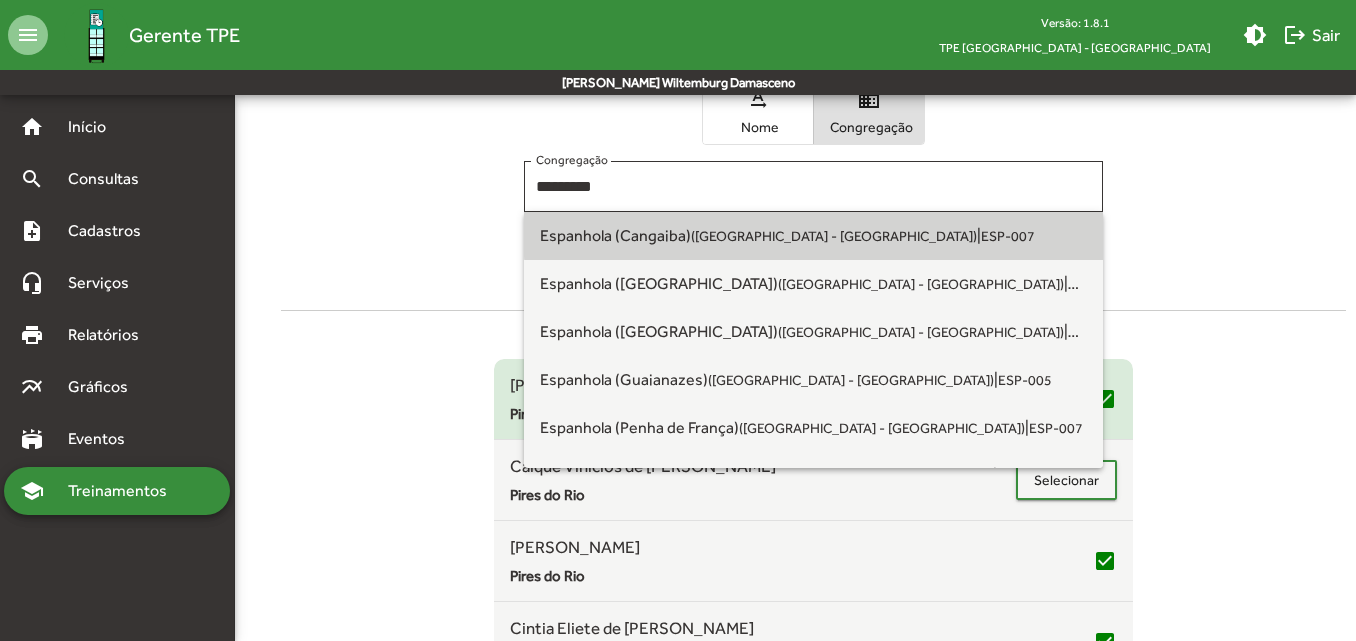 click on "ESP-007" at bounding box center (1008, 236) 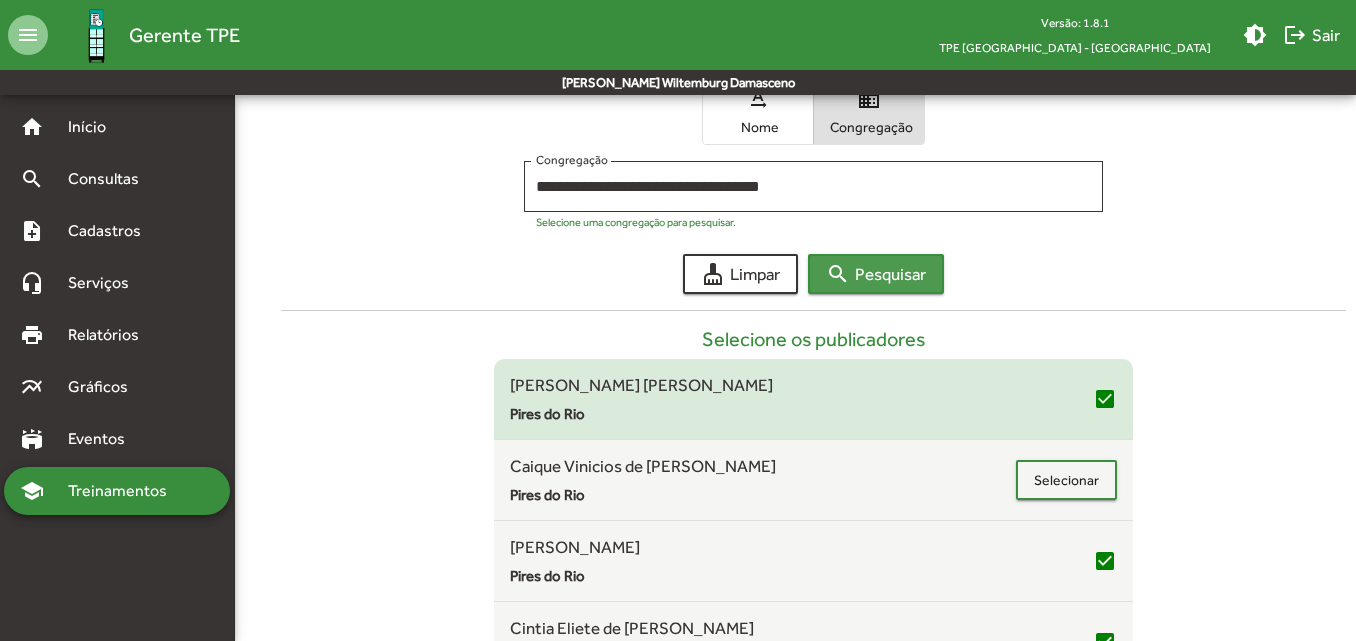 click on "search" at bounding box center (838, 274) 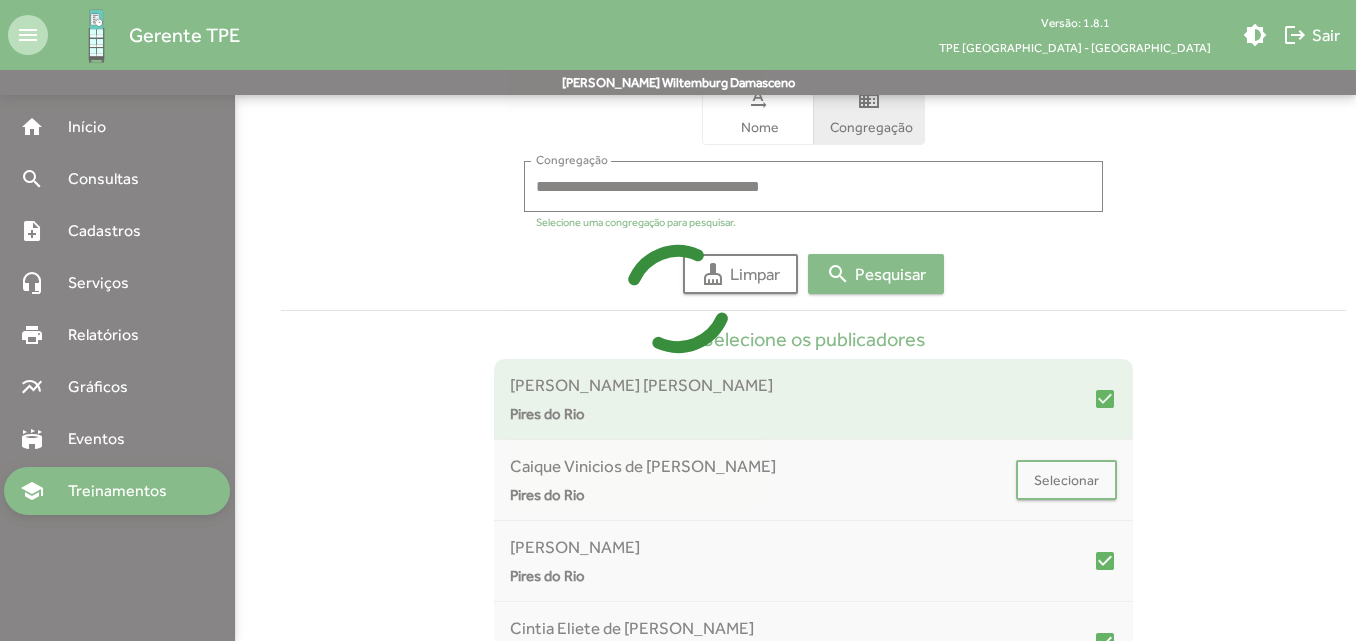 scroll, scrollTop: 300, scrollLeft: 0, axis: vertical 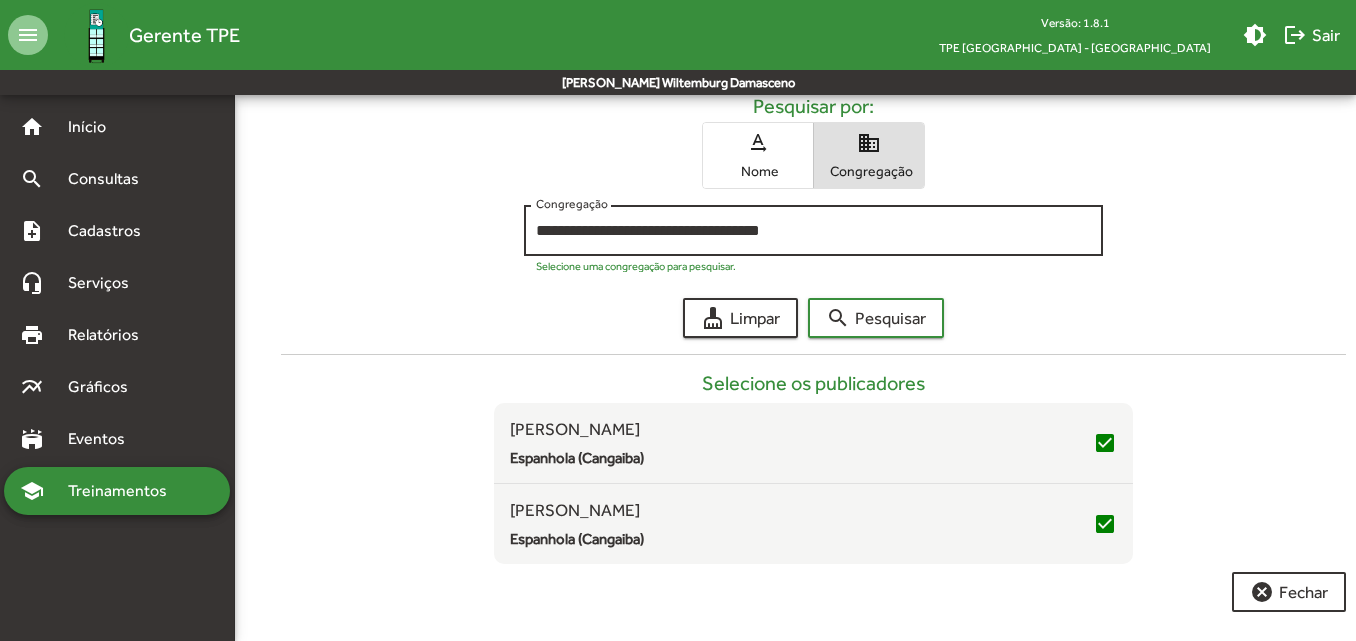 click on "**********" at bounding box center [813, 231] 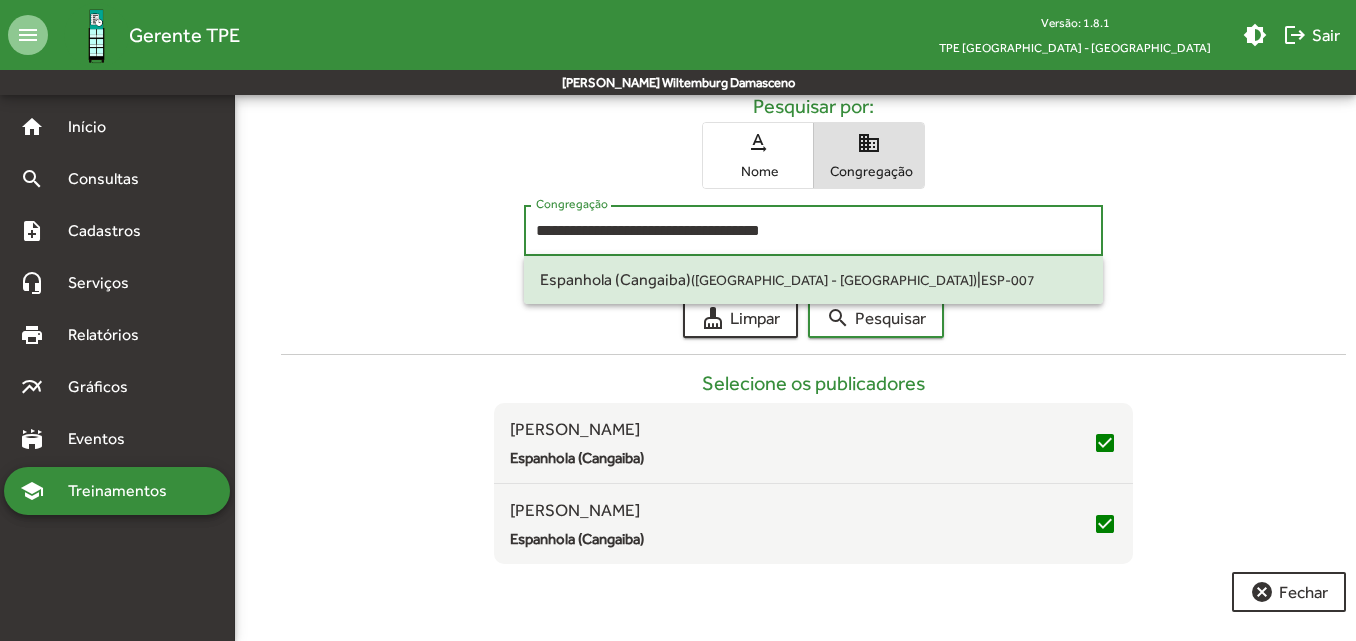 click on "**********" at bounding box center [813, 231] 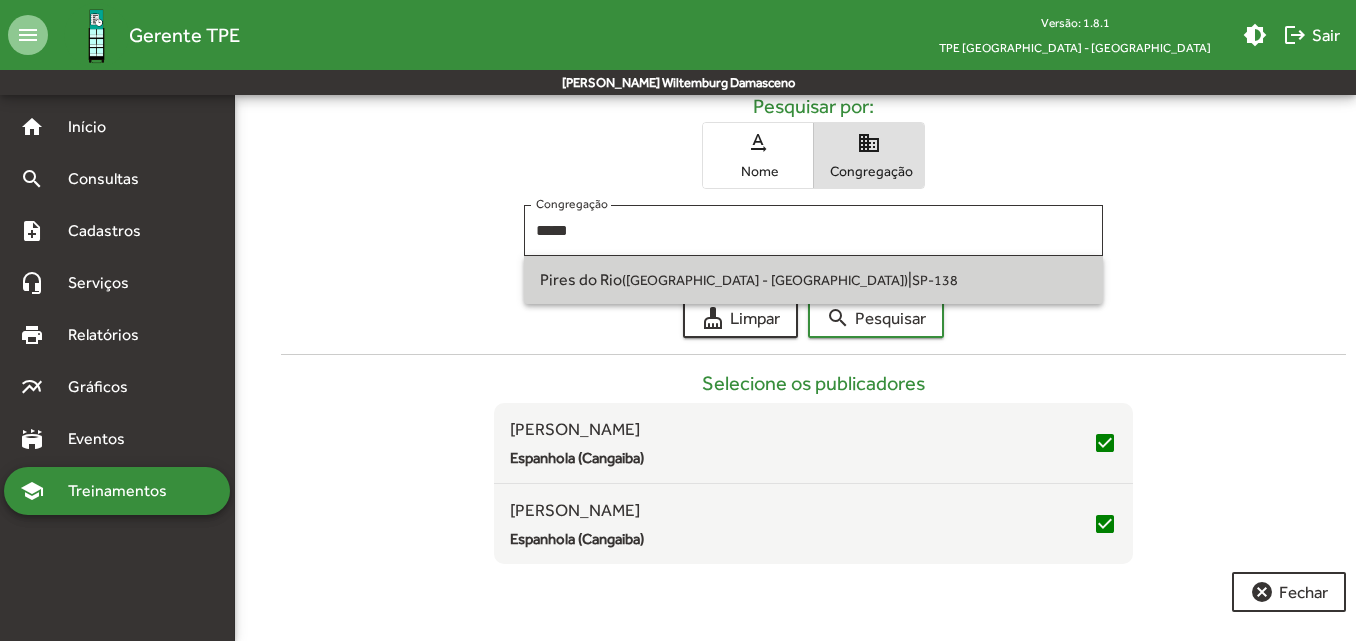 click on "Pires do Rio  ([GEOGRAPHIC_DATA] - [GEOGRAPHIC_DATA])  |  SP-138" at bounding box center [813, 280] 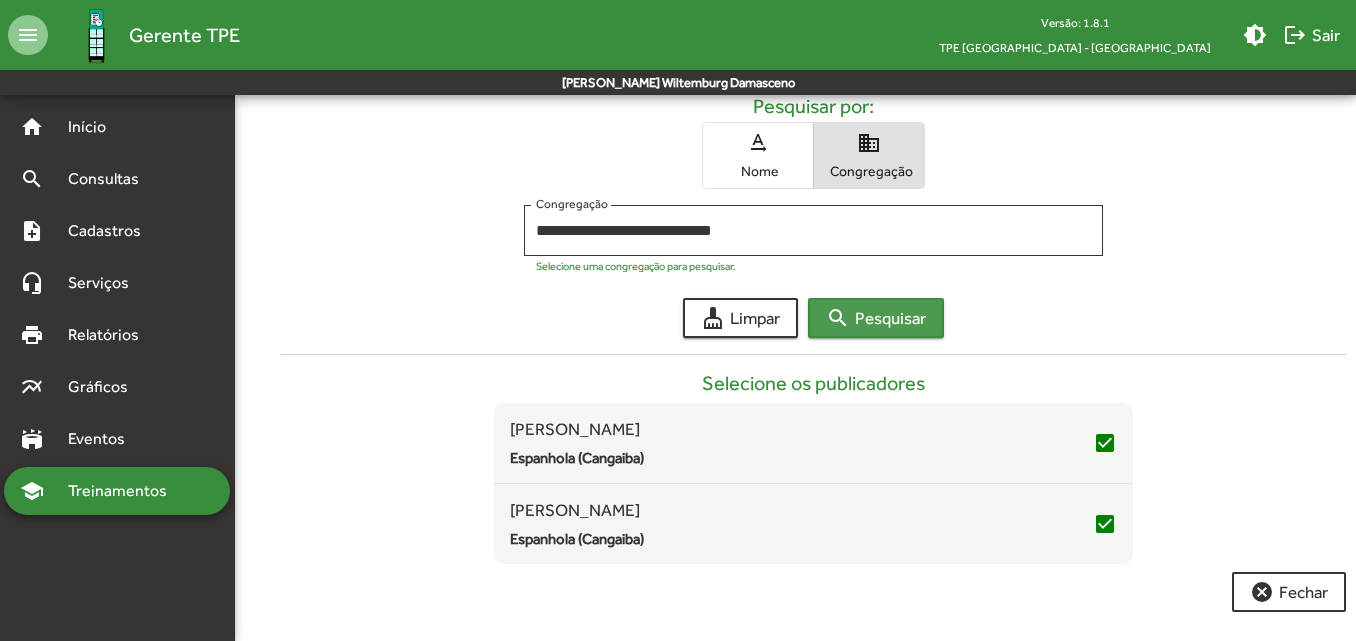 click on "search" at bounding box center [838, 318] 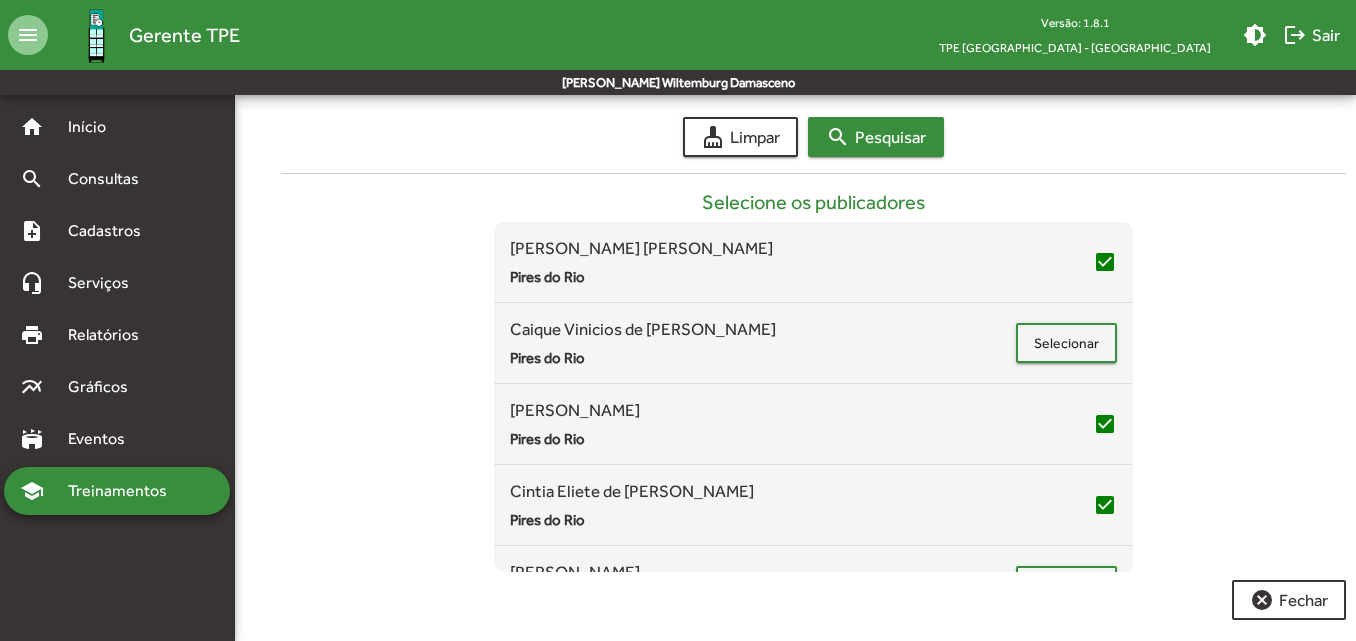 scroll, scrollTop: 489, scrollLeft: 0, axis: vertical 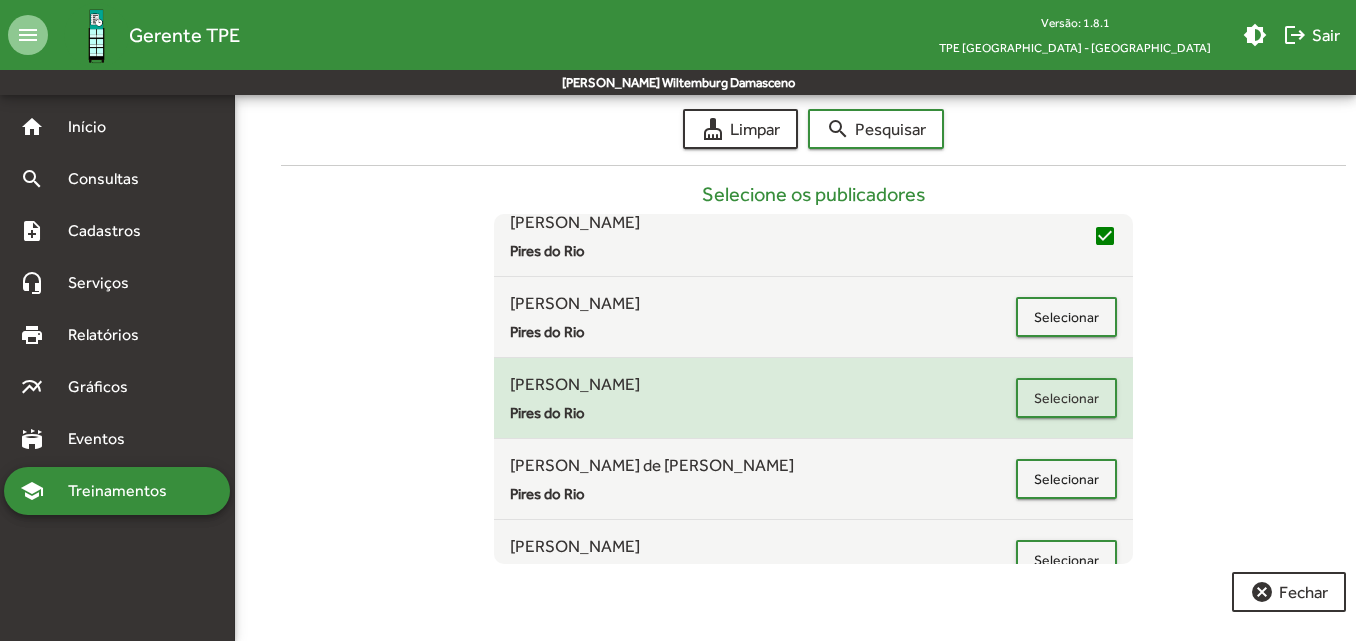 click on "[PERSON_NAME] Pires do Rio  Selecionar" at bounding box center (813, 398) 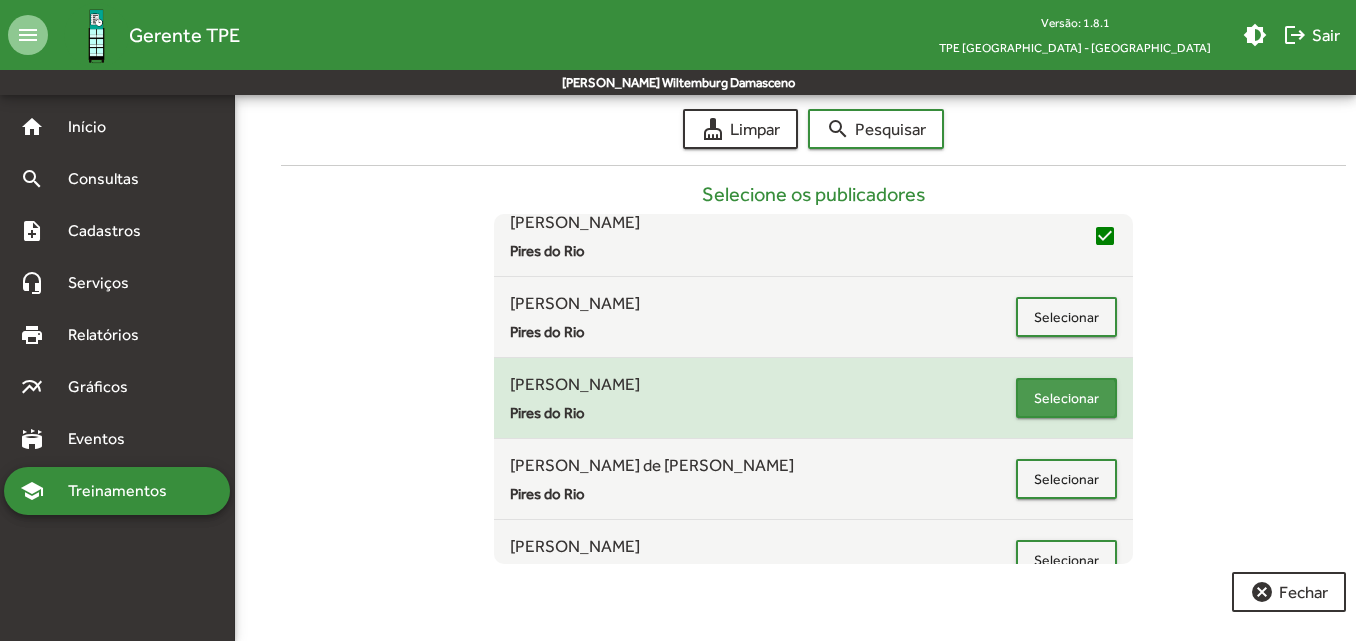 click on "Selecionar" at bounding box center [1066, 398] 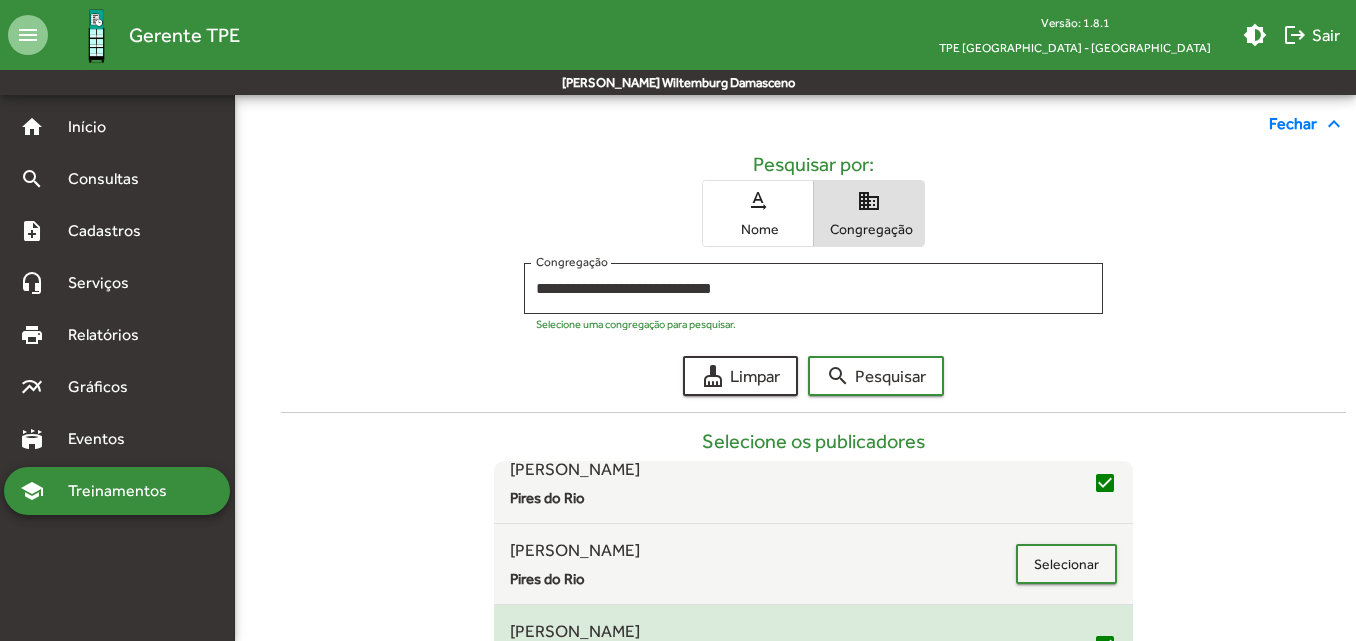 scroll, scrollTop: 241, scrollLeft: 0, axis: vertical 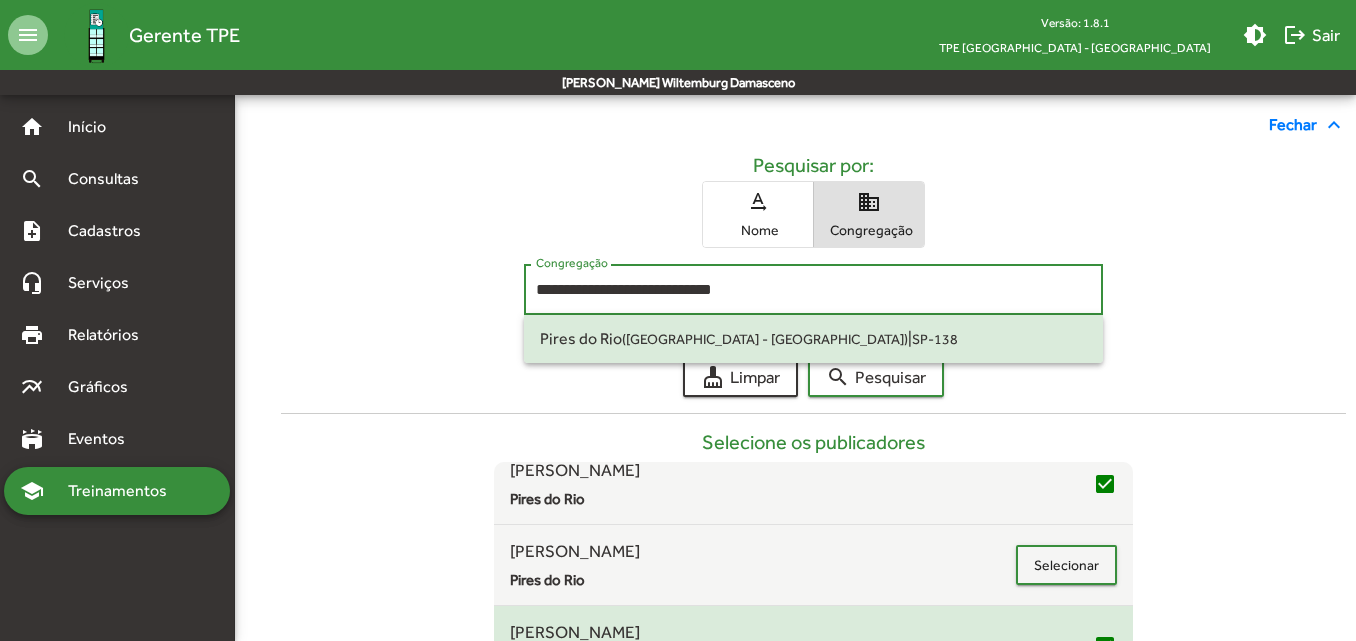 click on "**********" at bounding box center [813, 290] 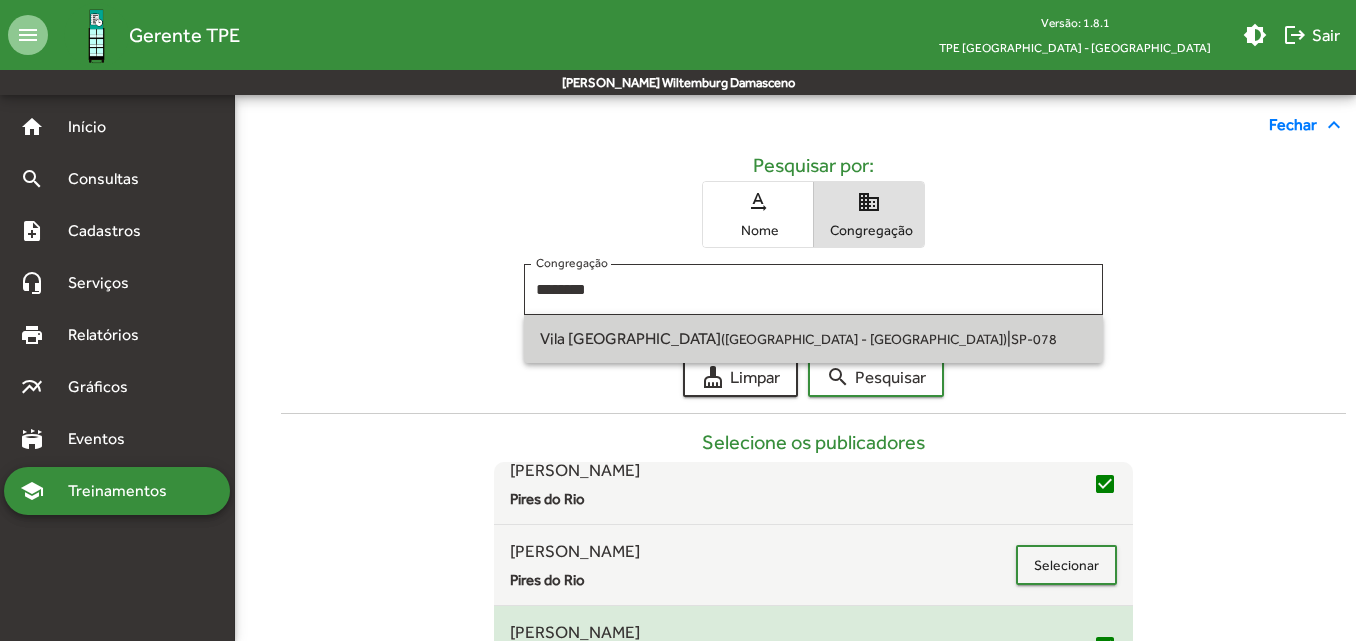 click on "SP-078" at bounding box center [1034, 339] 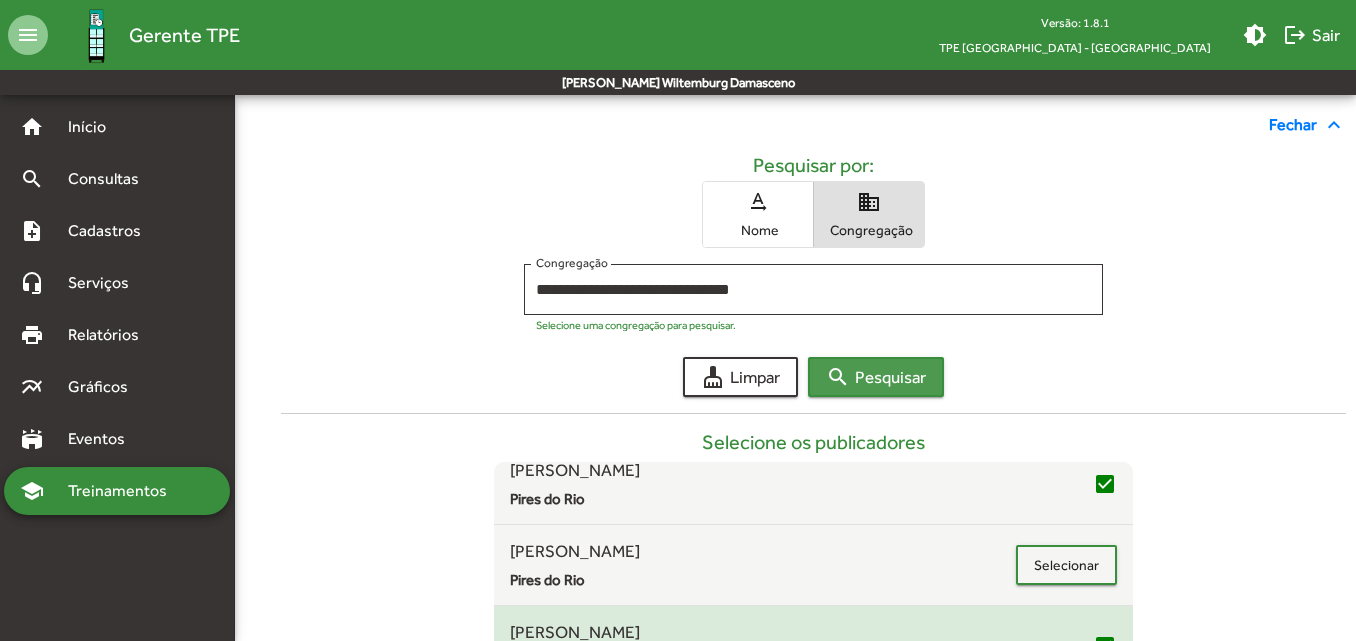 click on "search  Pesquisar" at bounding box center (876, 377) 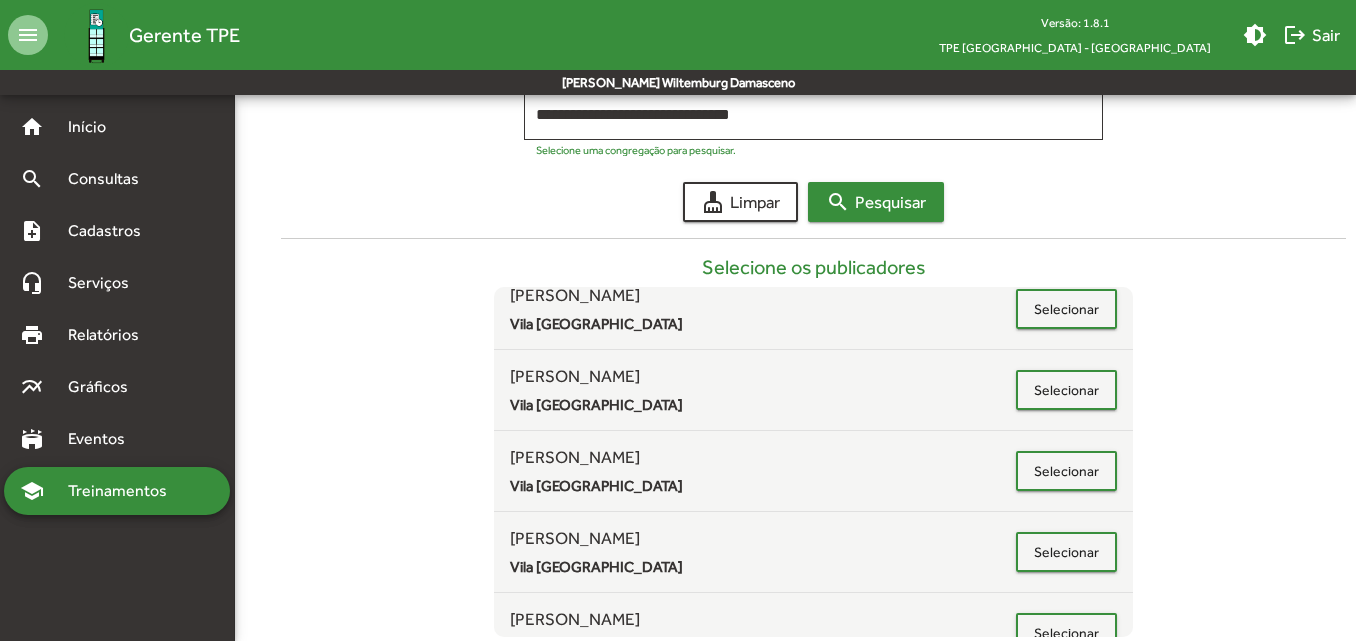 scroll, scrollTop: 418, scrollLeft: 0, axis: vertical 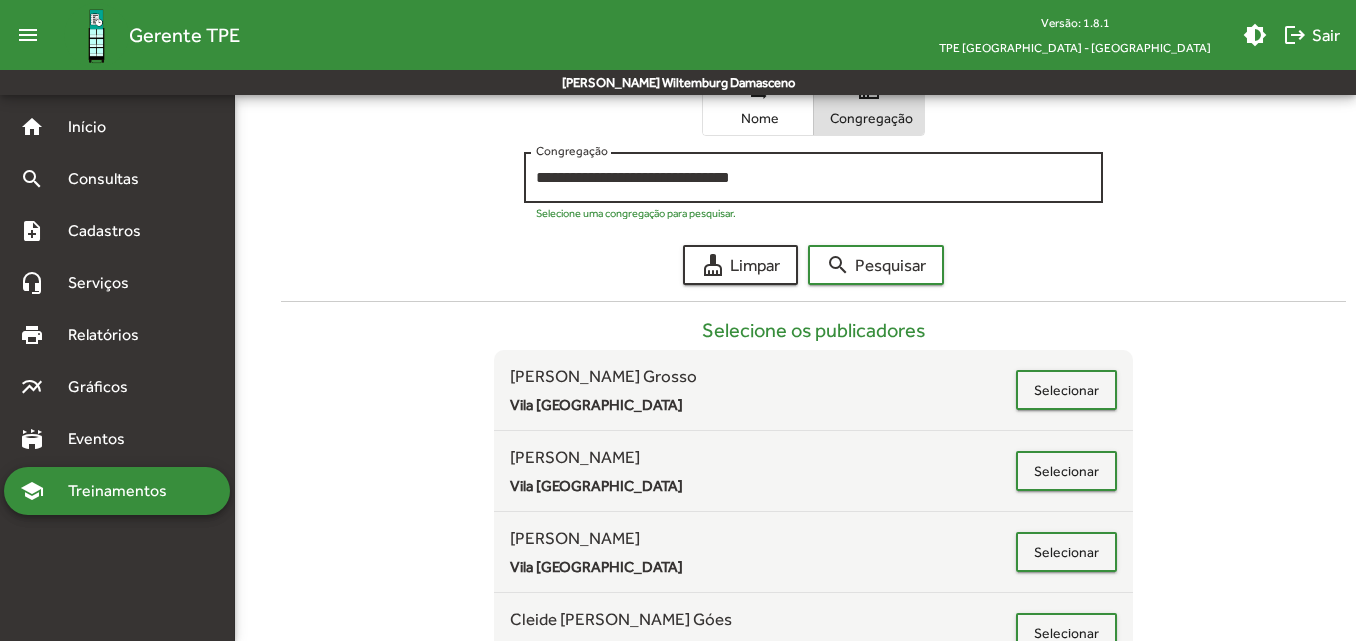 click on "**********" at bounding box center [813, 175] 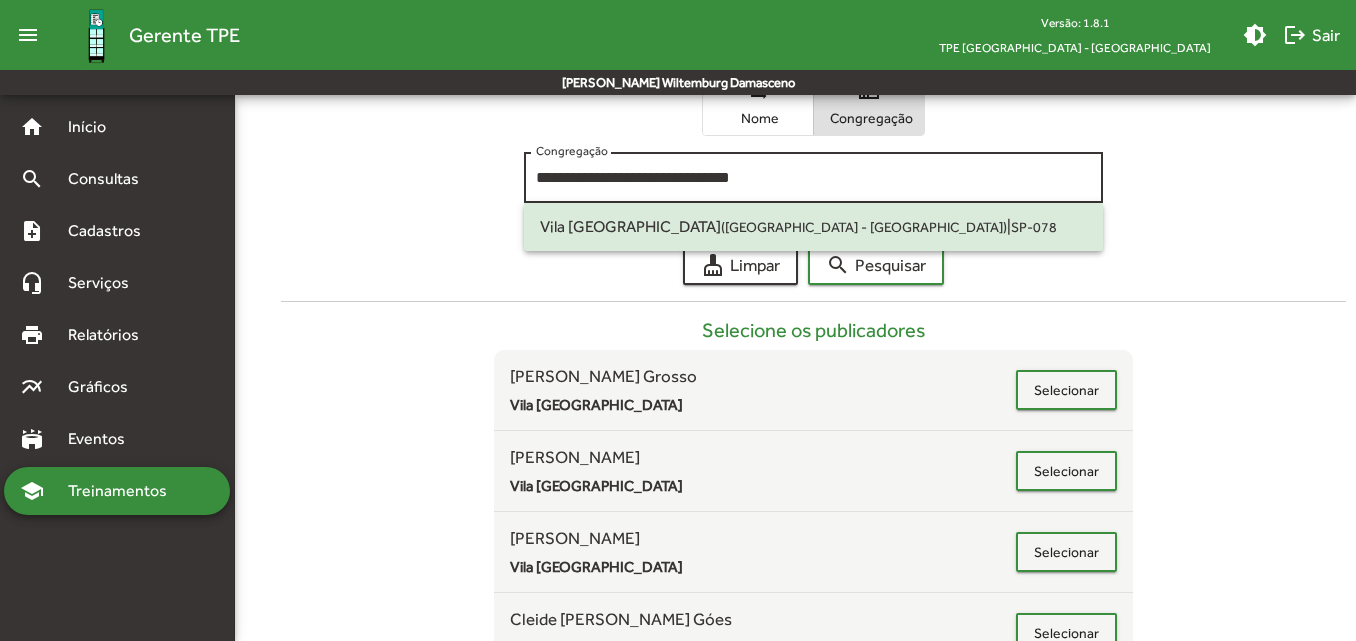 click on "**********" at bounding box center [813, 175] 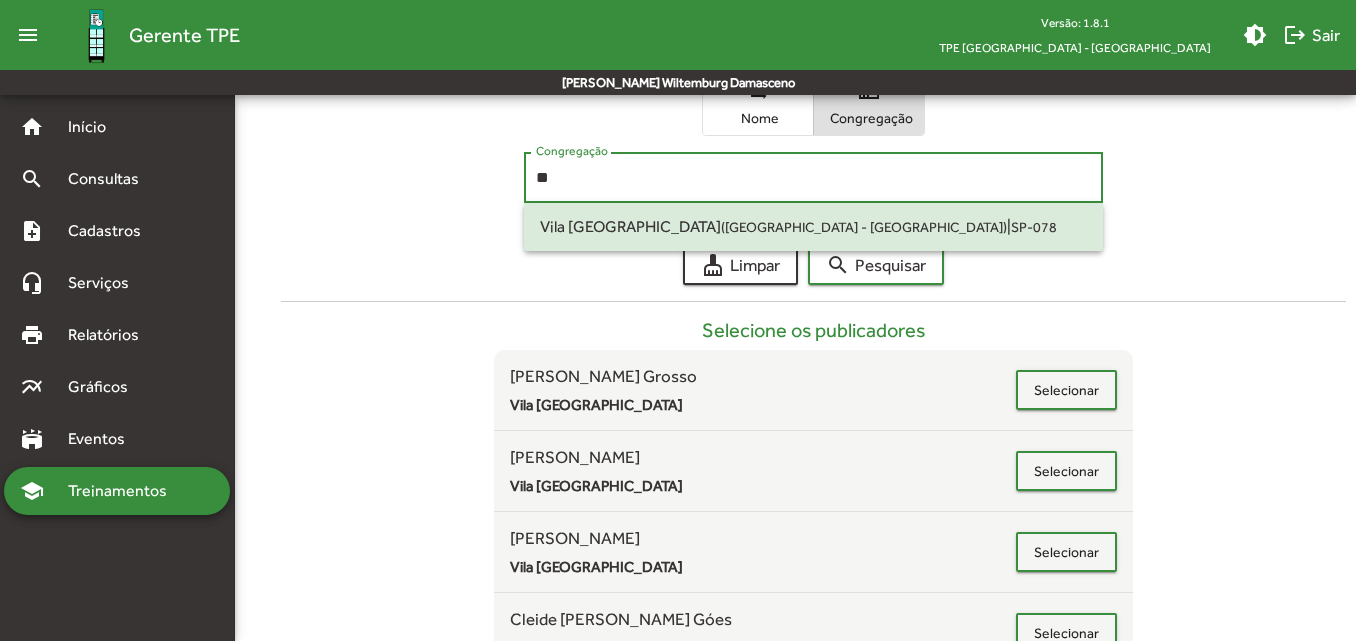type on "*" 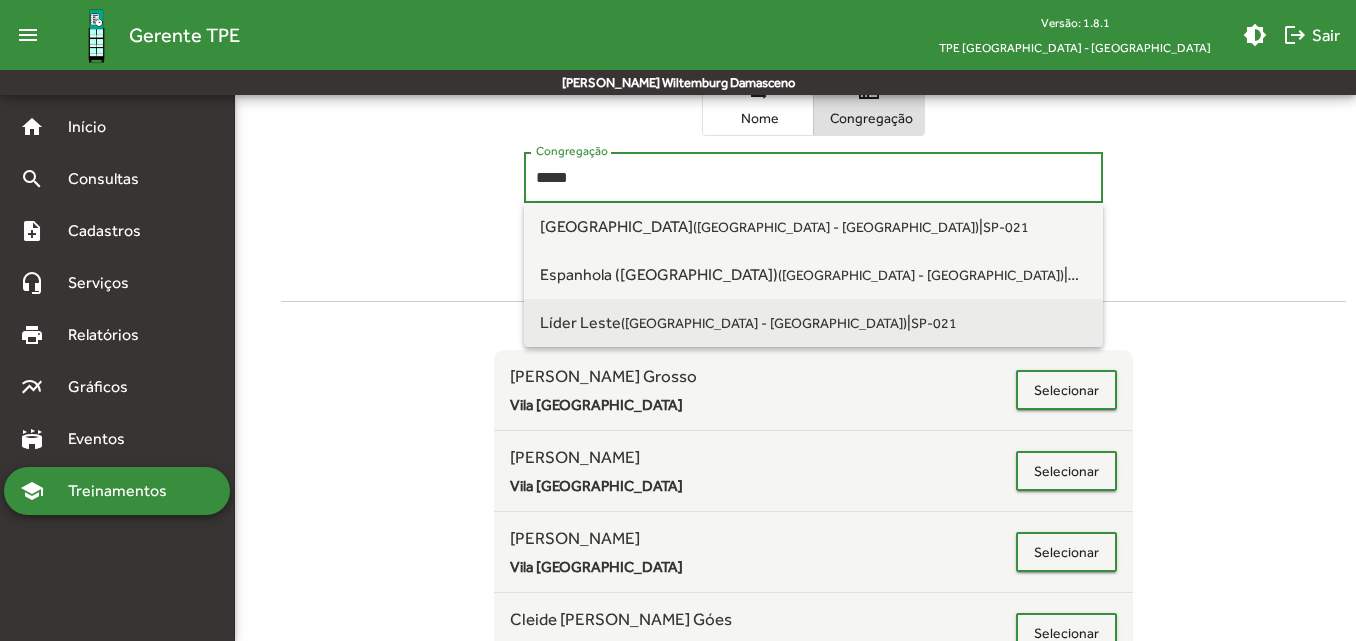 click on "([GEOGRAPHIC_DATA] - [GEOGRAPHIC_DATA])" at bounding box center [764, 323] 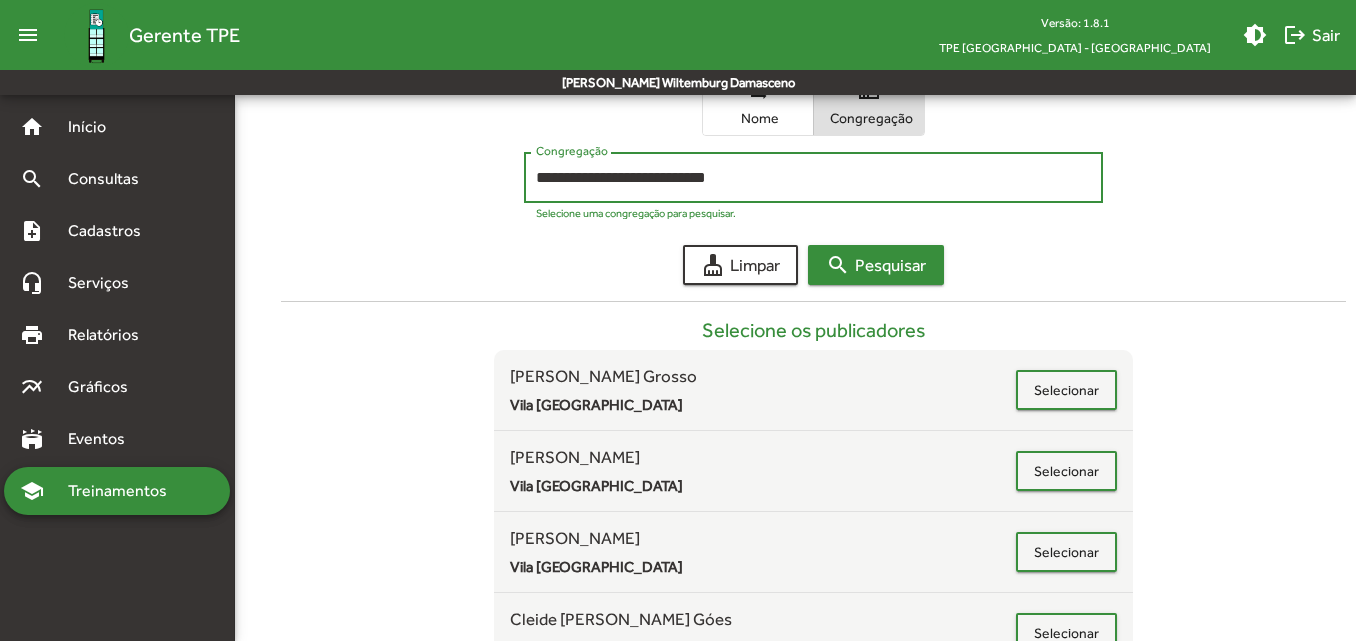 click on "search  Pesquisar" at bounding box center (876, 265) 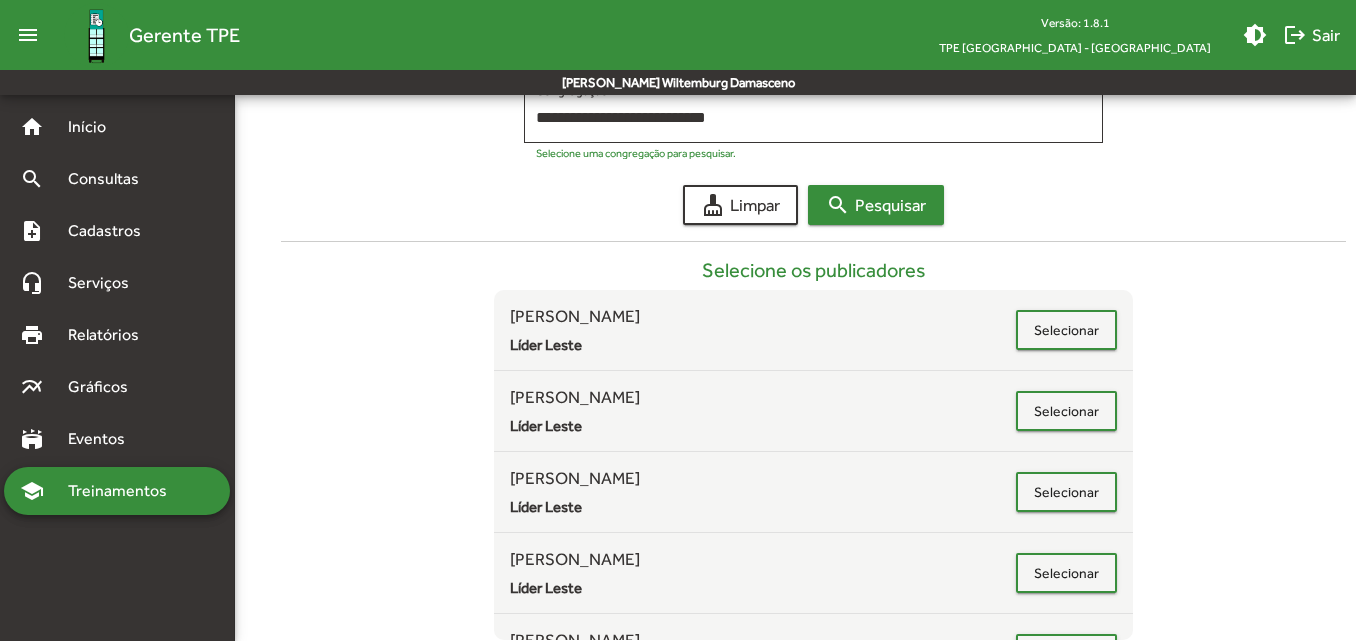 scroll, scrollTop: 489, scrollLeft: 0, axis: vertical 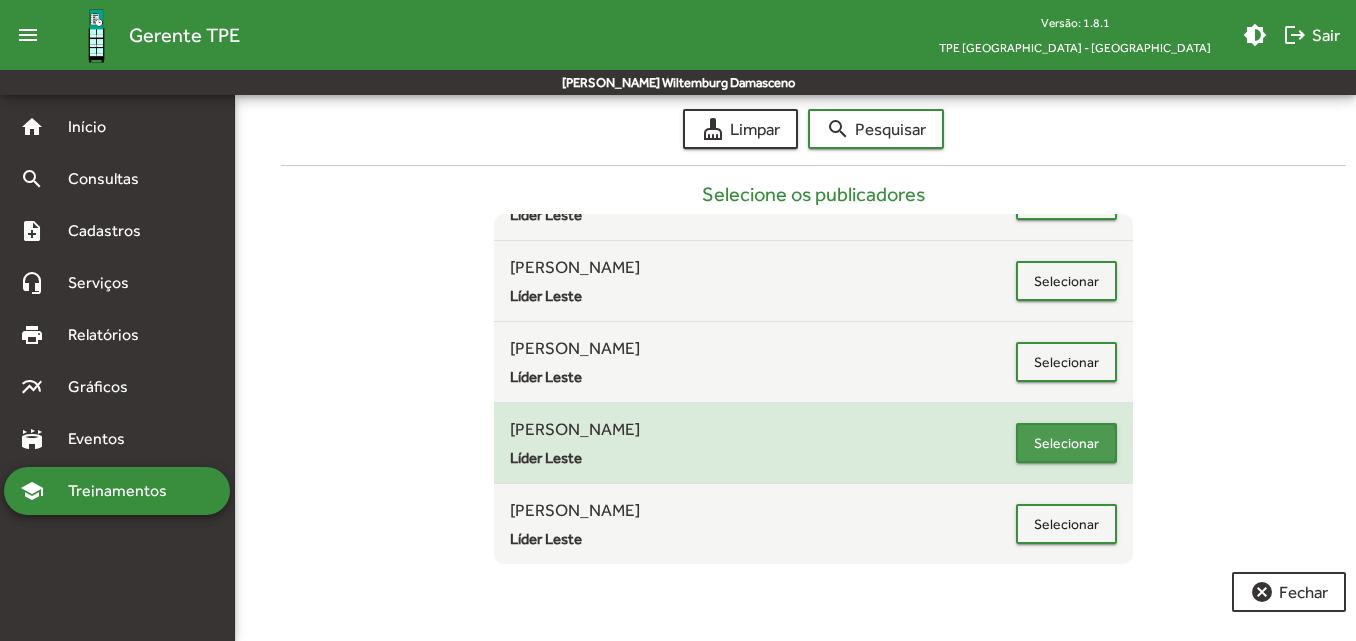click on "Selecionar" at bounding box center [1066, 443] 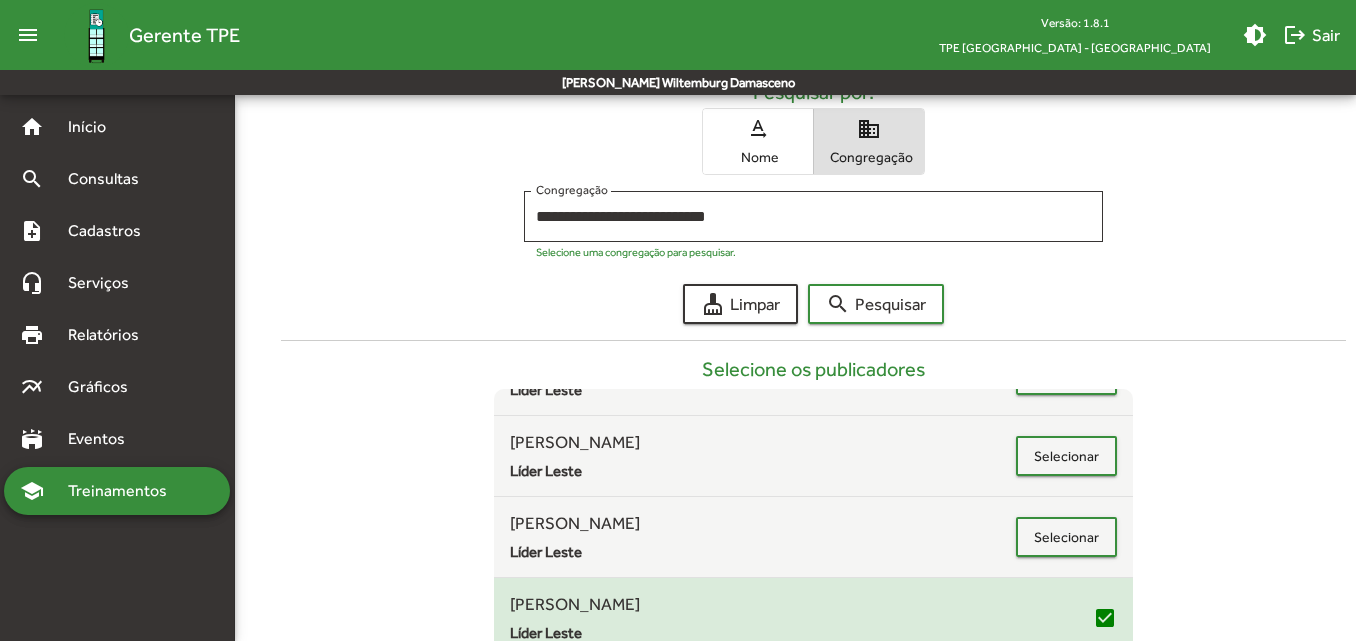scroll, scrollTop: 313, scrollLeft: 0, axis: vertical 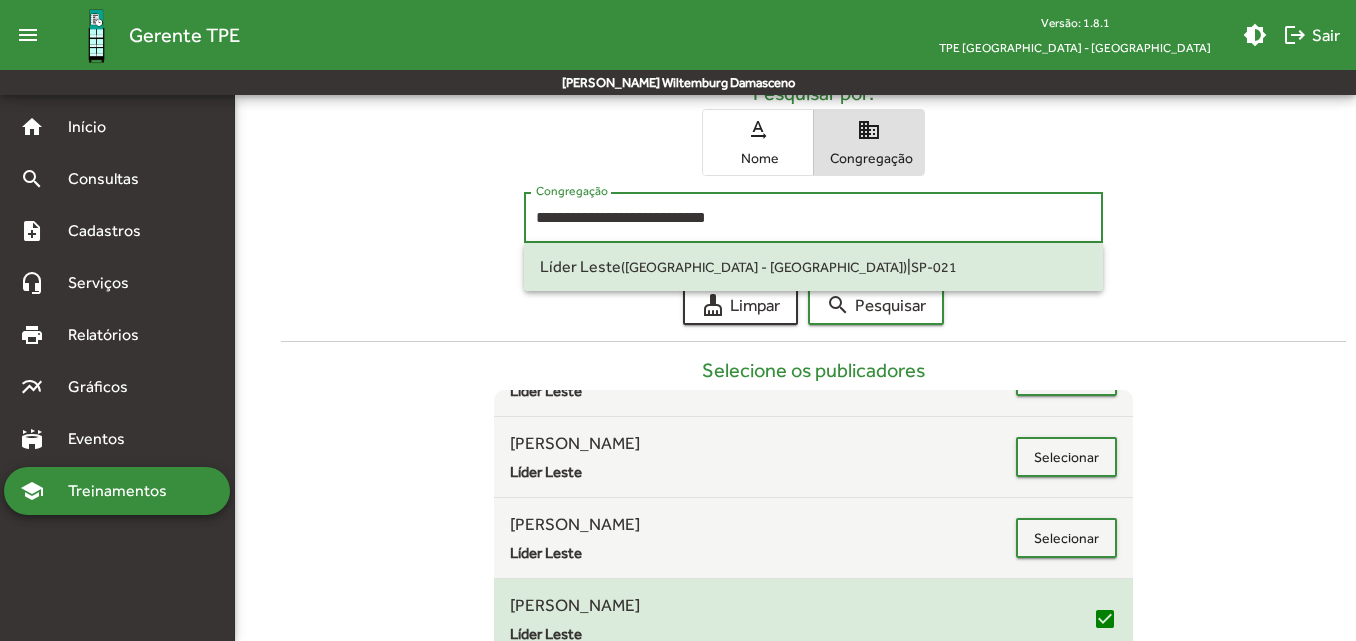 click on "**********" at bounding box center (813, 218) 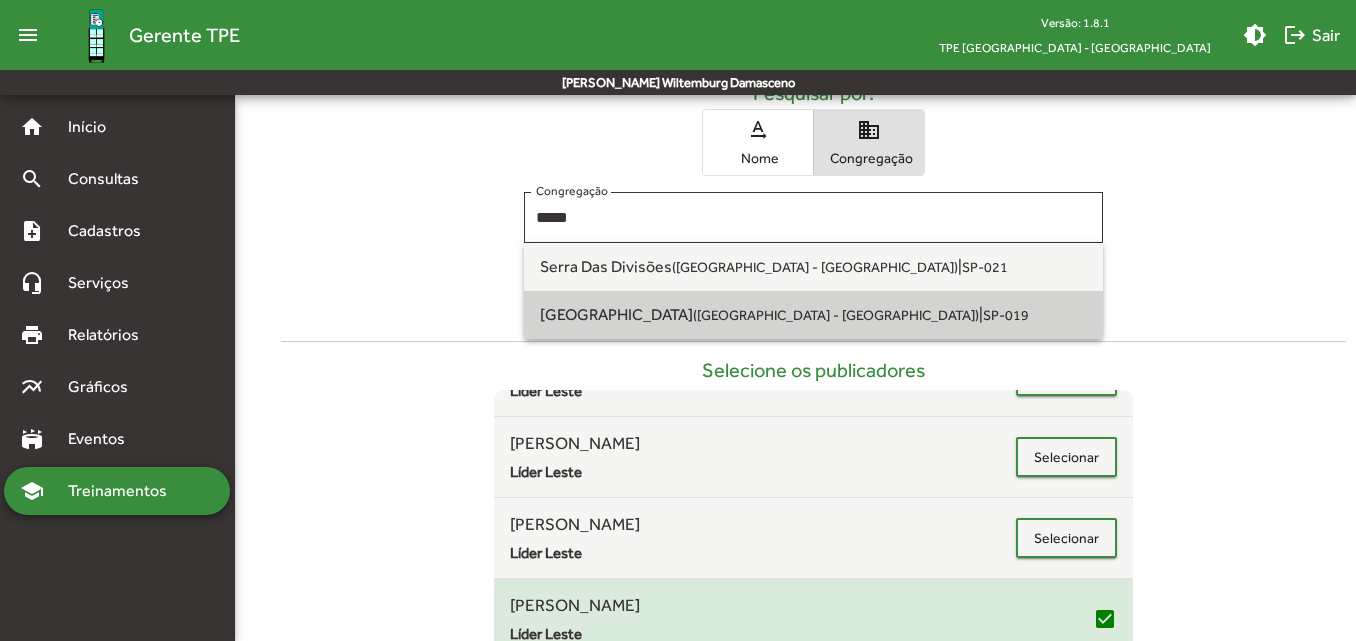 click on "([GEOGRAPHIC_DATA] - [GEOGRAPHIC_DATA])" at bounding box center [836, 315] 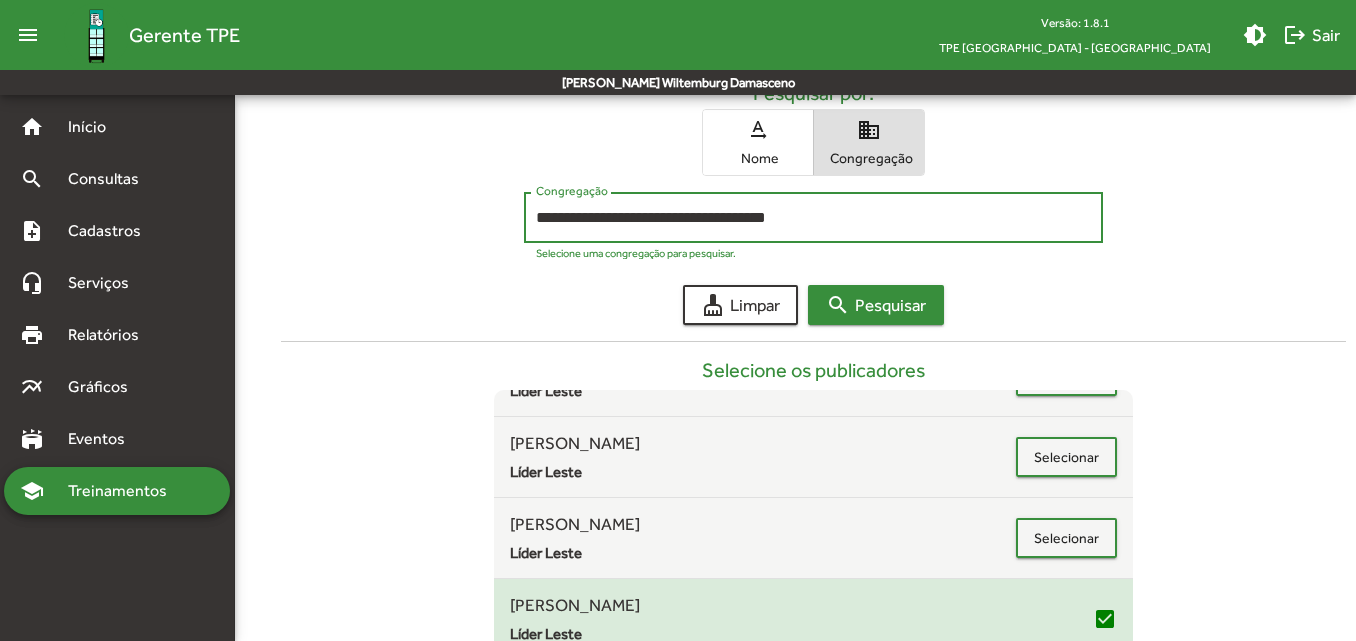 click on "search" at bounding box center (838, 305) 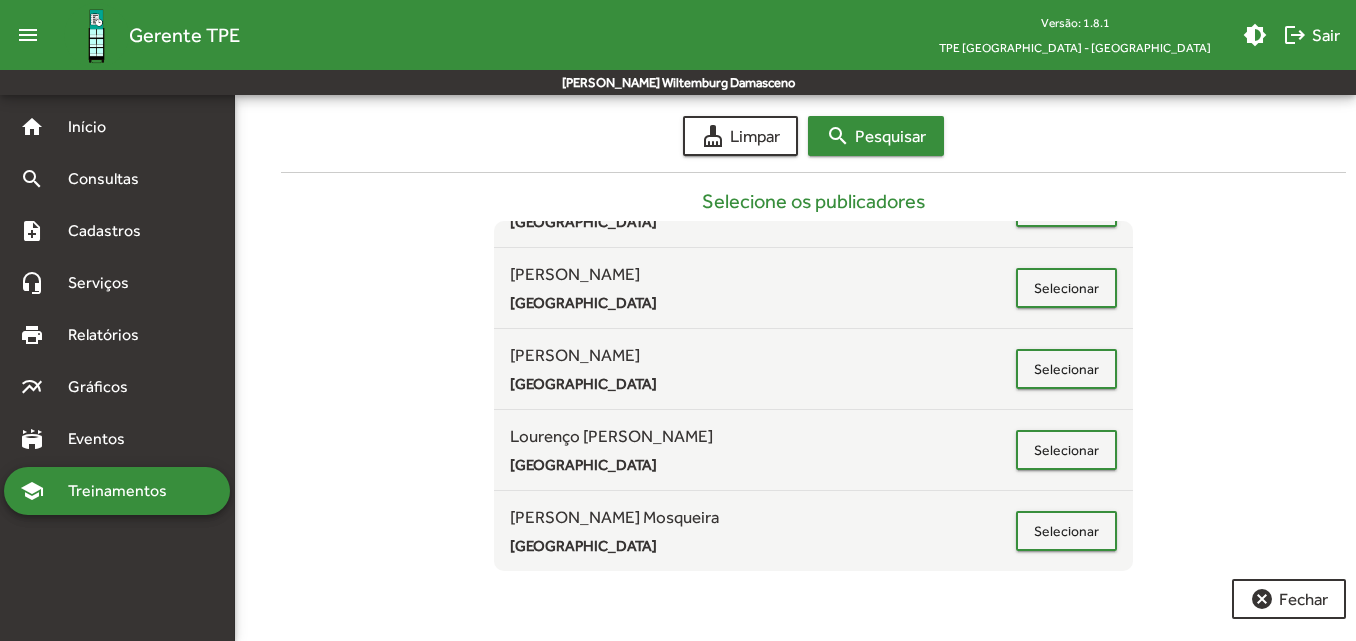 scroll, scrollTop: 489, scrollLeft: 0, axis: vertical 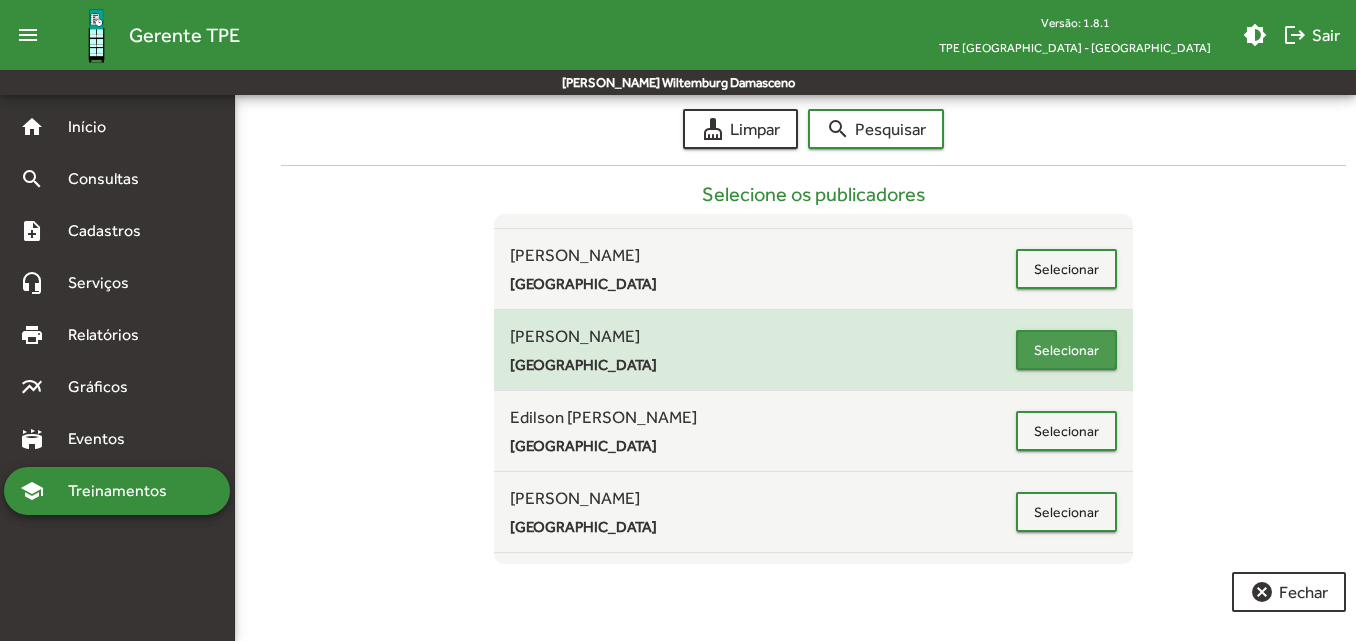 click on "Selecionar" at bounding box center [1066, 350] 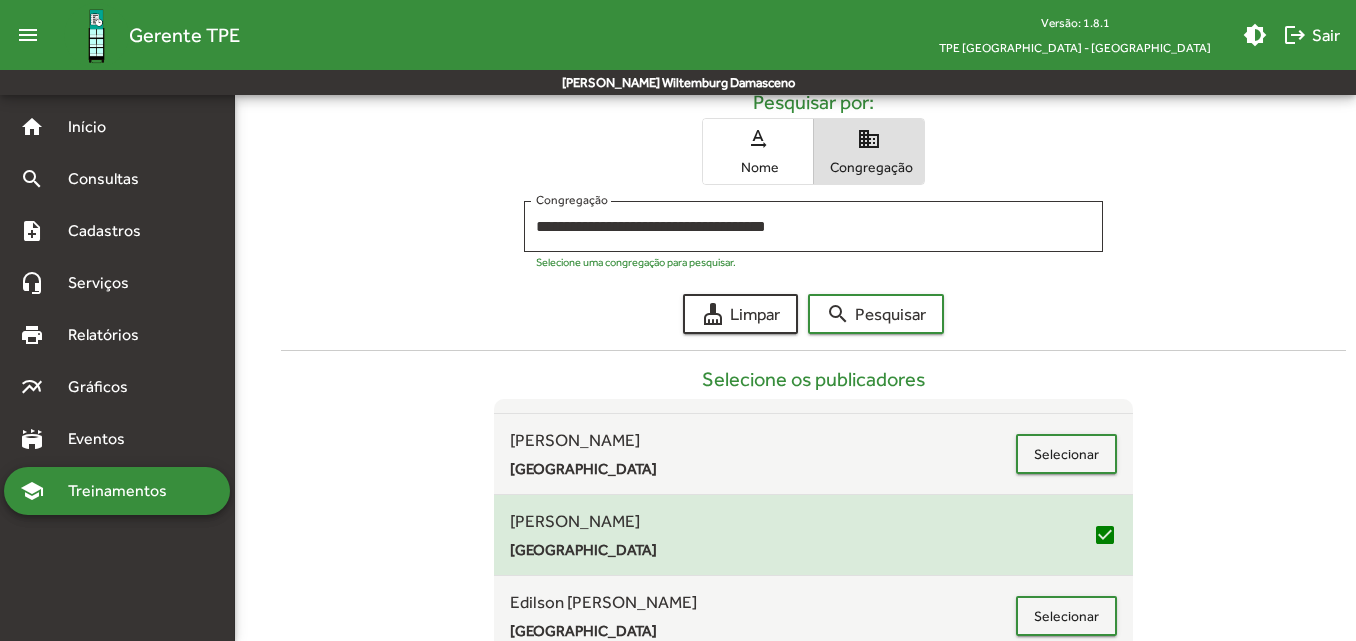 scroll, scrollTop: 302, scrollLeft: 0, axis: vertical 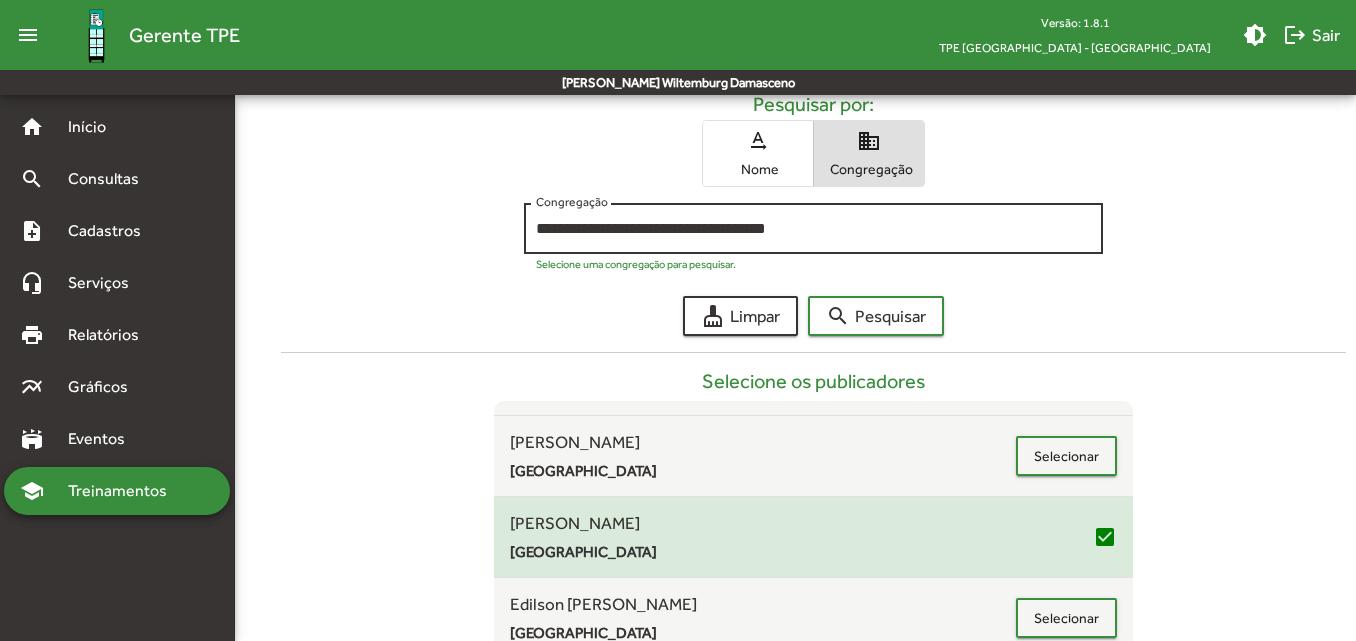 click on "**********" at bounding box center (813, 226) 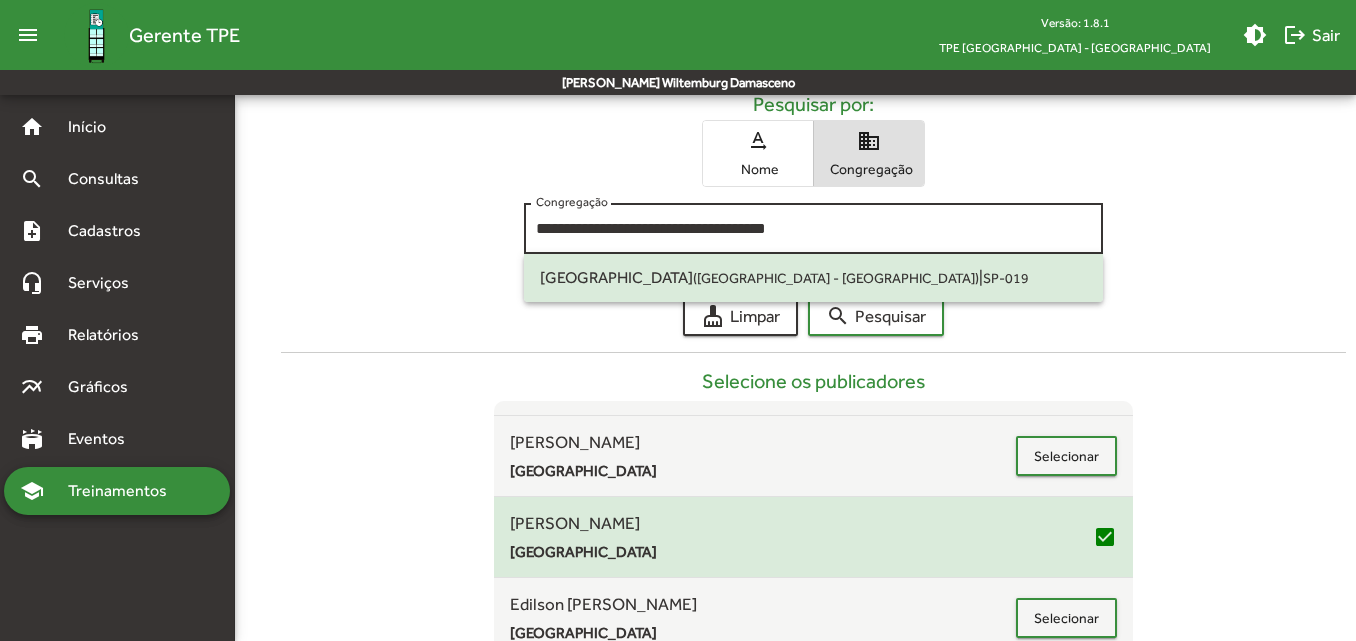 click on "**********" at bounding box center (813, 226) 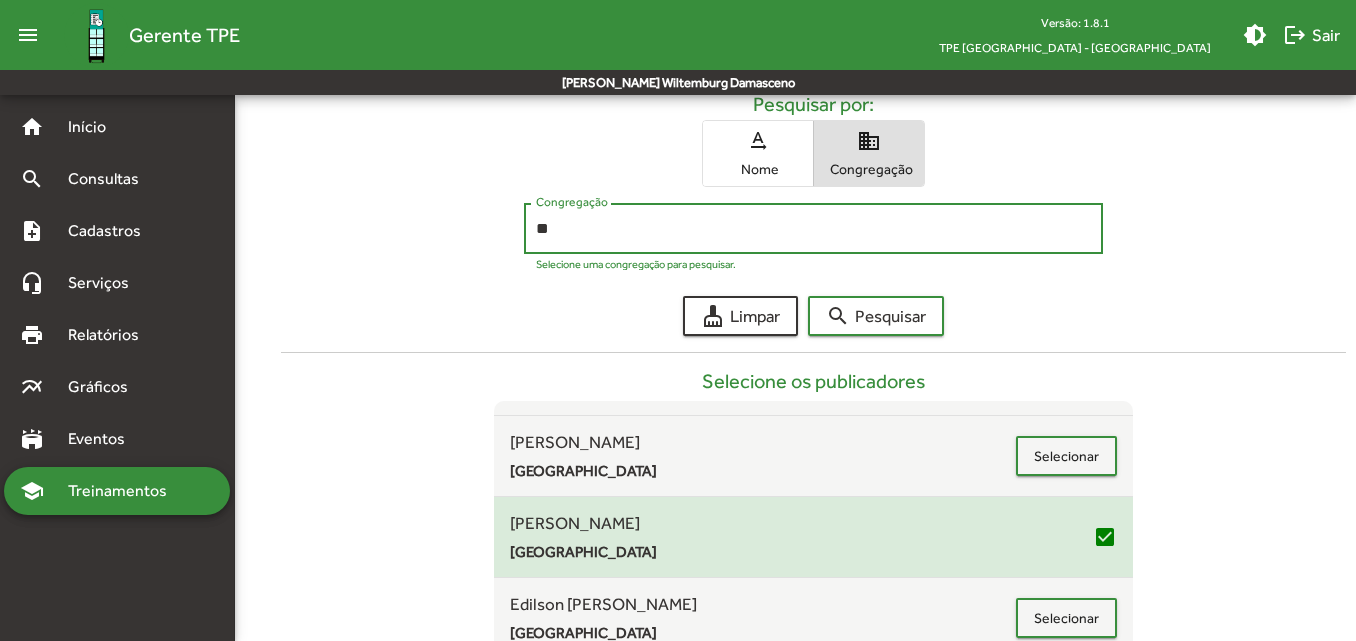 type on "*" 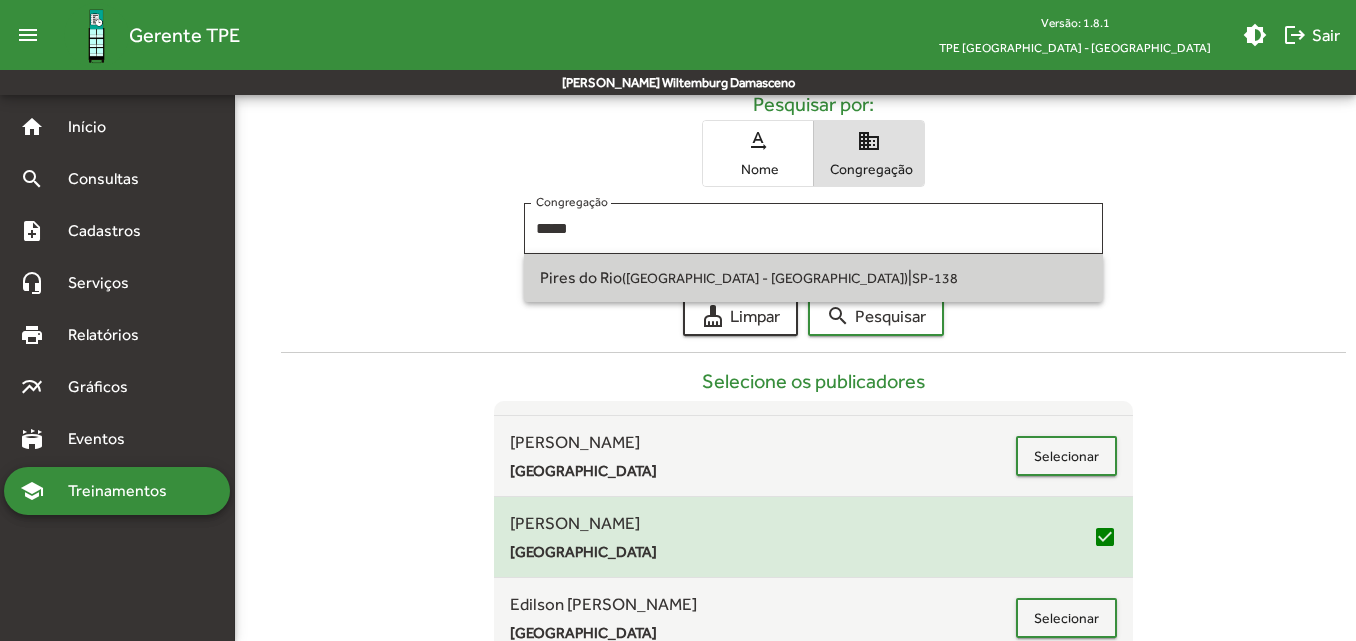 click on "Pires do Rio  ([GEOGRAPHIC_DATA] - [GEOGRAPHIC_DATA])  |  SP-138" at bounding box center (813, 278) 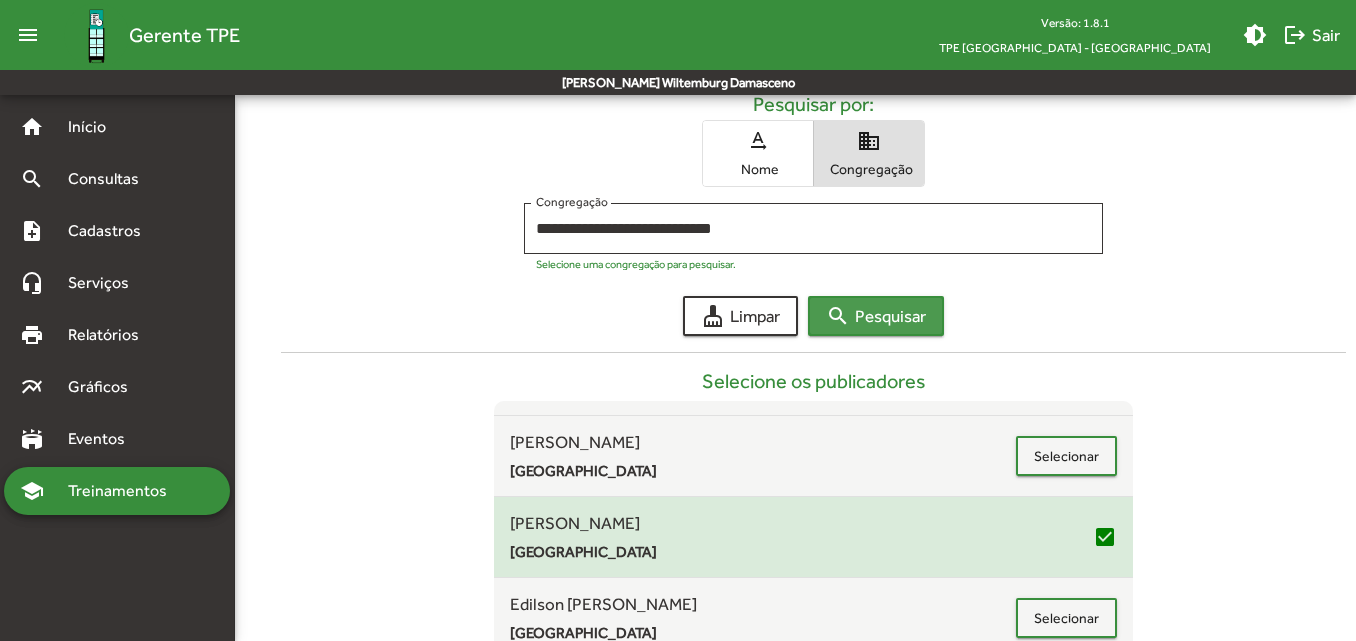 click on "search" at bounding box center (838, 316) 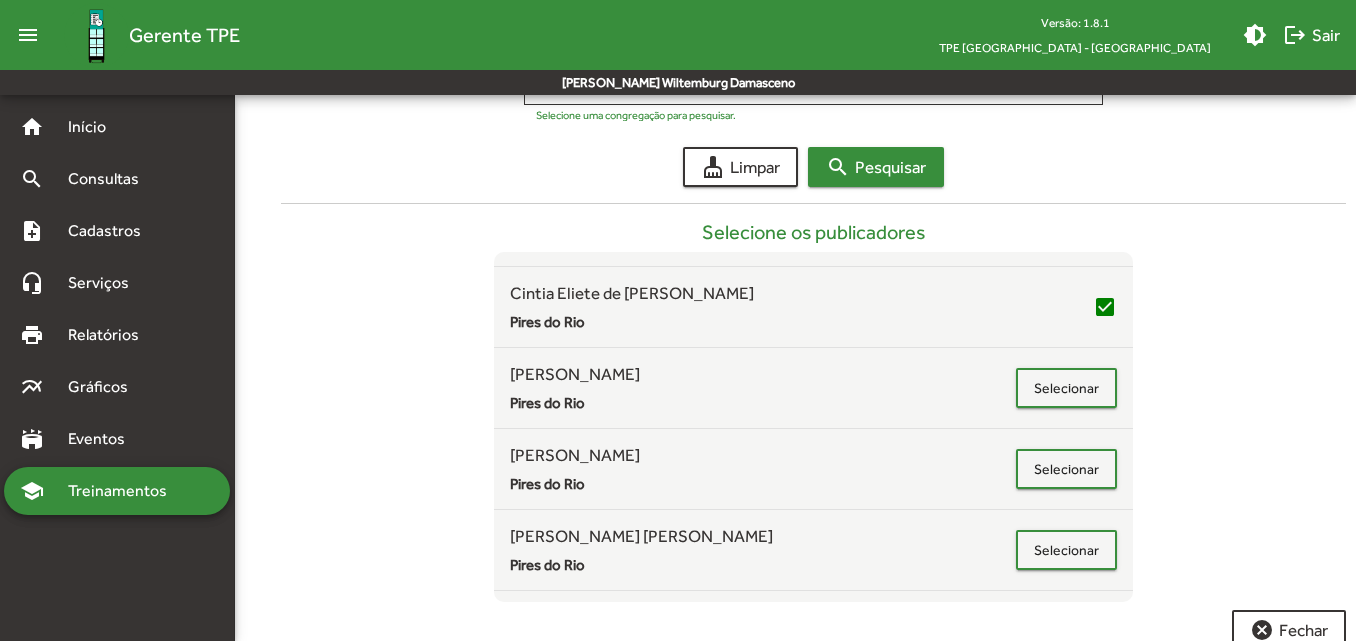 scroll, scrollTop: 458, scrollLeft: 0, axis: vertical 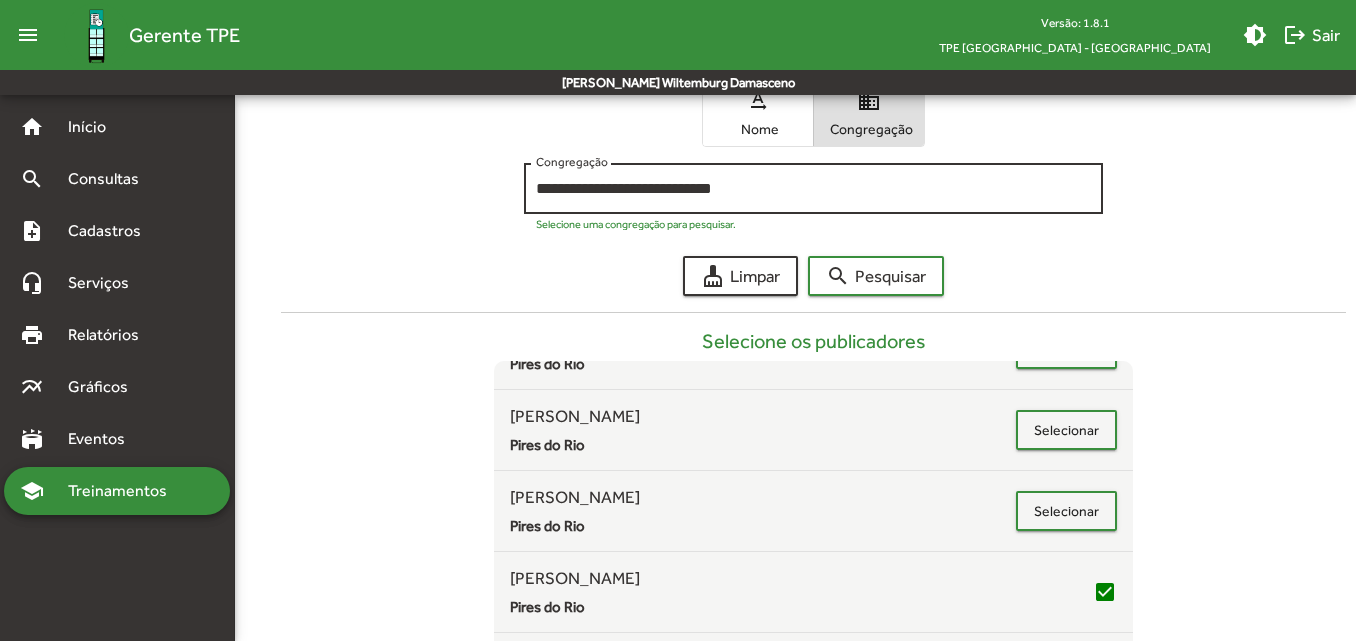 click on "**********" at bounding box center (813, 189) 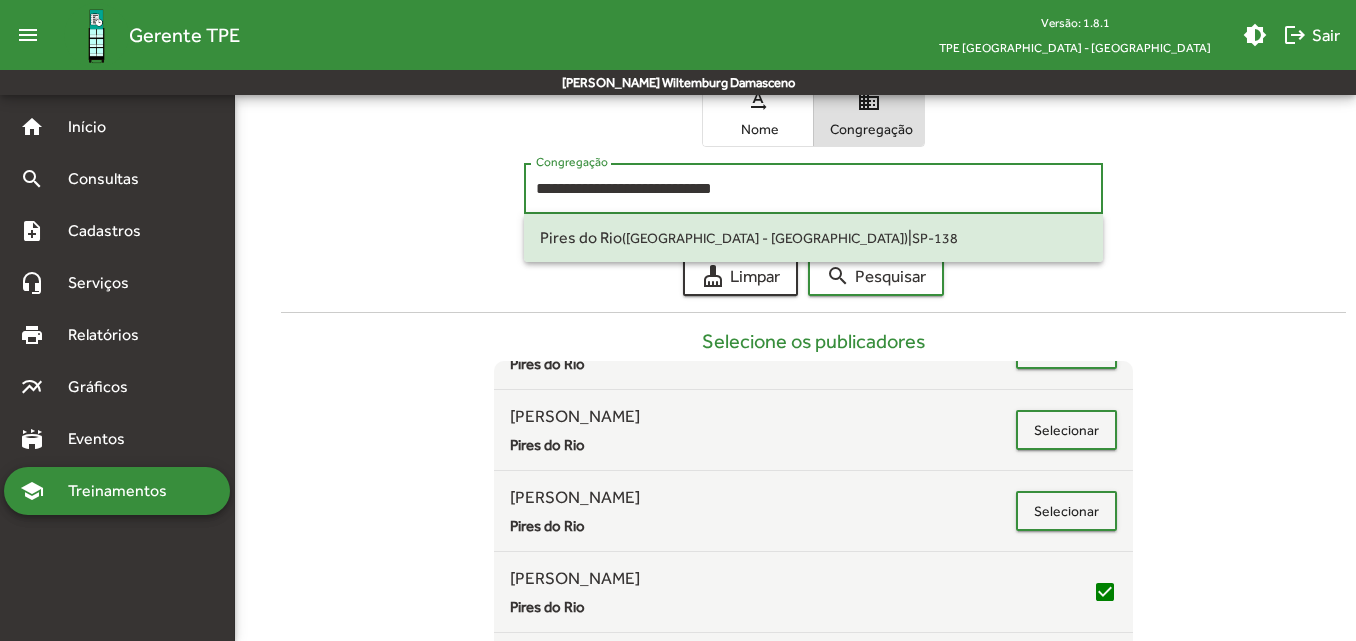 click on "**********" at bounding box center (813, 189) 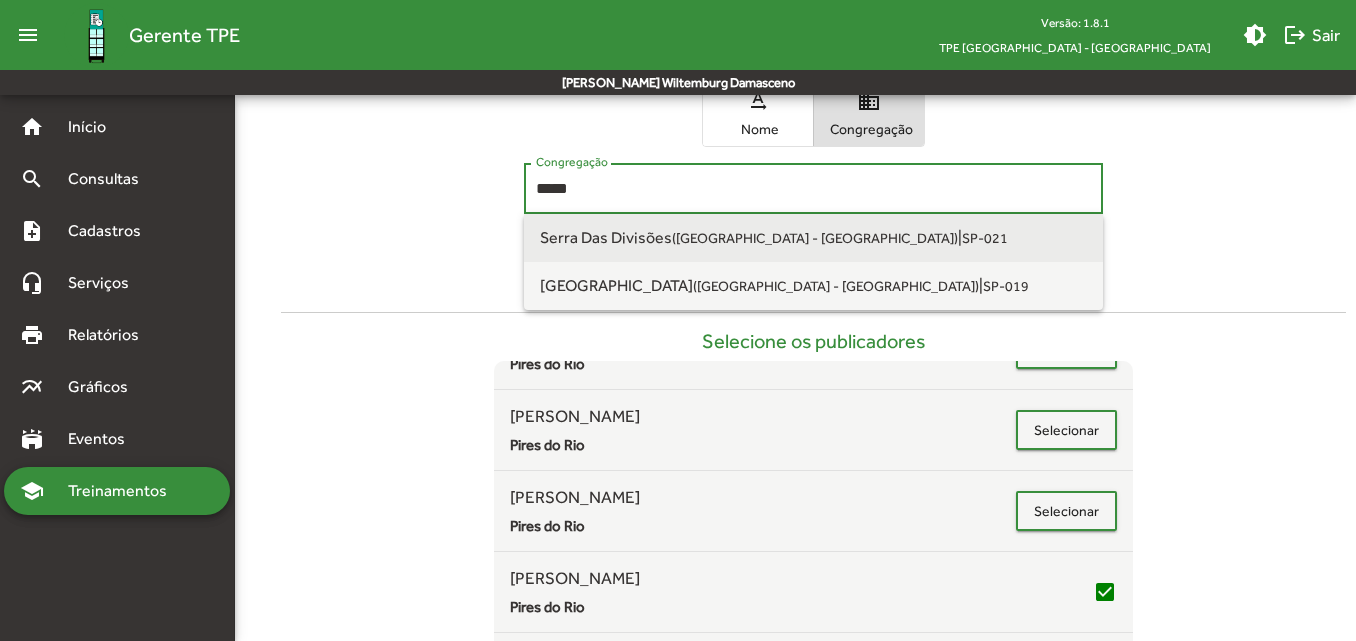 click on "Serra Das Divisões  ([GEOGRAPHIC_DATA] - [GEOGRAPHIC_DATA])  |  SP-021" at bounding box center (813, 238) 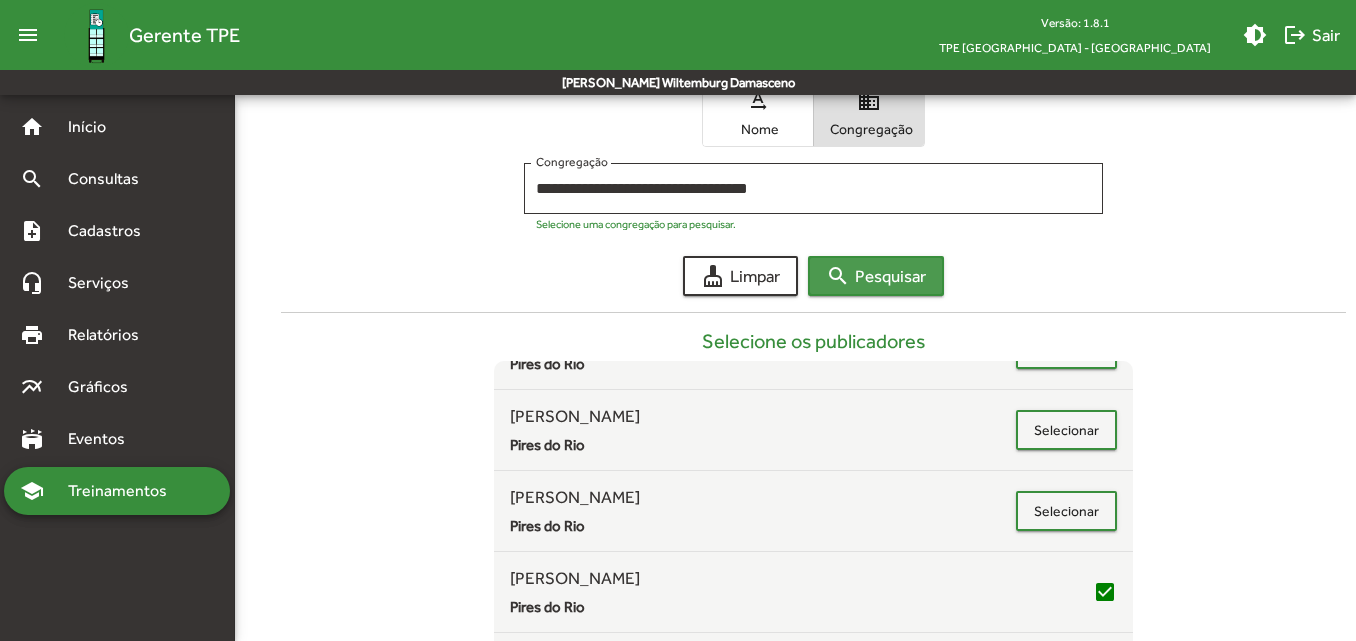 click on "search" at bounding box center (838, 276) 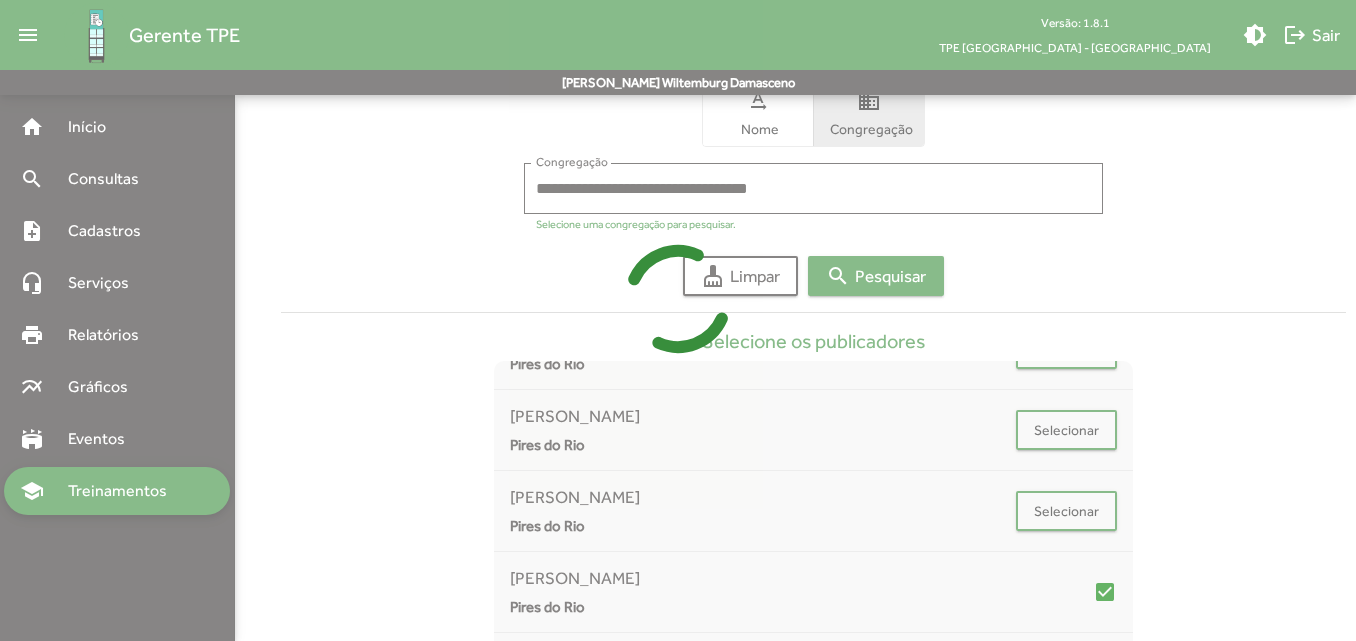 scroll, scrollTop: 216, scrollLeft: 0, axis: vertical 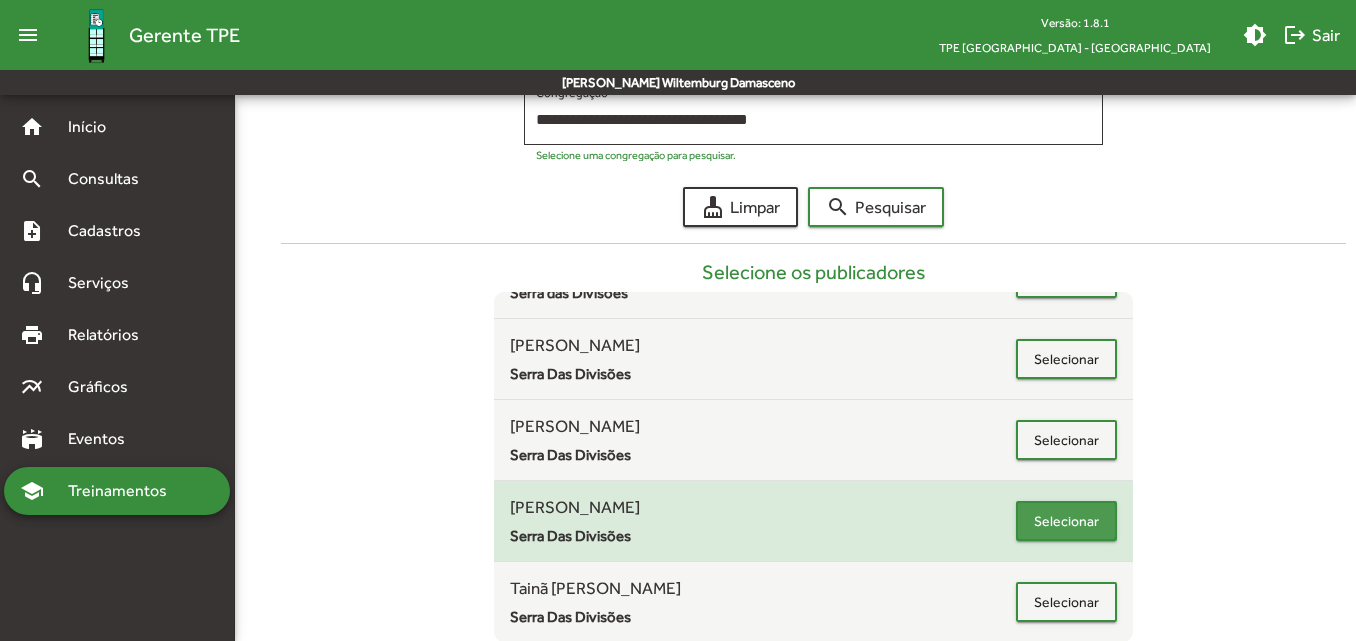 click on "Selecionar" at bounding box center (1066, 521) 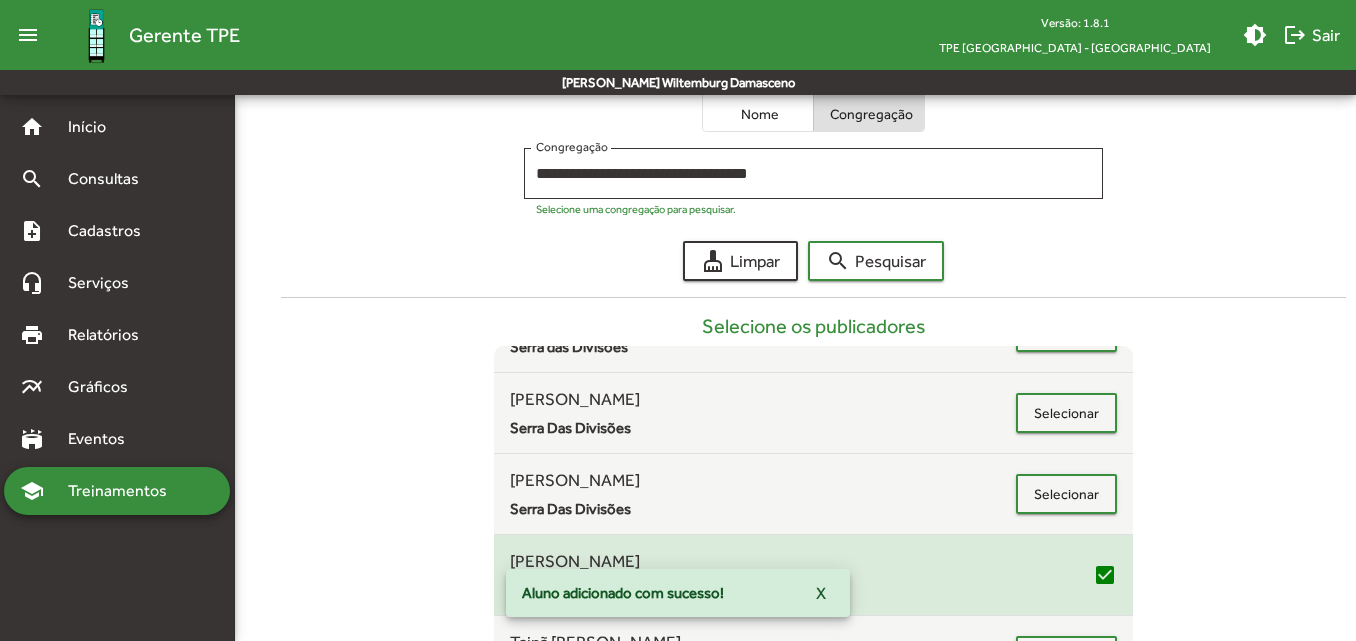 scroll, scrollTop: 355, scrollLeft: 0, axis: vertical 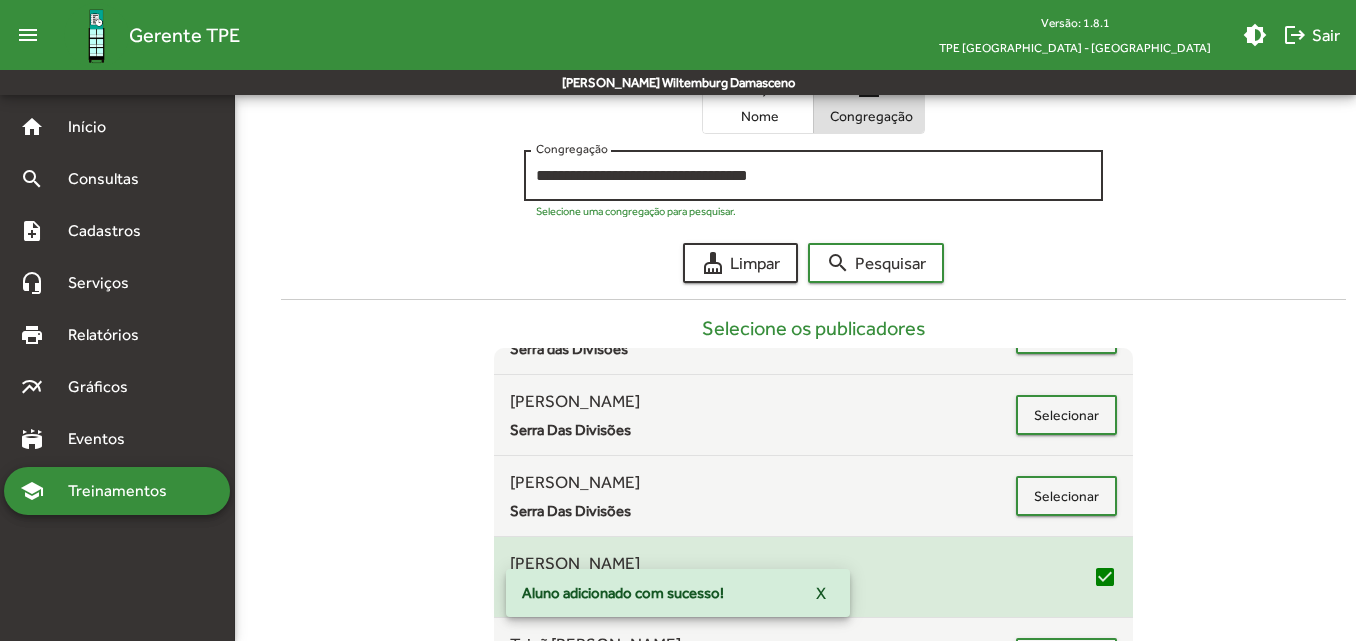 click on "**********" at bounding box center [813, 176] 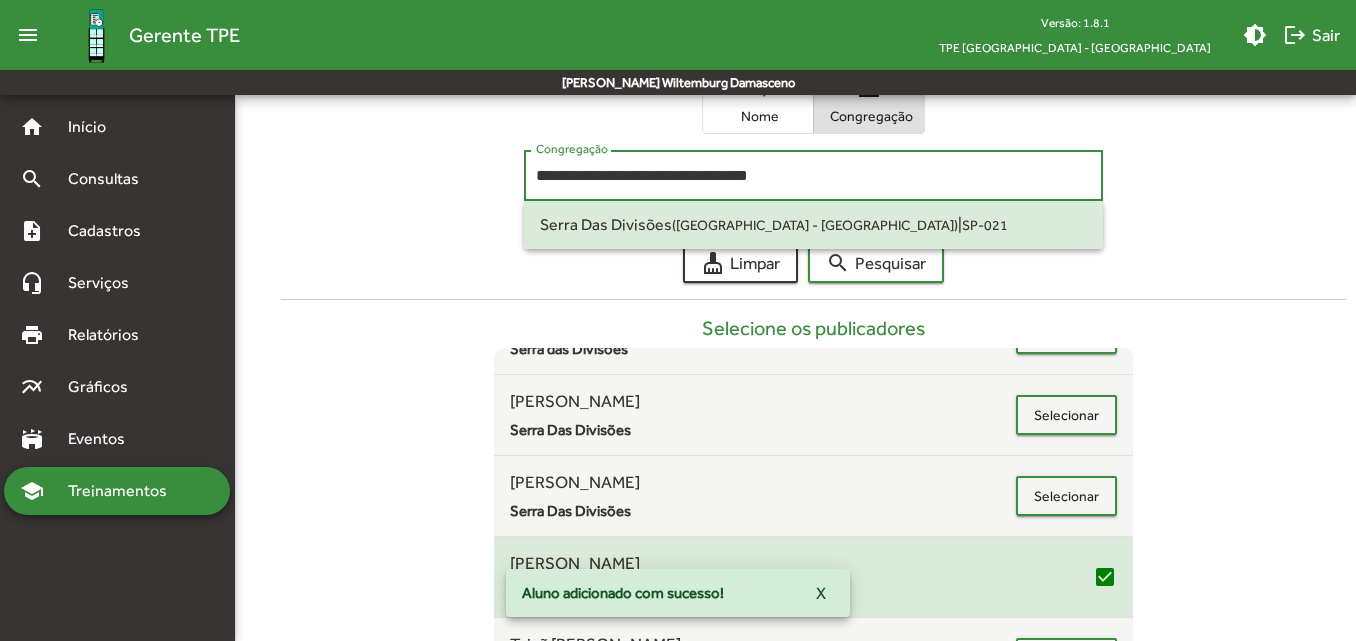 click on "**********" at bounding box center (813, 176) 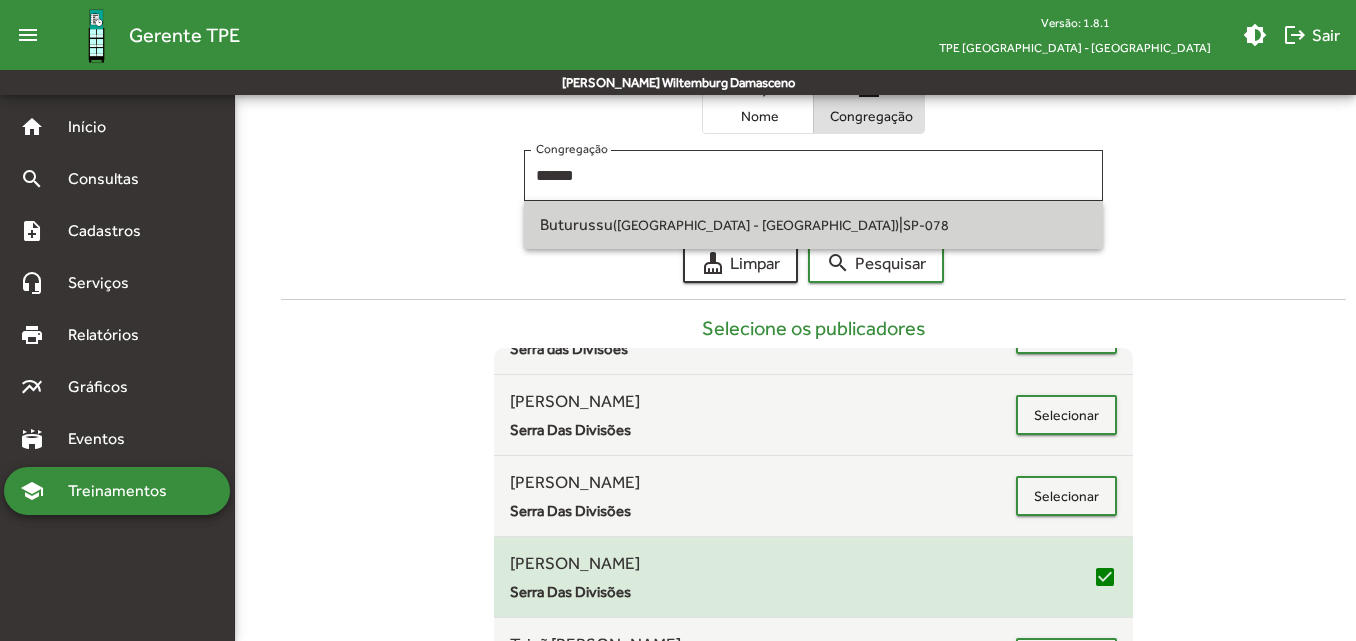 click on "Buturussu  ([GEOGRAPHIC_DATA] - [GEOGRAPHIC_DATA])  |  SP-078" at bounding box center (813, 225) 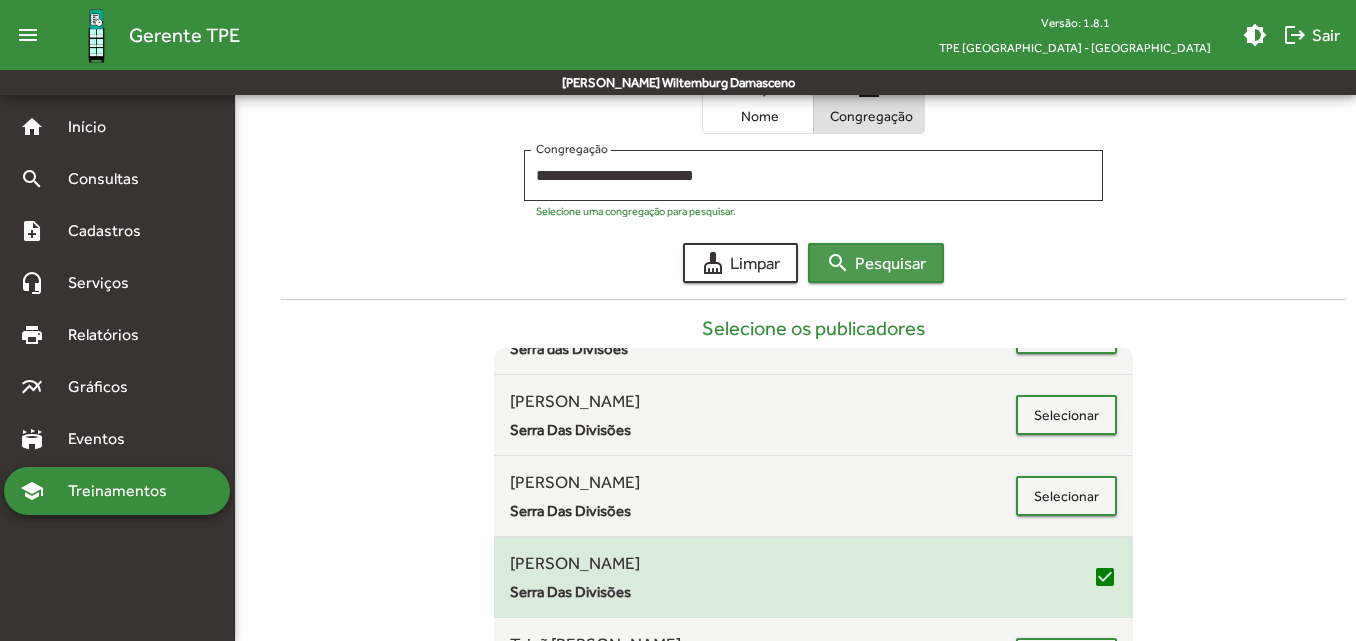 click on "search  Pesquisar" at bounding box center (876, 263) 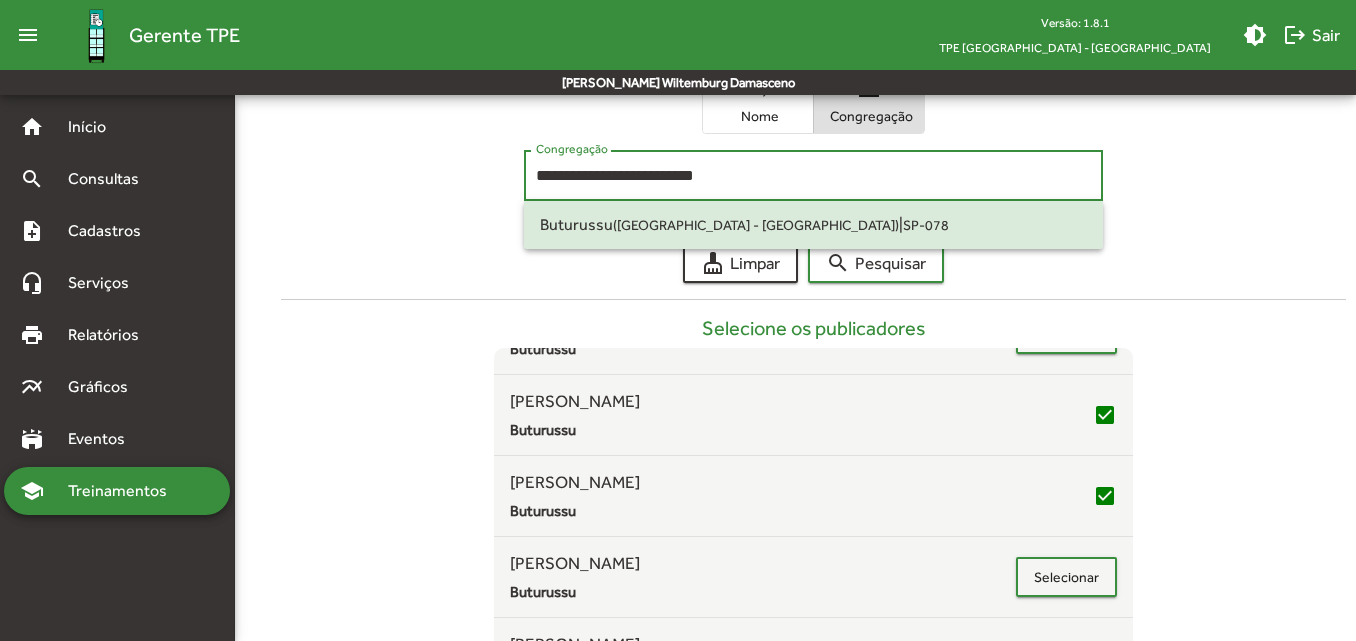 click on "**********" at bounding box center [813, 176] 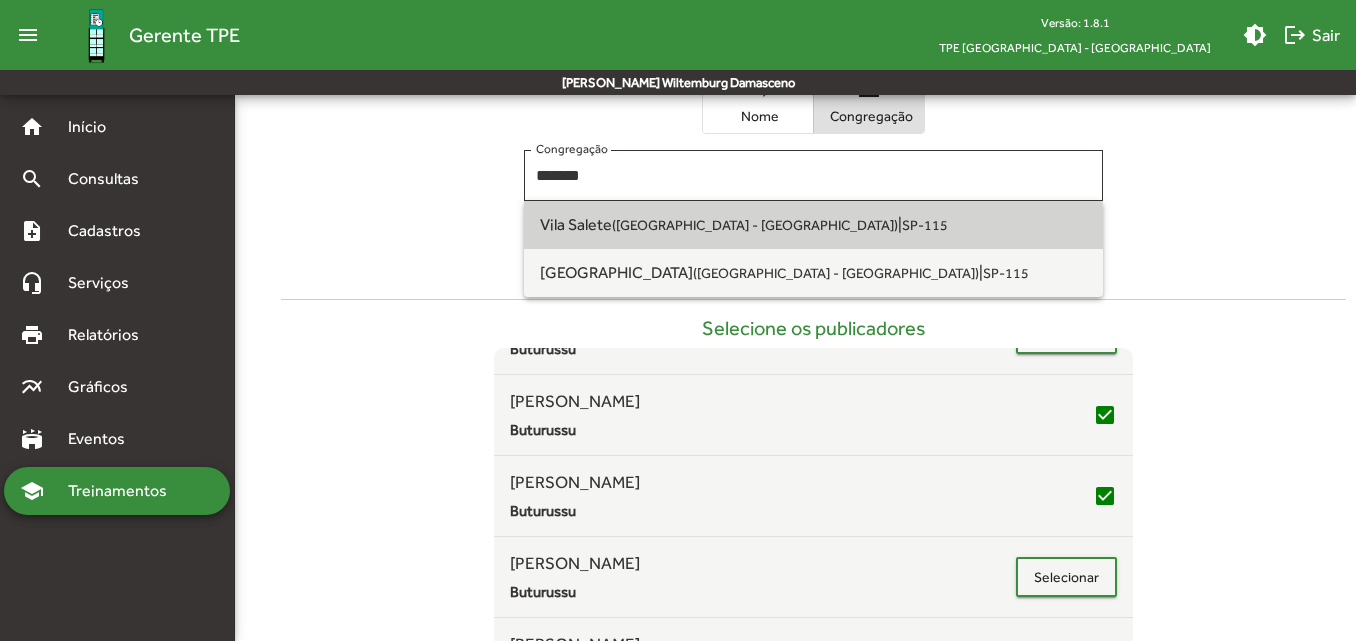 click on "Vila Salete  ([GEOGRAPHIC_DATA] - [GEOGRAPHIC_DATA])  |  SP-115" at bounding box center (813, 225) 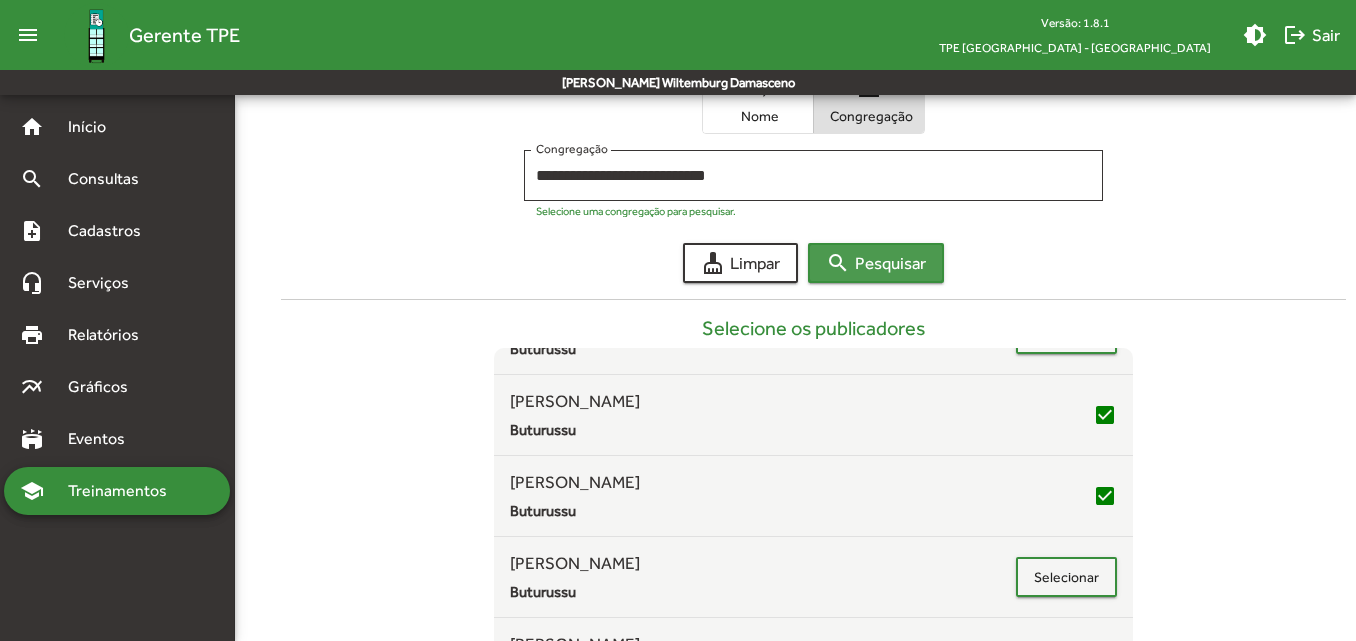 click on "search" at bounding box center (838, 263) 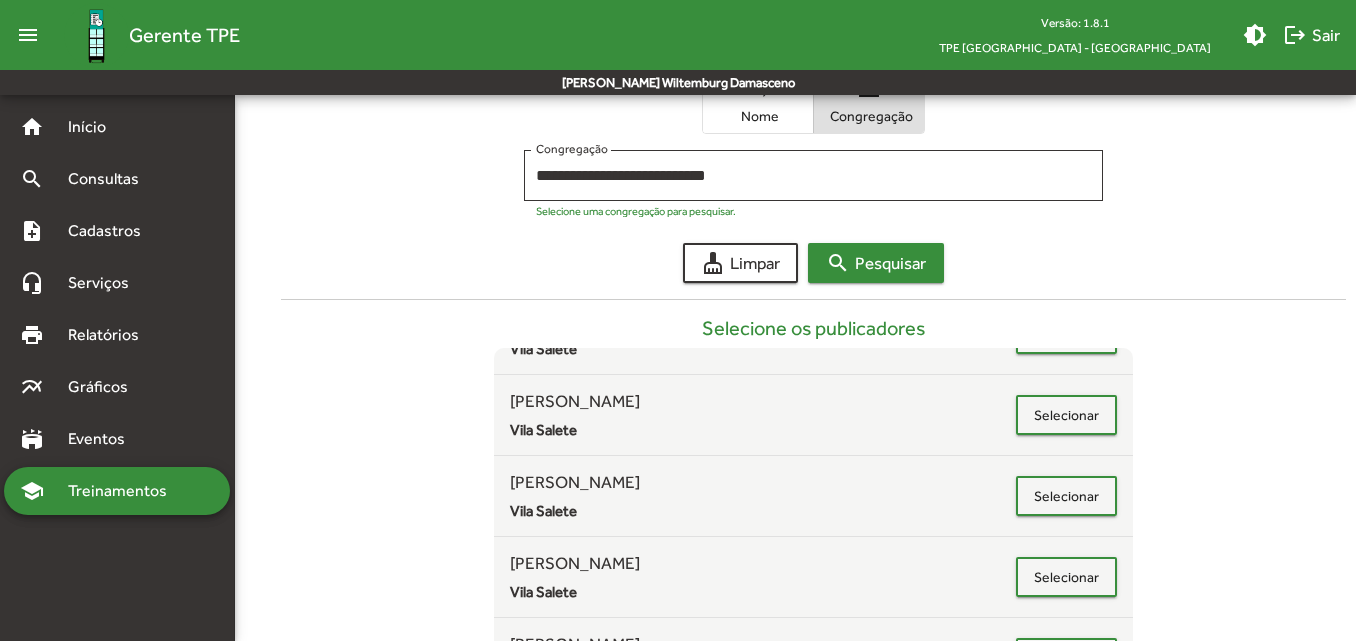 scroll, scrollTop: 489, scrollLeft: 0, axis: vertical 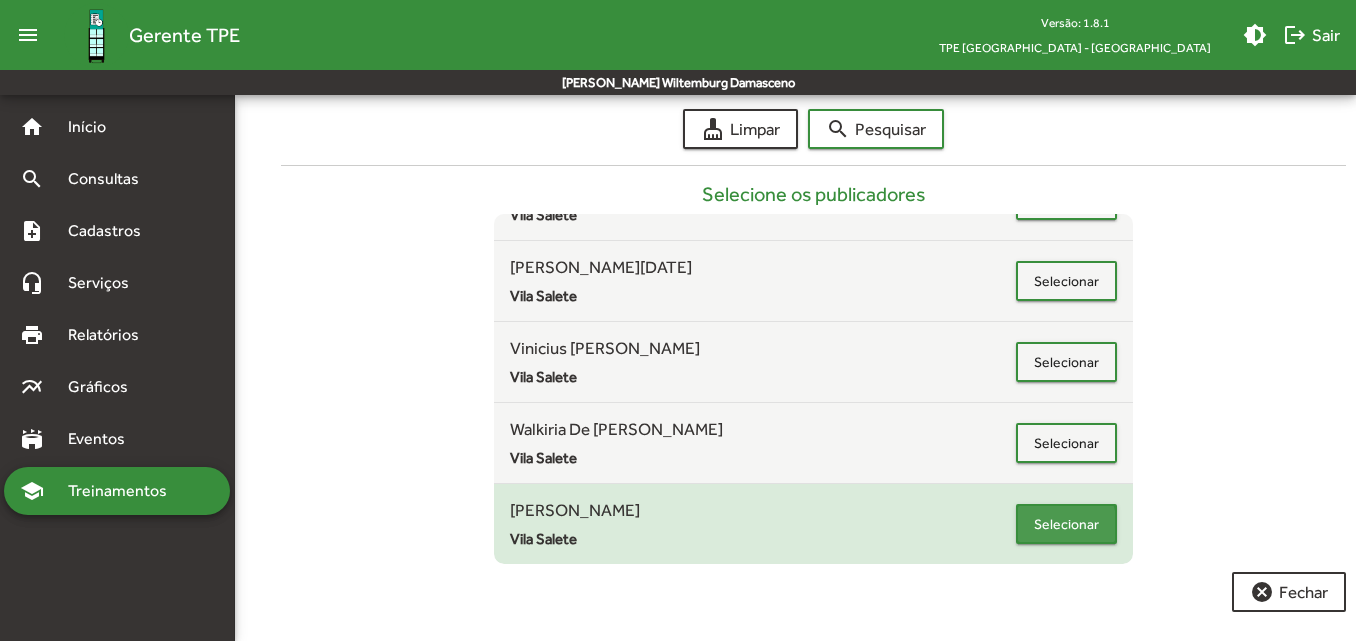 click on "Selecionar" at bounding box center (1066, 524) 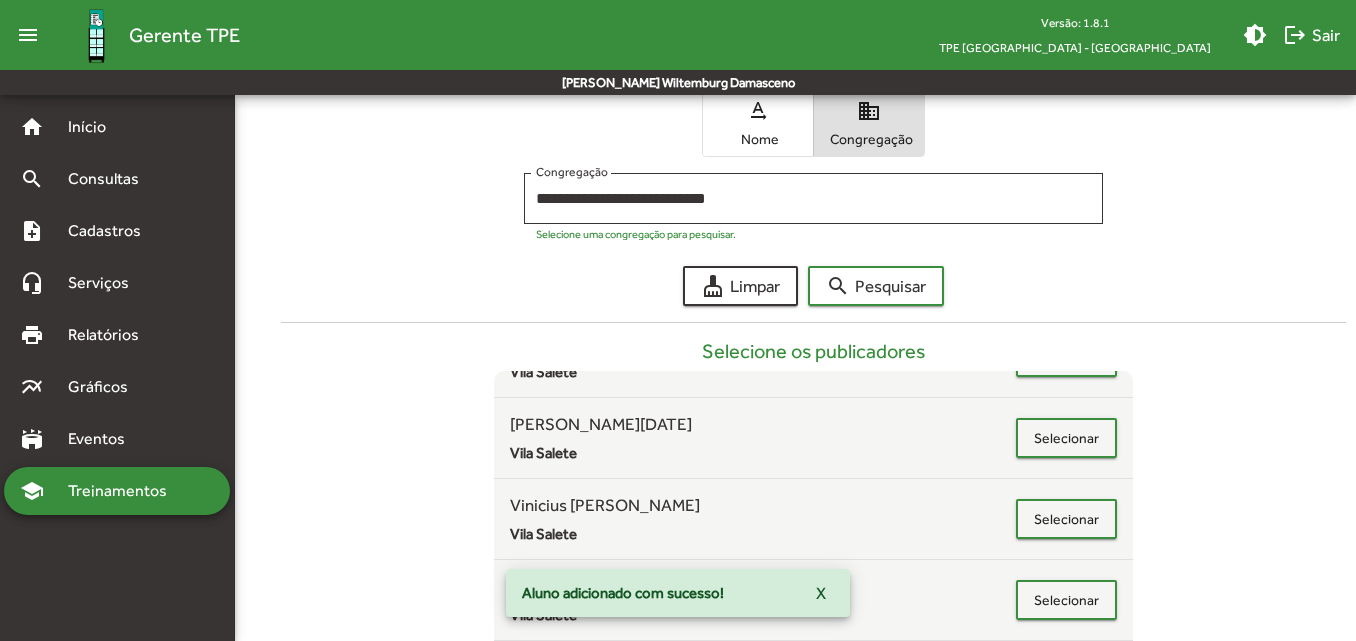 scroll, scrollTop: 331, scrollLeft: 0, axis: vertical 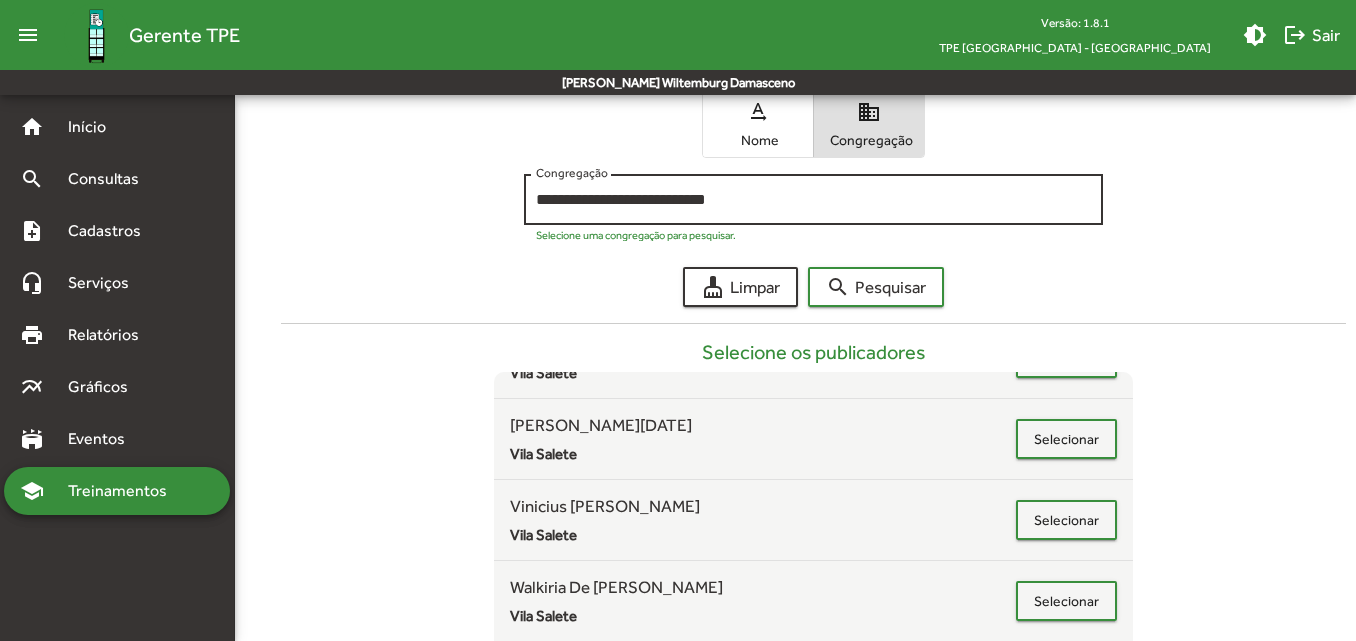 click on "**********" at bounding box center [813, 200] 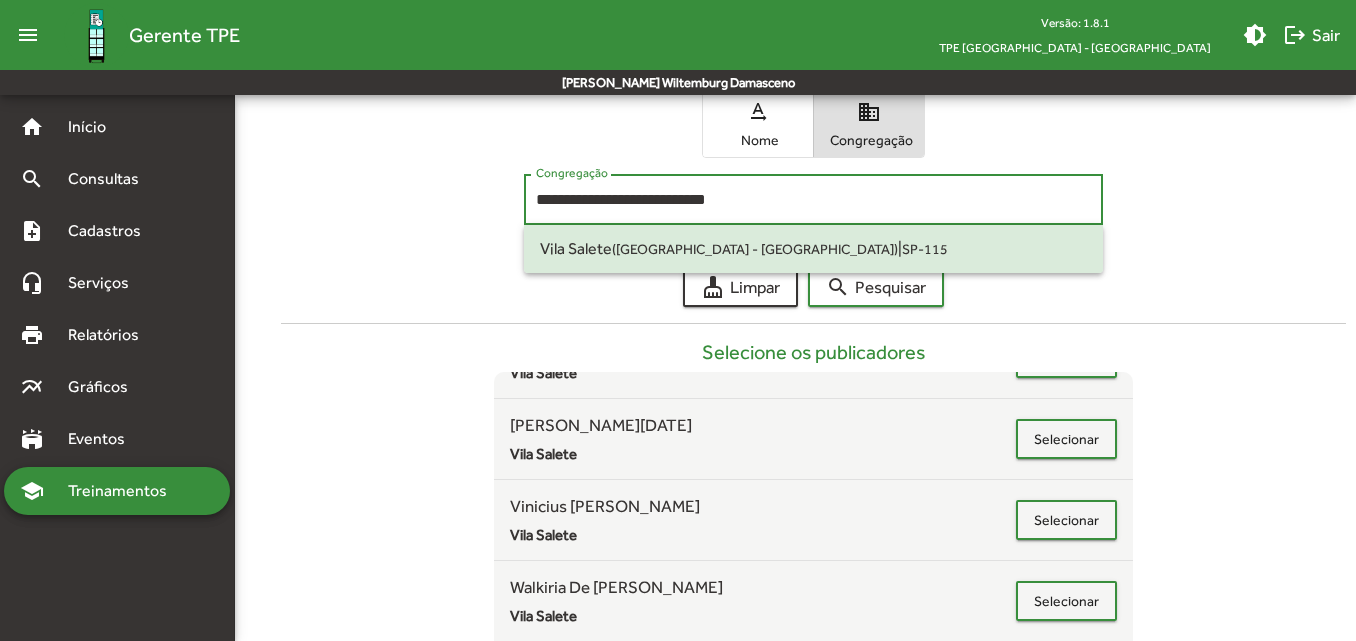 click on "**********" at bounding box center (813, 200) 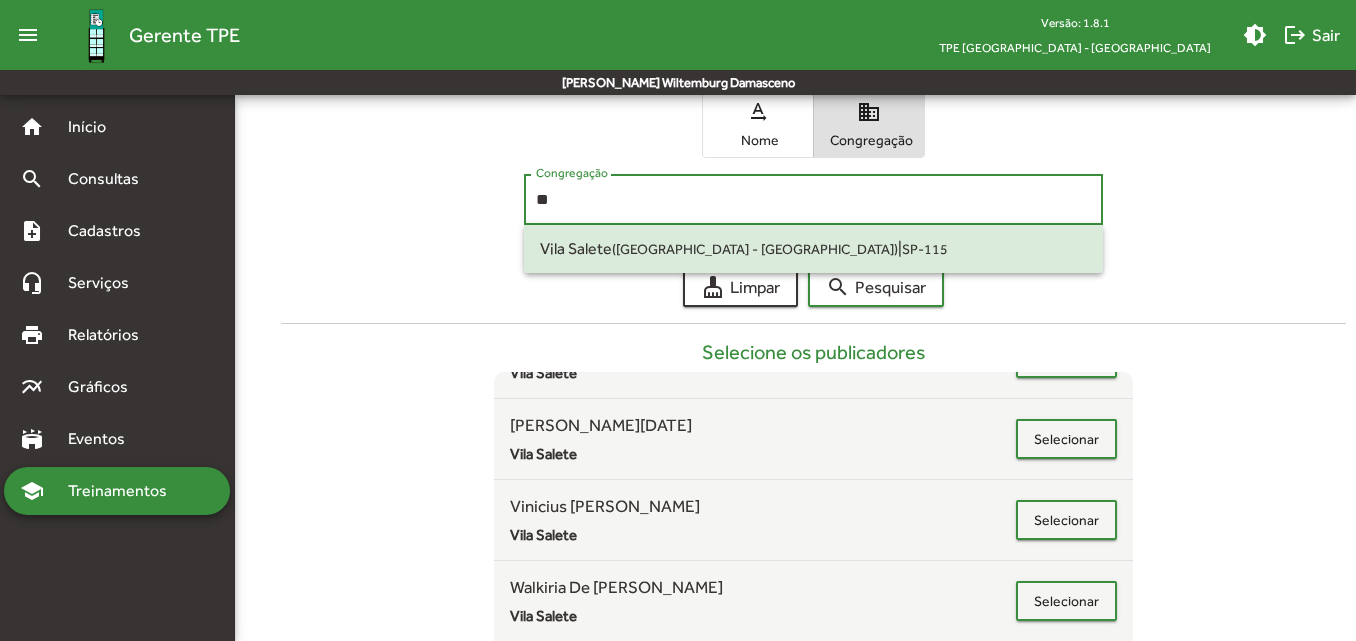 type on "*" 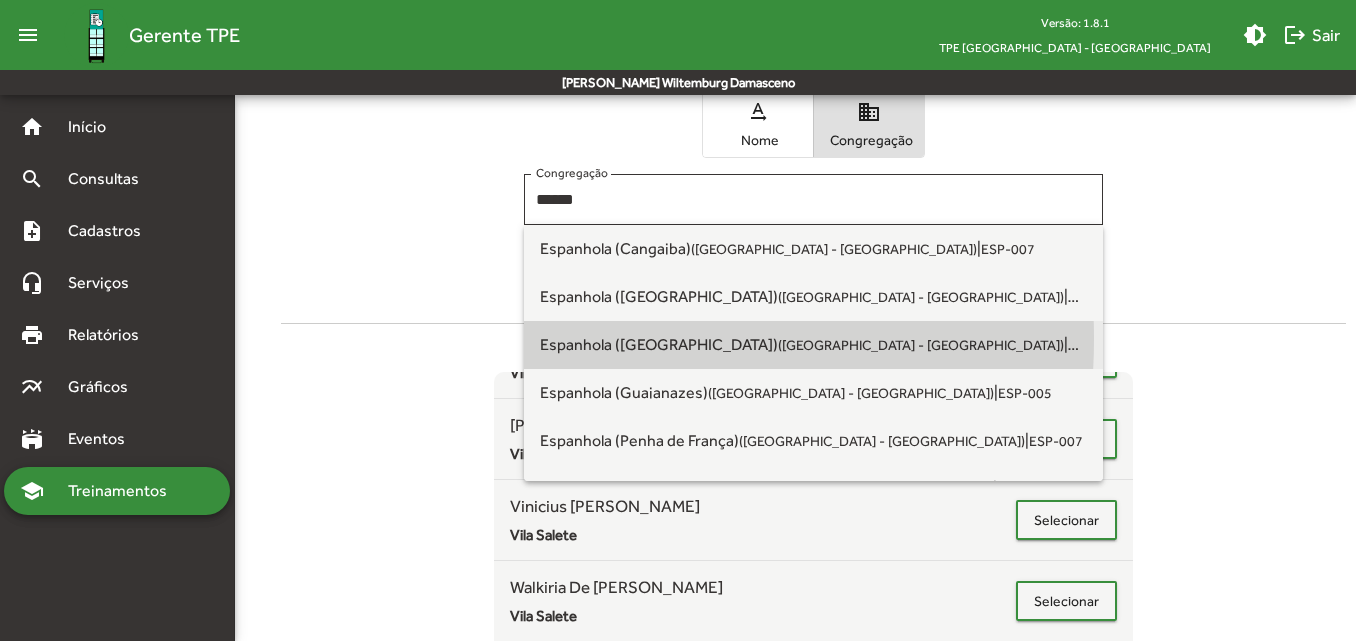 click on "Espanhola ([GEOGRAPHIC_DATA])  ([GEOGRAPHIC_DATA] - [GEOGRAPHIC_DATA])" at bounding box center (802, 344) 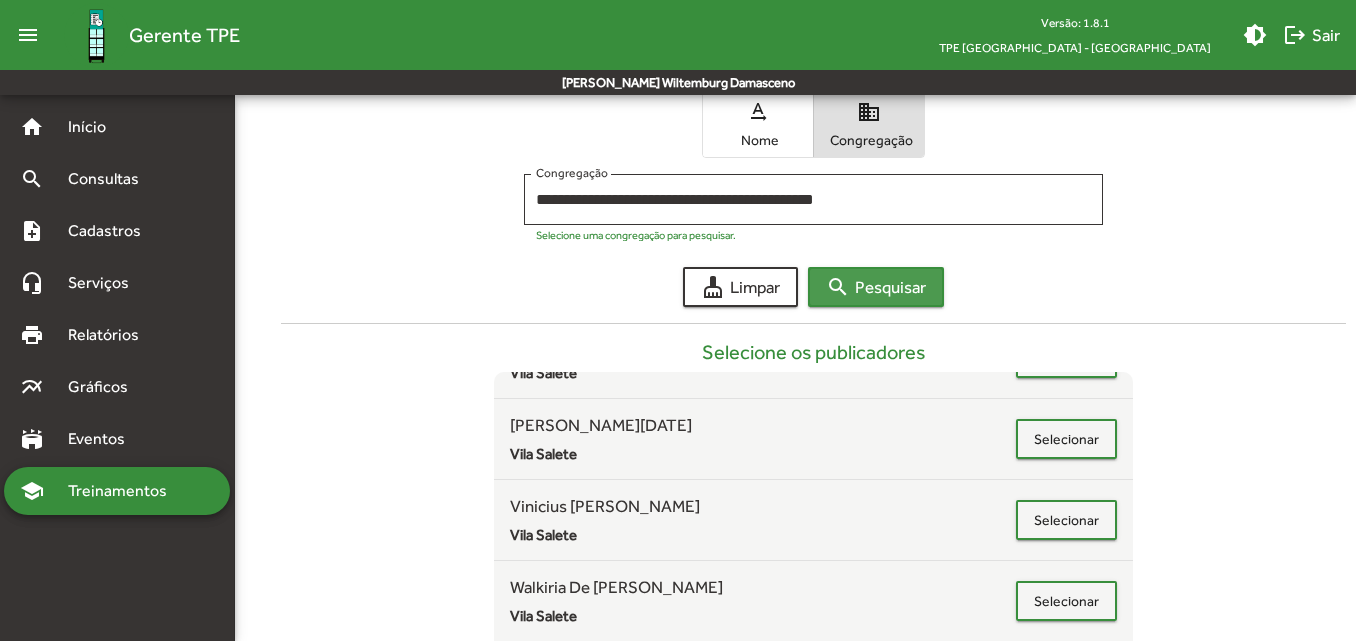 click on "search  Pesquisar" at bounding box center (876, 287) 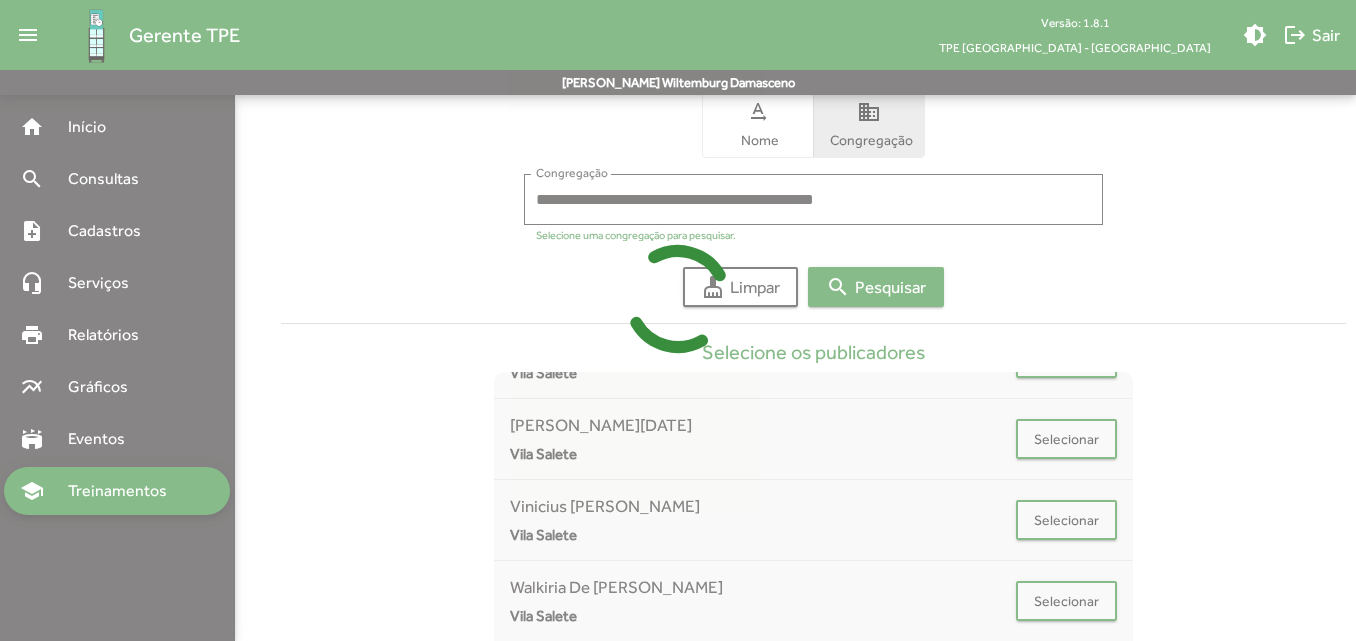 scroll, scrollTop: 540, scrollLeft: 0, axis: vertical 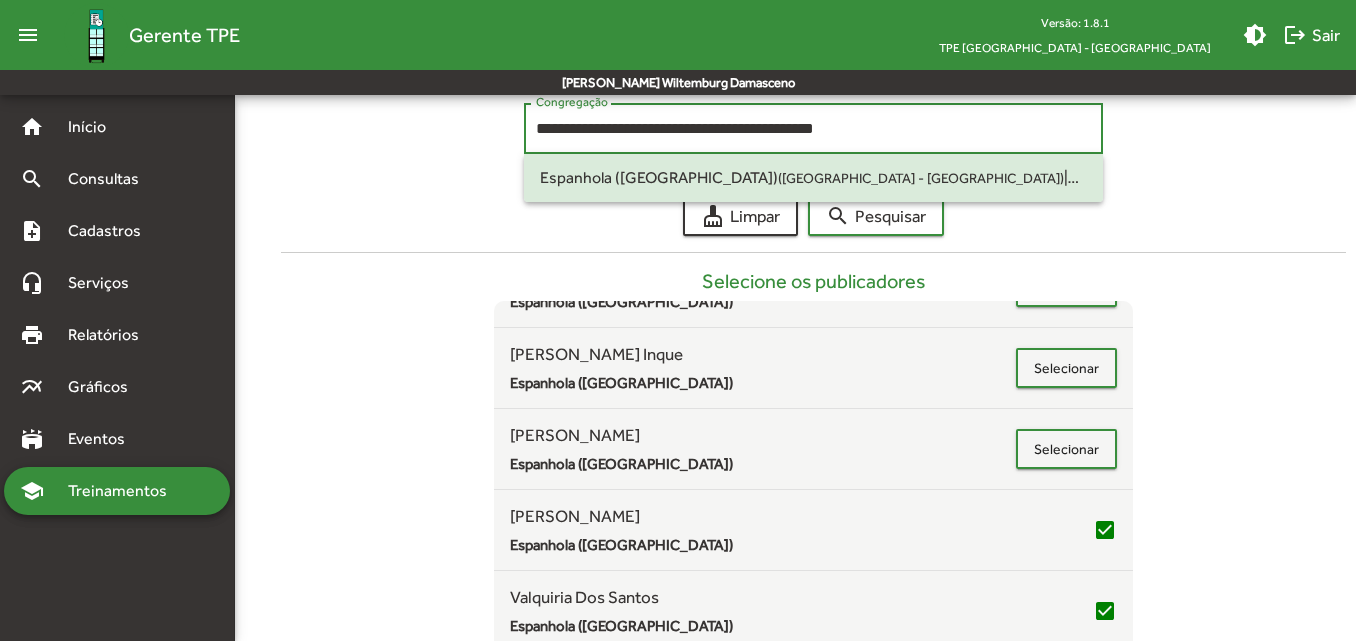 click on "**********" at bounding box center [813, 129] 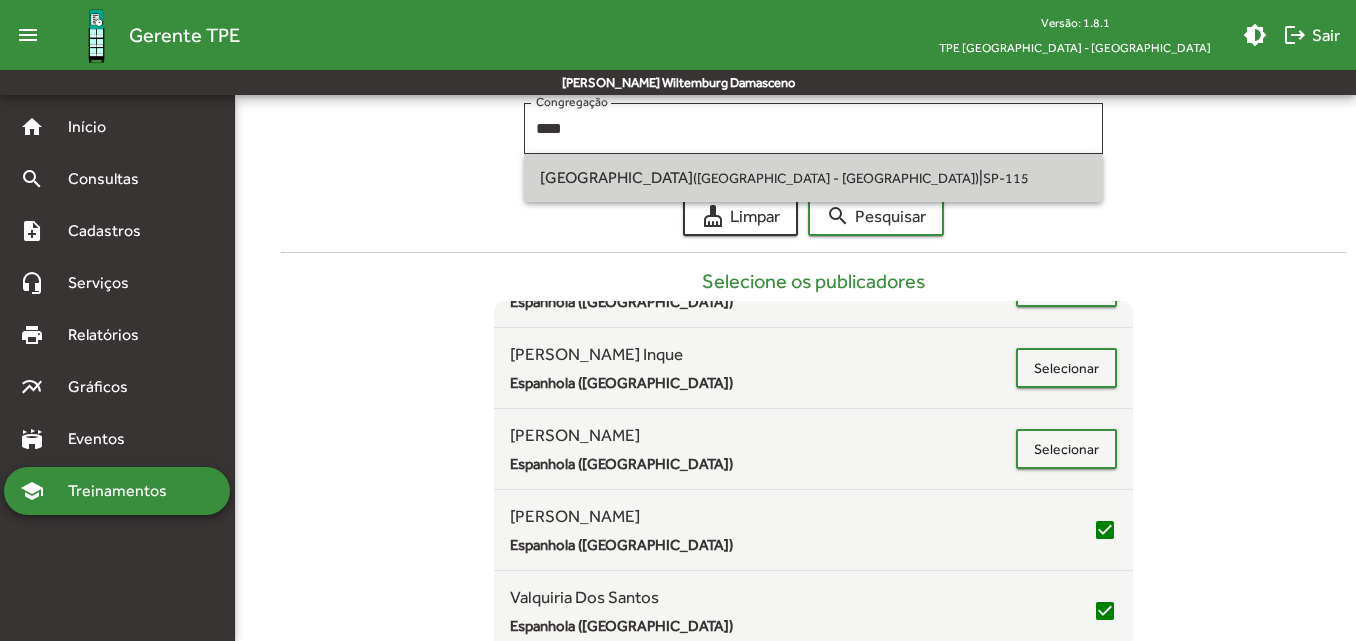 click on "[GEOGRAPHIC_DATA]  ([GEOGRAPHIC_DATA] - [GEOGRAPHIC_DATA])  |  SP-115" at bounding box center [813, 178] 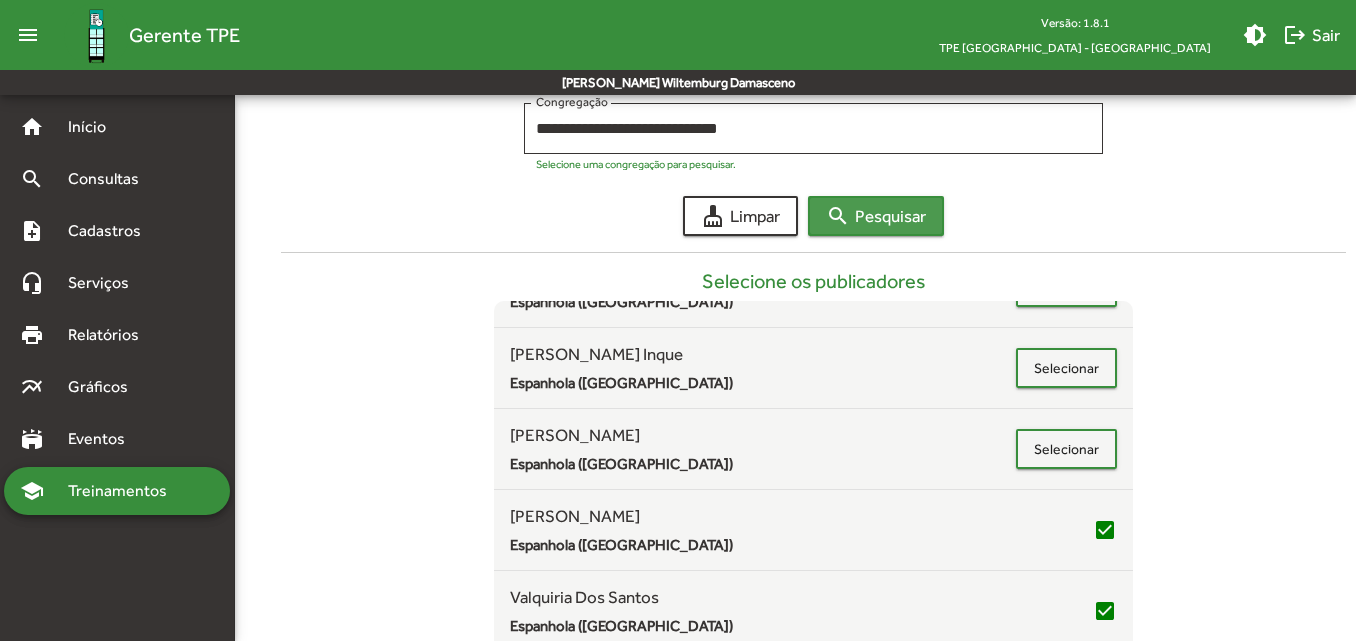 click on "search  Pesquisar" at bounding box center (876, 216) 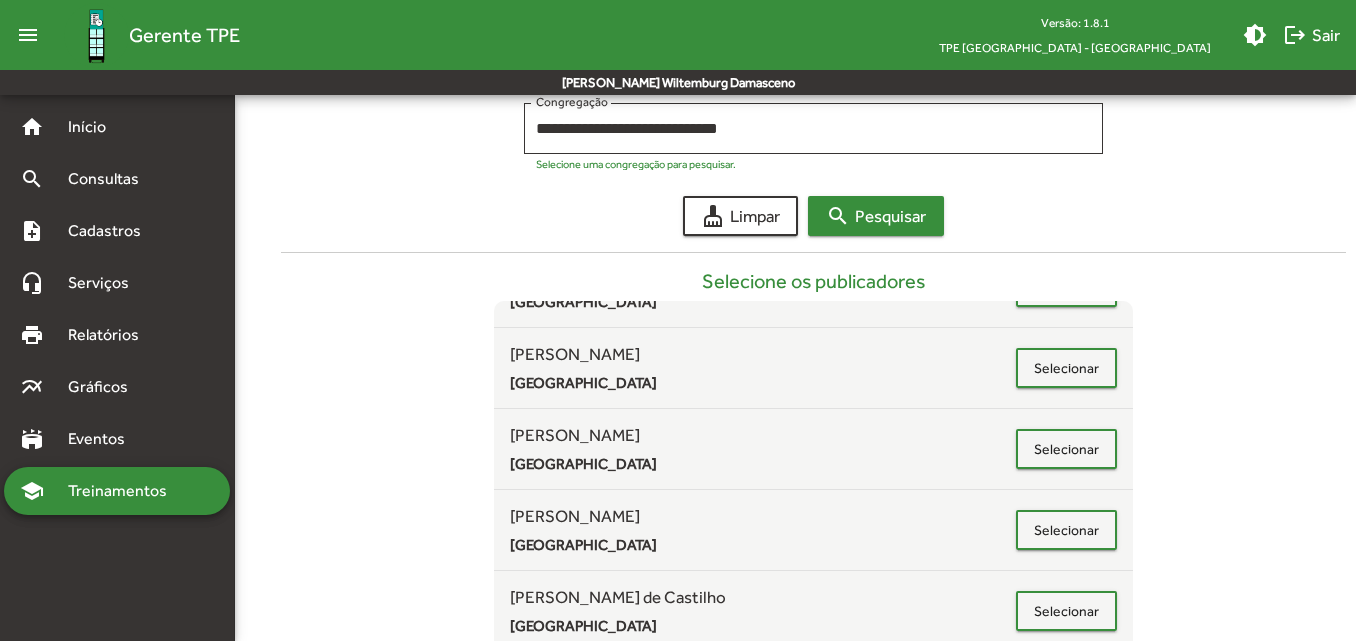scroll, scrollTop: 489, scrollLeft: 0, axis: vertical 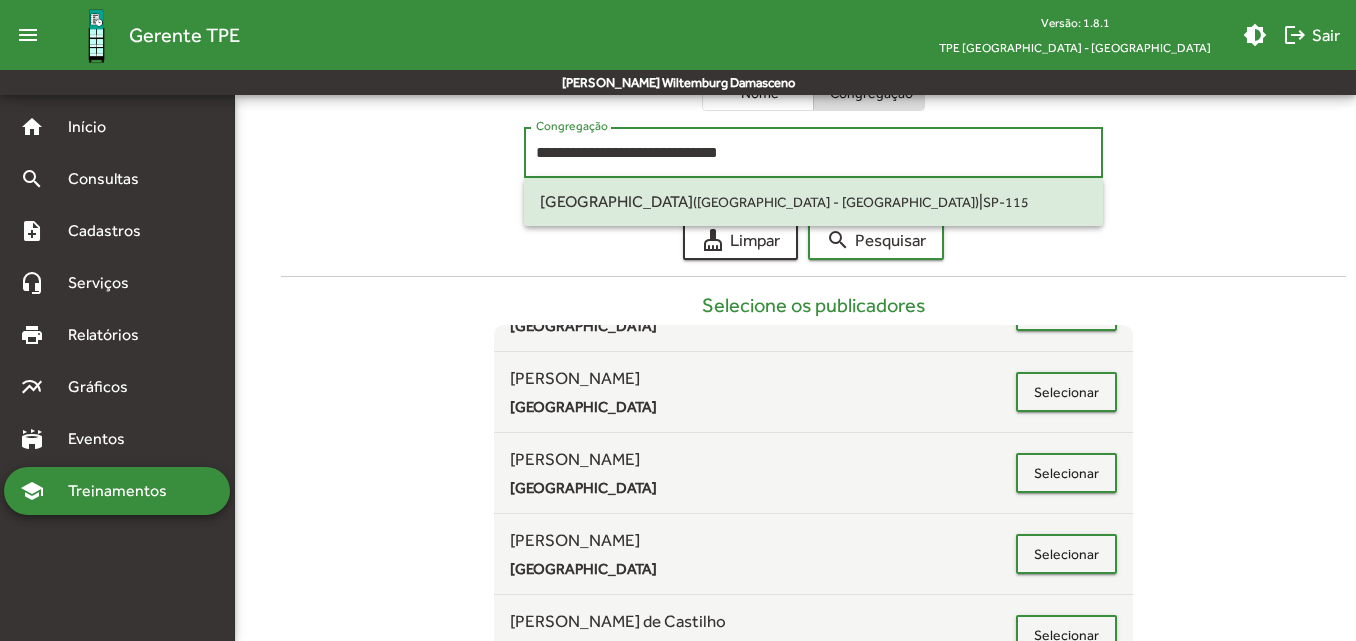click on "**********" at bounding box center [813, 153] 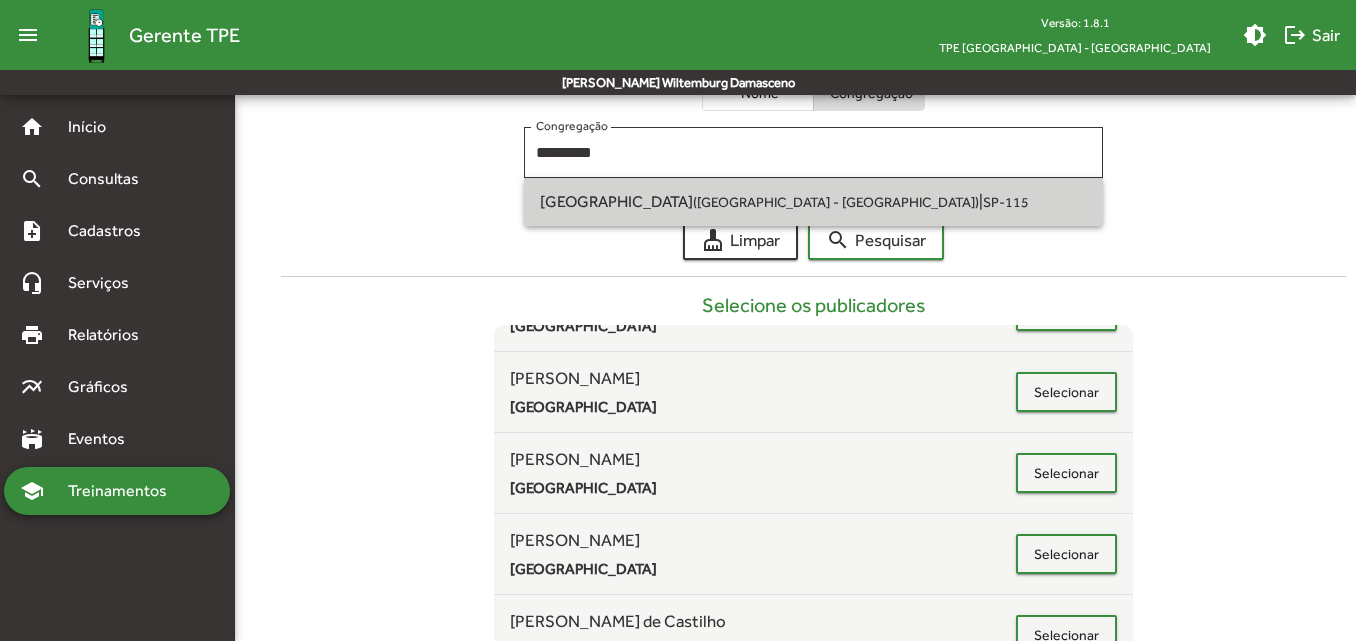 click on "[GEOGRAPHIC_DATA]  ([GEOGRAPHIC_DATA] - [GEOGRAPHIC_DATA])  |  SP-115" at bounding box center [813, 202] 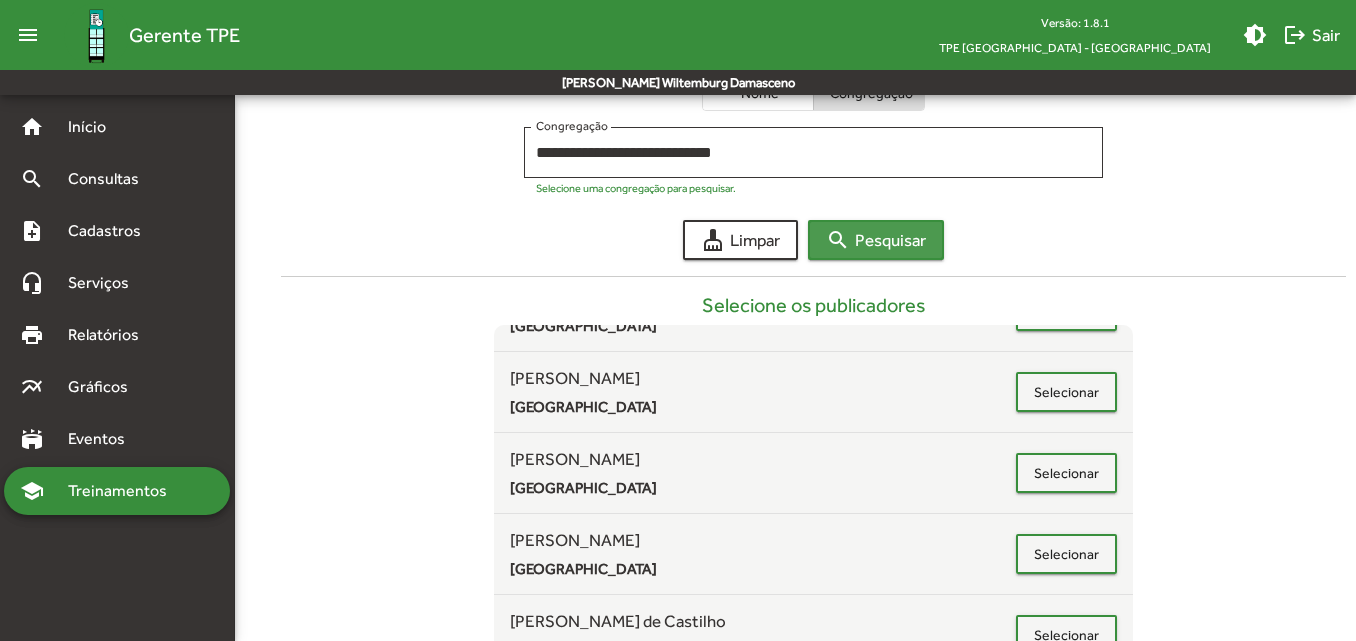 click on "search  Pesquisar" at bounding box center (876, 240) 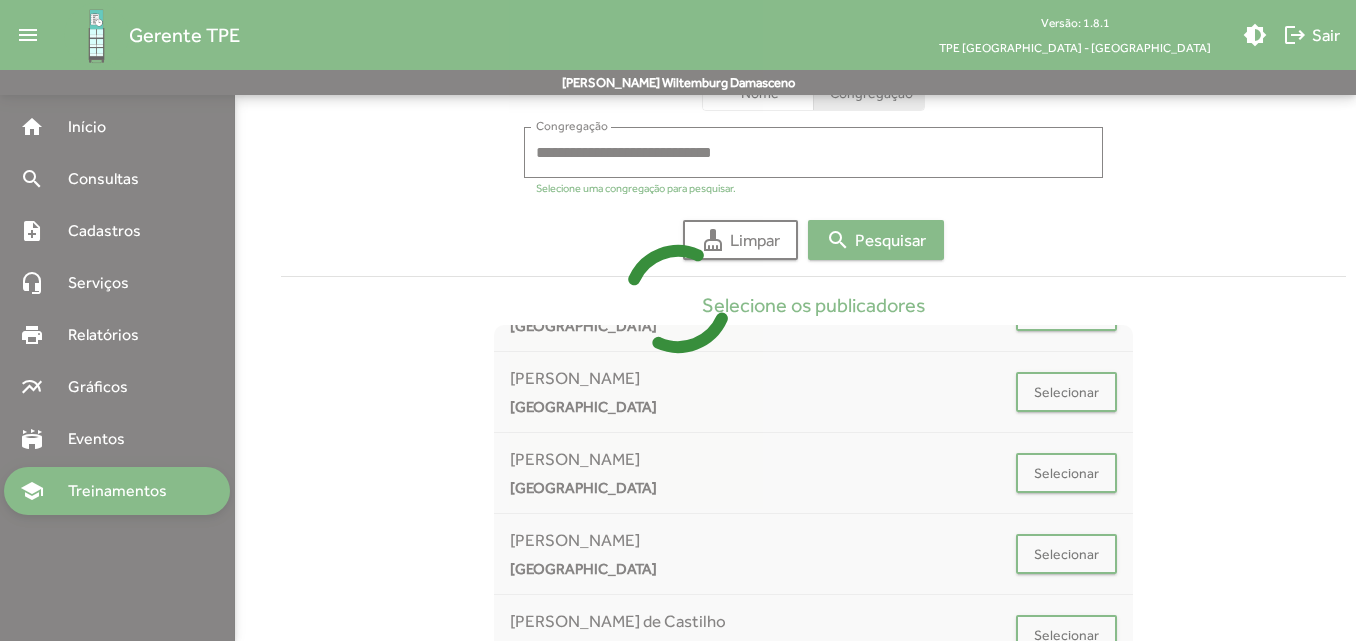 scroll, scrollTop: 297, scrollLeft: 0, axis: vertical 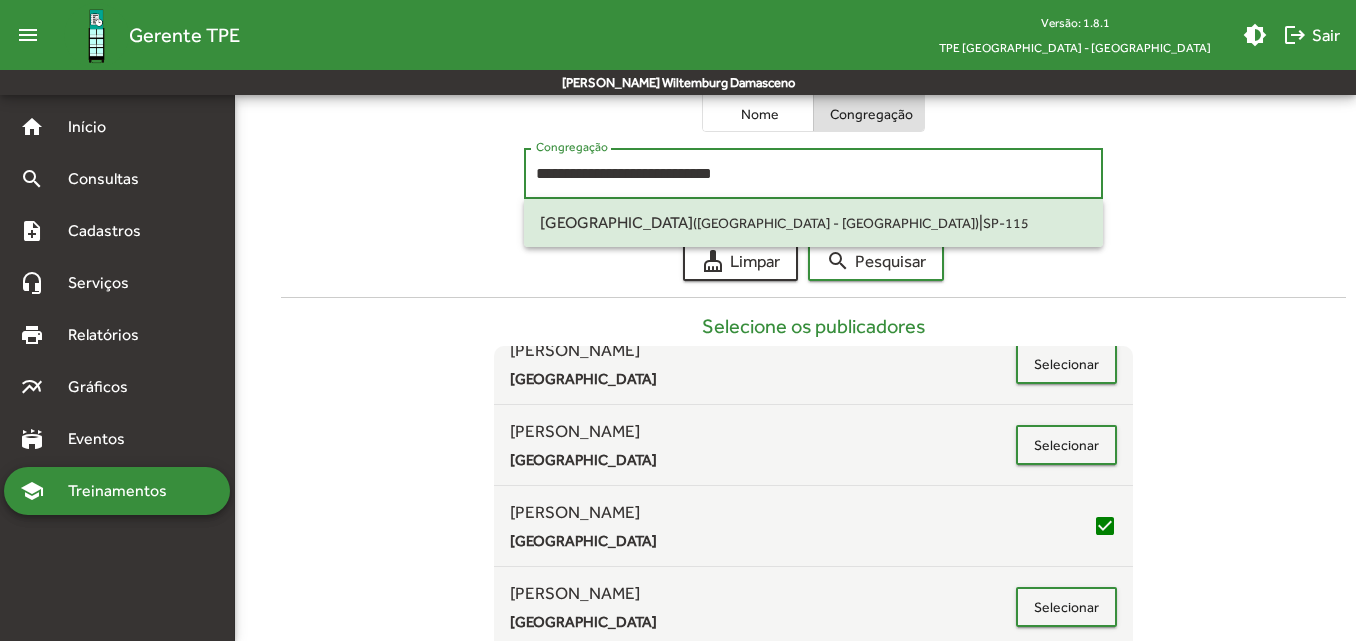 click on "**********" at bounding box center [813, 174] 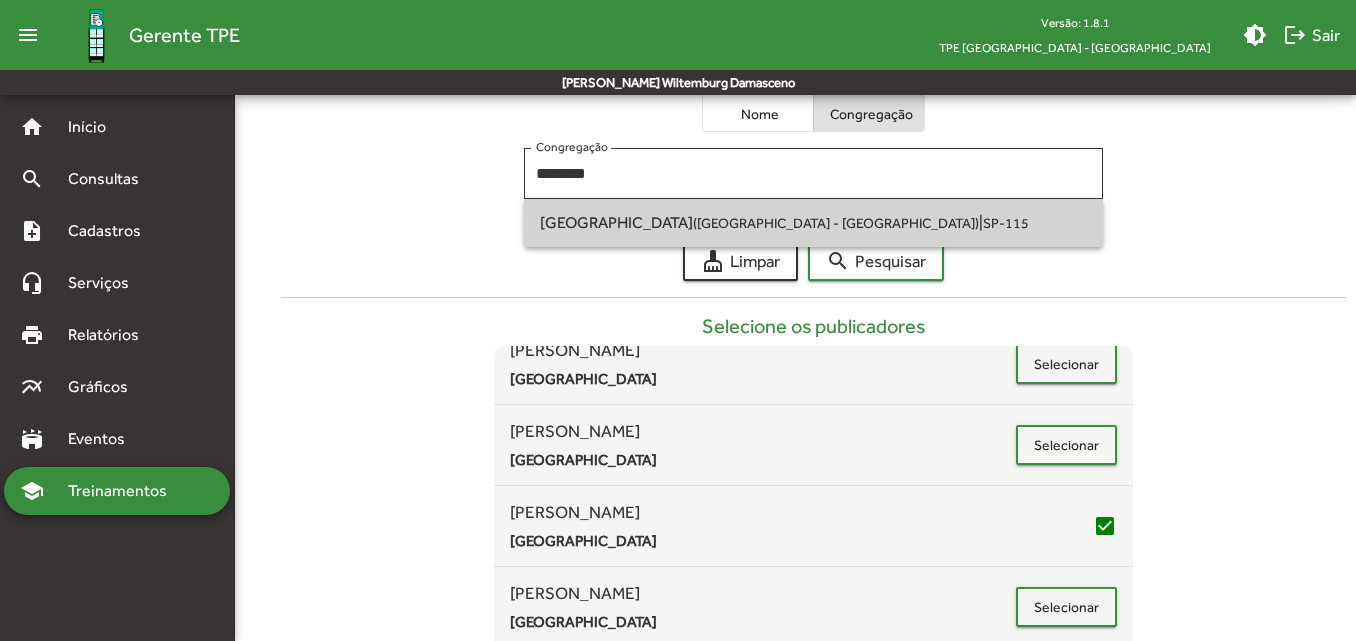 click on "SP-115" at bounding box center (1006, 223) 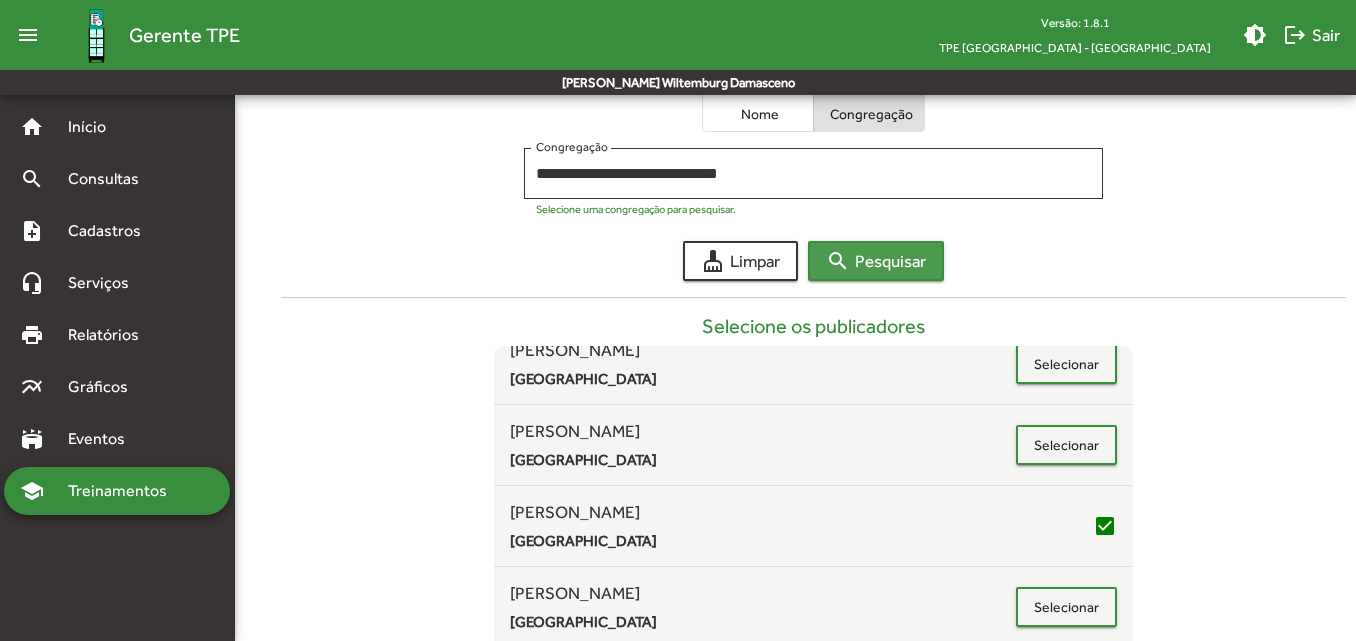 click on "search" at bounding box center (838, 261) 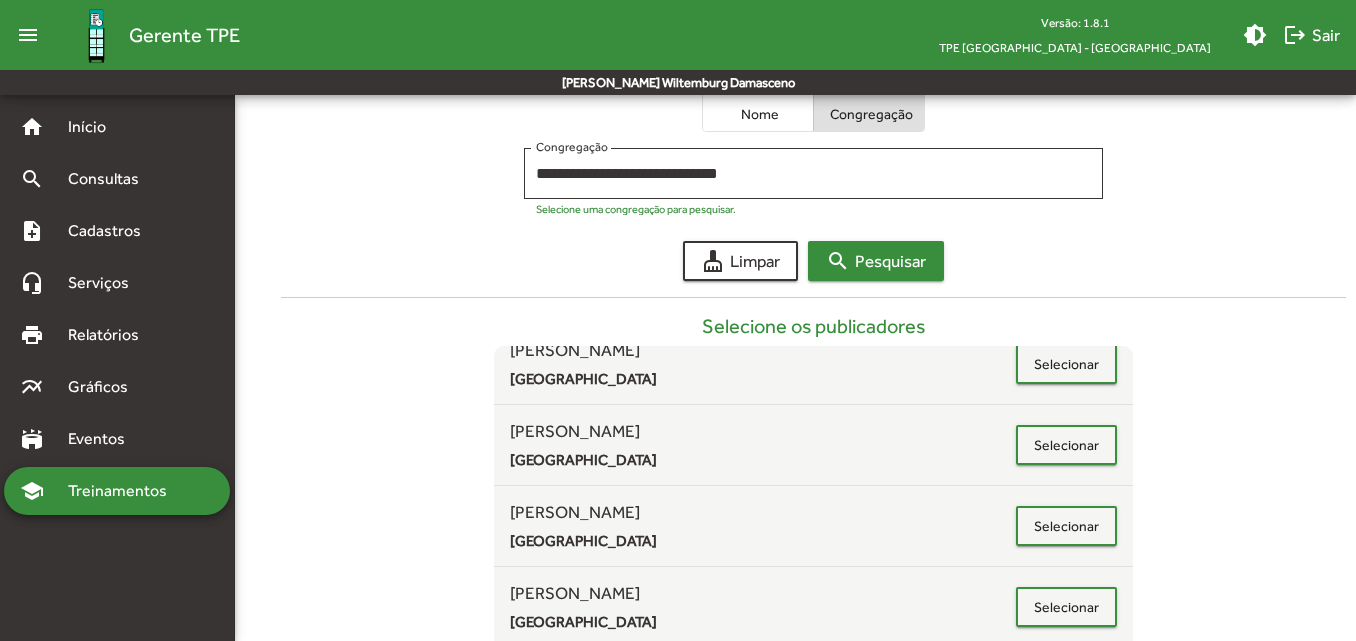 scroll, scrollTop: 489, scrollLeft: 0, axis: vertical 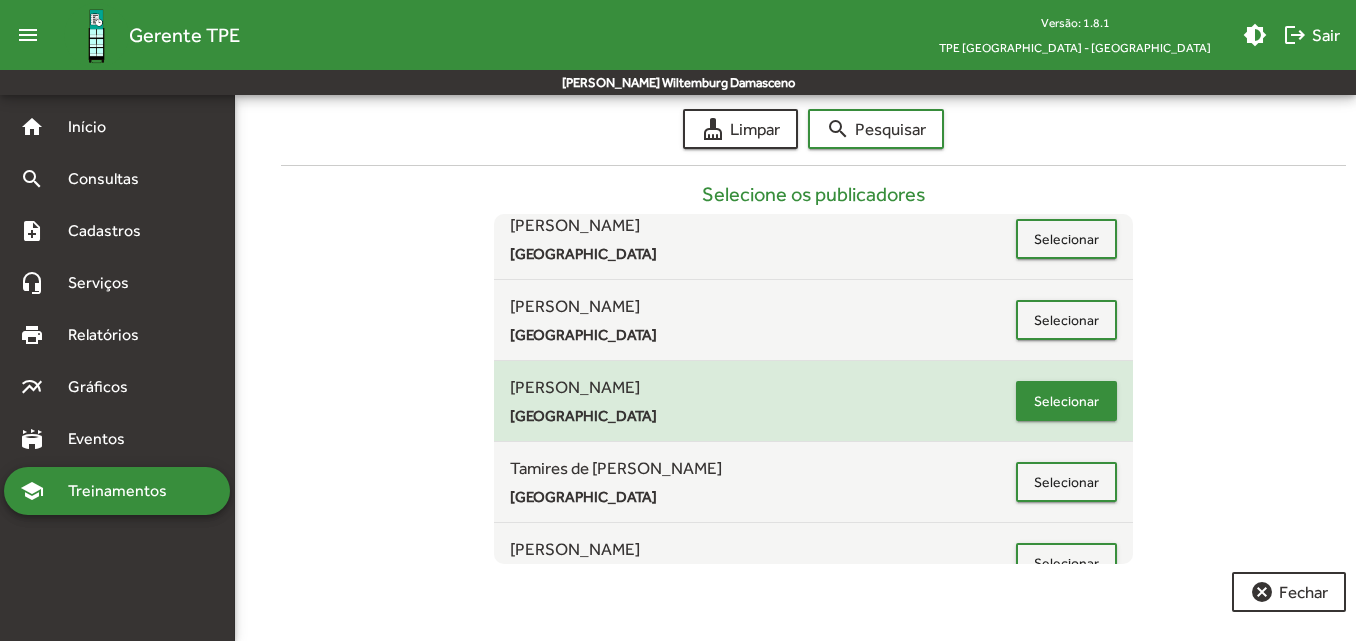 click on "Selecionar" at bounding box center (1066, 401) 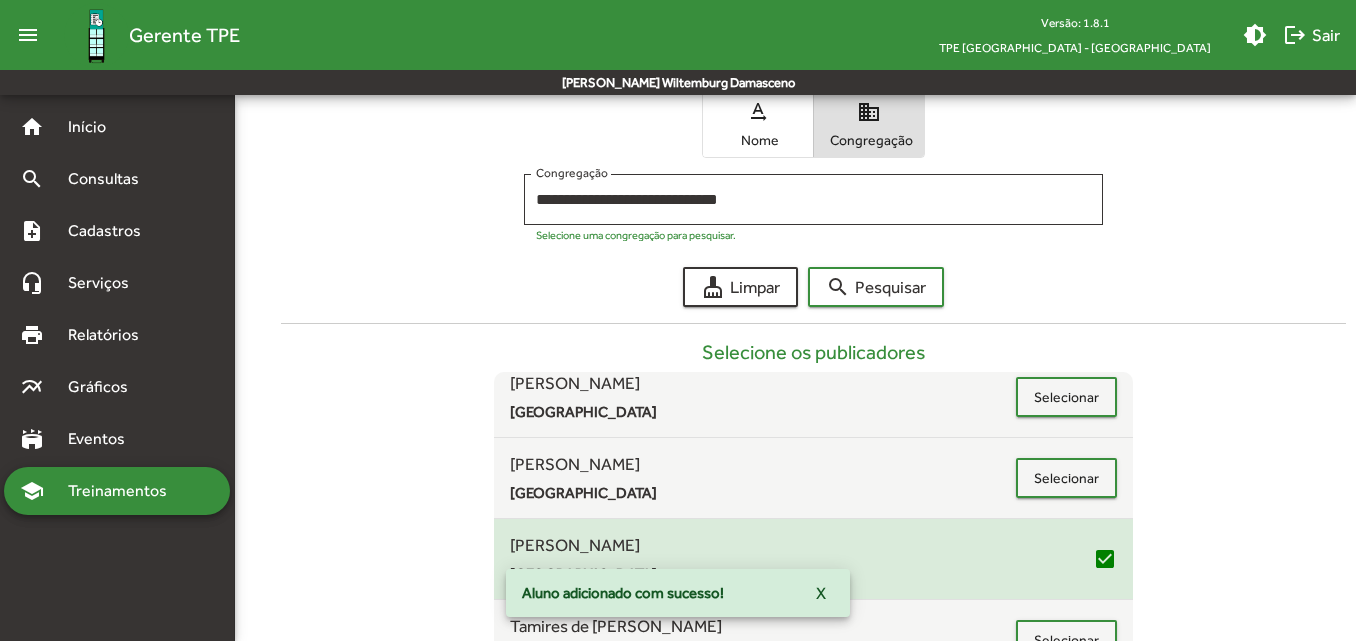 scroll, scrollTop: 330, scrollLeft: 0, axis: vertical 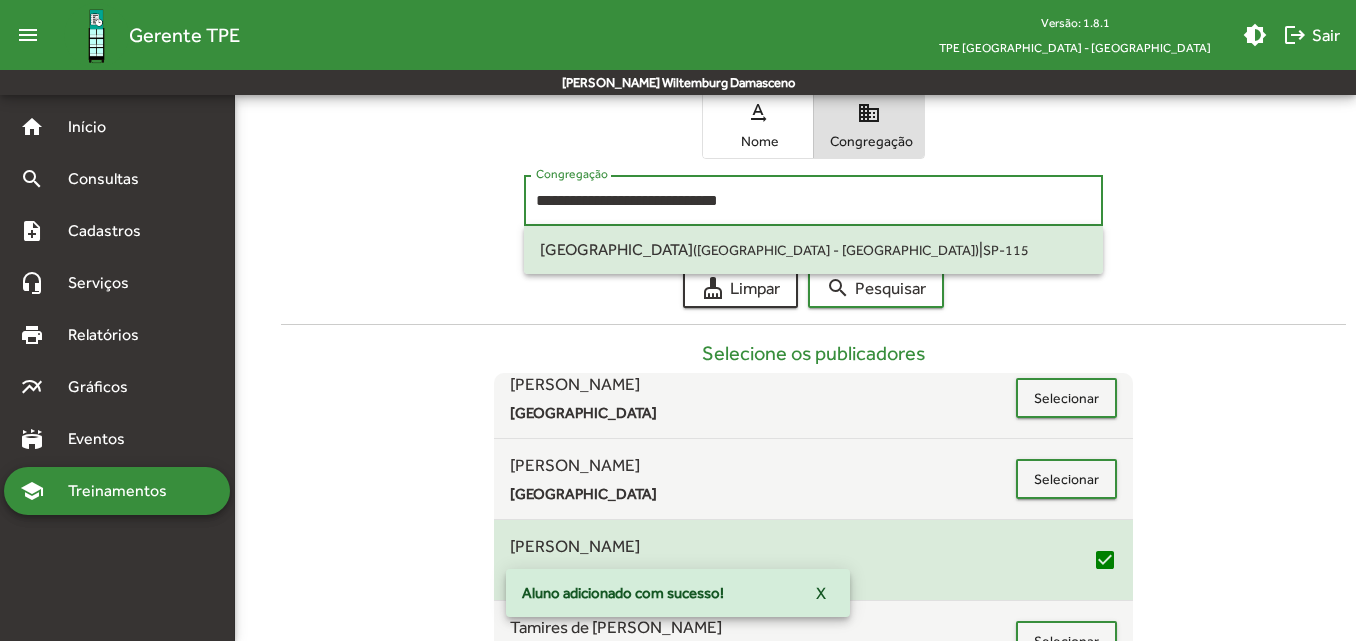 click on "**********" at bounding box center (813, 201) 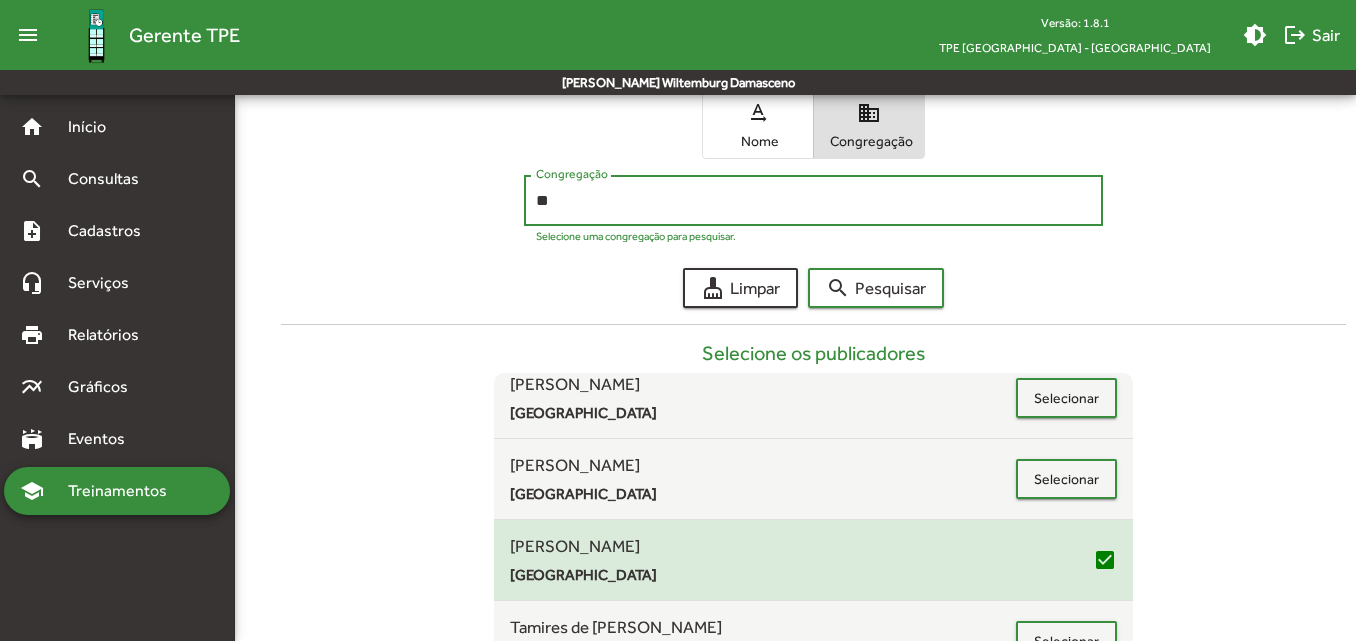 type on "*" 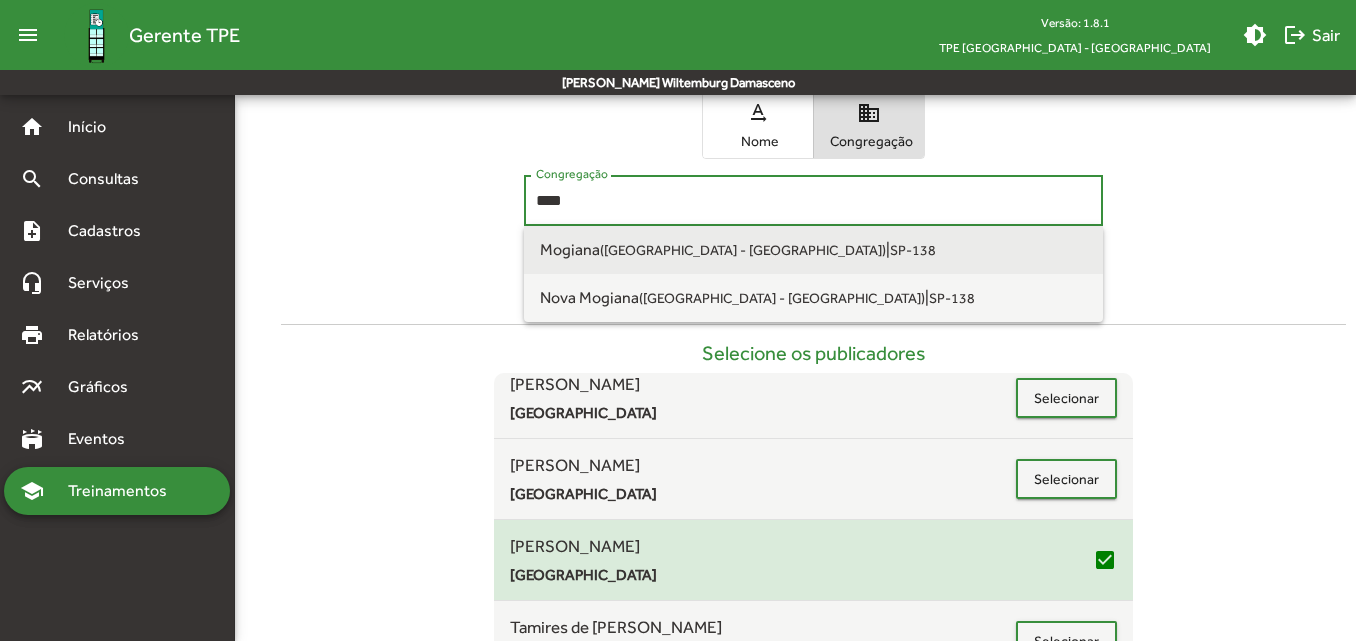 click on "Mogiana  ([GEOGRAPHIC_DATA] - [GEOGRAPHIC_DATA])  |  SP-138" at bounding box center (813, 250) 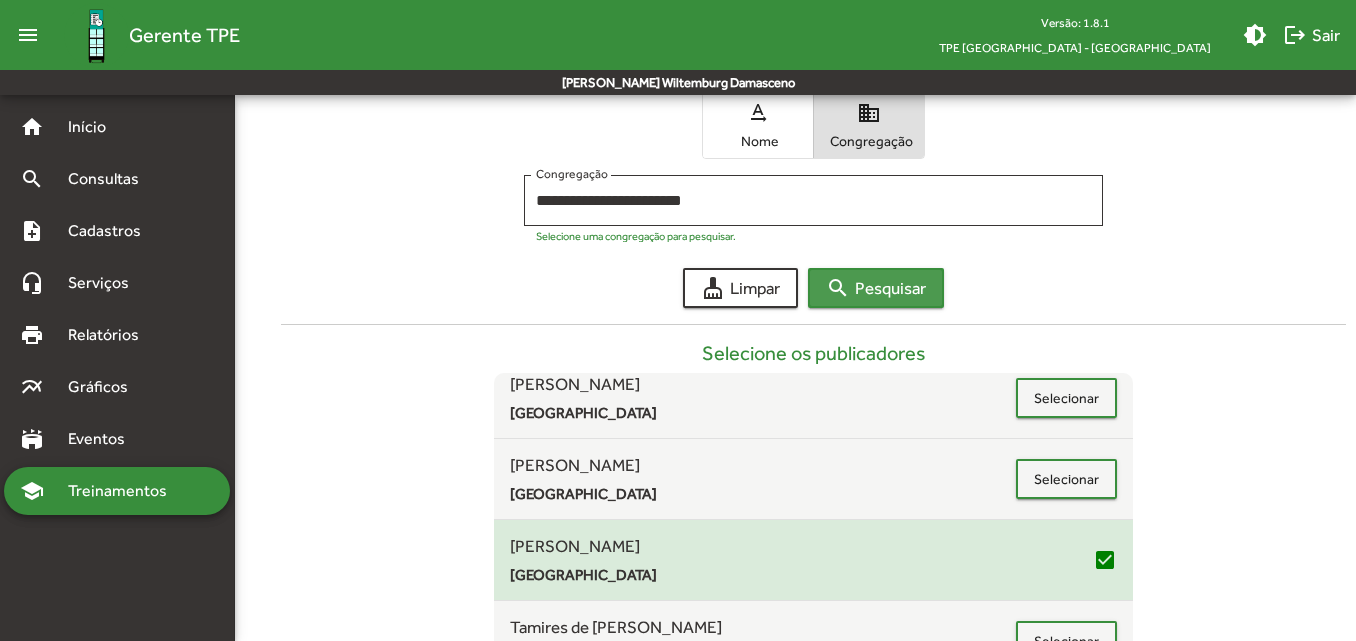 click on "search" at bounding box center [838, 288] 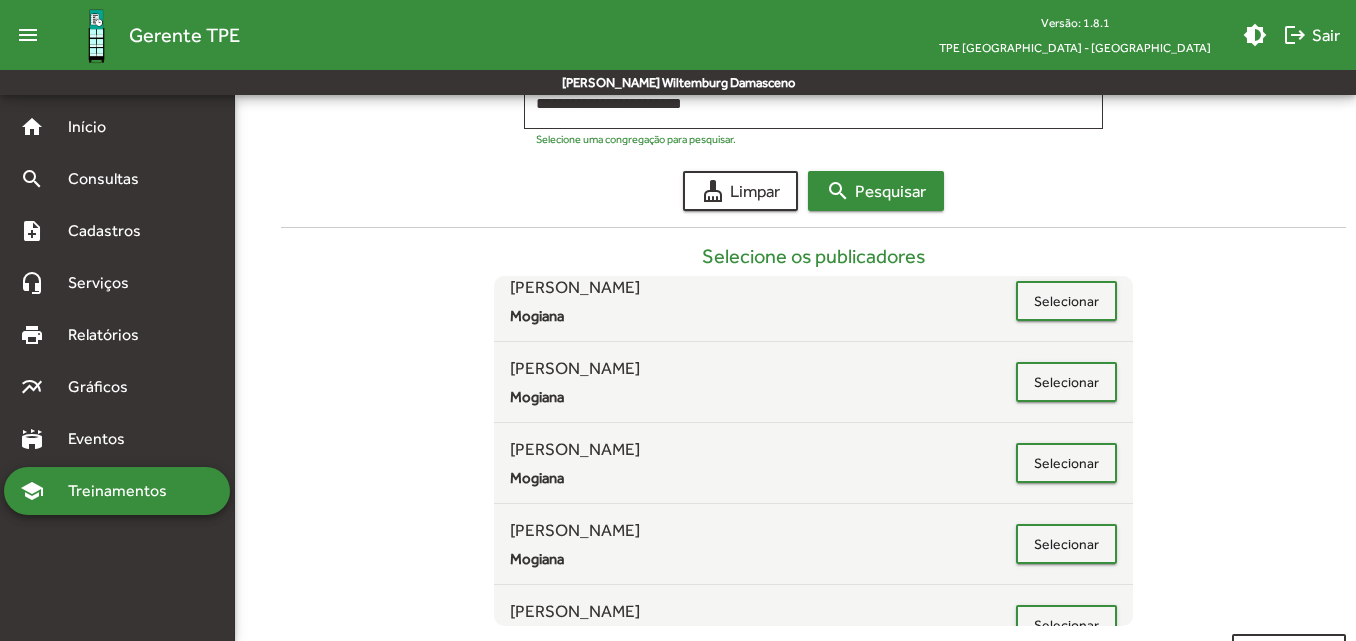 scroll, scrollTop: 489, scrollLeft: 0, axis: vertical 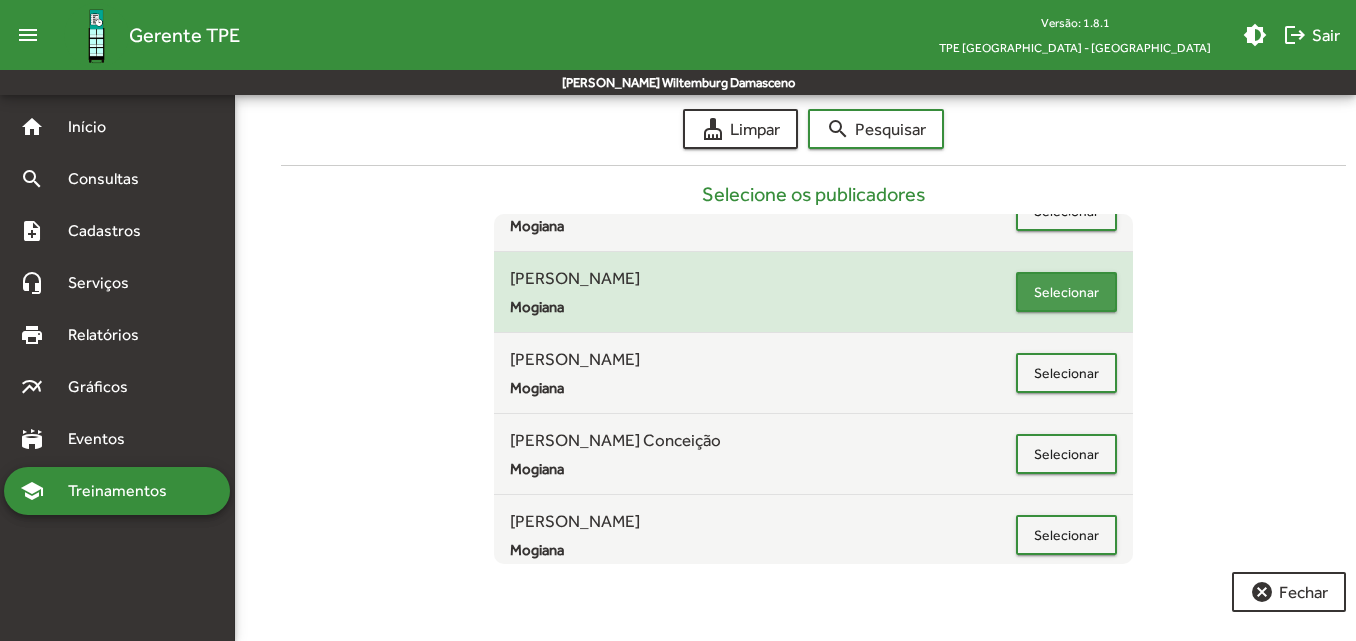 click on "Selecionar" at bounding box center (1066, 292) 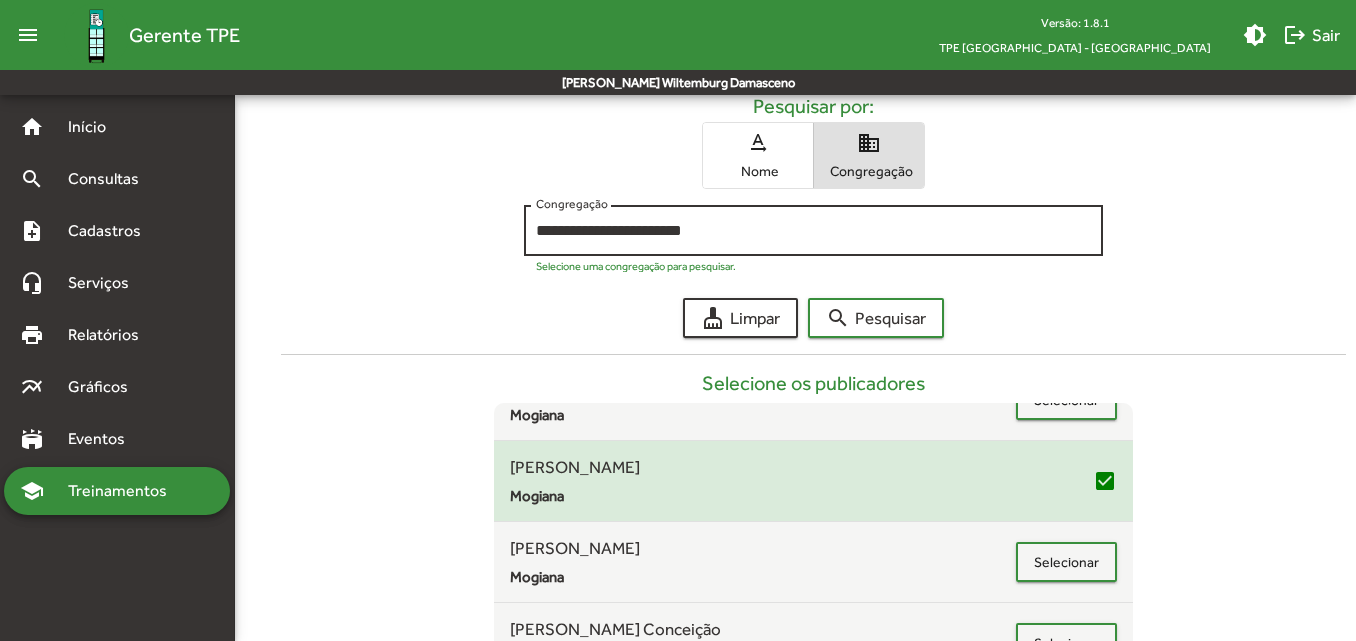 scroll, scrollTop: 299, scrollLeft: 0, axis: vertical 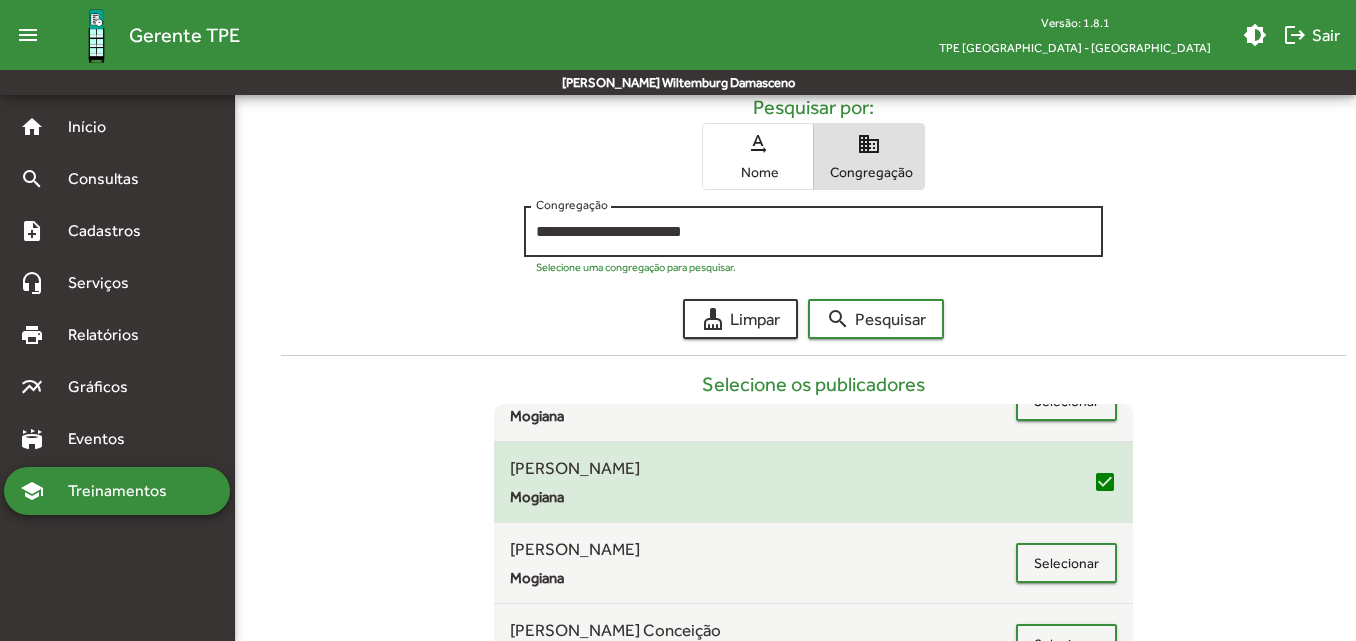 click on "**********" at bounding box center [813, 229] 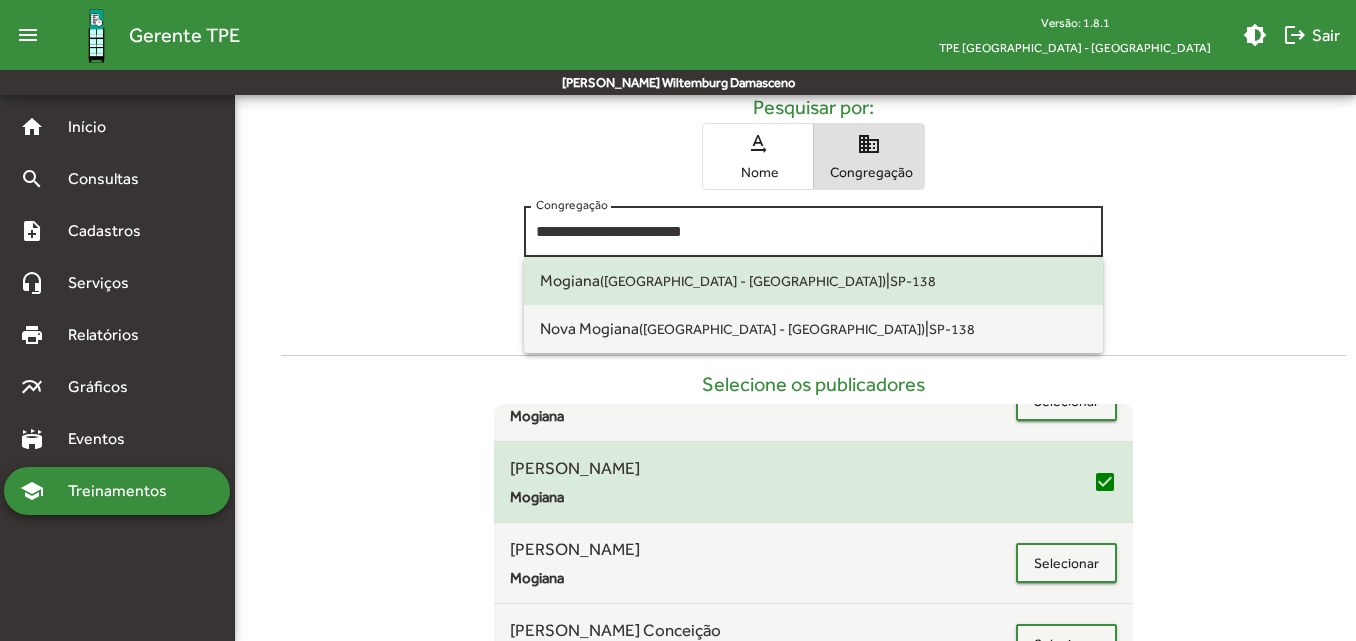 click on "**********" at bounding box center (813, 229) 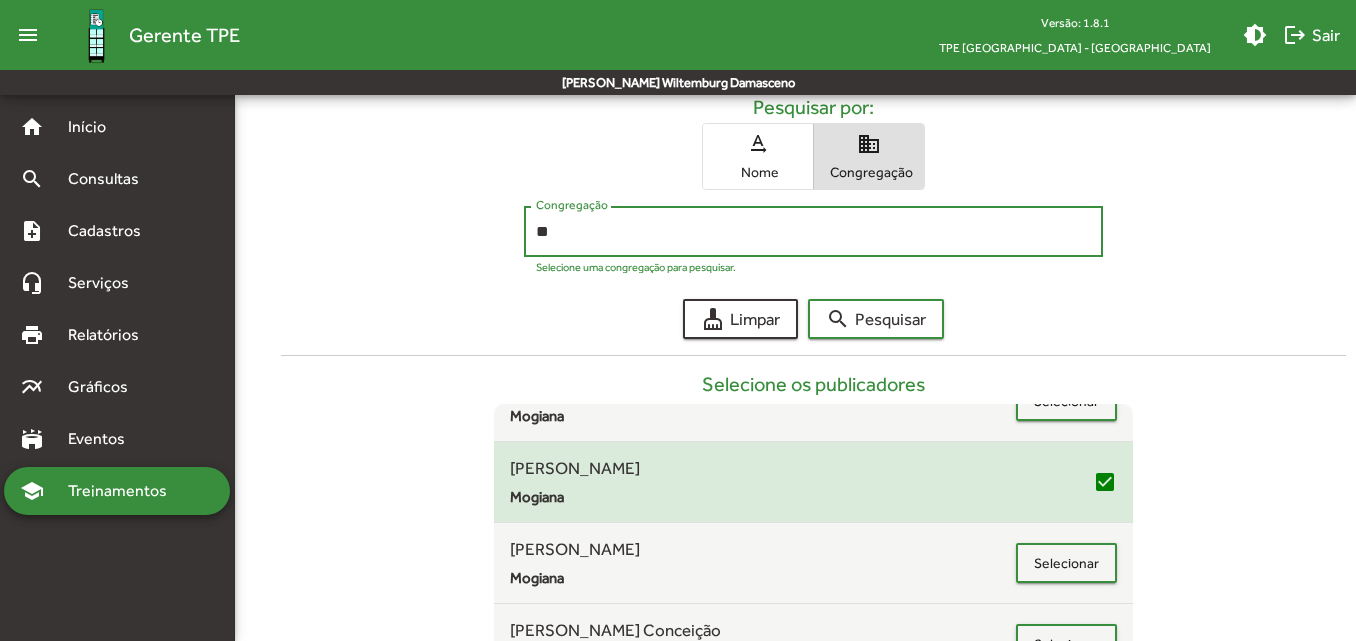 type on "*" 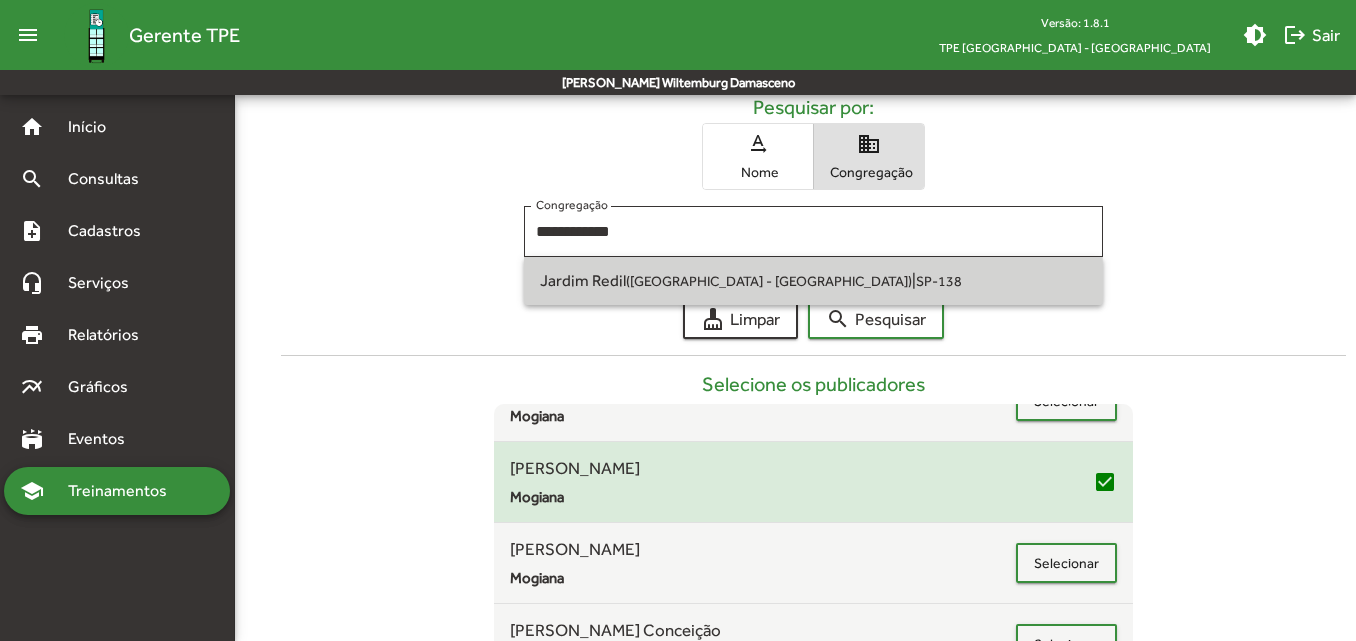 click on "Jardim Redil  ([GEOGRAPHIC_DATA] - [GEOGRAPHIC_DATA])  |  SP-138" at bounding box center (813, 281) 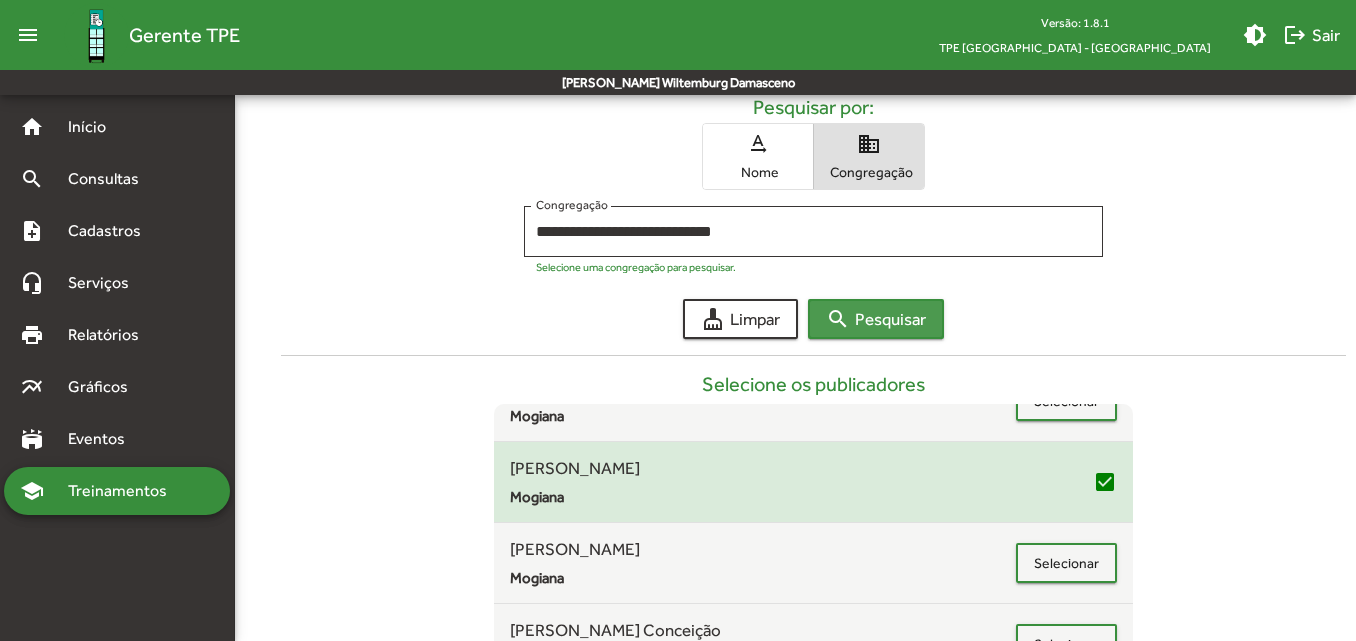click on "search  Pesquisar" at bounding box center (876, 319) 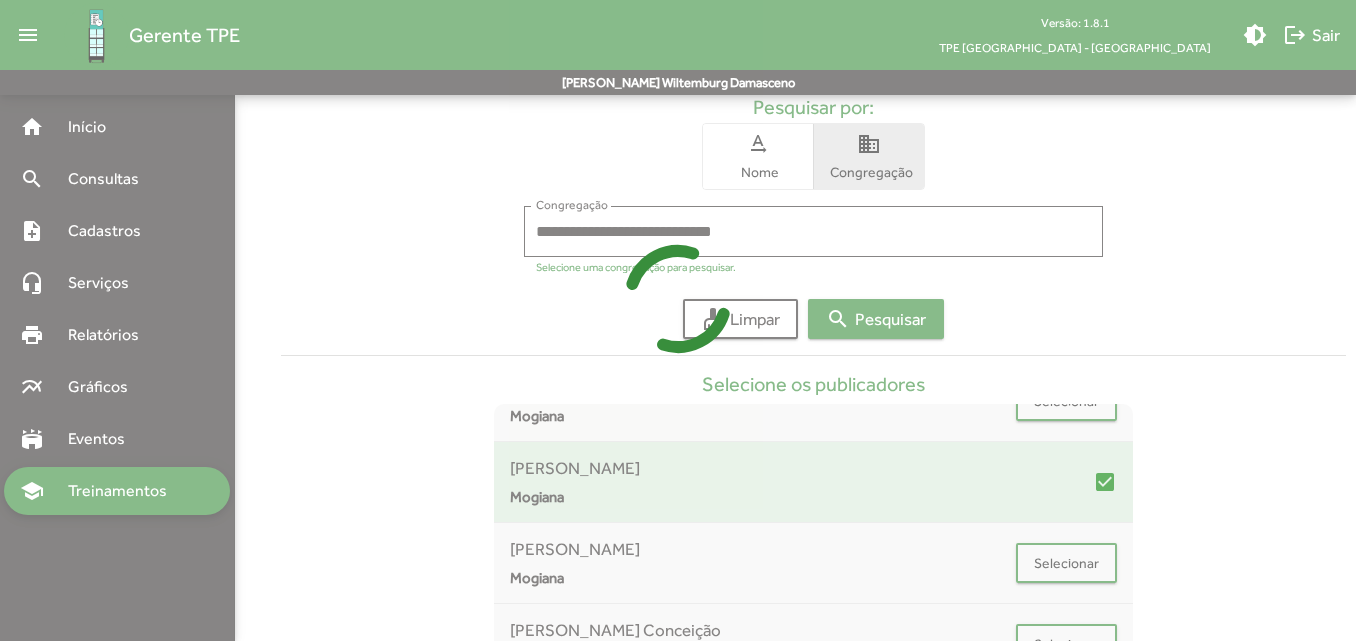 scroll, scrollTop: 0, scrollLeft: 0, axis: both 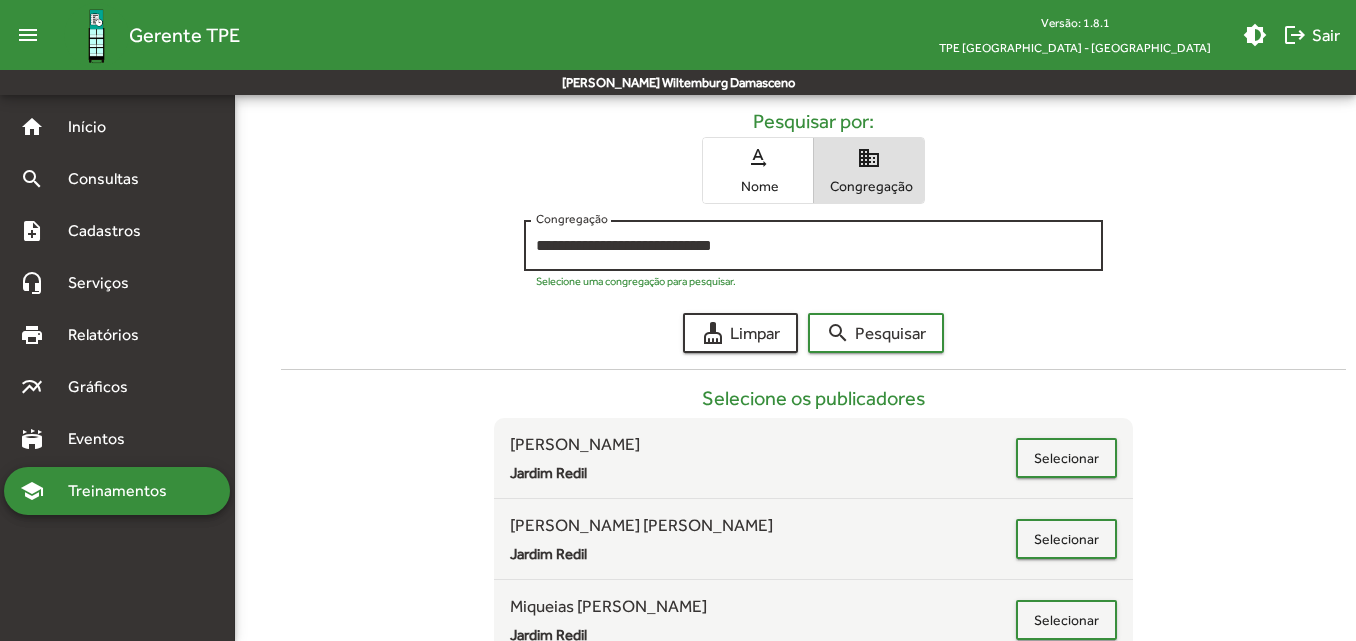 click on "**********" at bounding box center [813, 246] 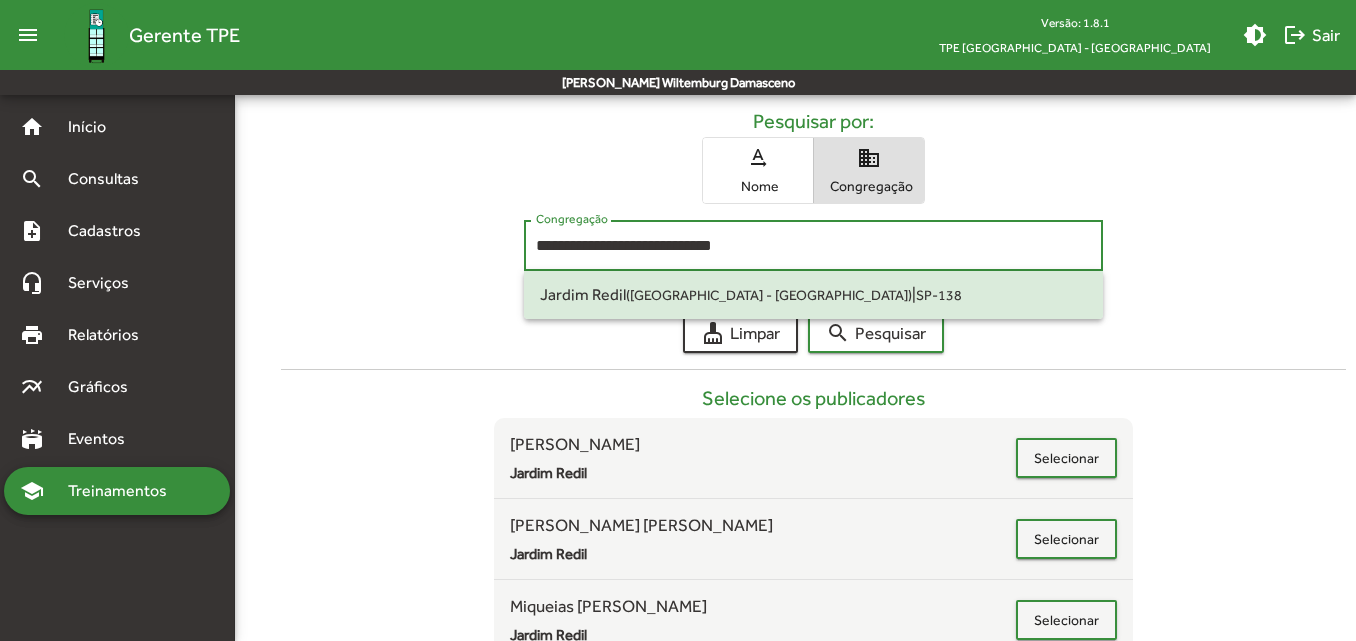 click on "**********" at bounding box center (813, 246) 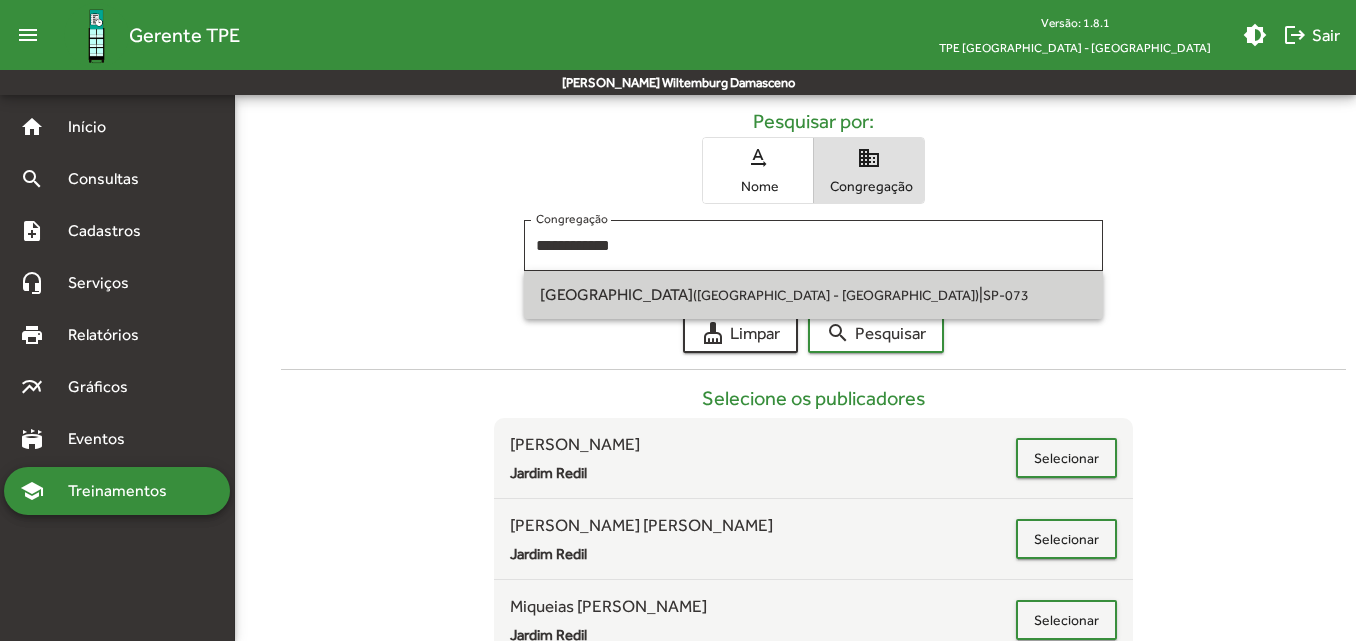 click on "SP-073" at bounding box center [1006, 295] 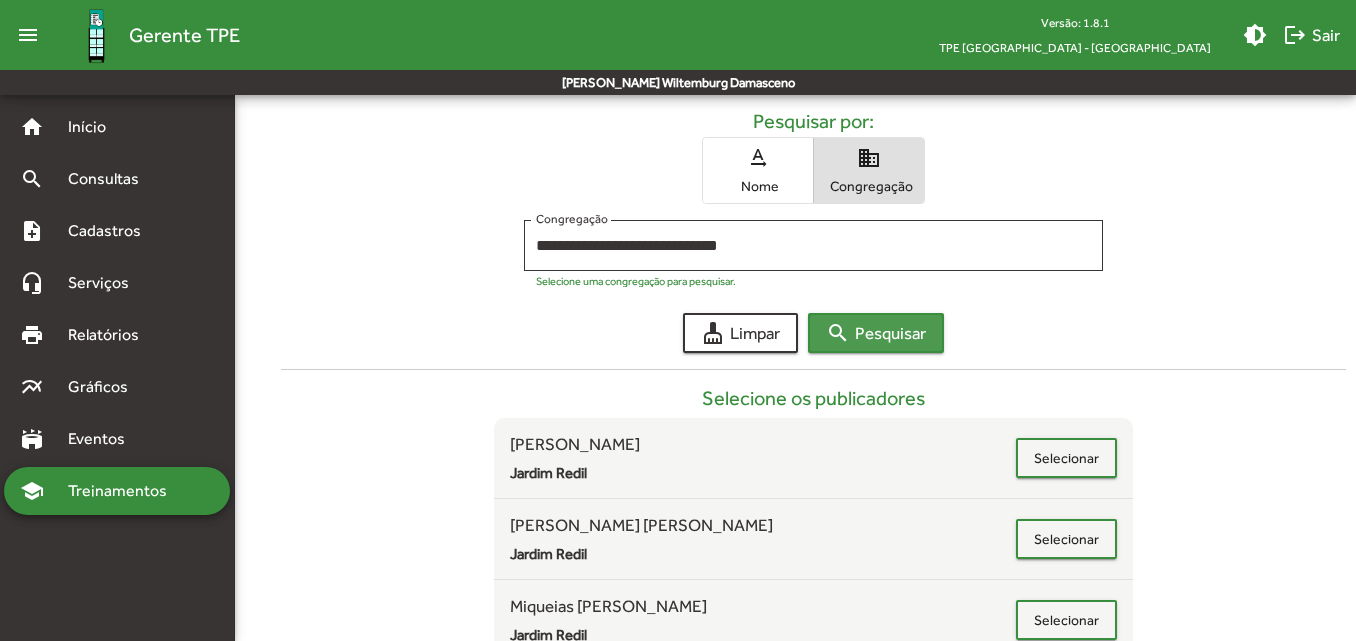 click on "search" at bounding box center [838, 333] 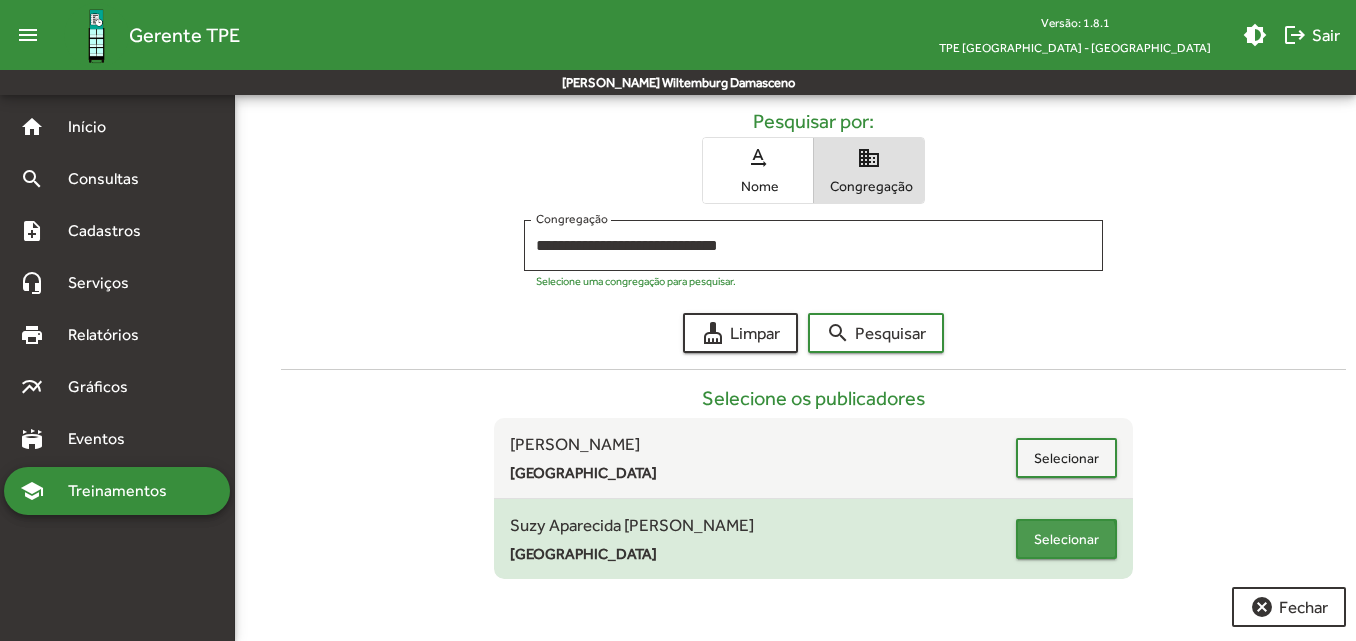 click on "Selecionar" at bounding box center (1066, 539) 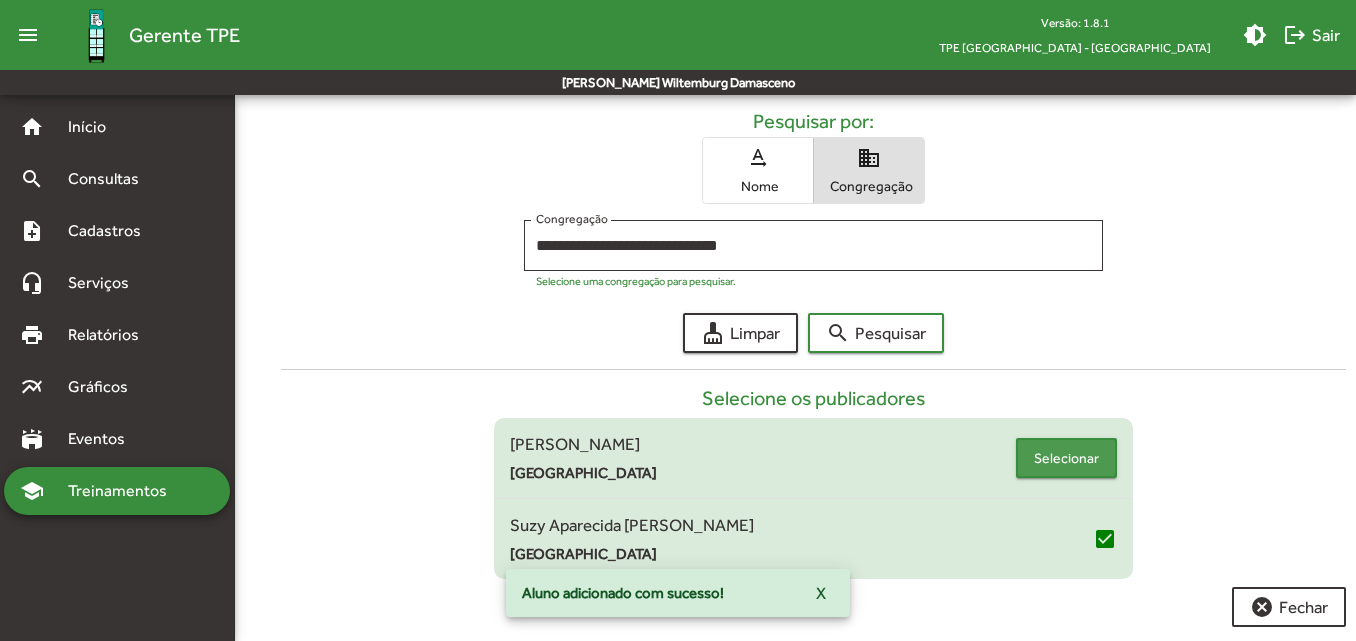 click on "Selecionar" at bounding box center (1066, 458) 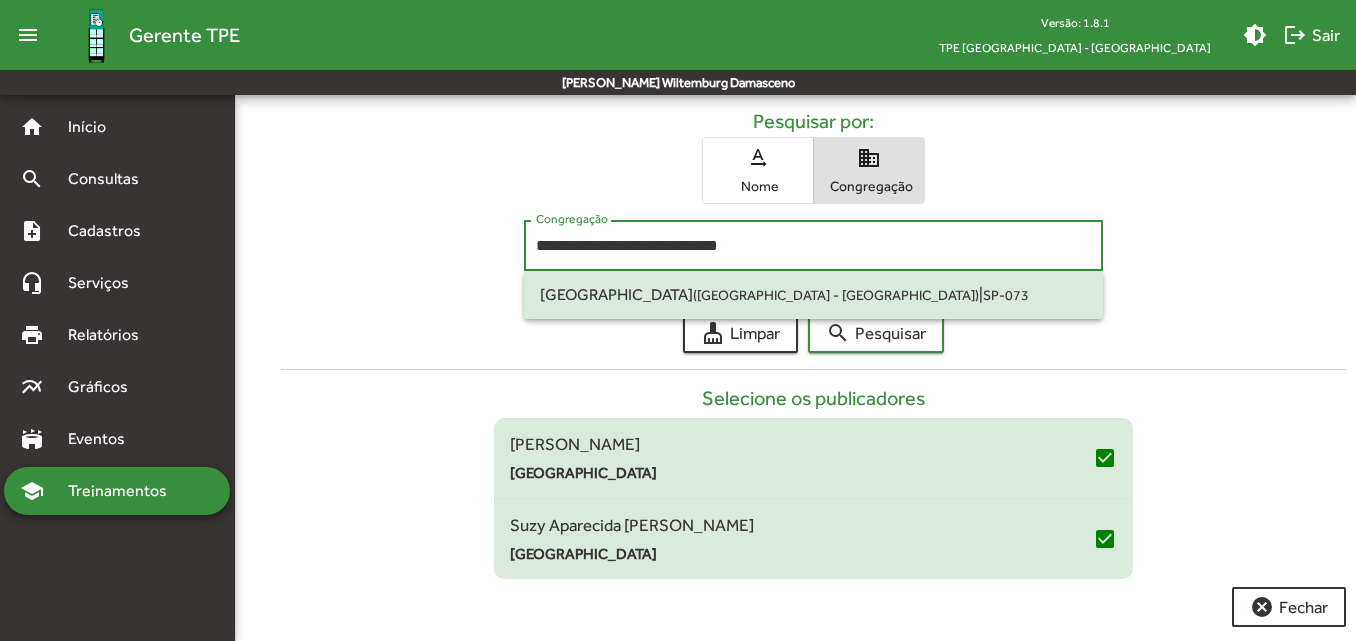 click on "**********" at bounding box center (813, 246) 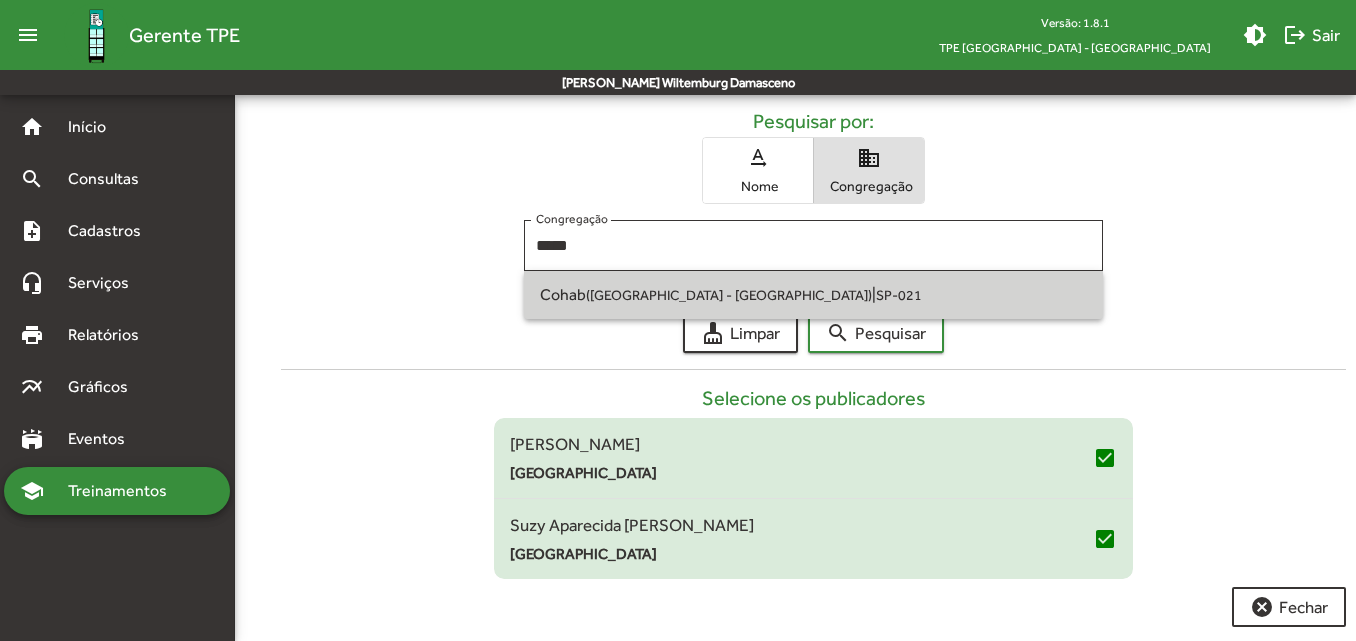 click on "Cohab  ([GEOGRAPHIC_DATA] - [GEOGRAPHIC_DATA])  |  SP-021" at bounding box center [813, 295] 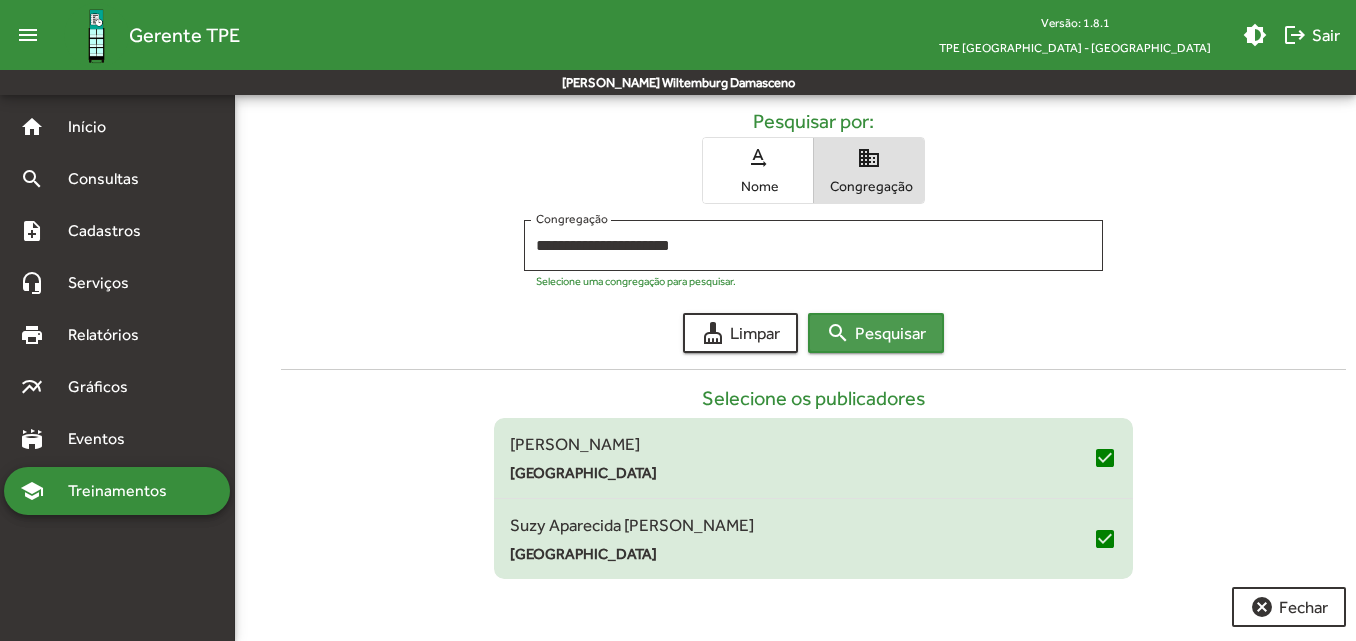click on "search" at bounding box center [838, 333] 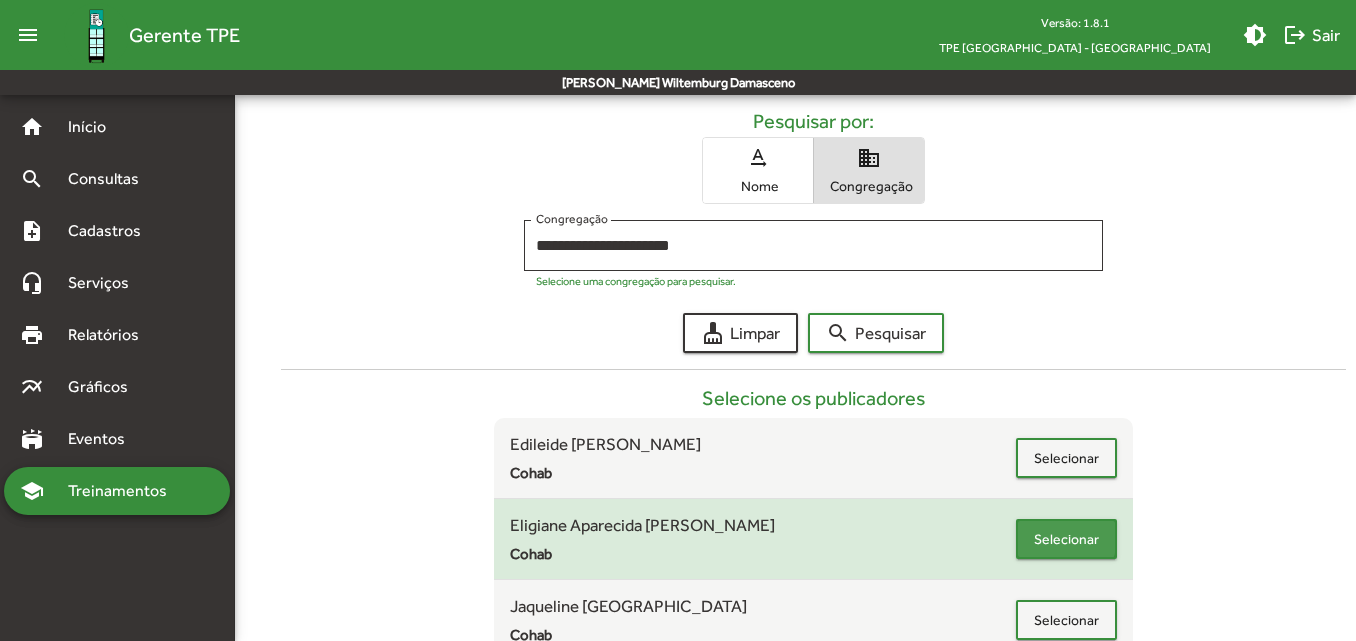 click on "Selecionar" at bounding box center [1066, 539] 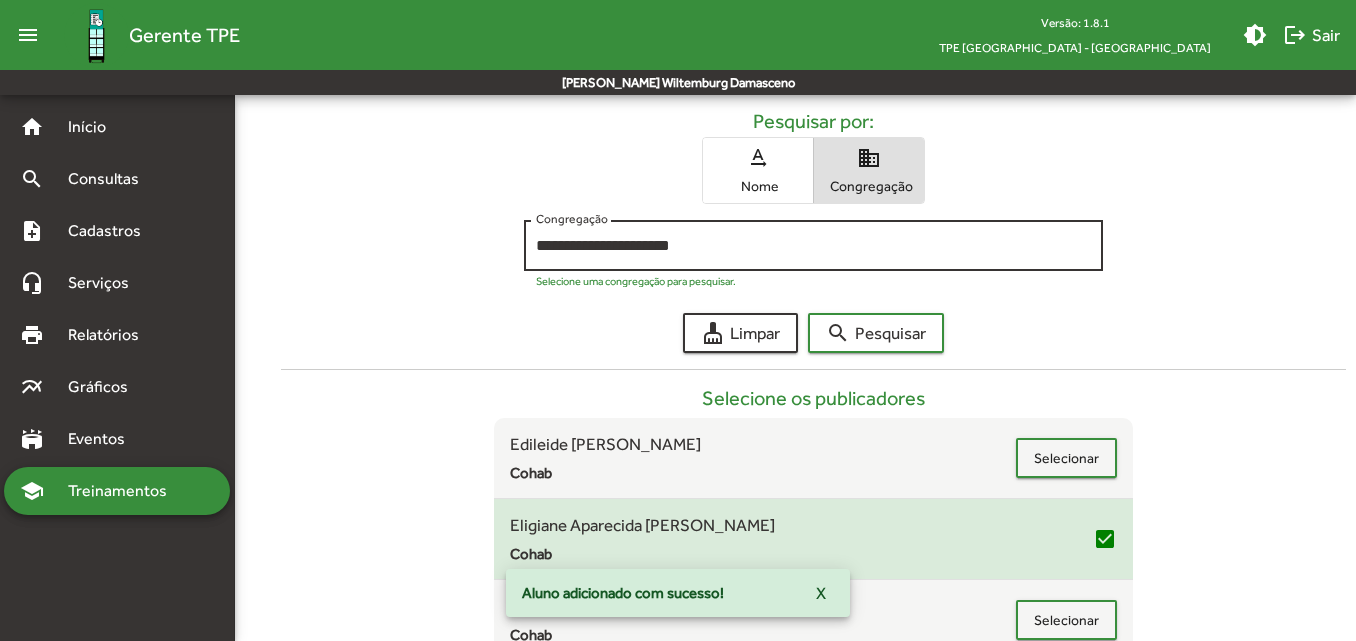 click on "**********" at bounding box center [813, 246] 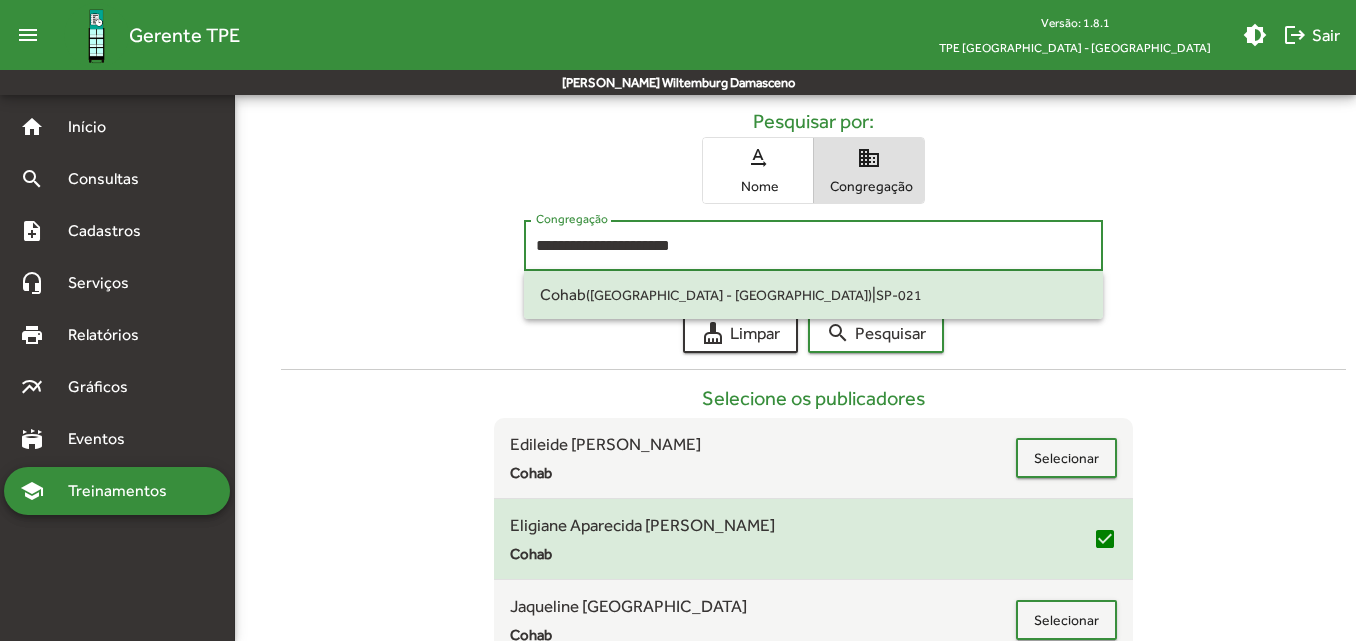 click on "**********" at bounding box center [813, 246] 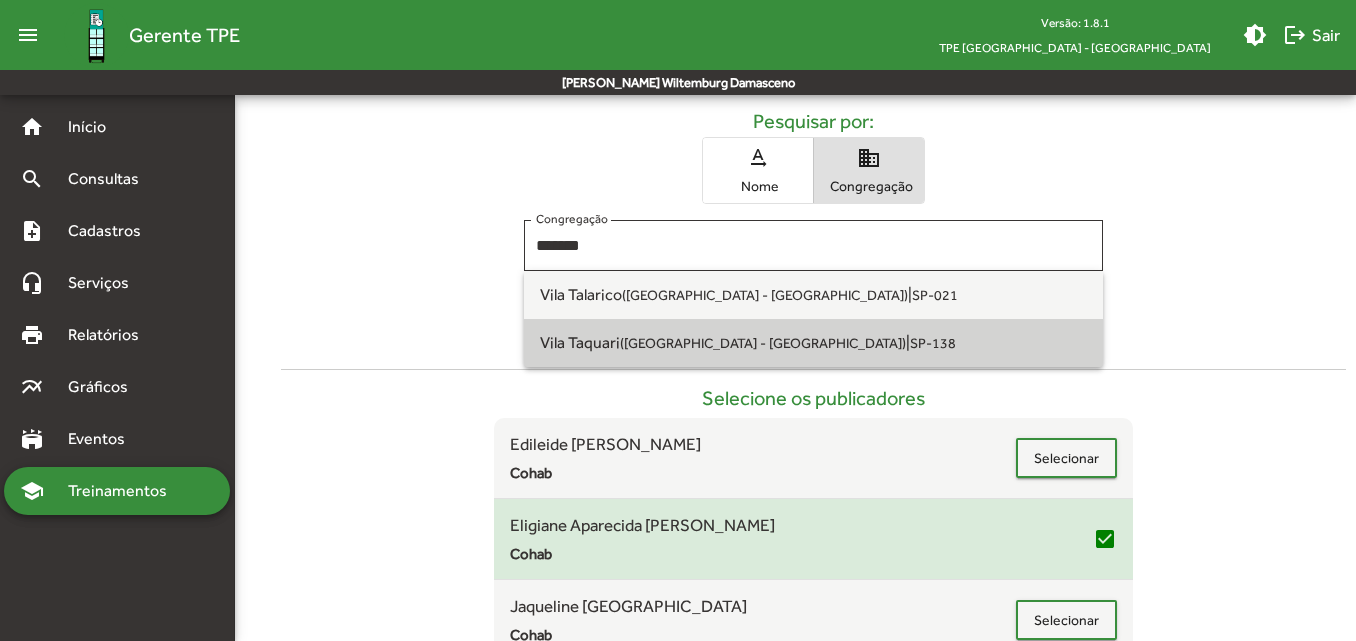 click on "SP-138" at bounding box center [933, 343] 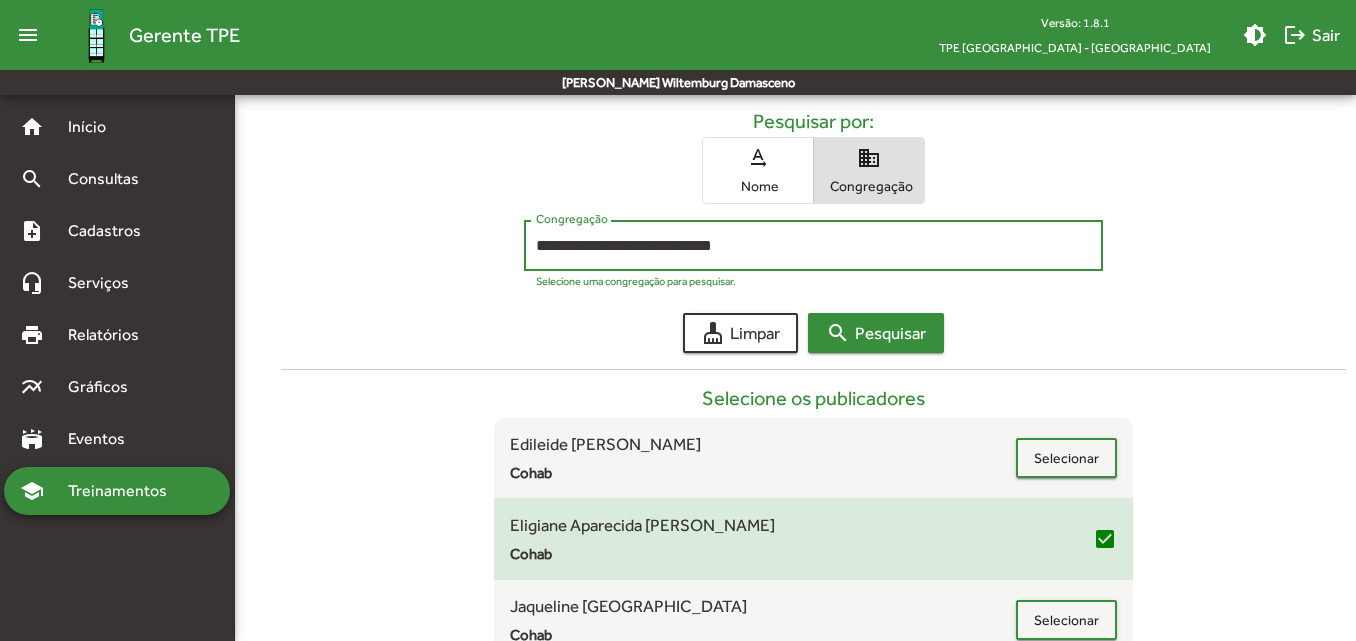 click on "search  Pesquisar" at bounding box center [876, 333] 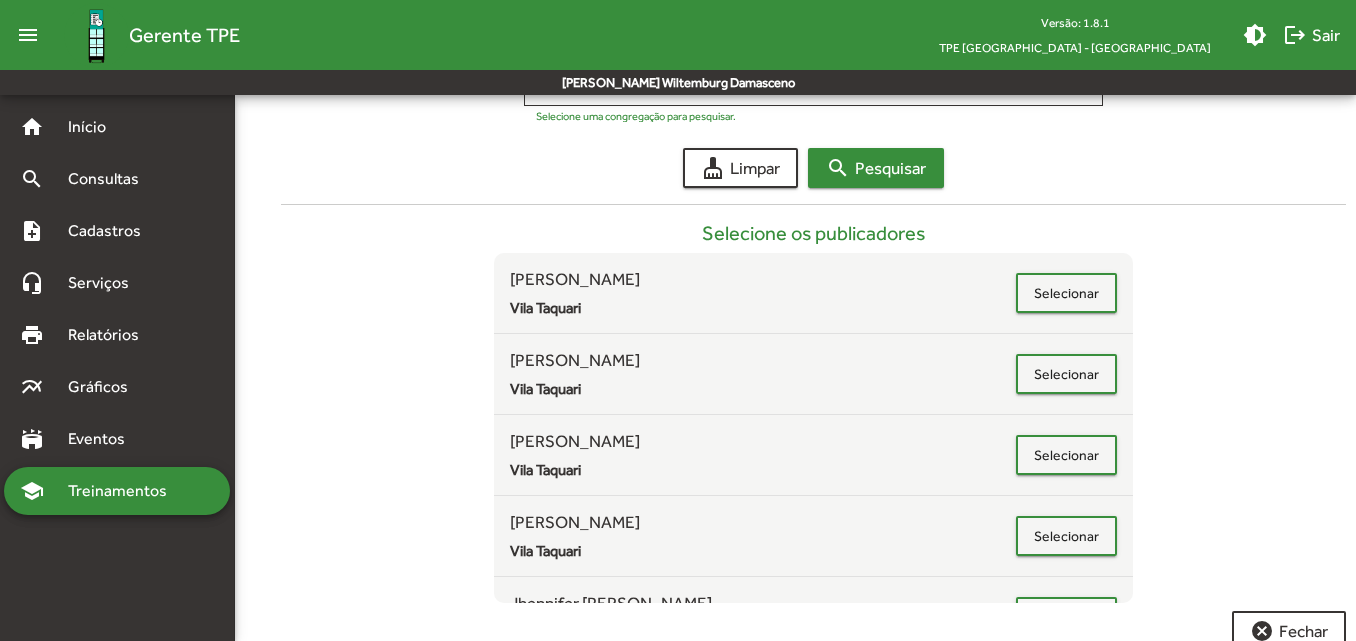 scroll, scrollTop: 451, scrollLeft: 0, axis: vertical 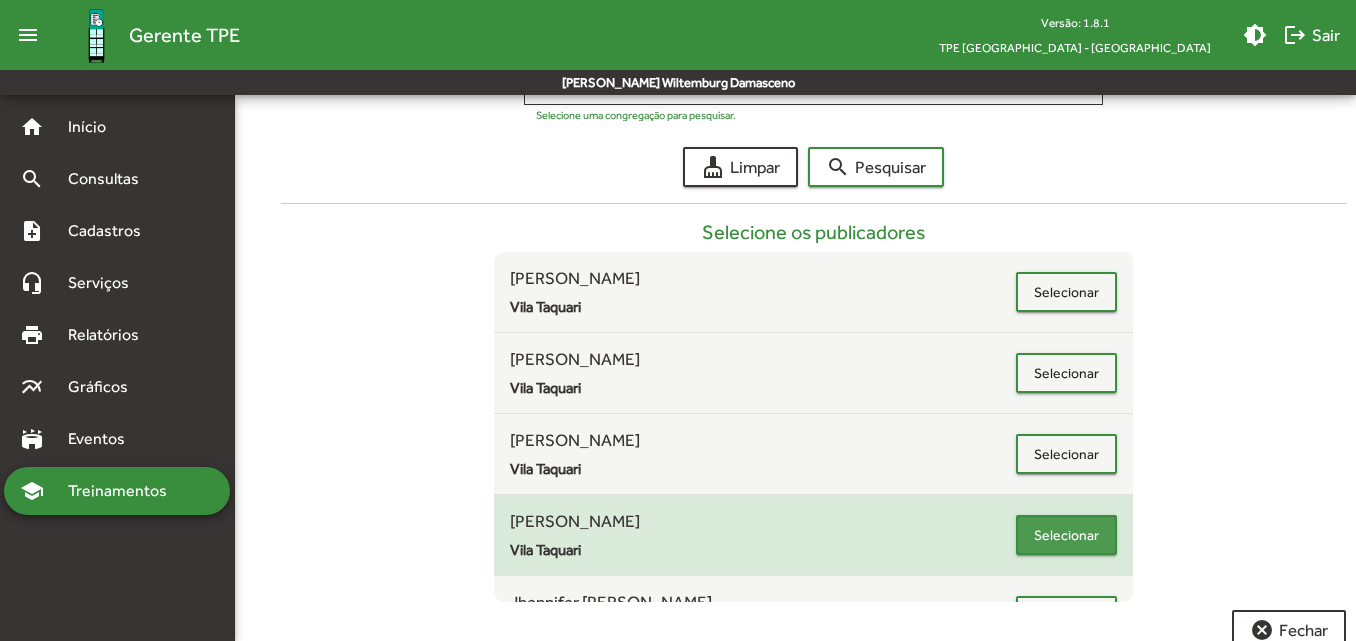 click on "Selecionar" at bounding box center [1066, 535] 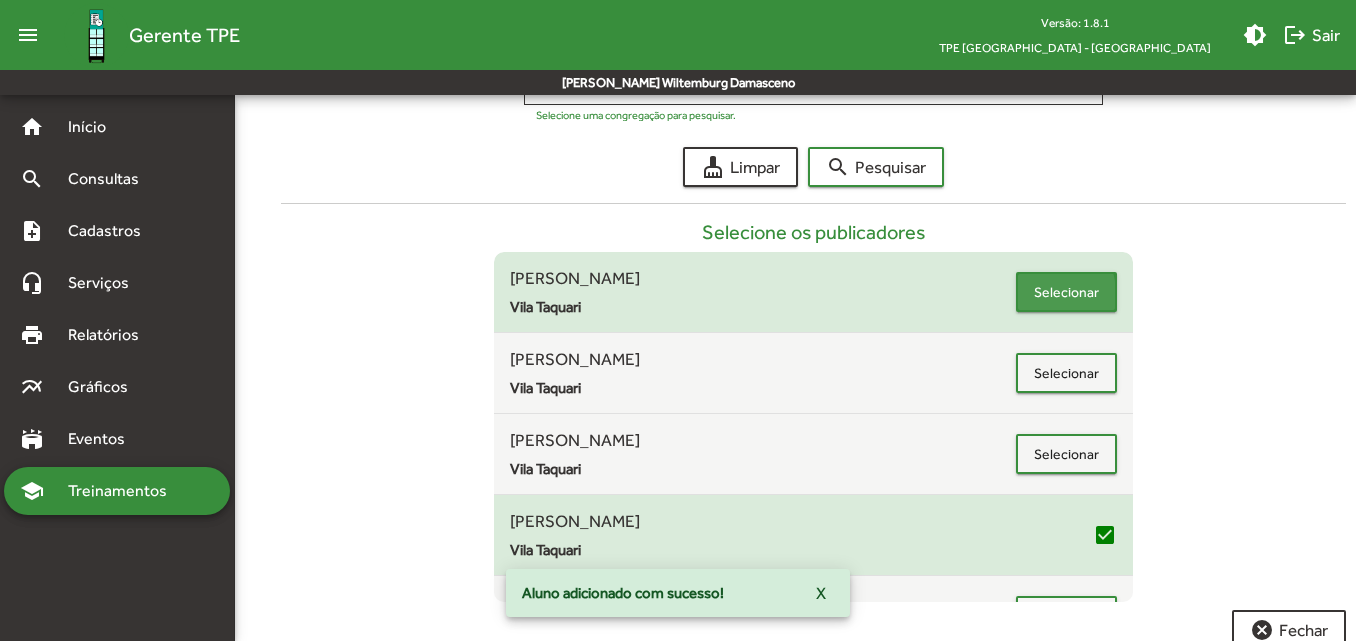 click on "Selecionar" at bounding box center (1066, 292) 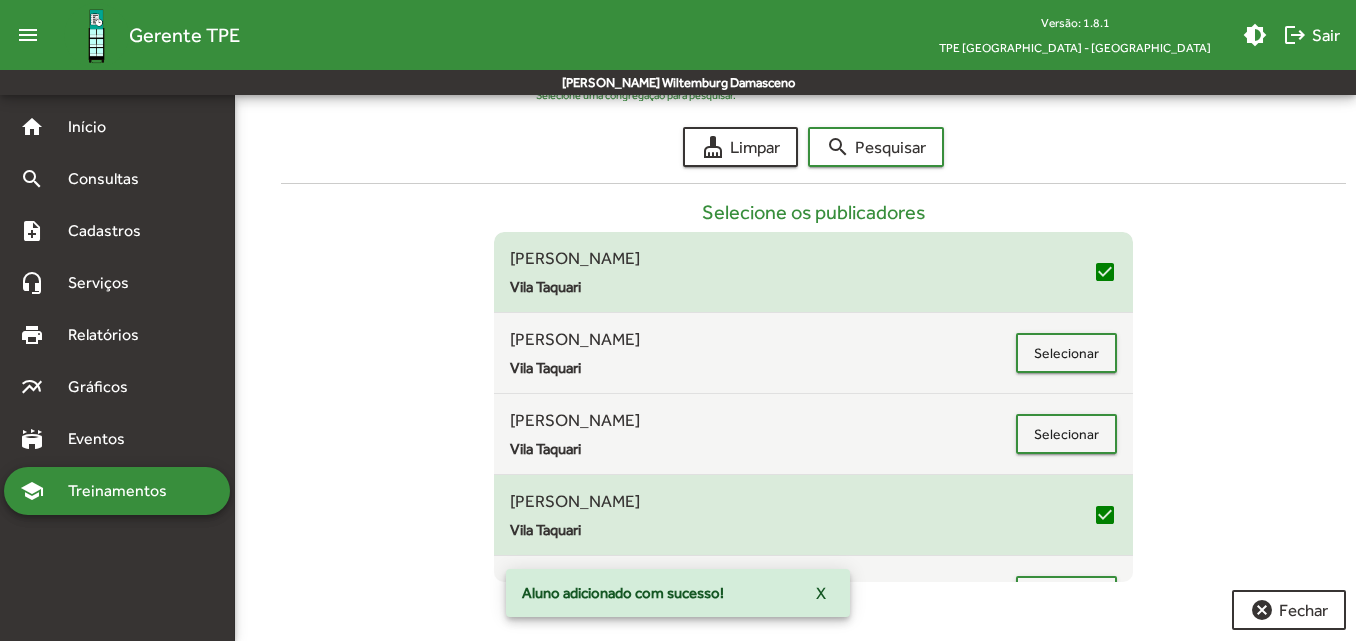 scroll, scrollTop: 489, scrollLeft: 0, axis: vertical 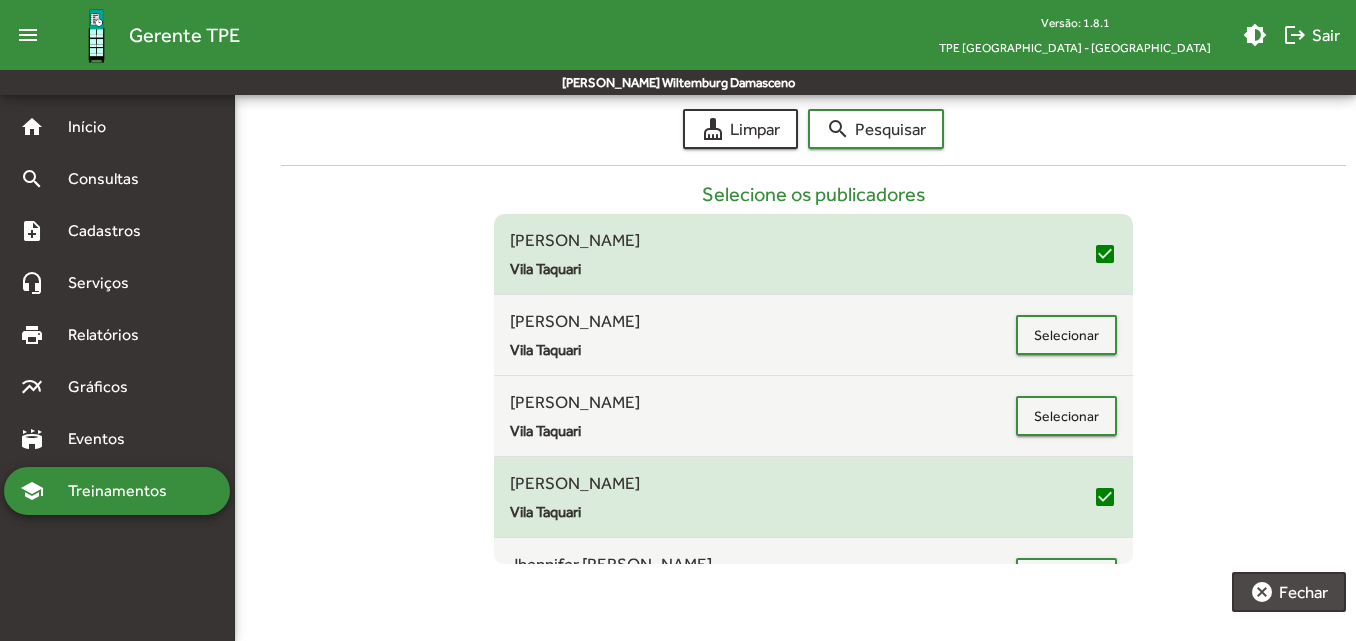 click on "cancel  Fechar" at bounding box center [1289, 592] 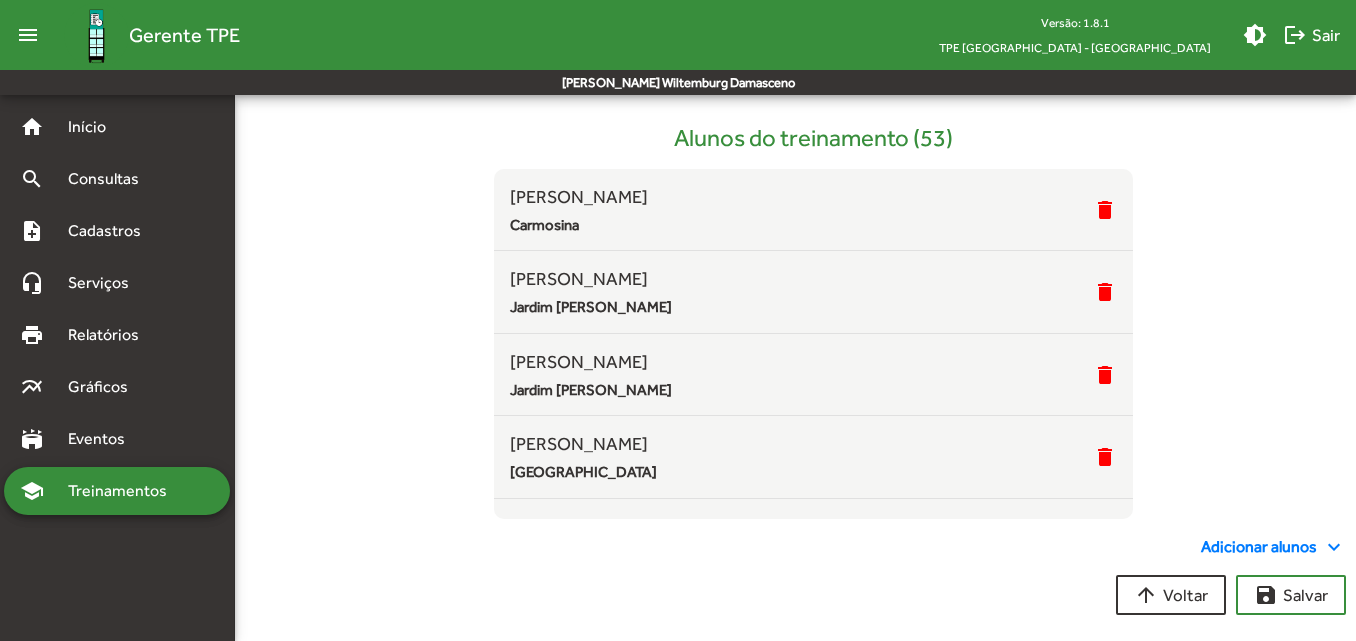 scroll, scrollTop: 233, scrollLeft: 0, axis: vertical 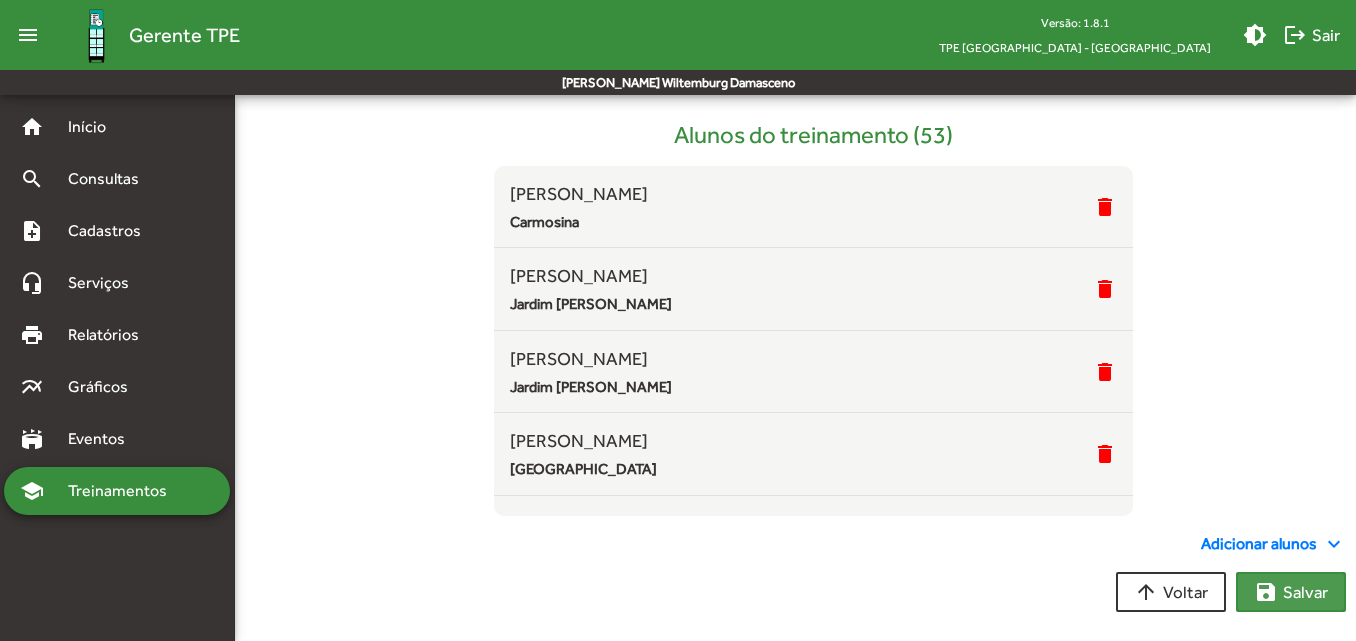 click on "save  [PERSON_NAME]" at bounding box center (1291, 592) 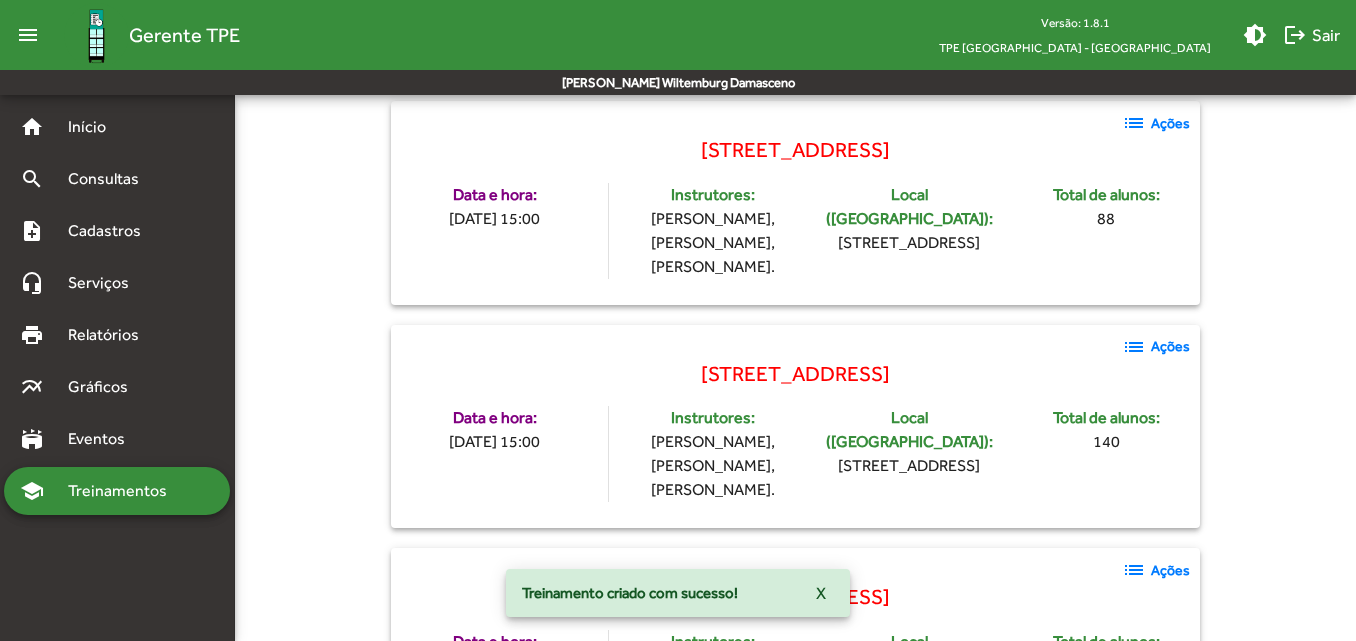 scroll, scrollTop: 1665, scrollLeft: 0, axis: vertical 